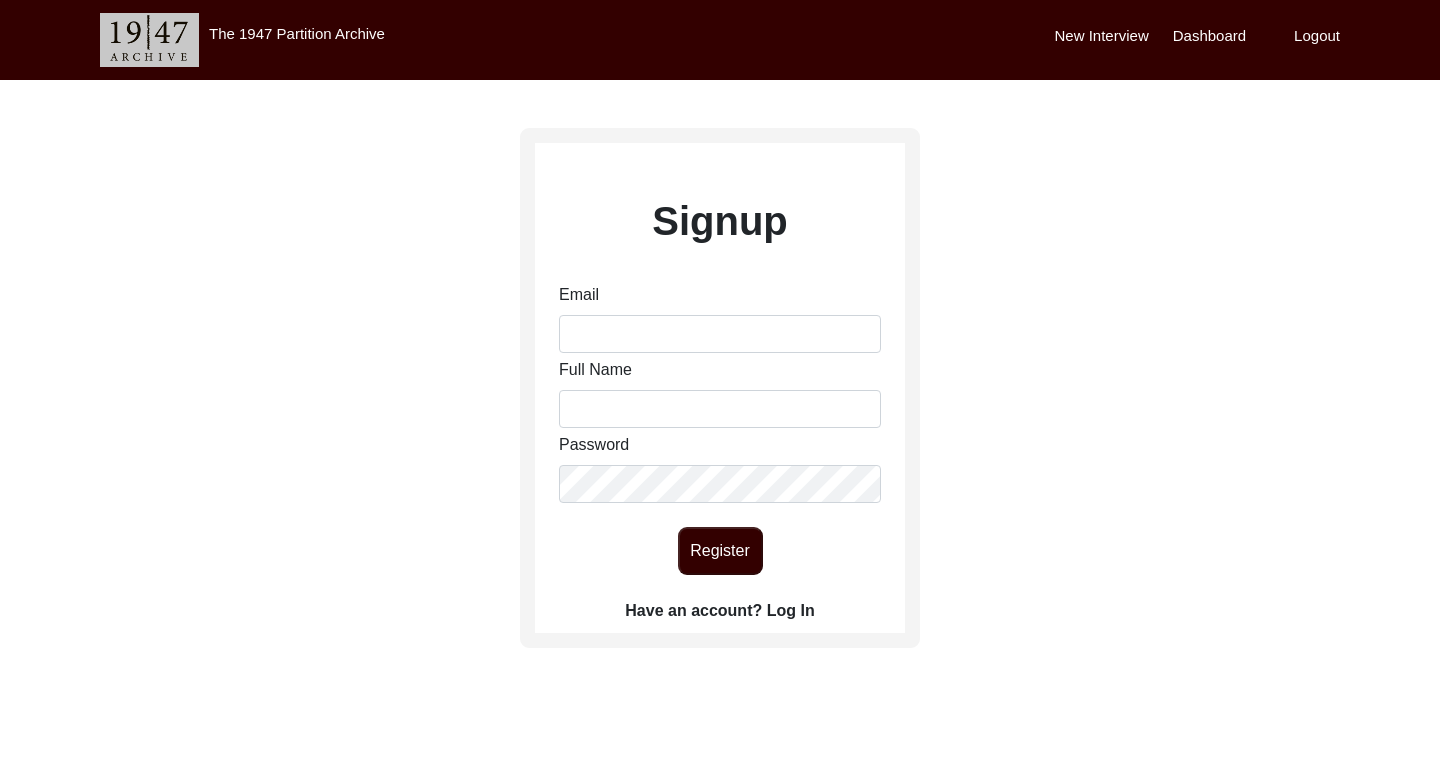 scroll, scrollTop: 0, scrollLeft: 0, axis: both 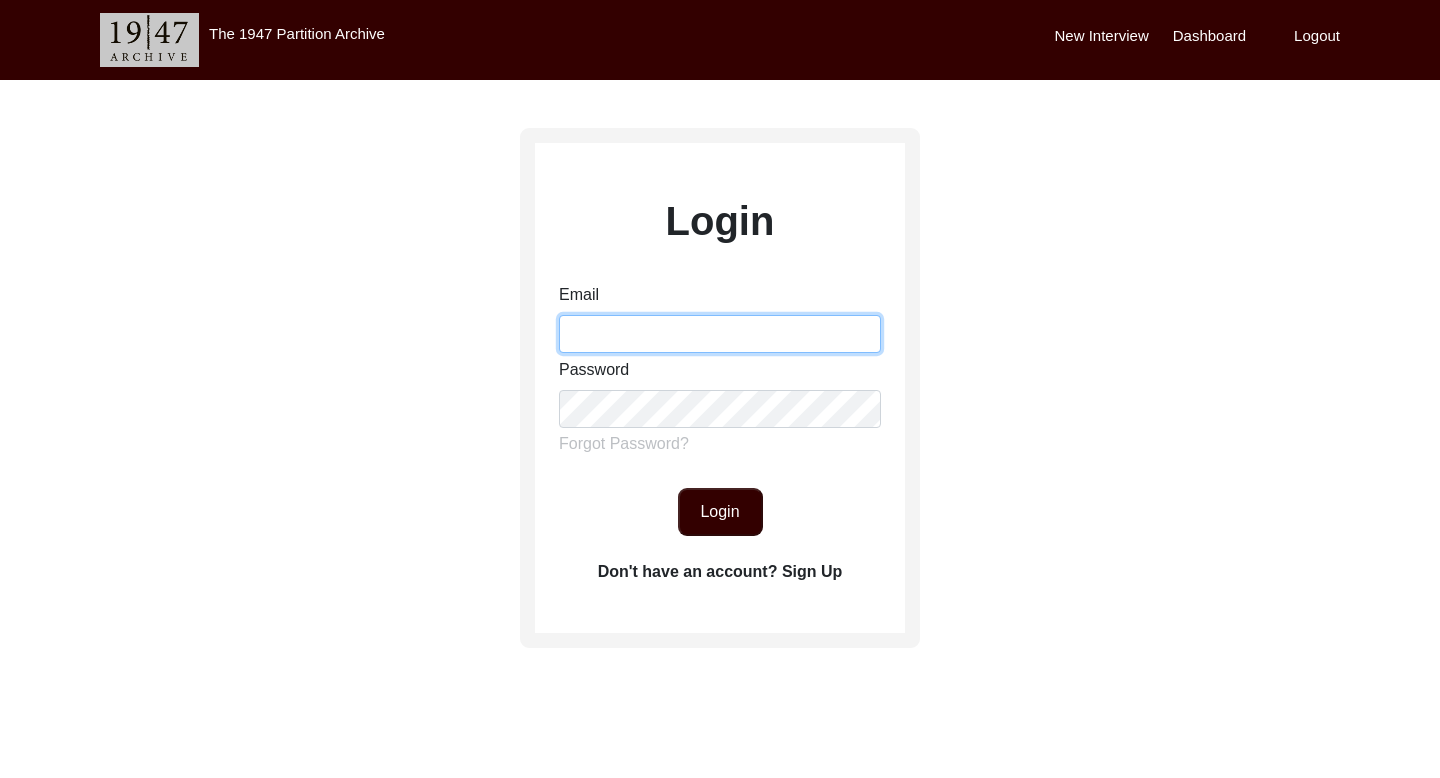 click on "Email" at bounding box center [720, 334] 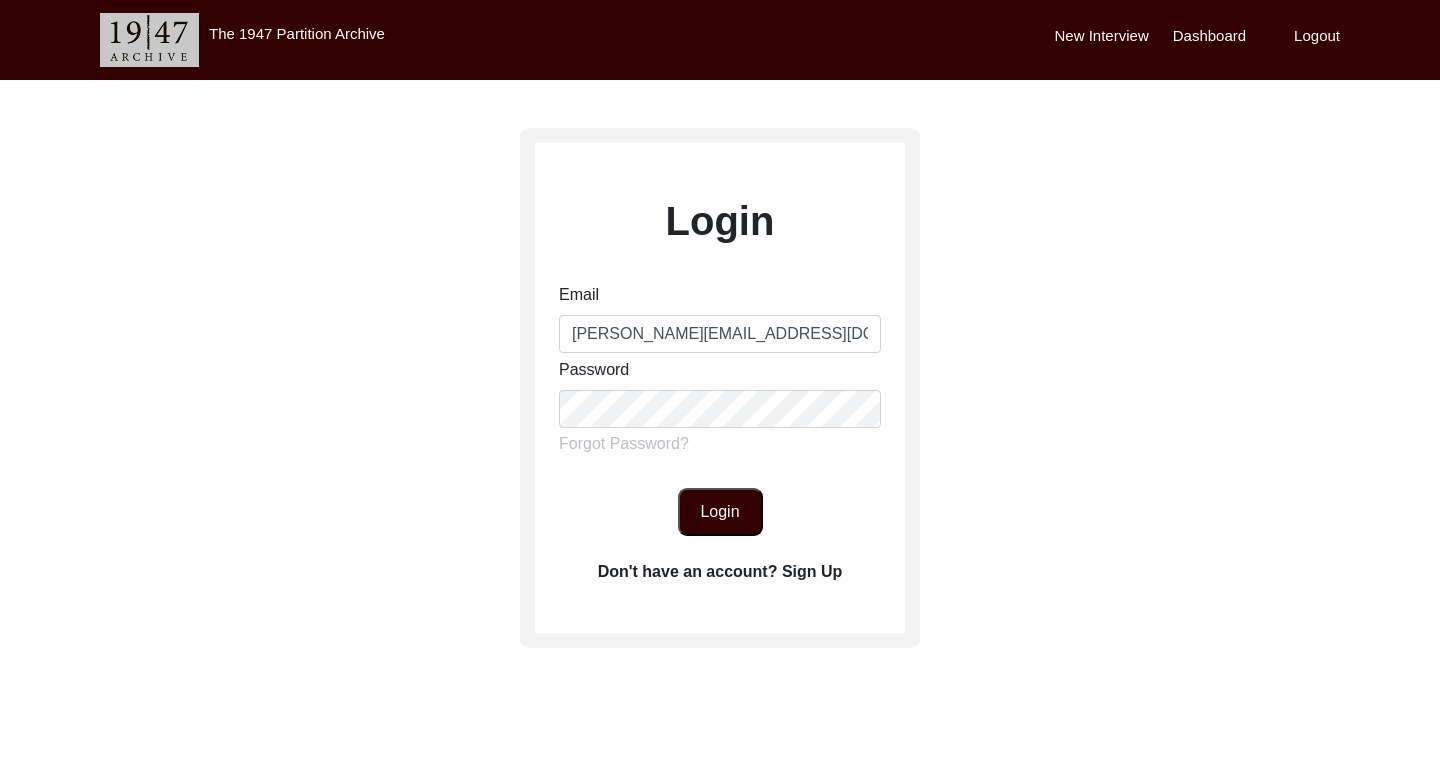 click on "Login" 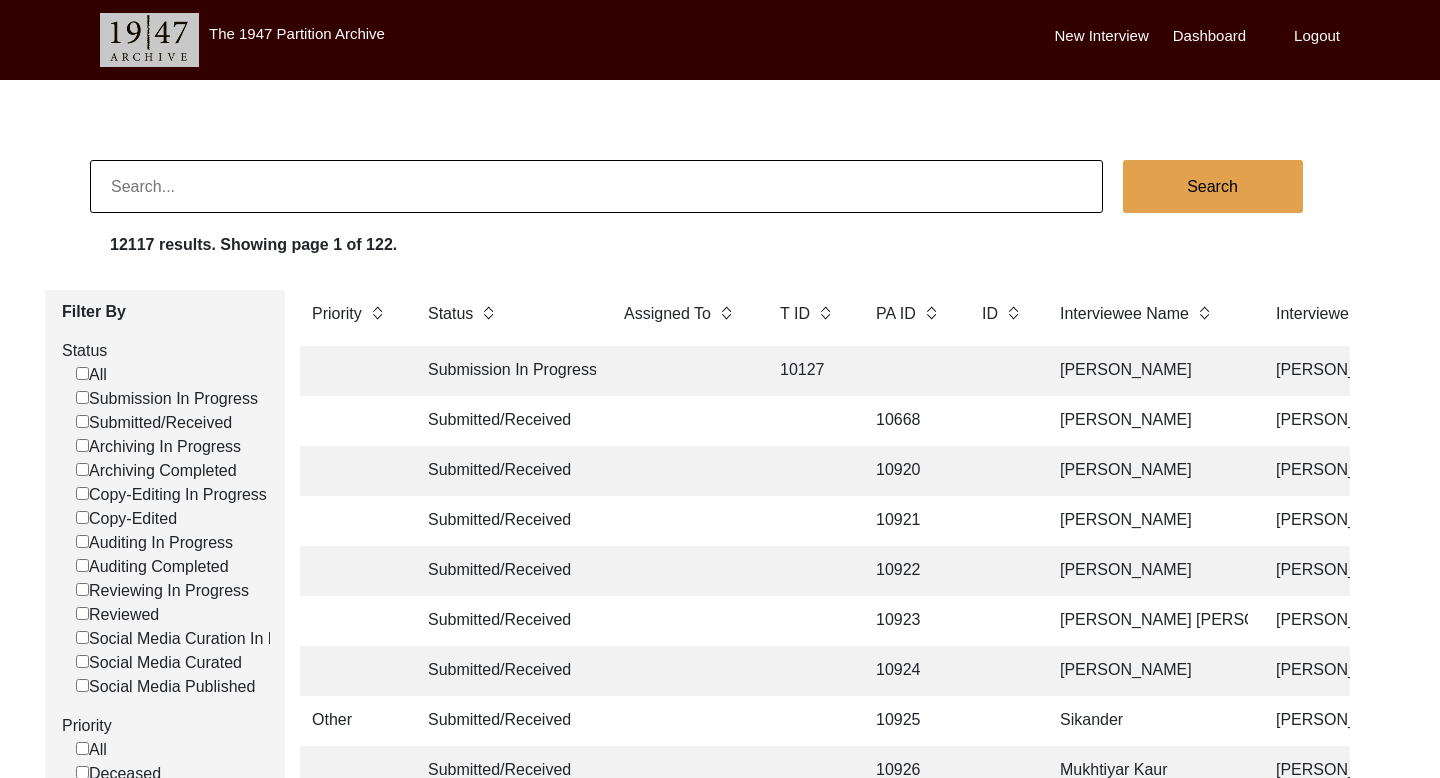 click 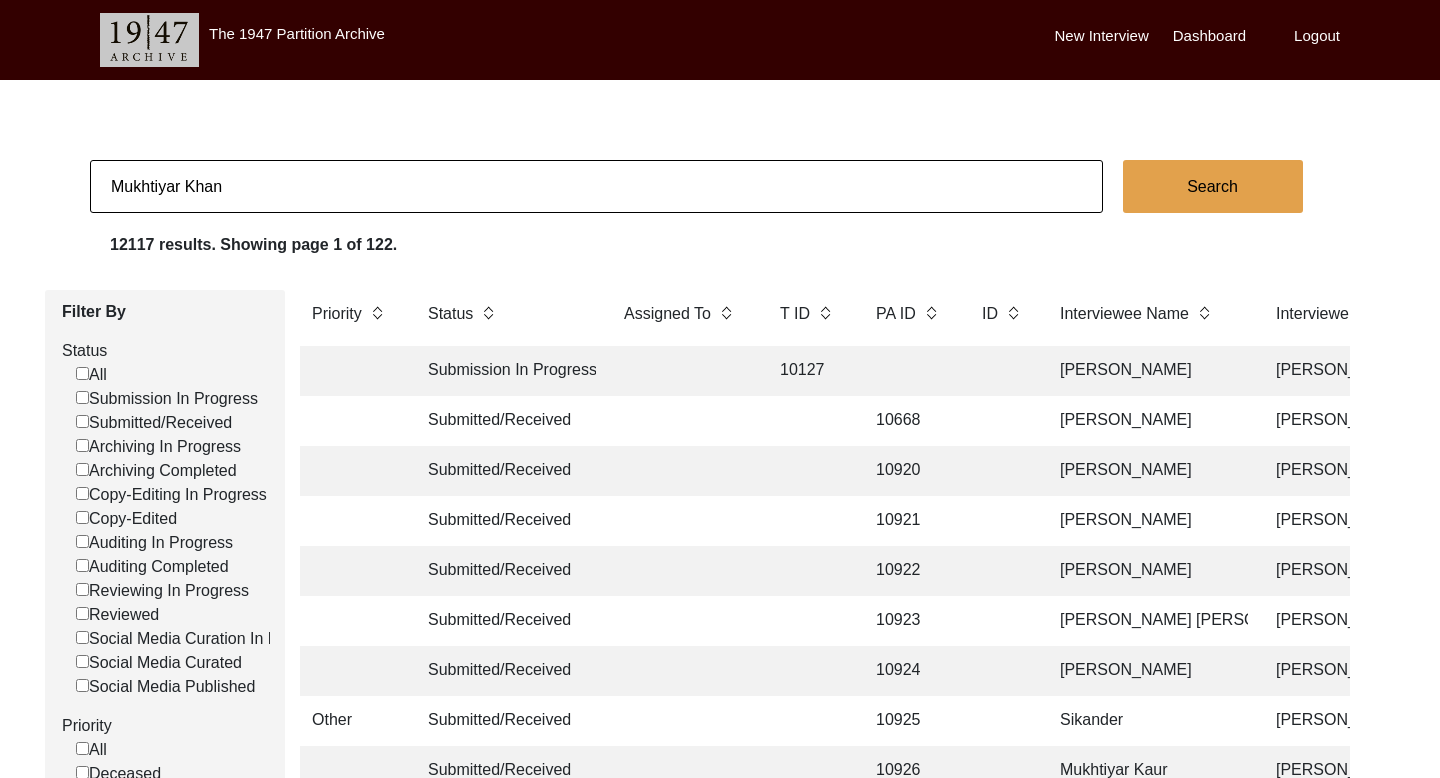 type on "Mukhtiyar Khan" 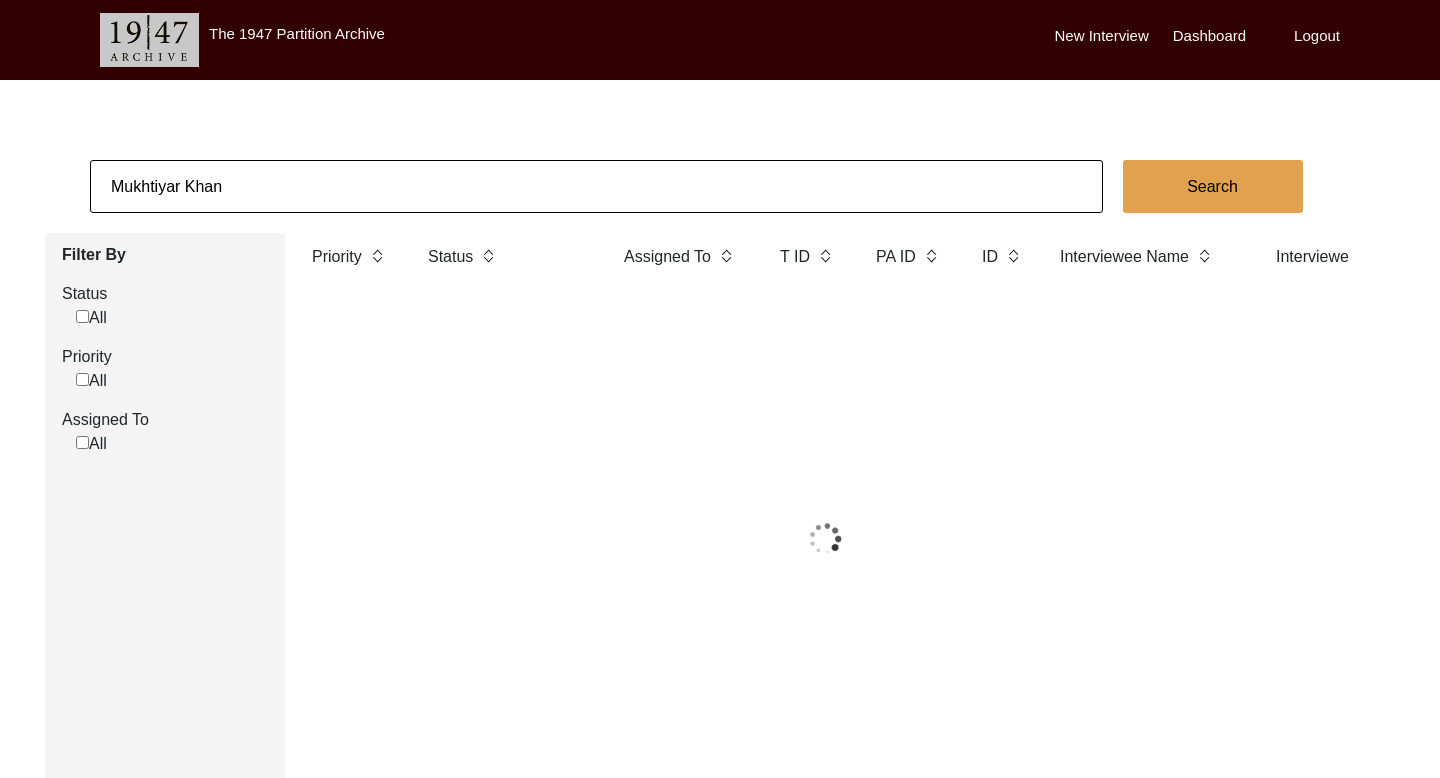 checkbox on "false" 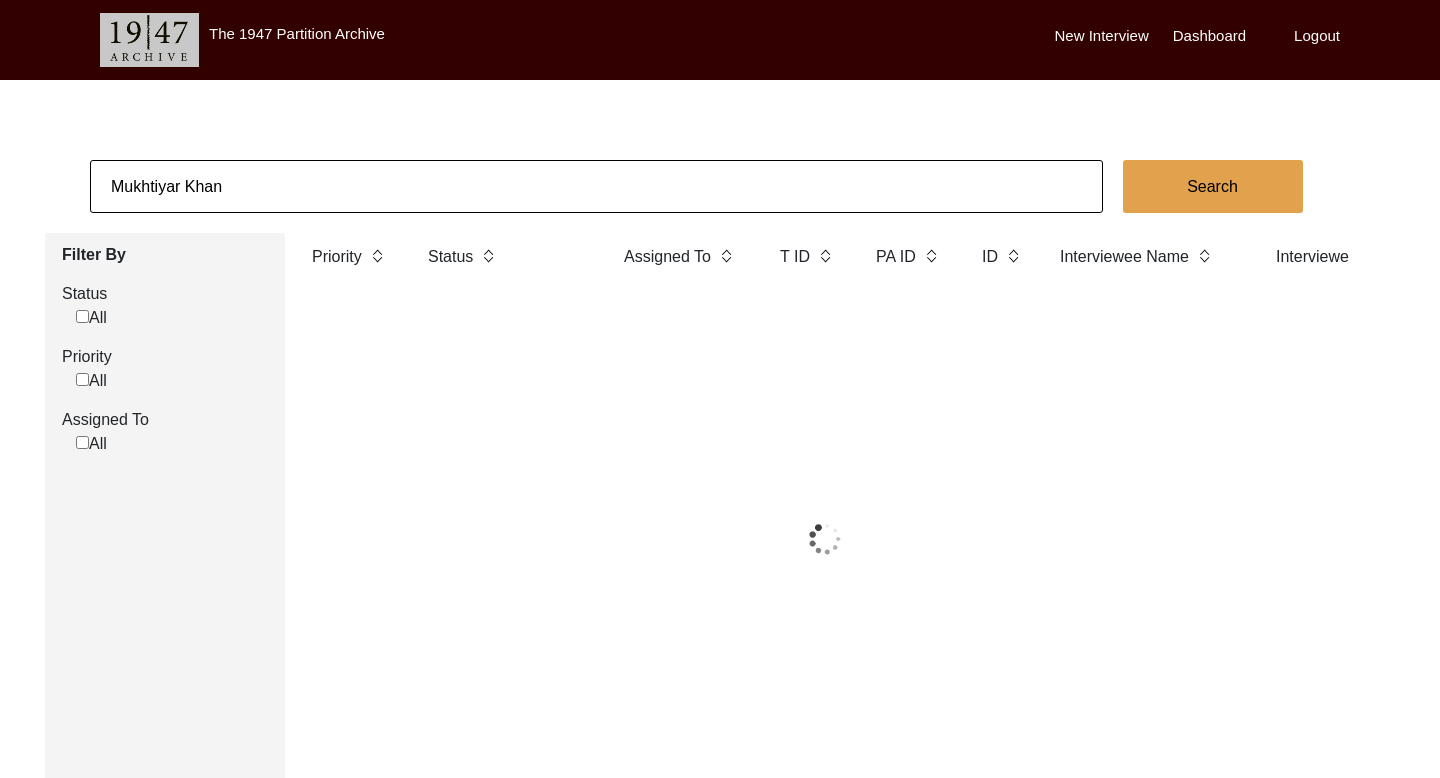 checkbox on "false" 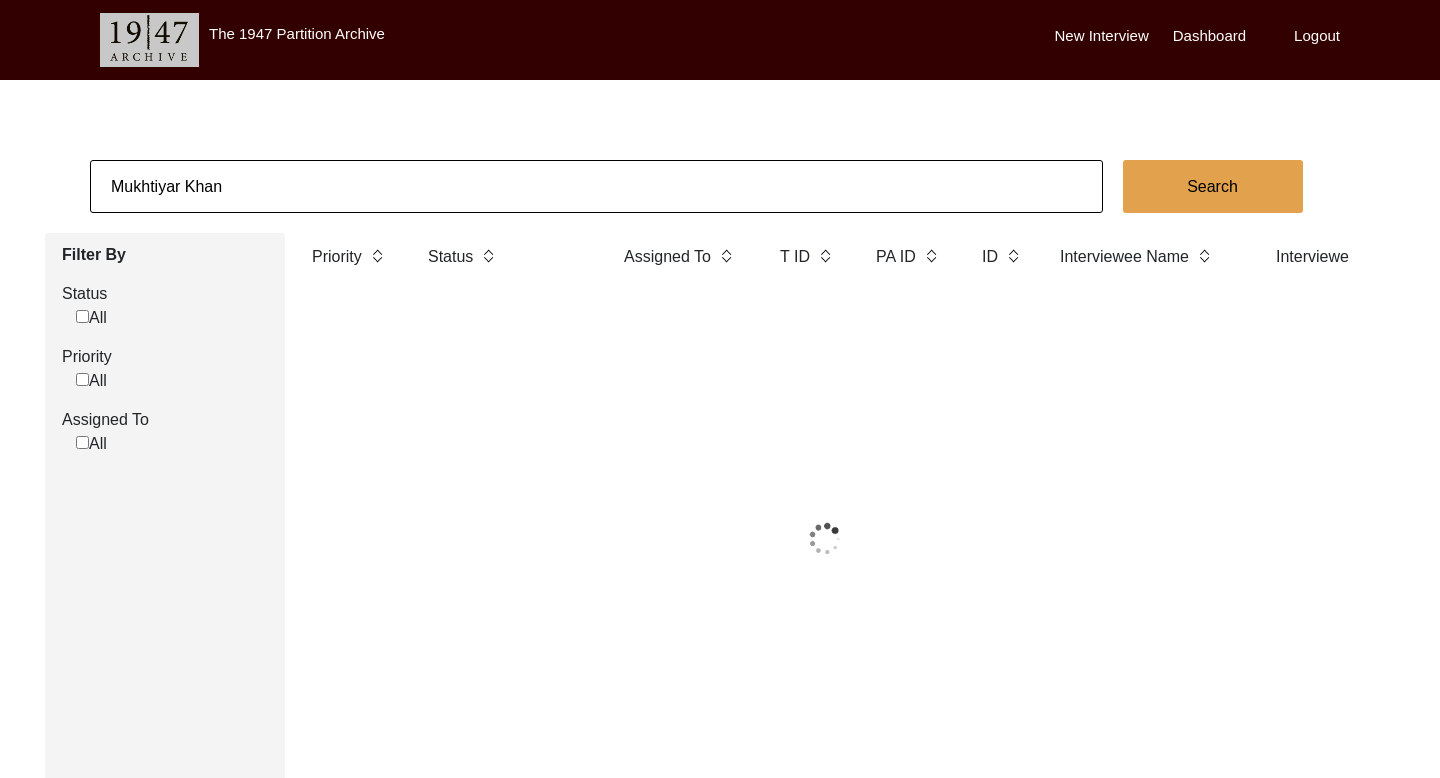 checkbox on "false" 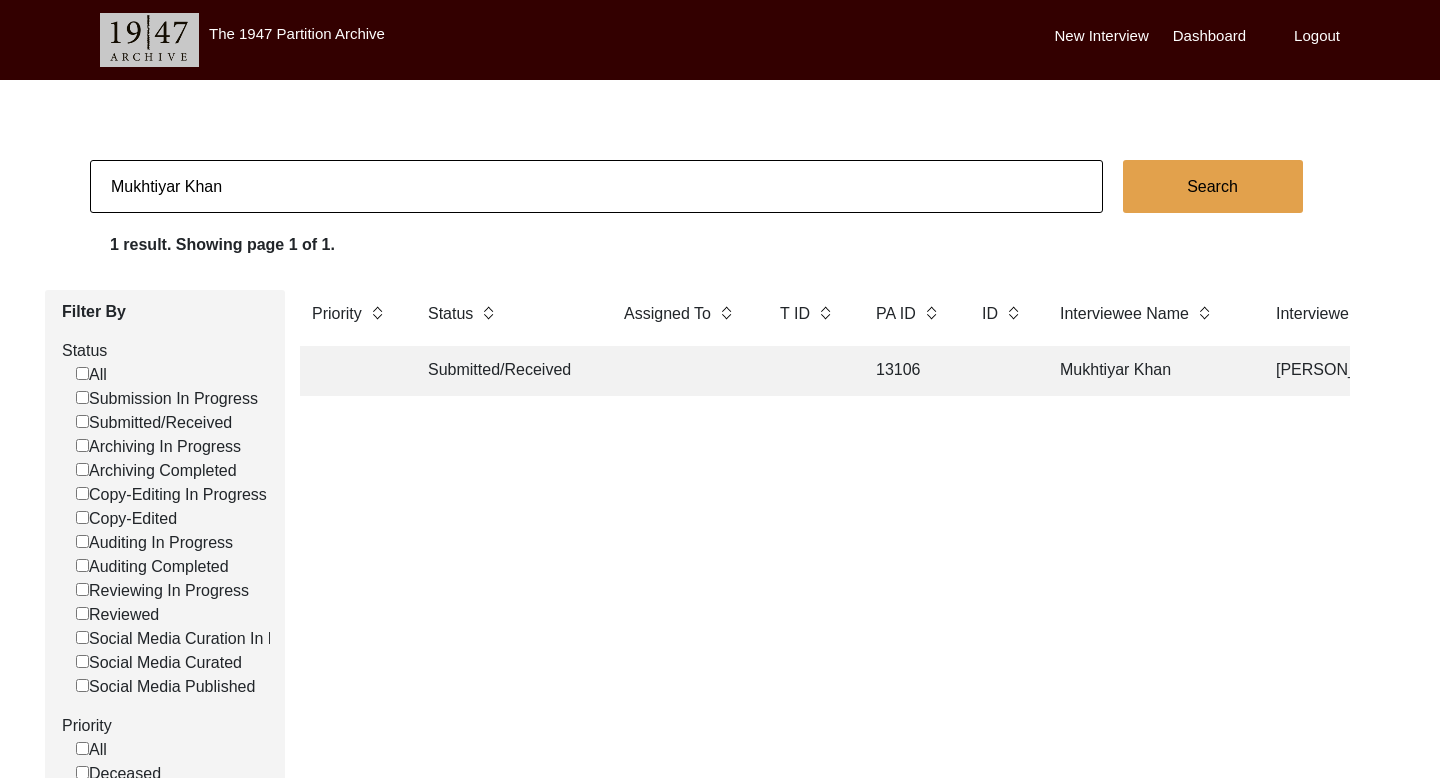 click on "Mukhtiyar Khan" 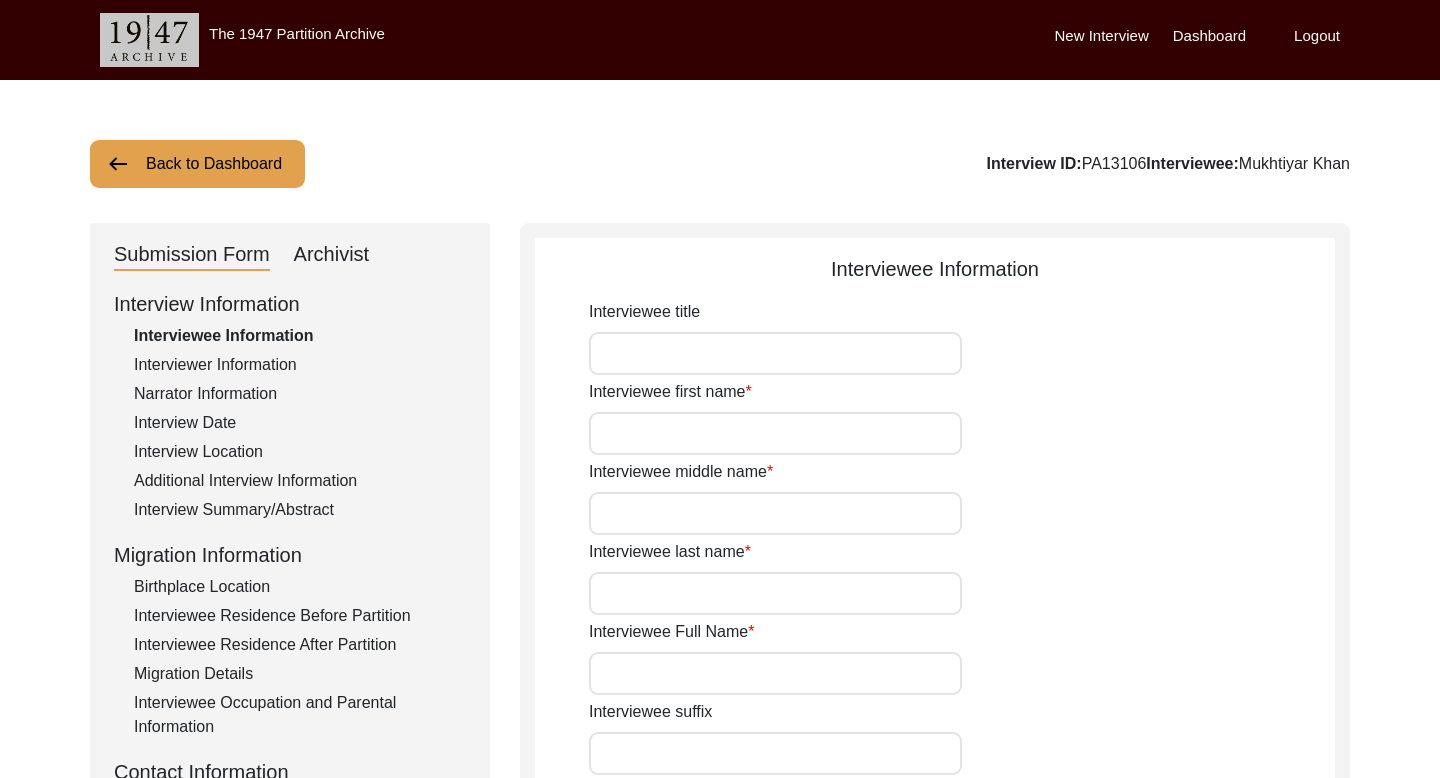 type on "Mukhtiyar" 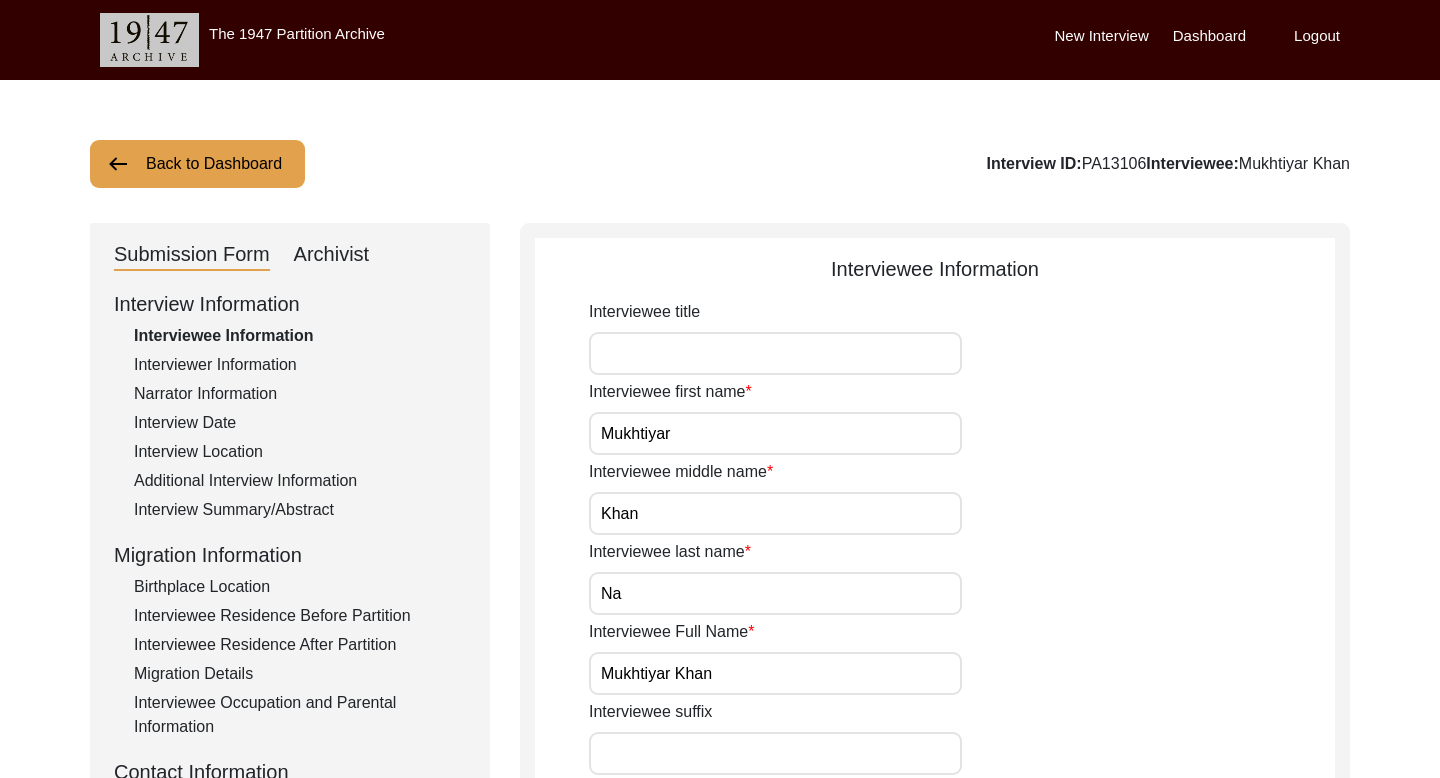 type on "1941" 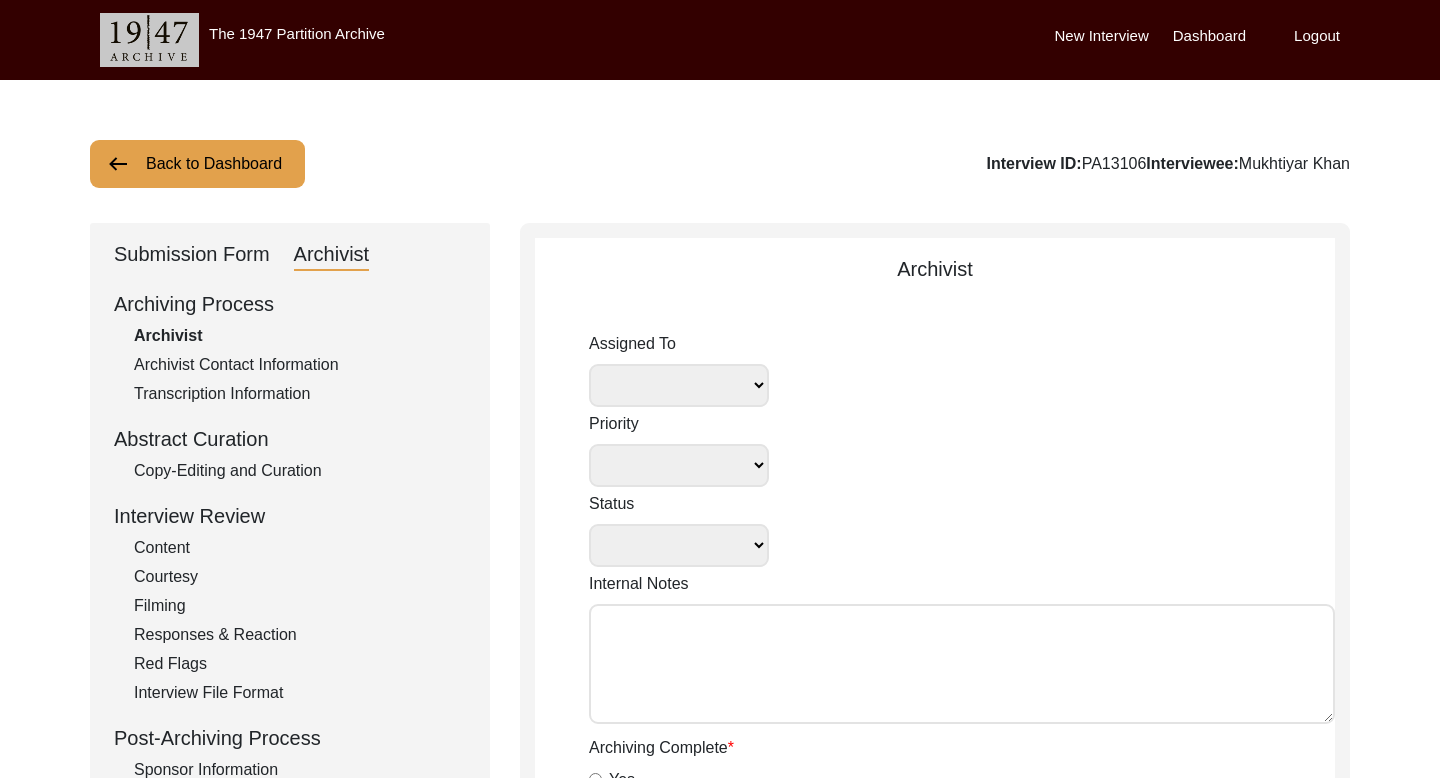 select 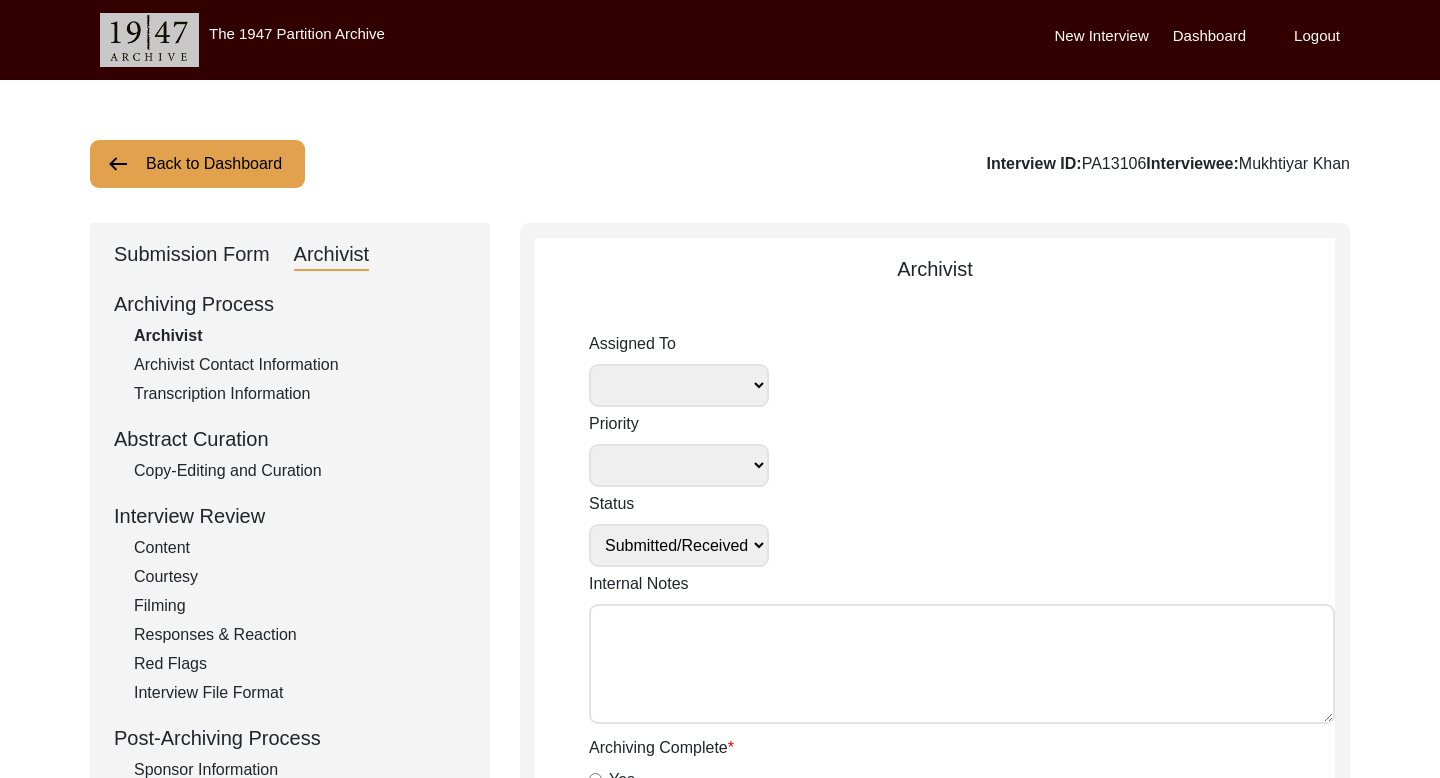 select 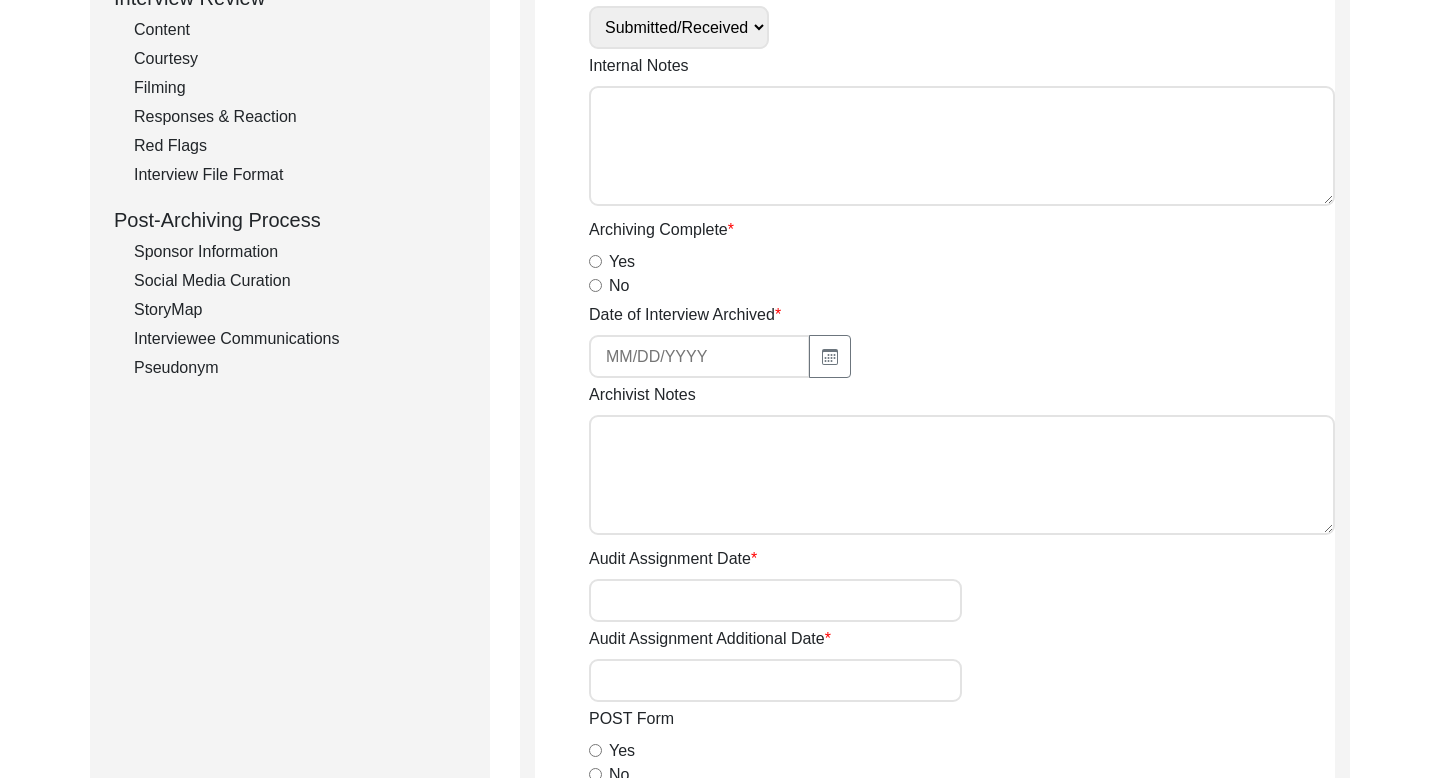 click on "Interviewee Communications" 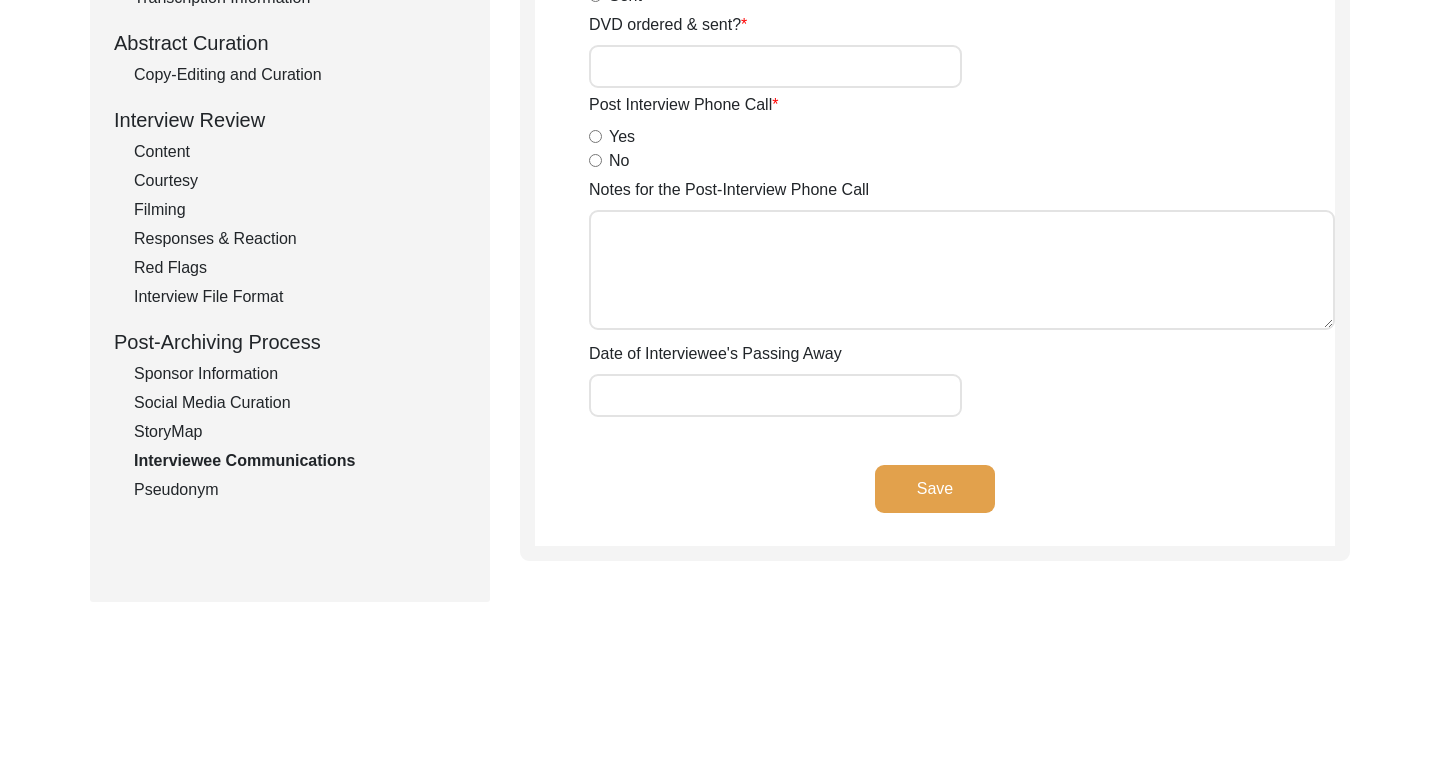 scroll, scrollTop: 374, scrollLeft: 0, axis: vertical 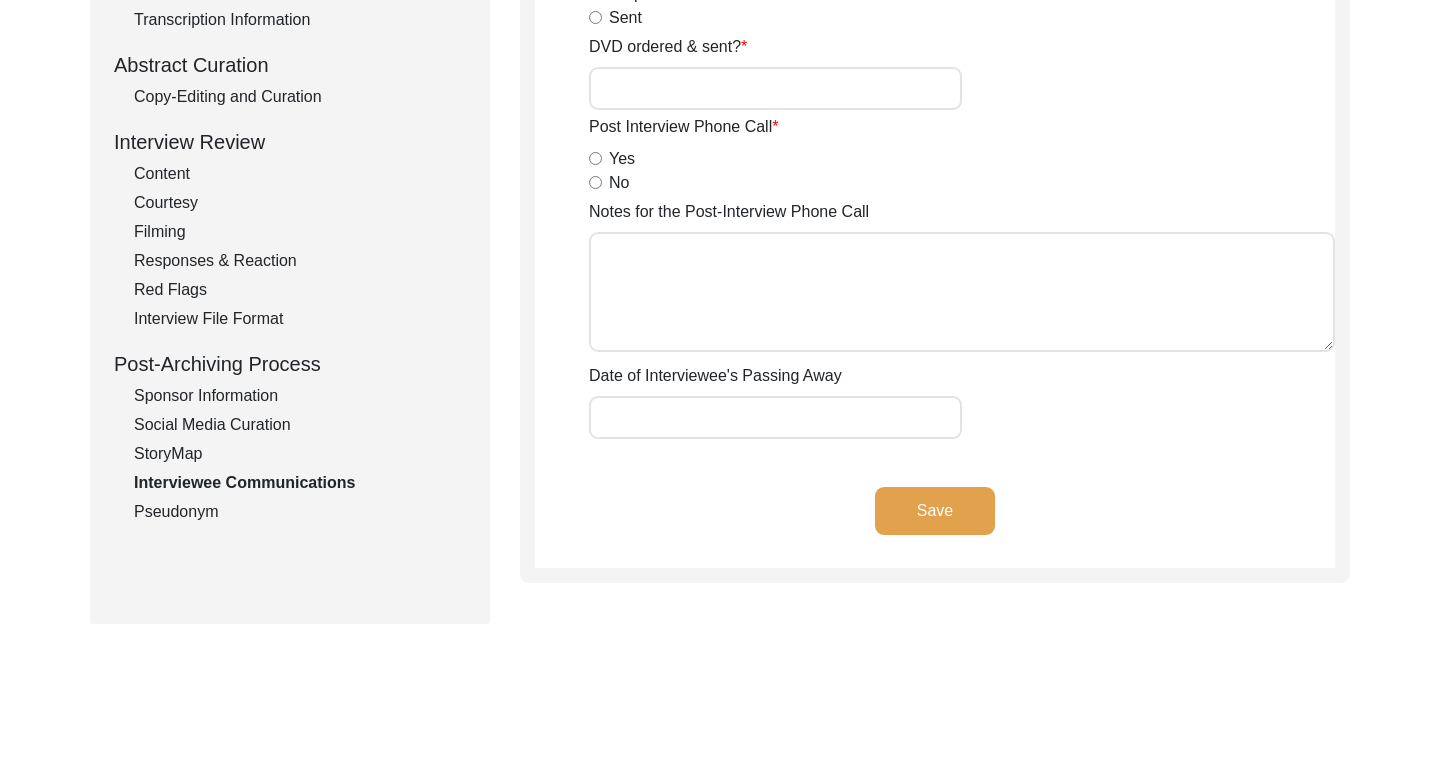 click on "Yes" at bounding box center (595, 158) 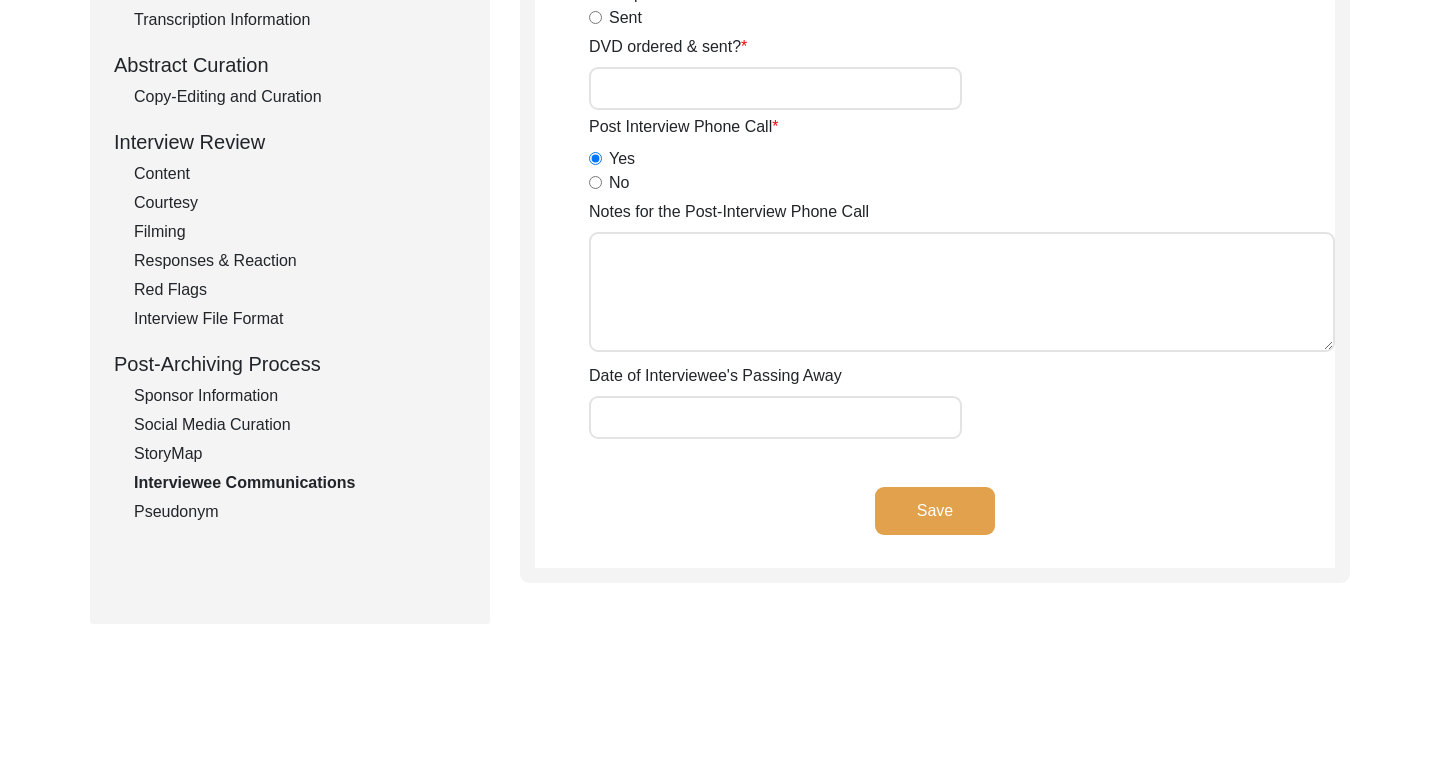 click on "Notes for the Post-Interview Phone Call" at bounding box center (962, 292) 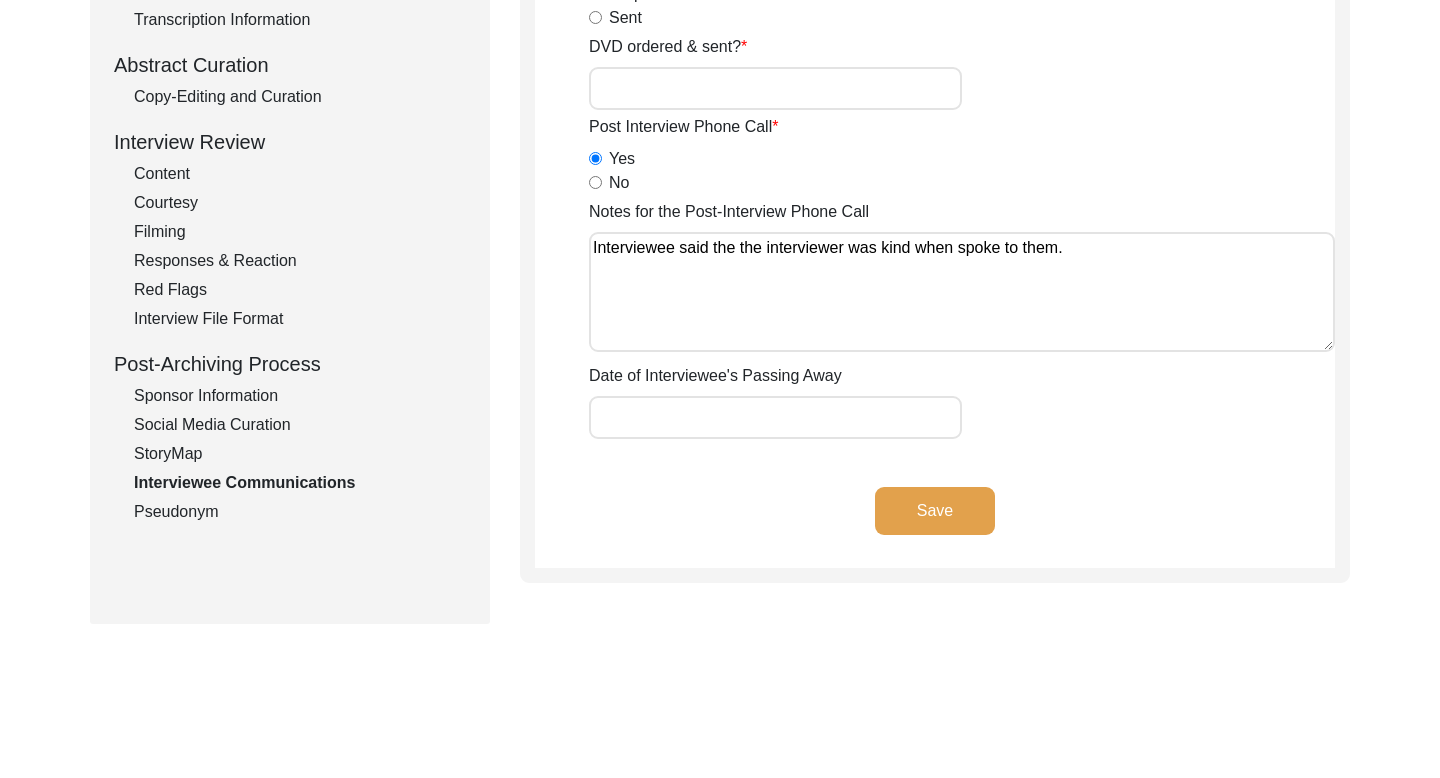 paste on "Yes,they are interested in taking up the interview again" 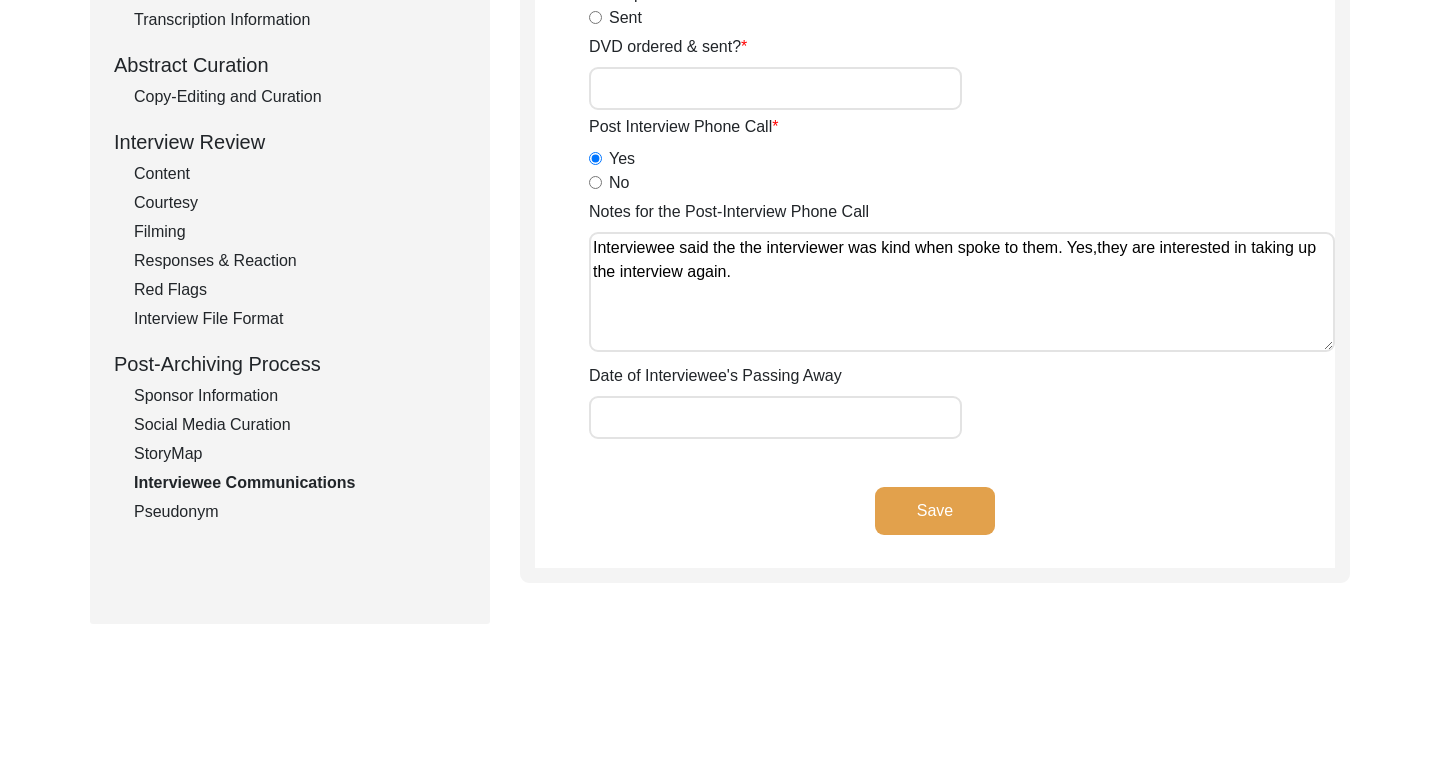 click on "Notes for the Post-Interview Phone Call" at bounding box center [962, 292] 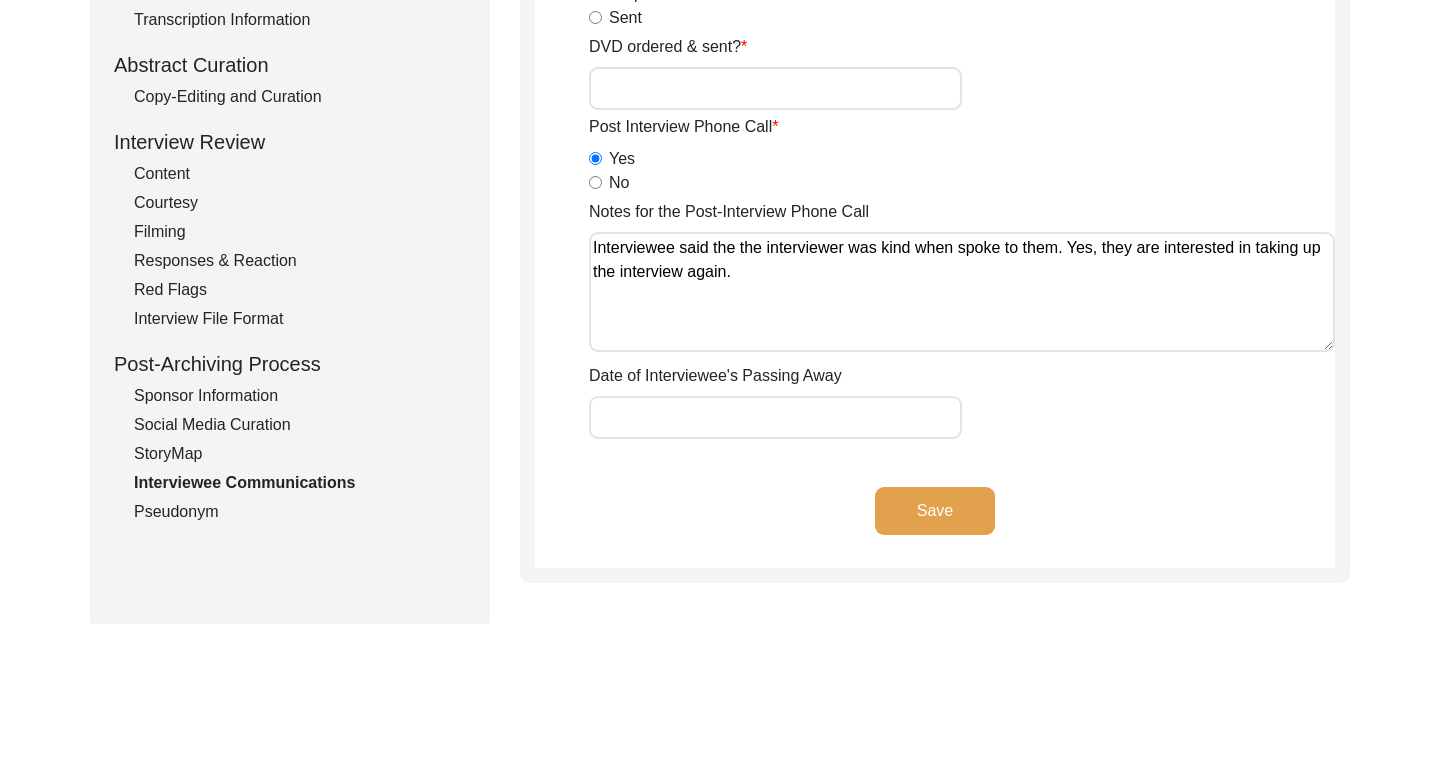 click on "Notes for the Post-Interview Phone Call" at bounding box center (962, 292) 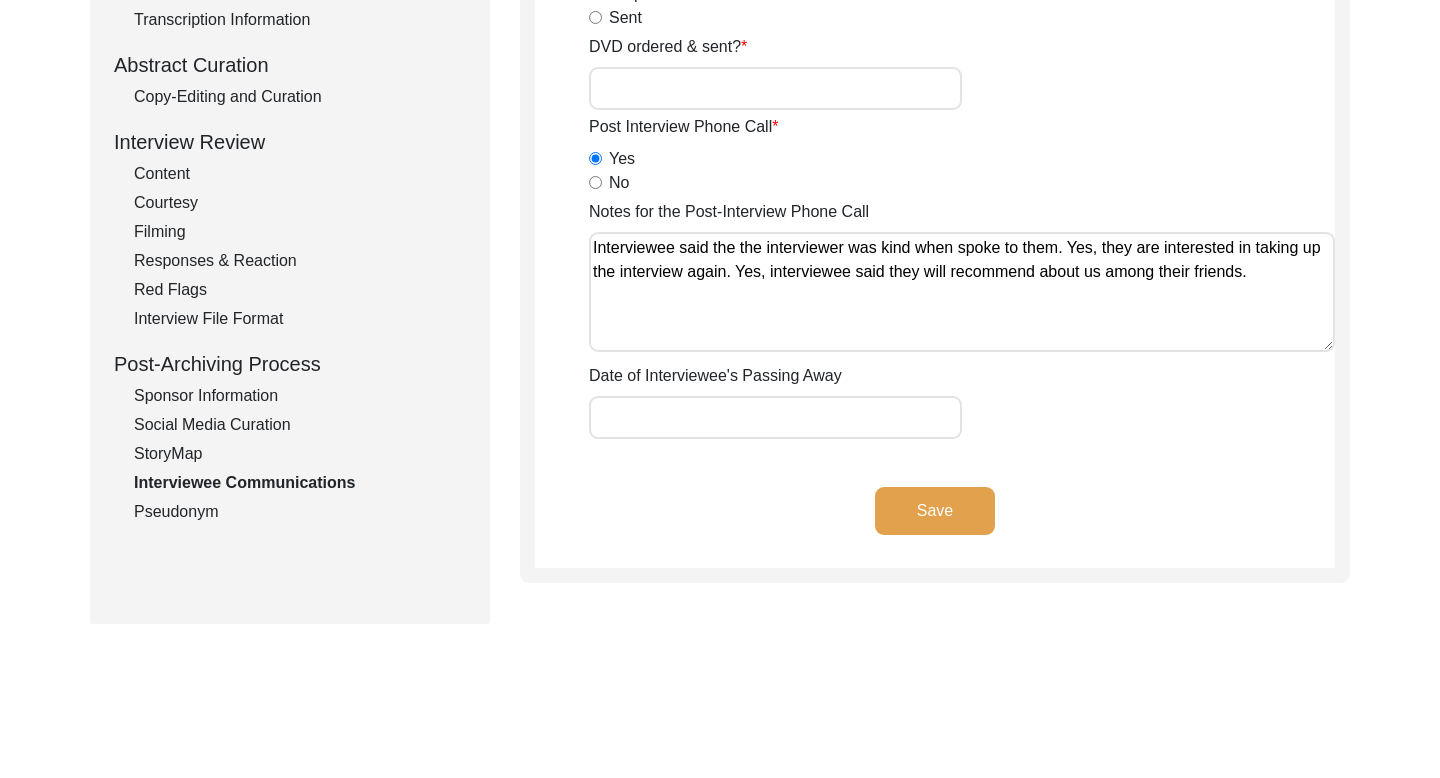 paste on "Everything was good, love the discipline" 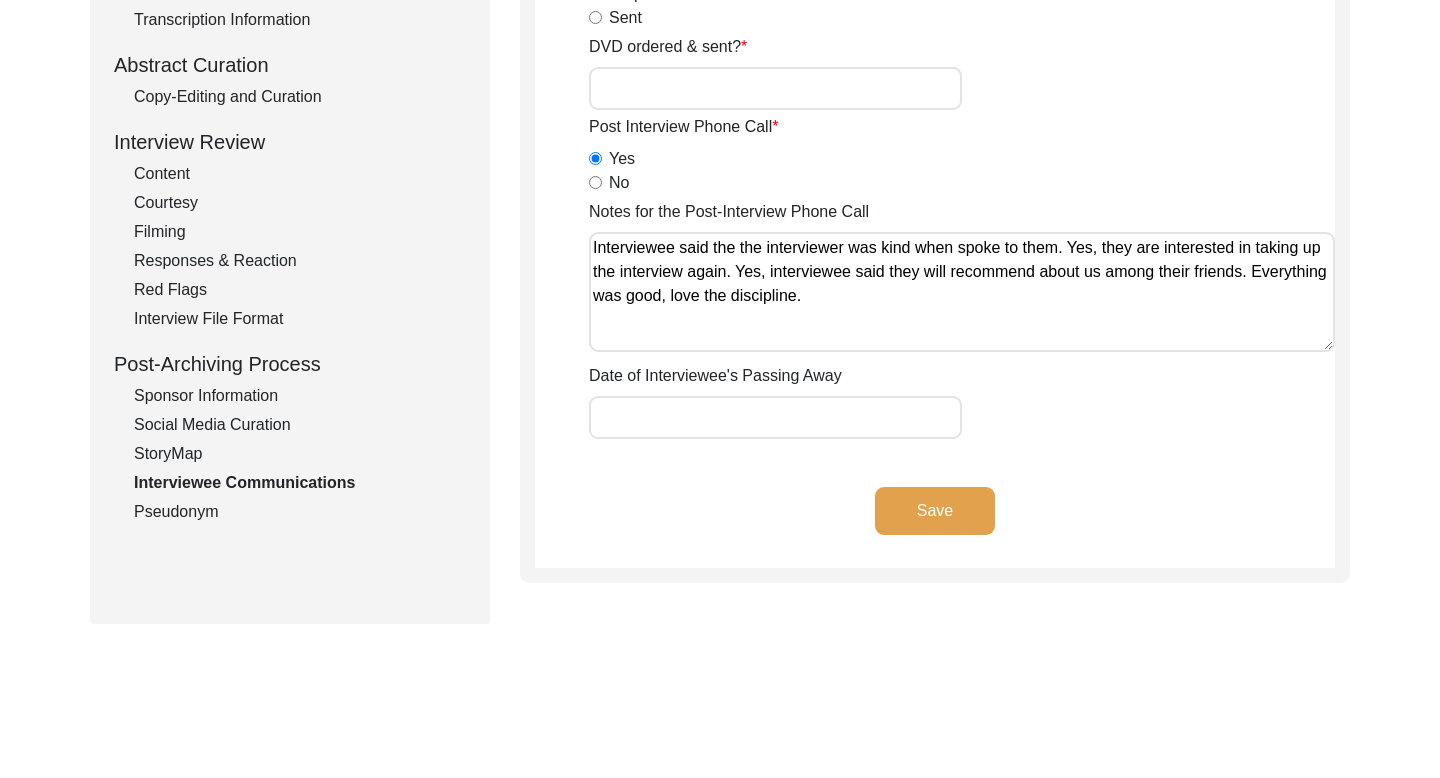 paste on "Had amazing experience recollecting memories" 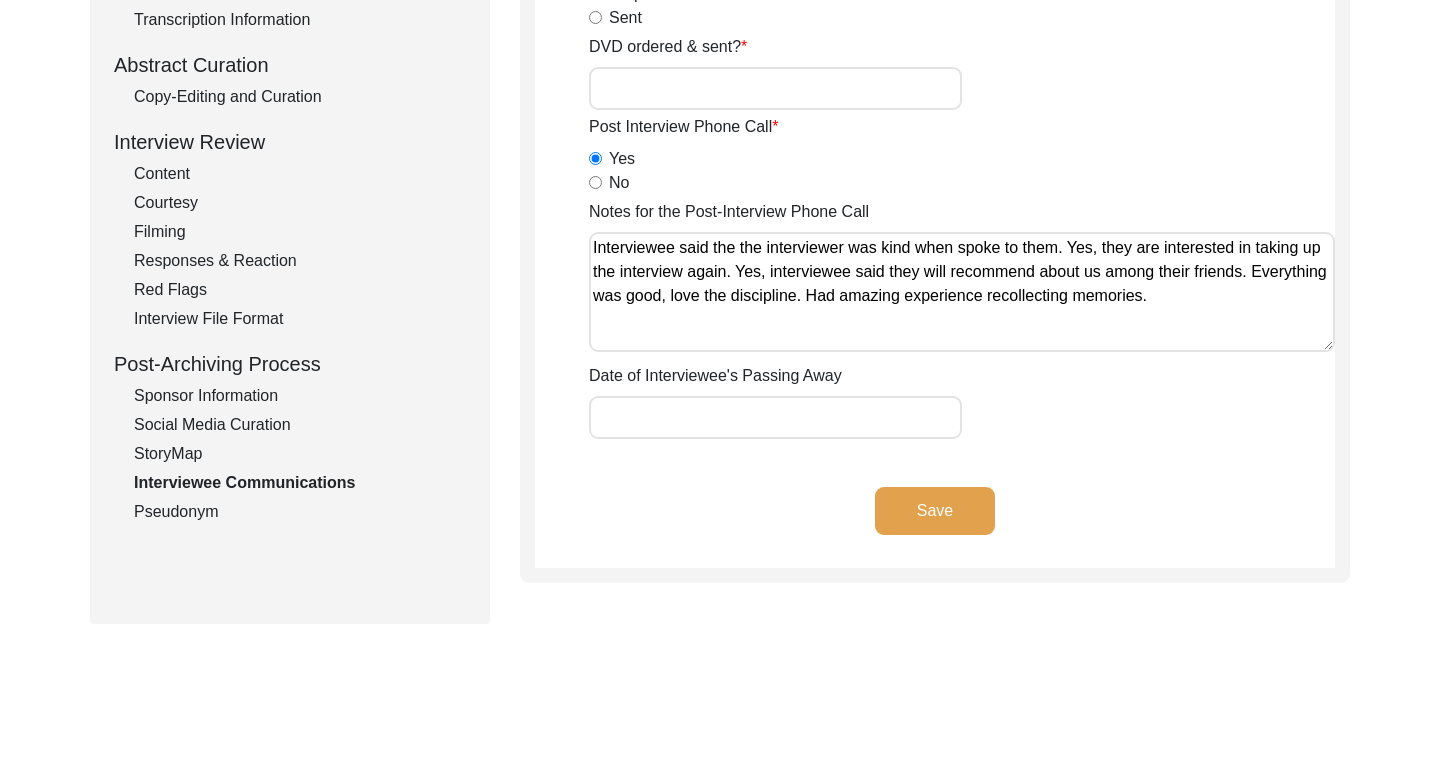 type on "Interviewee said the the interviewer was kind when spoke to them. Yes, they are interested in taking up the interview again. Yes, interviewee said they will recommend about us among their friends. Everything was good, love the discipline. Had amazing experience recollecting memories." 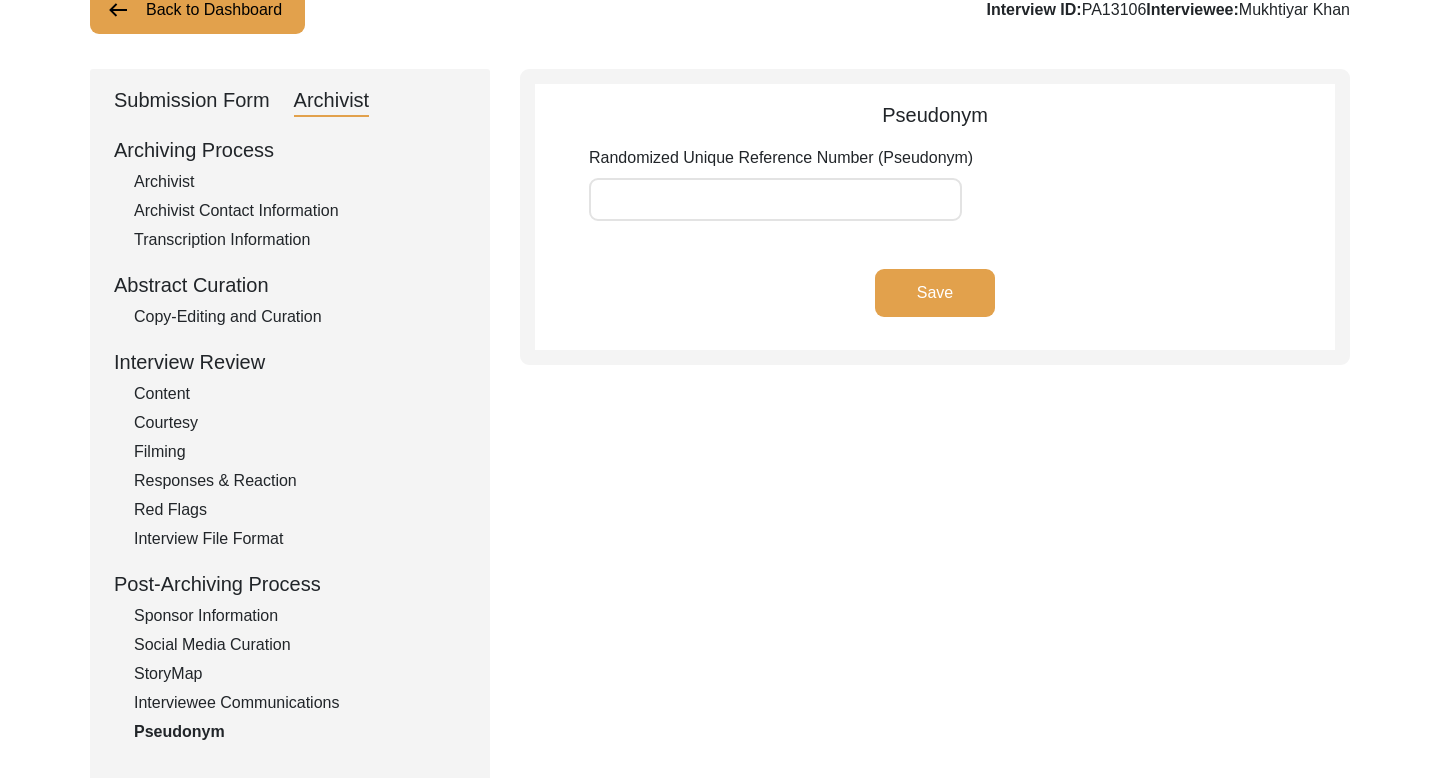 scroll, scrollTop: 0, scrollLeft: 0, axis: both 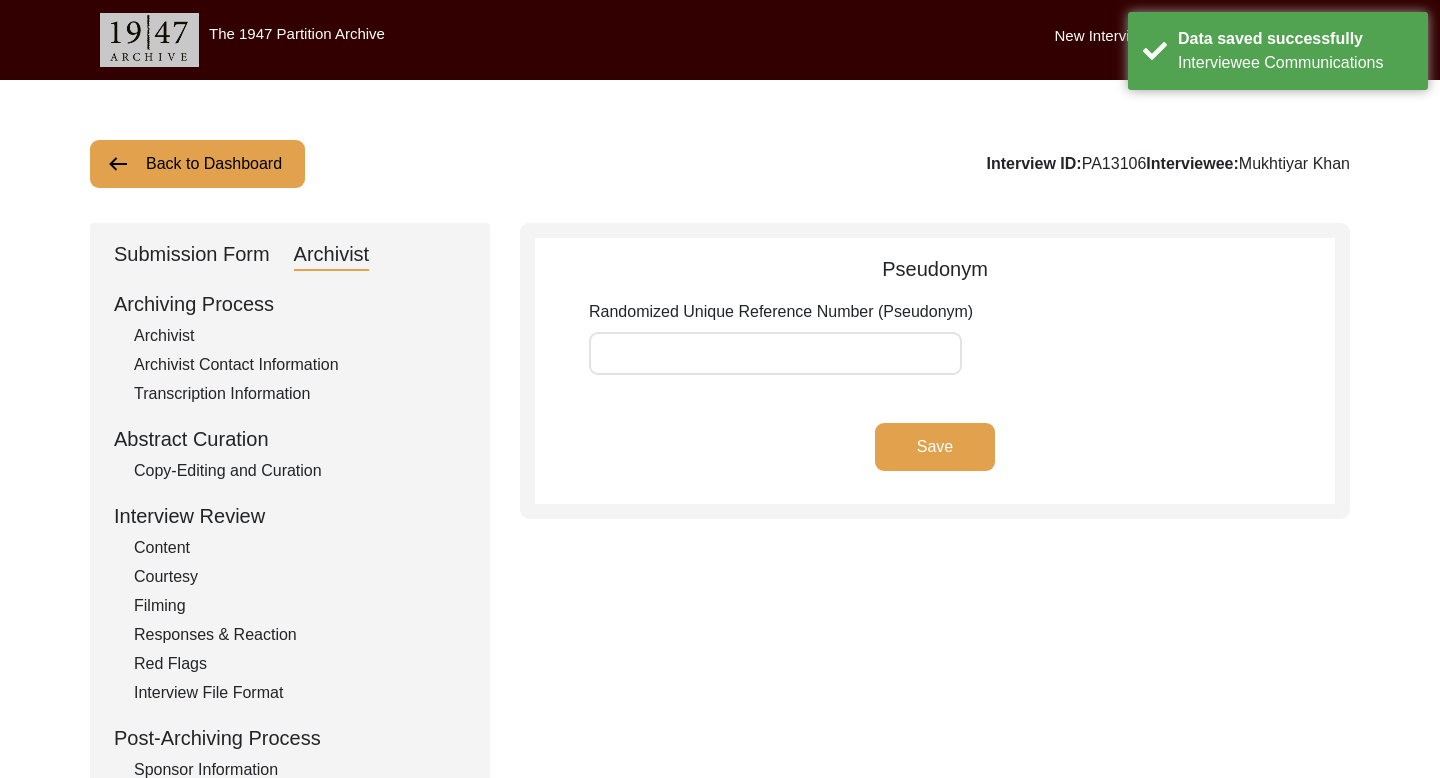 click on "Back to Dashboard" 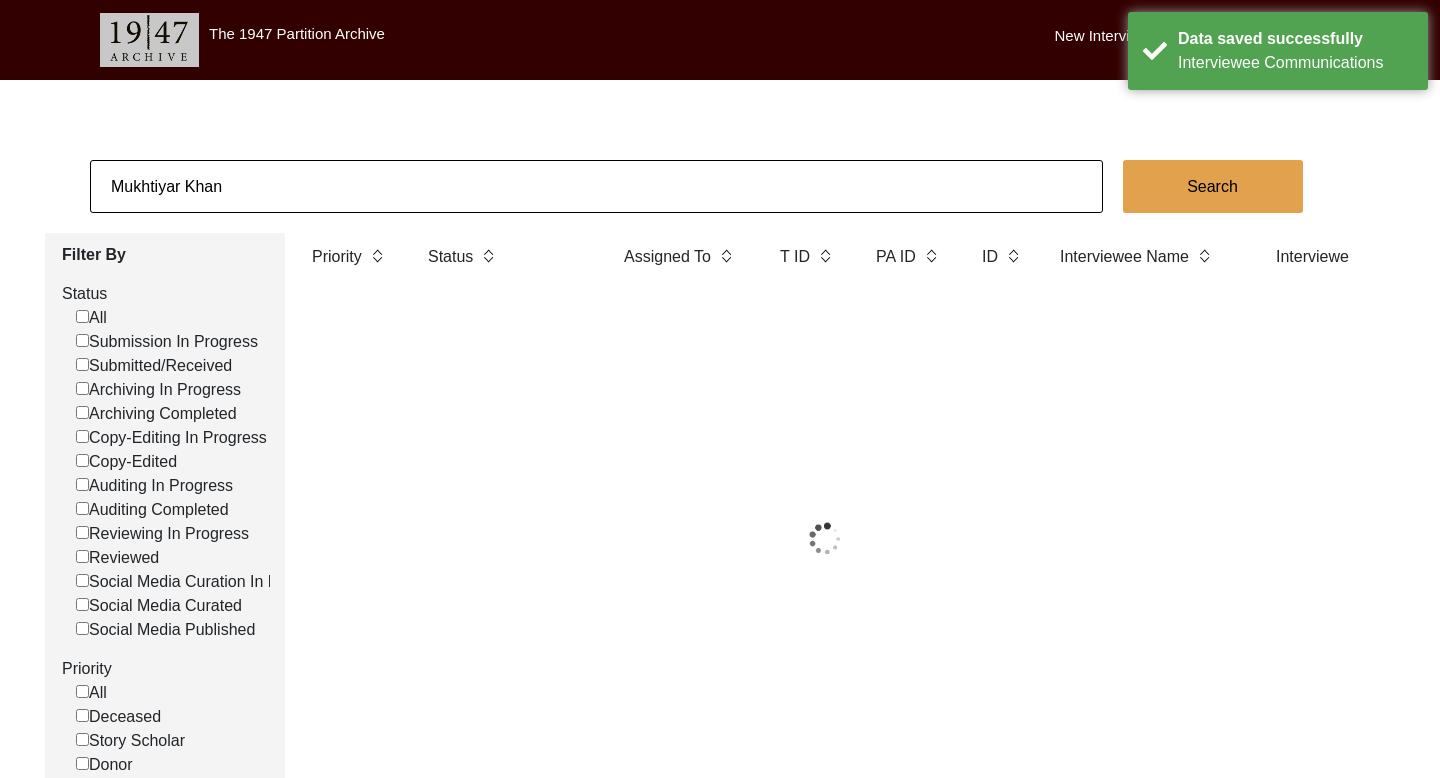 click on "Mukhtiyar Khan" 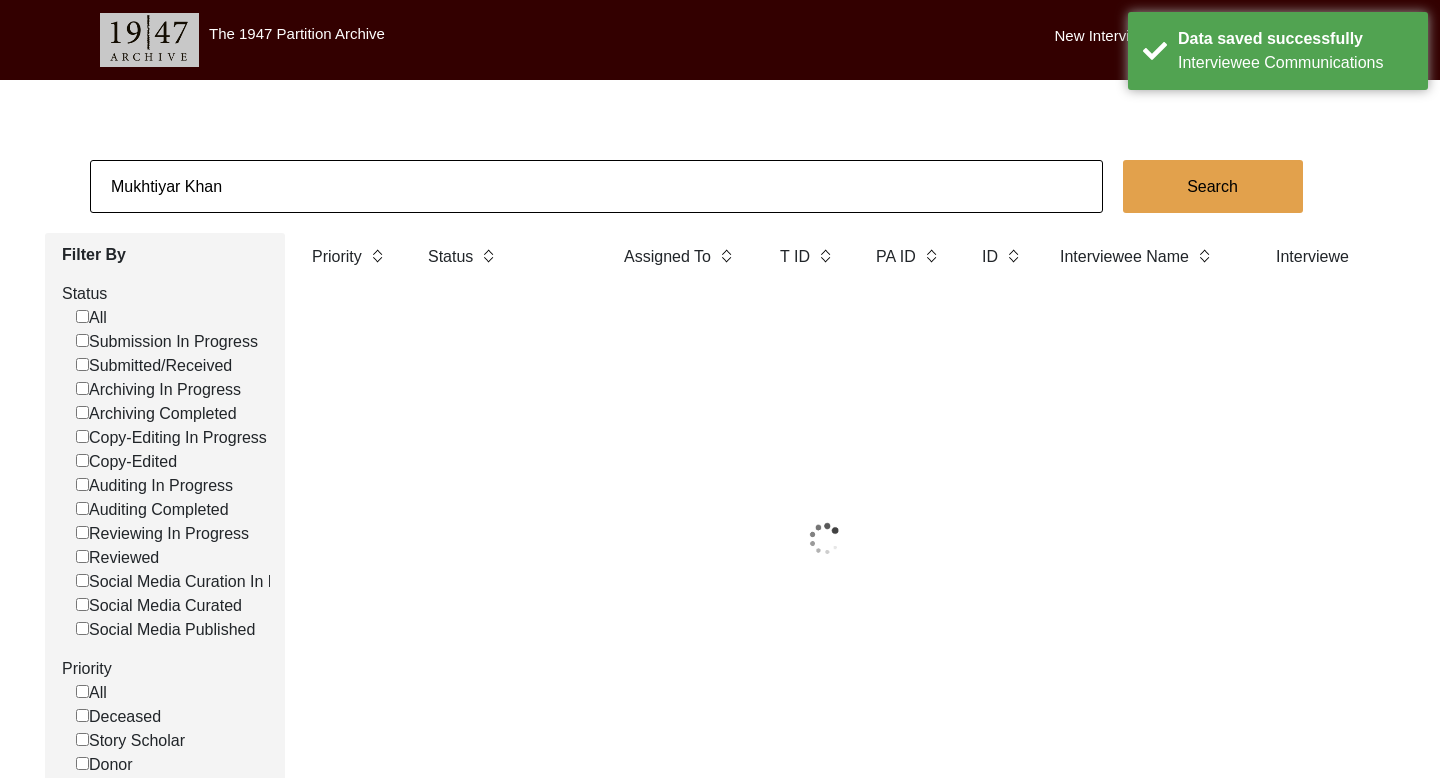click on "Mukhtiyar Khan" 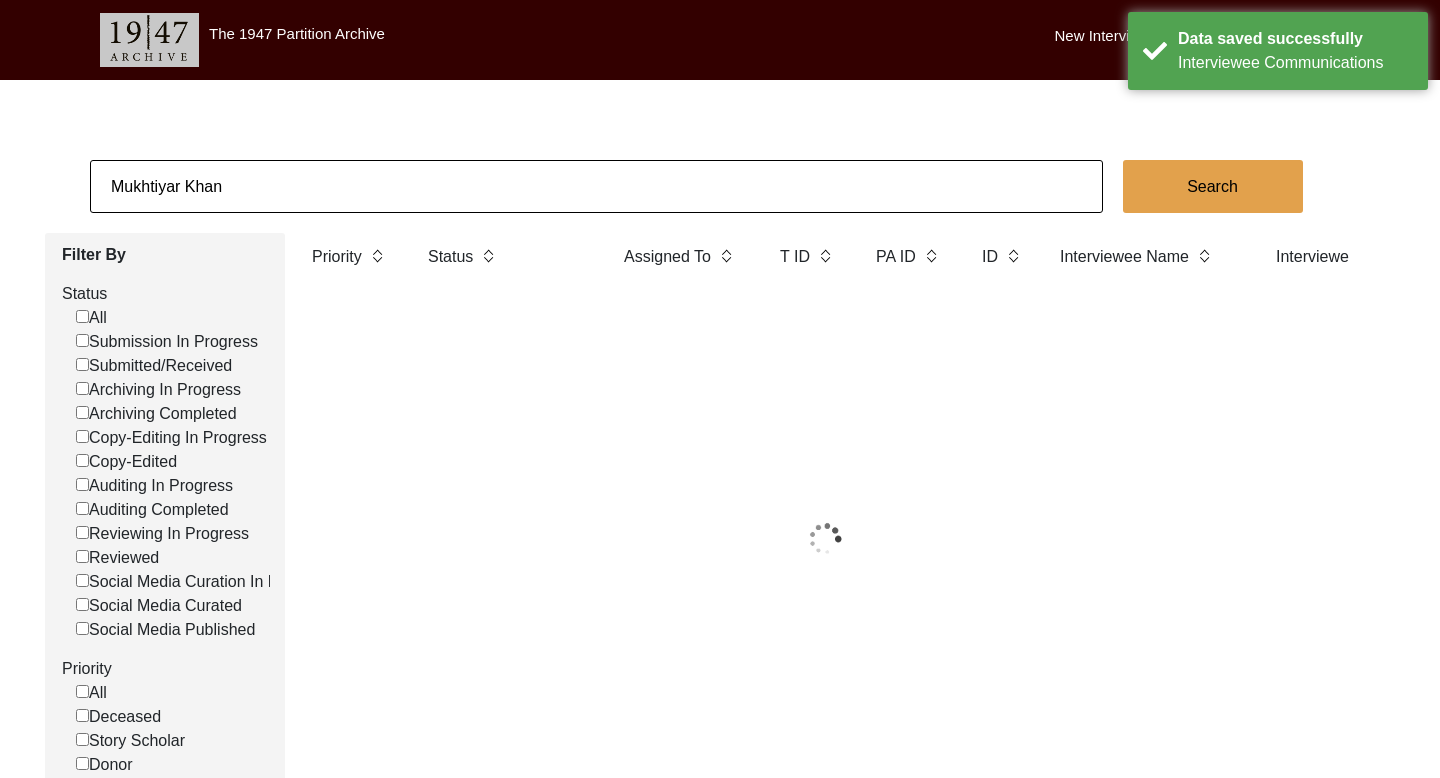 click on "Mukhtiyar Khan" 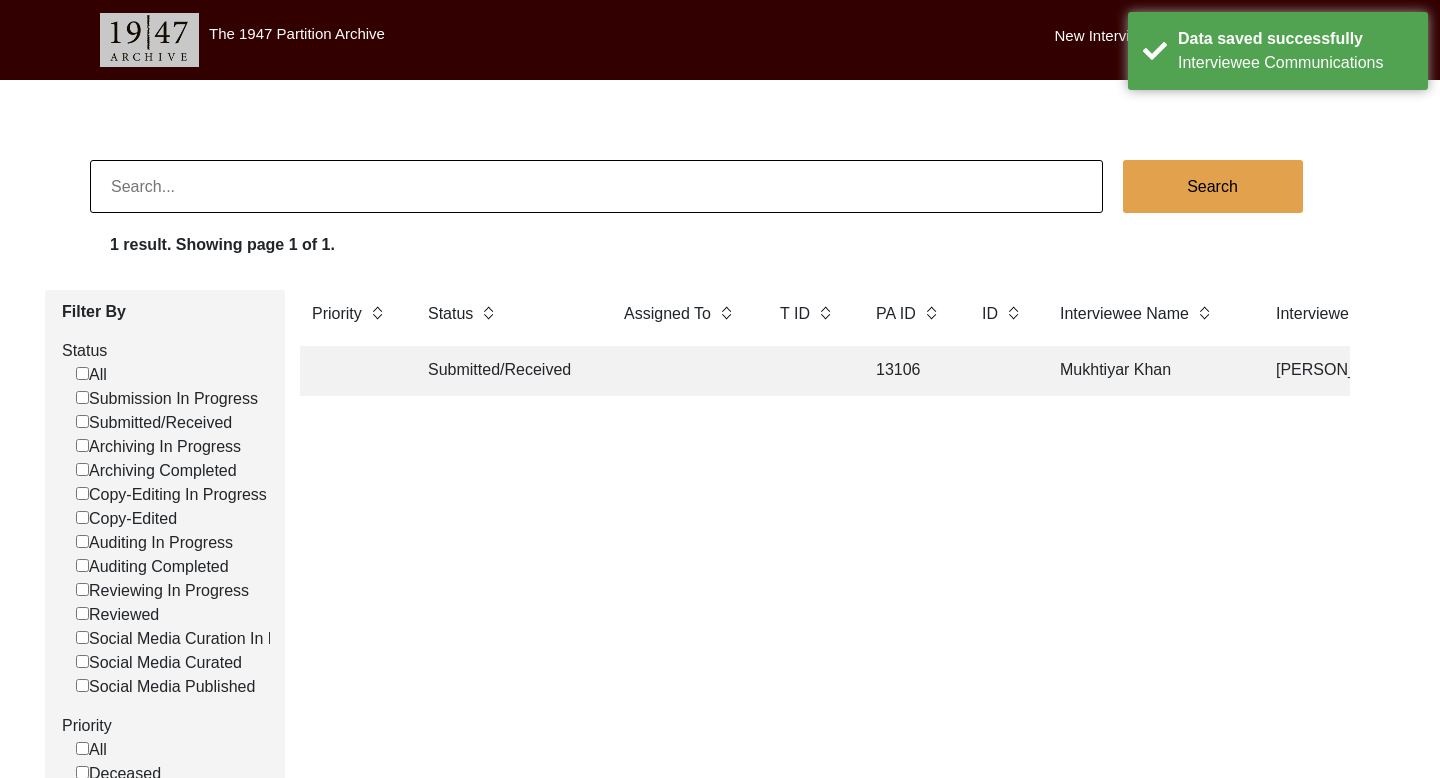 paste on "[PERSON_NAME]" 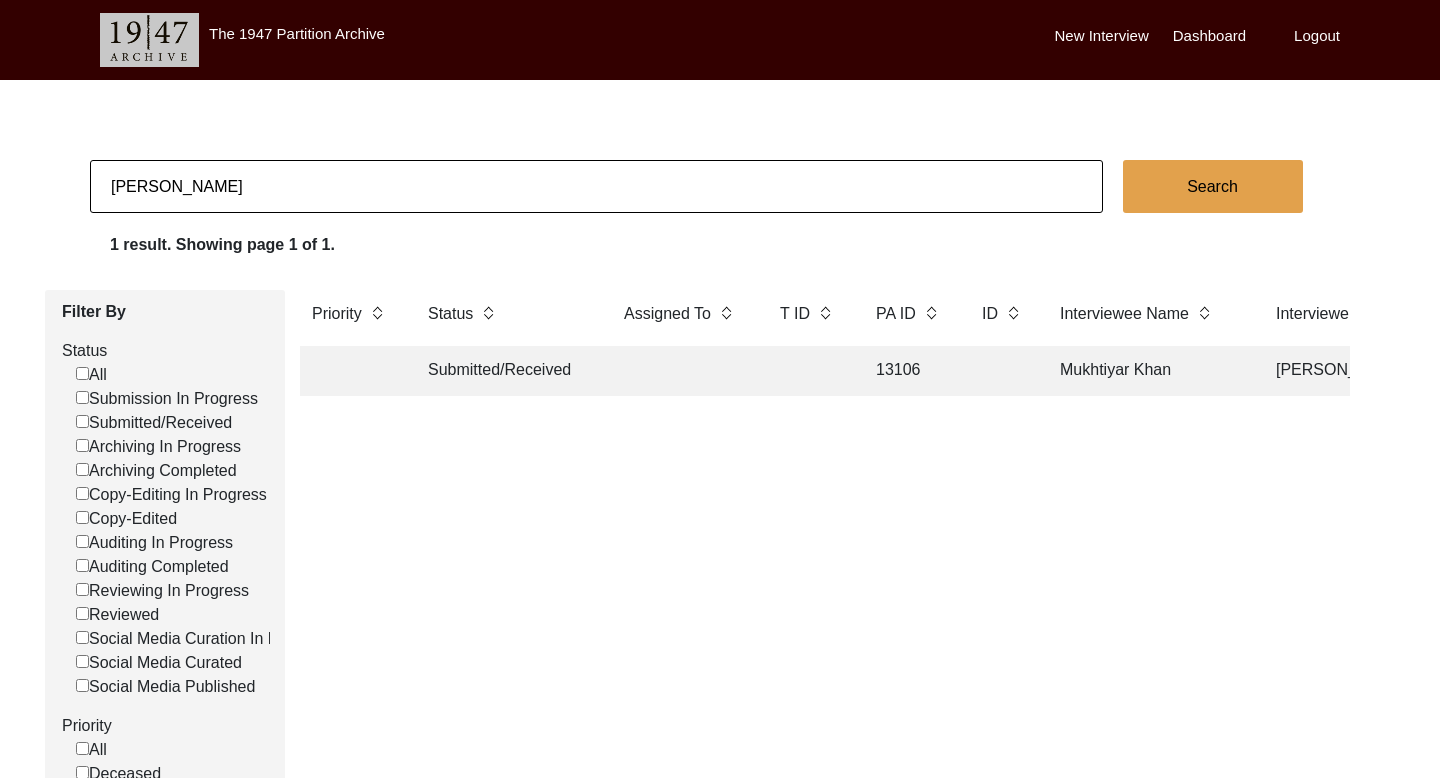 type on "[PERSON_NAME]" 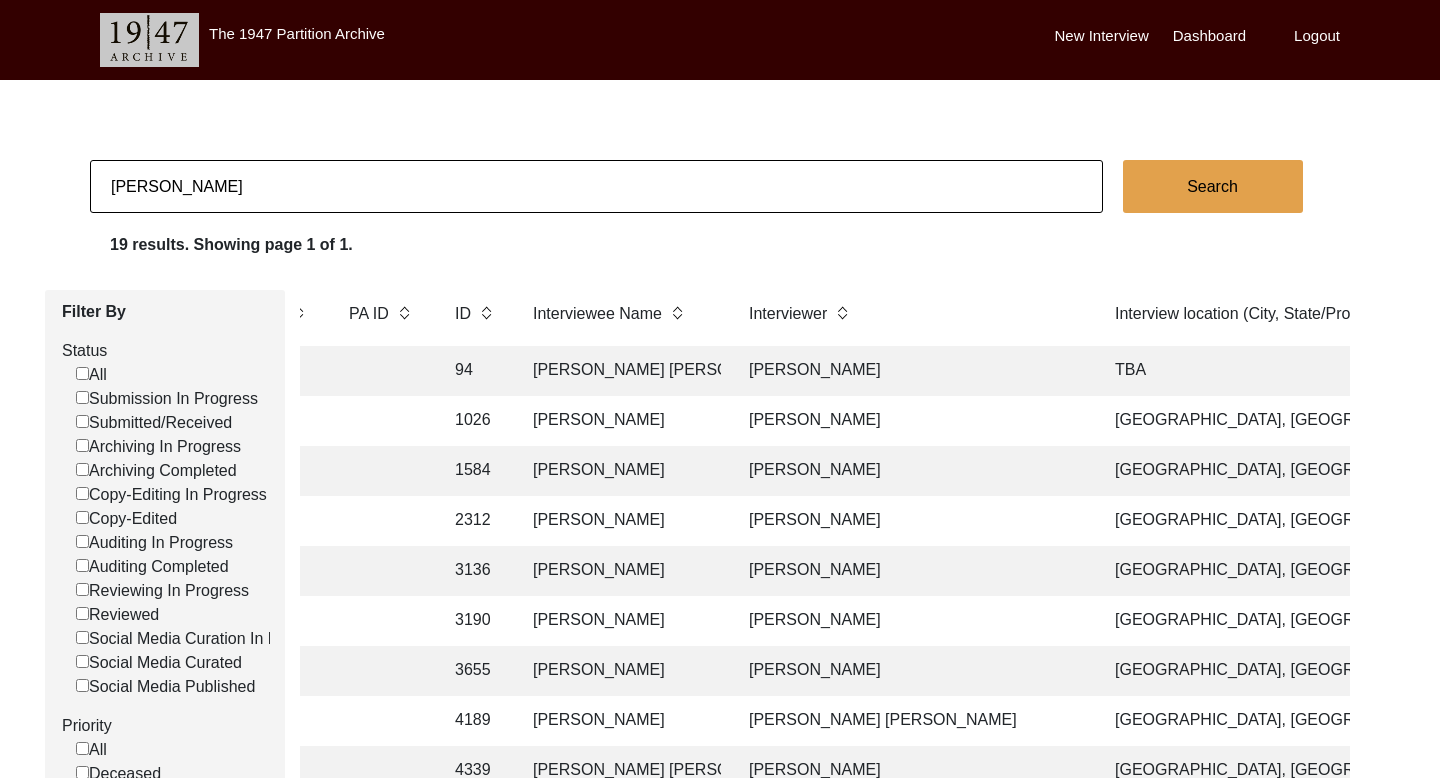 scroll, scrollTop: 0, scrollLeft: 986, axis: horizontal 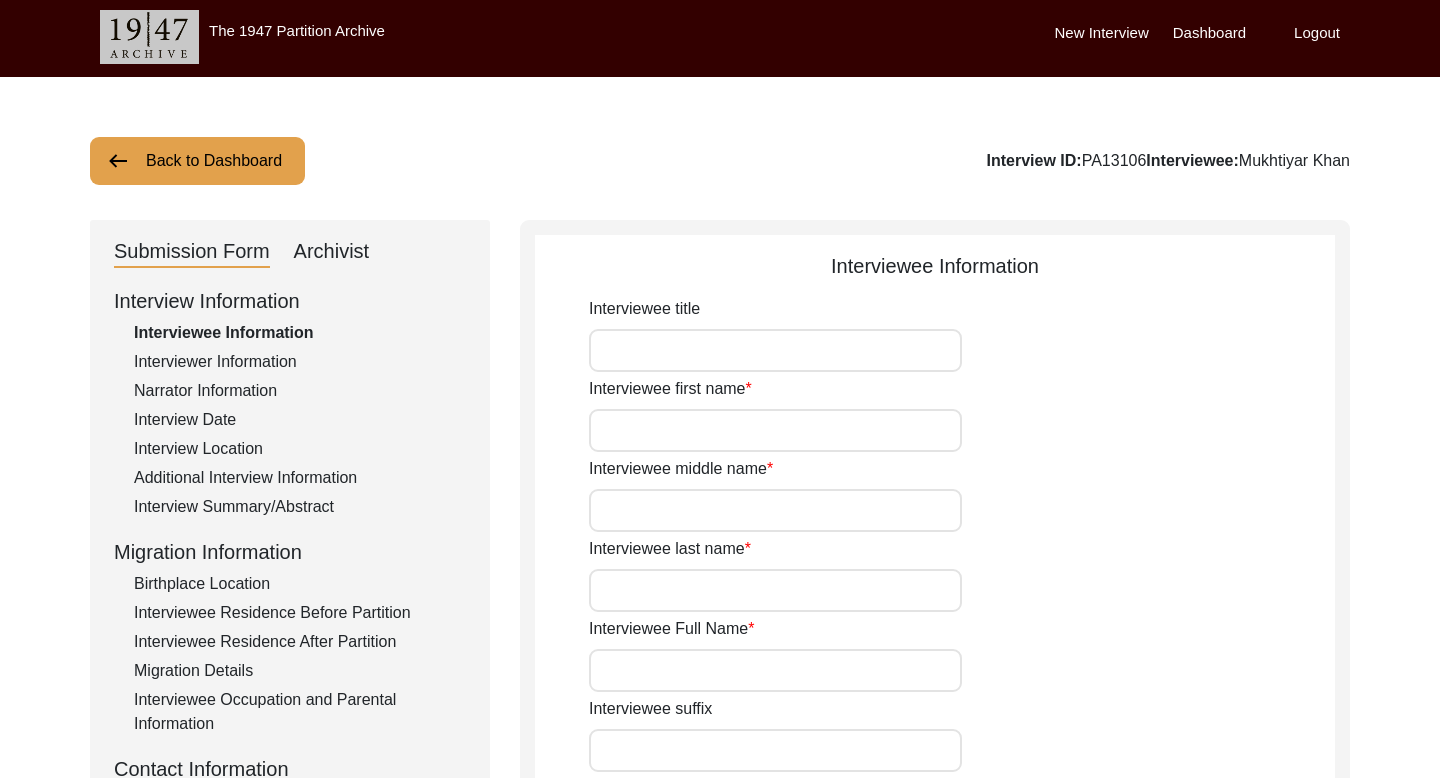 type on "Mukhtiyar" 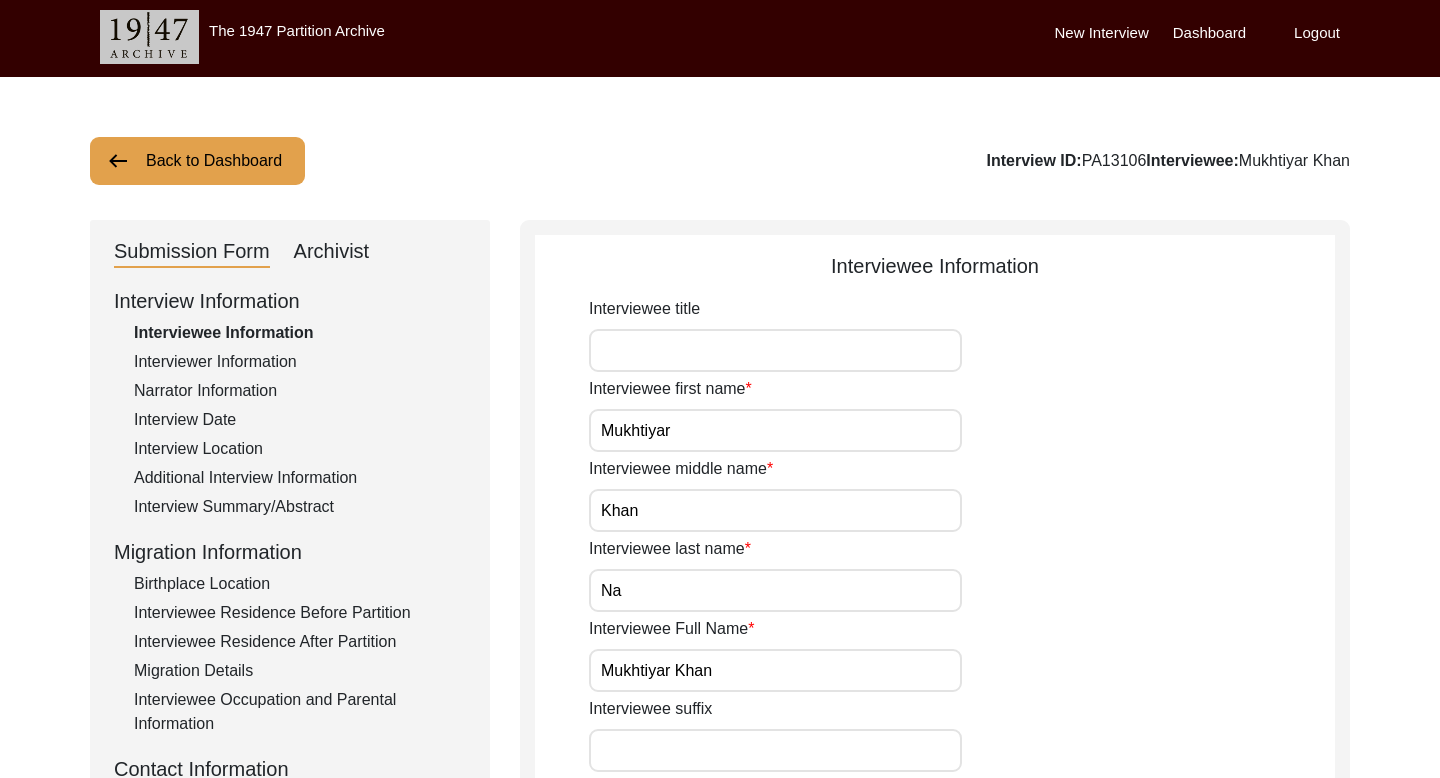 click on "Back to Dashboard" 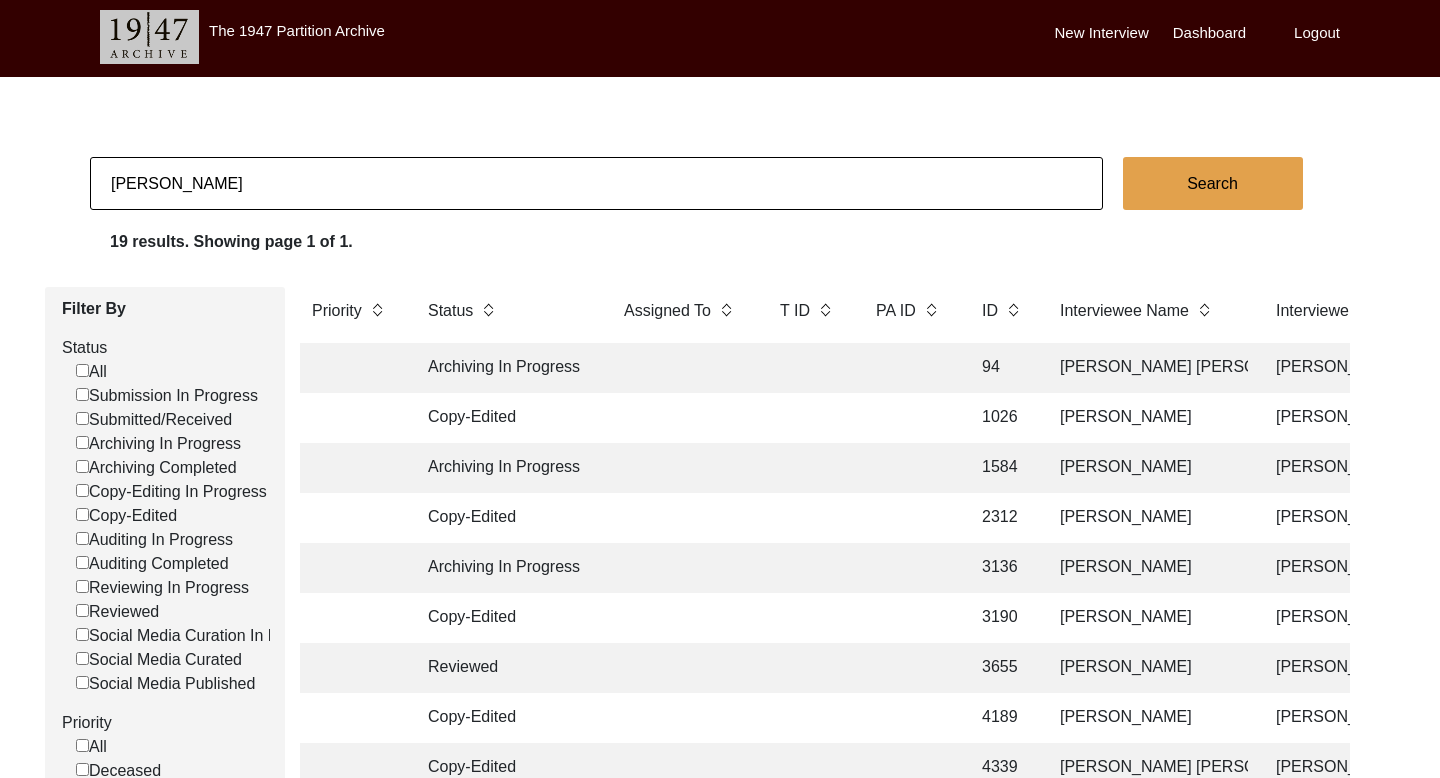 click on "Search" 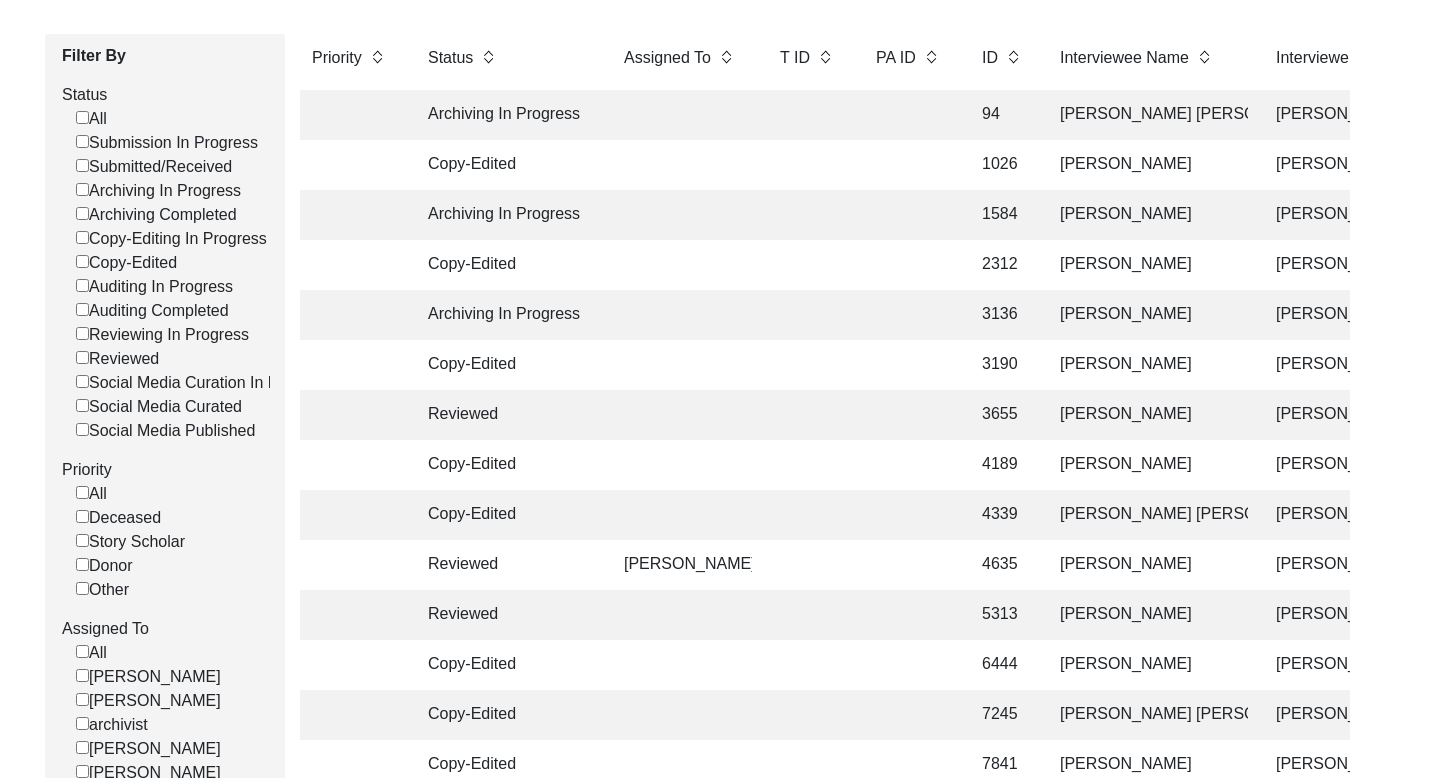 scroll, scrollTop: 686, scrollLeft: 0, axis: vertical 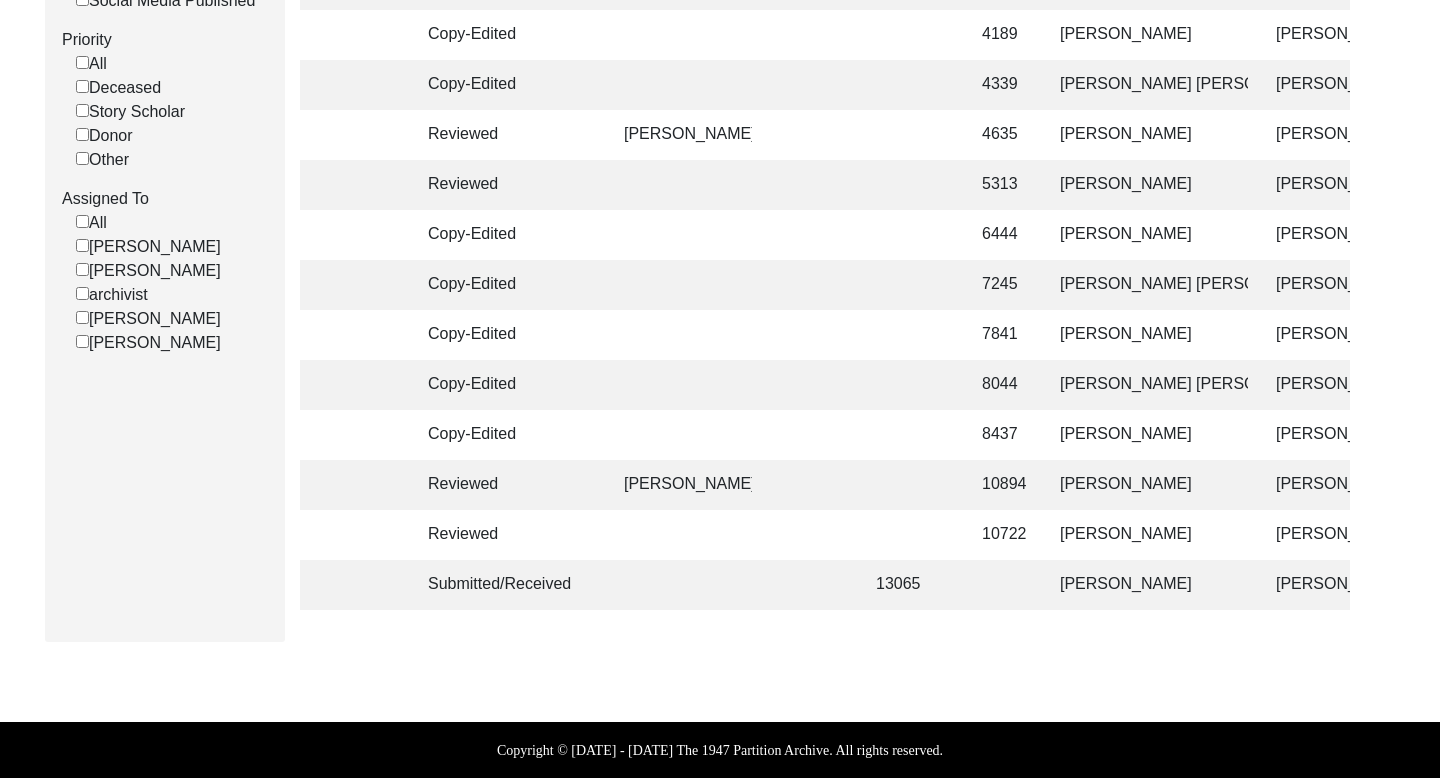 click on "[PERSON_NAME]" 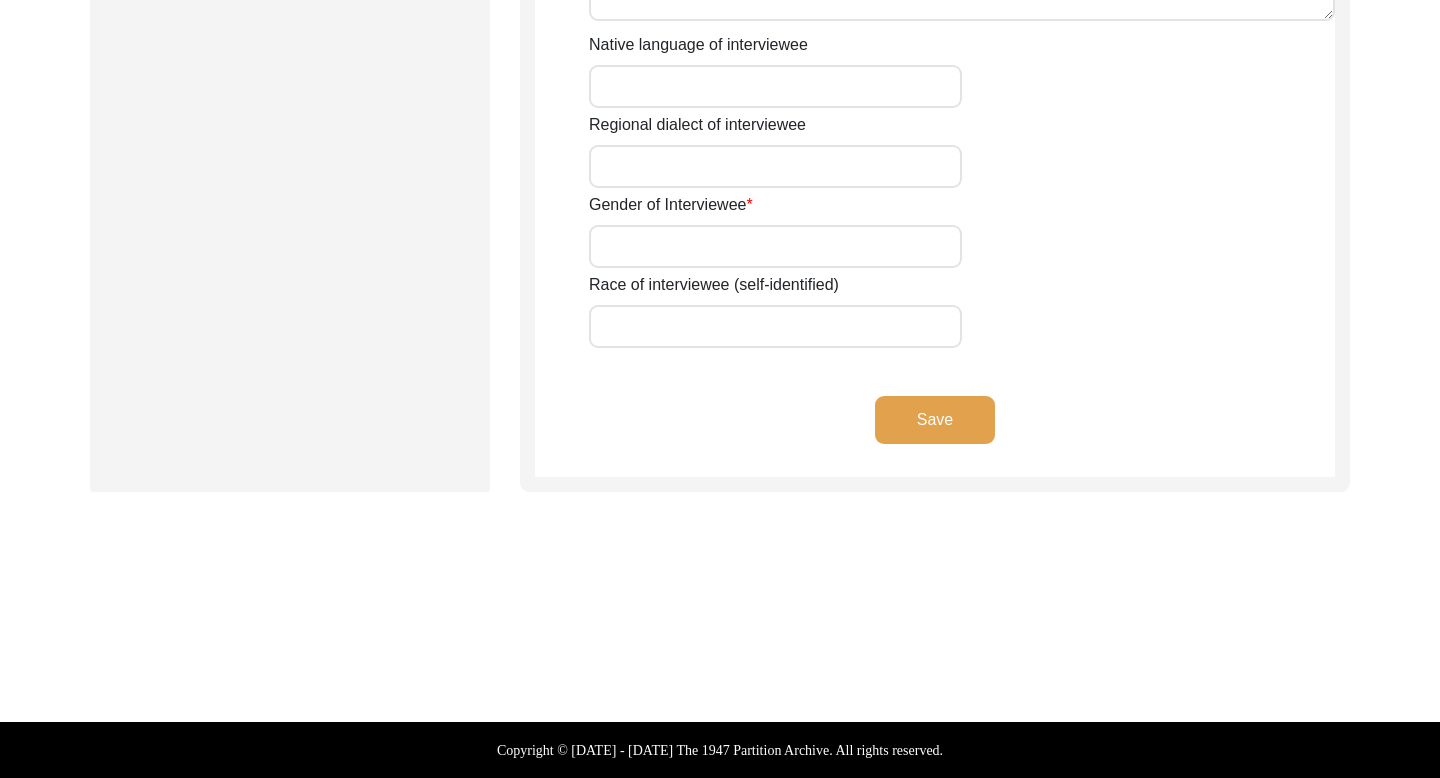 type on "Pritam" 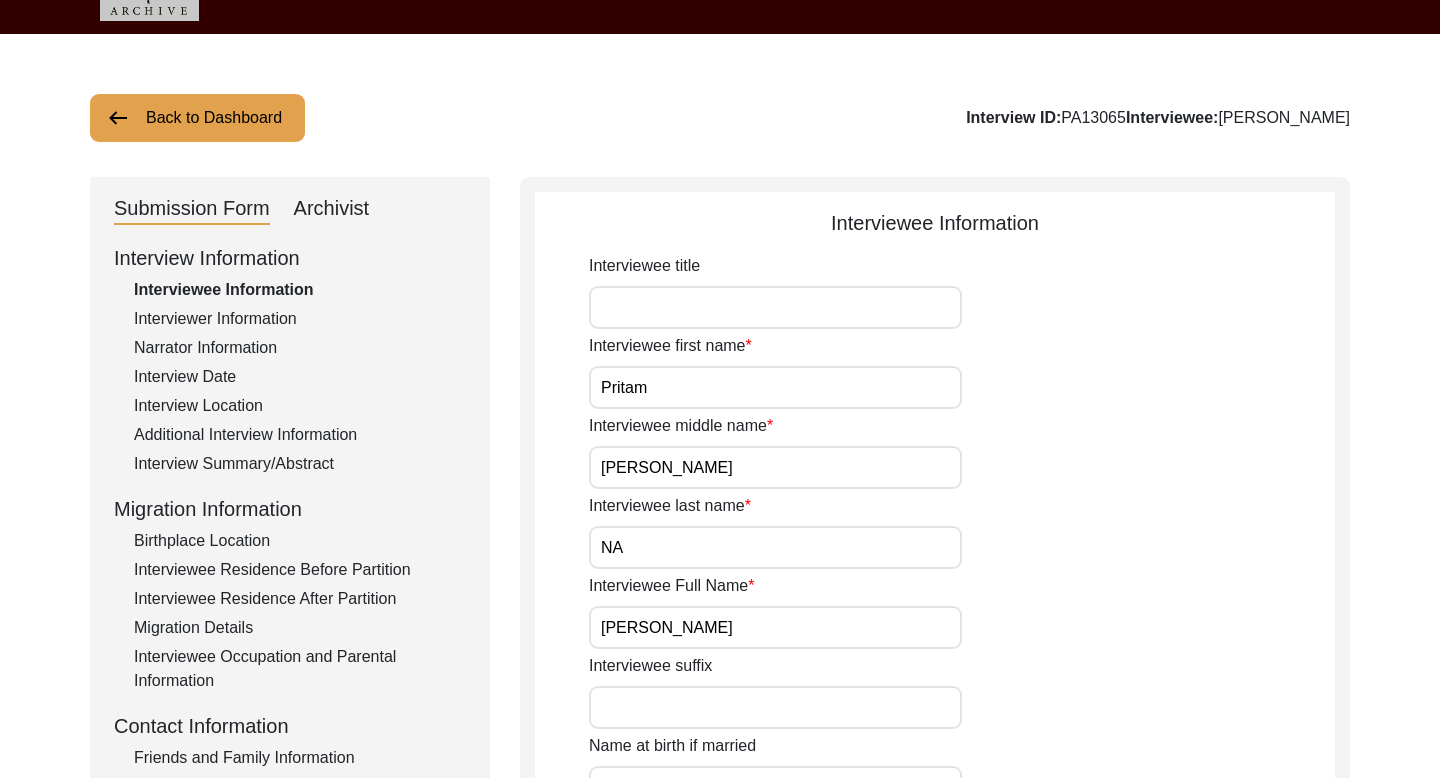 scroll, scrollTop: 0, scrollLeft: 0, axis: both 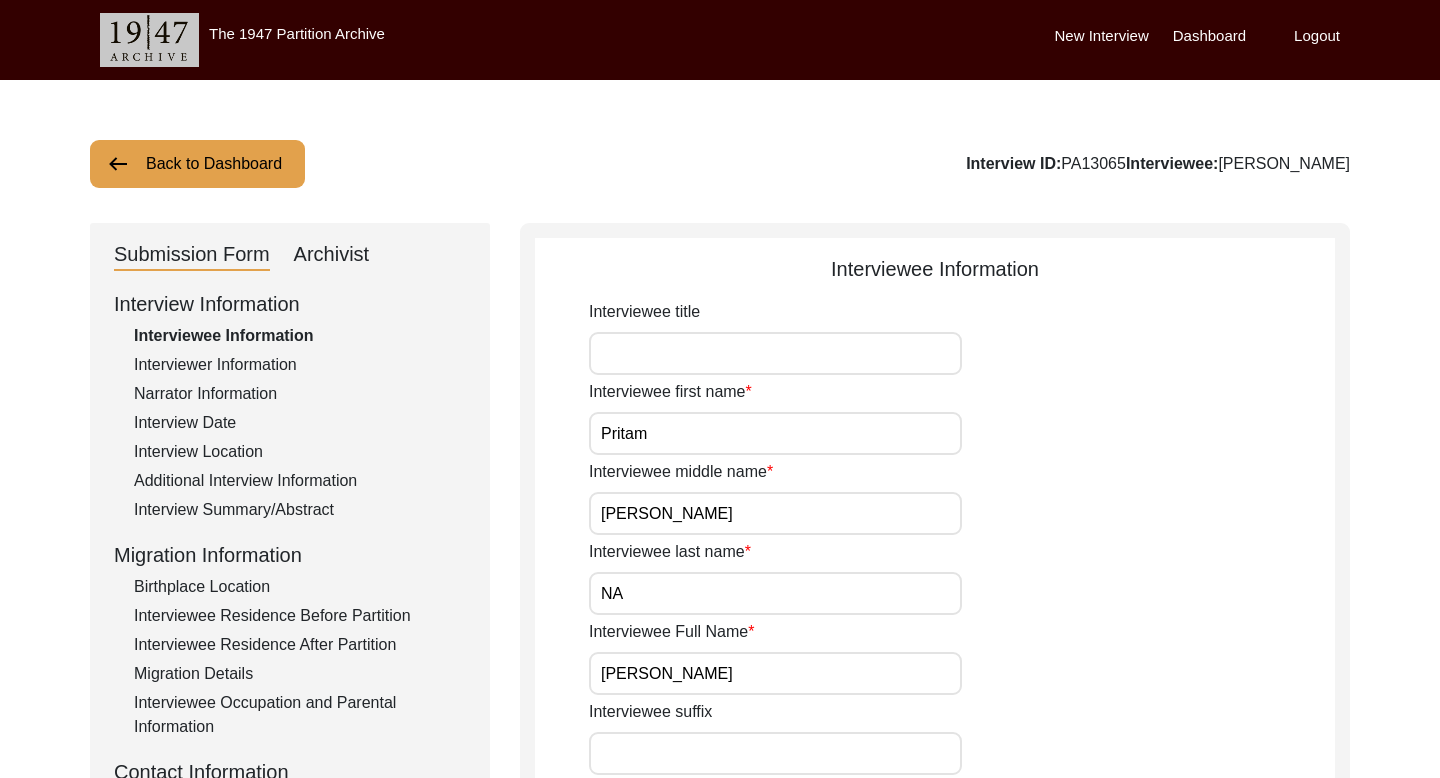 click on "Archivist" 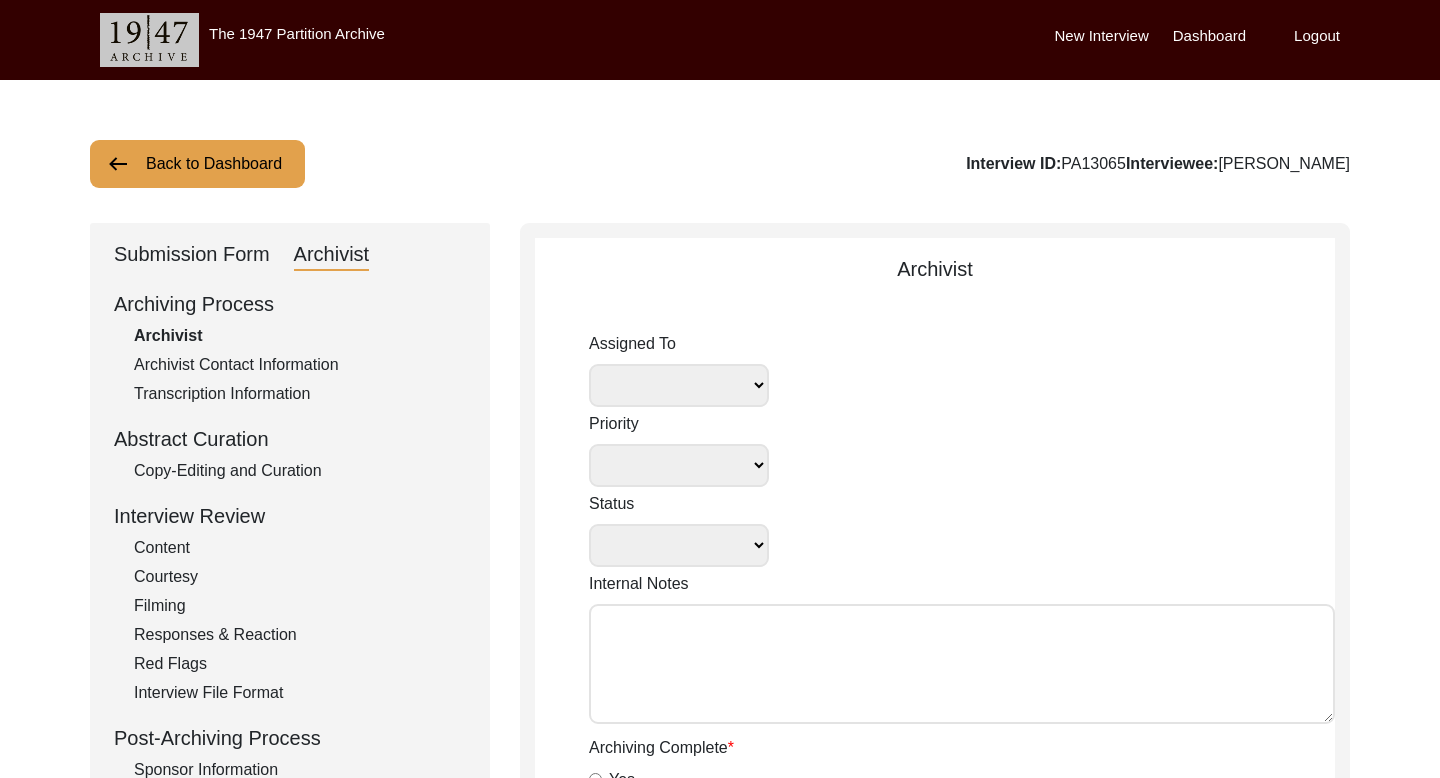 select 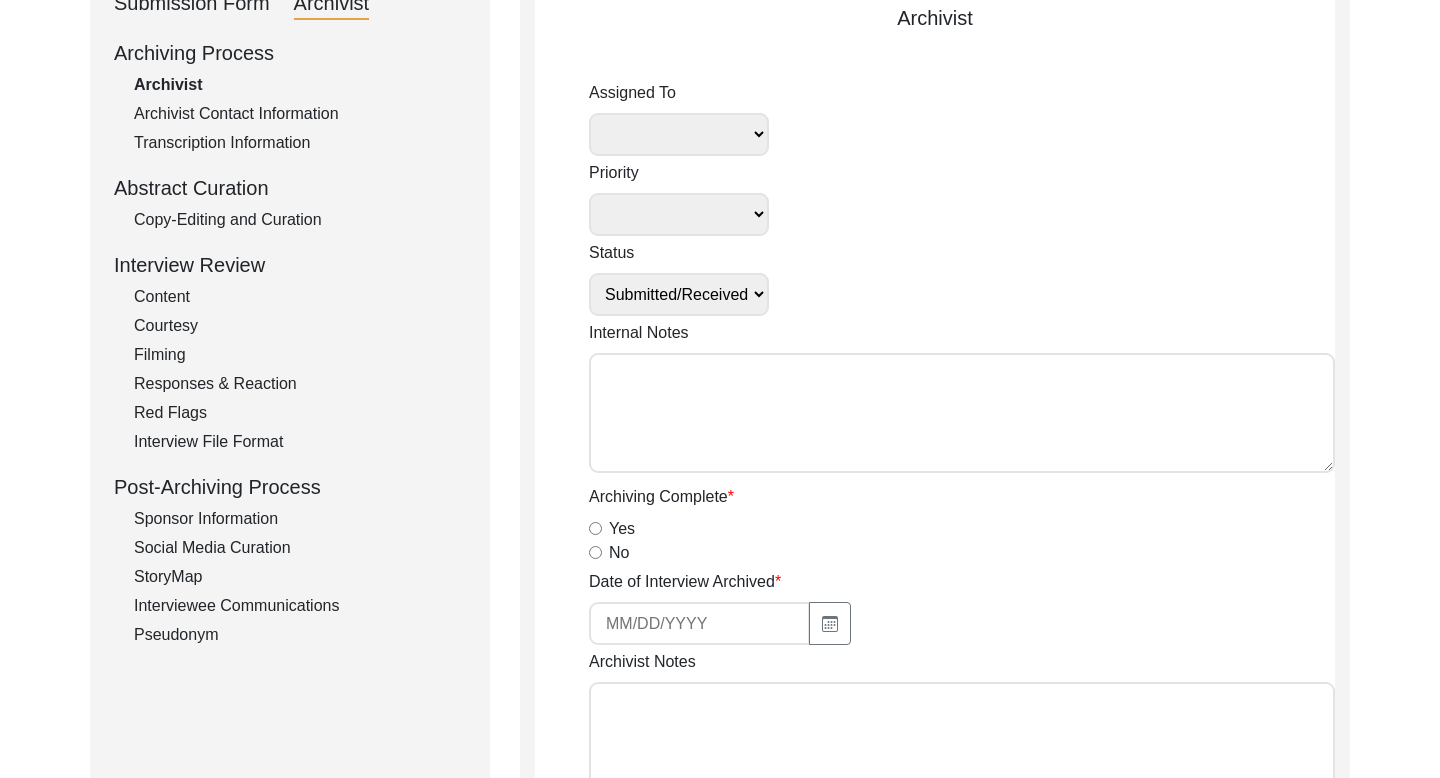 scroll, scrollTop: 262, scrollLeft: 0, axis: vertical 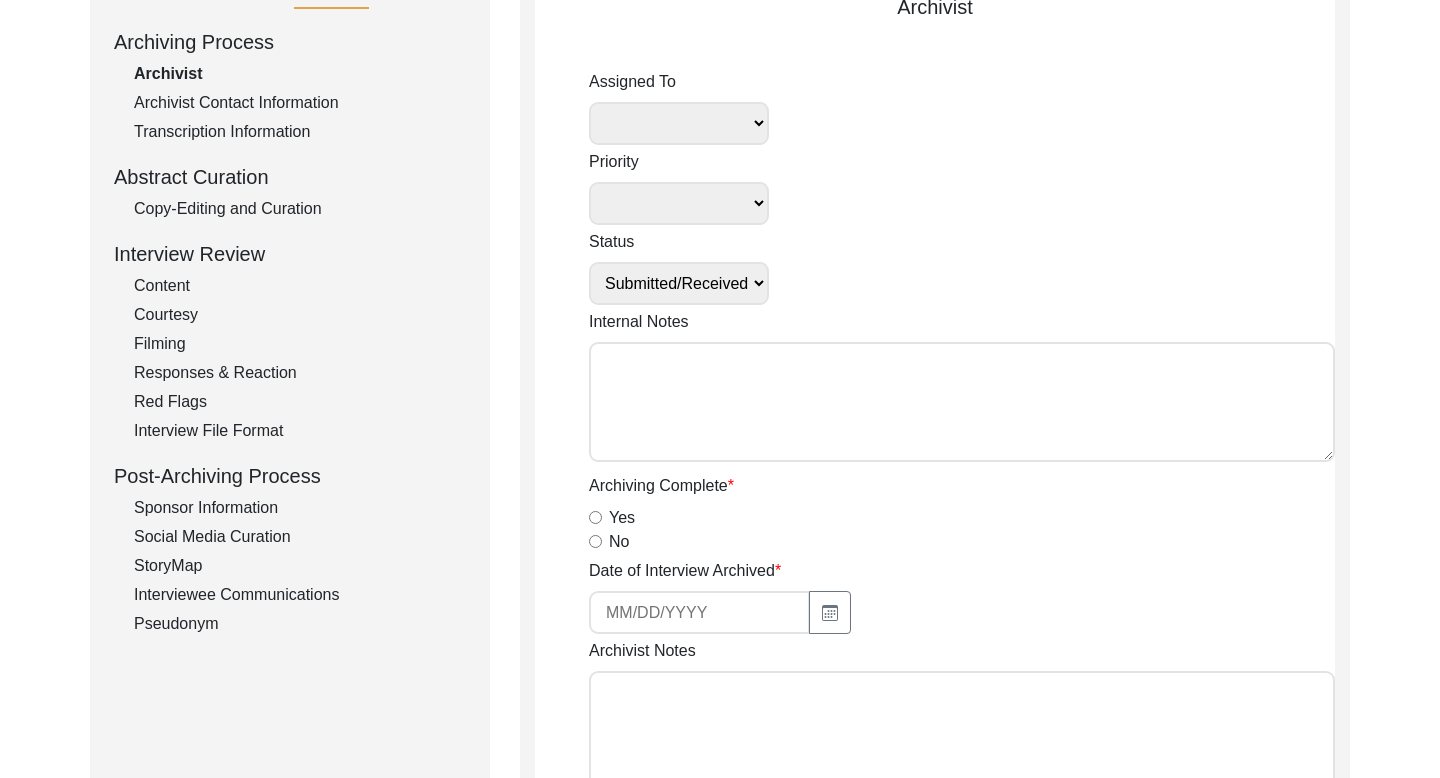 click on "Interviewee Communications" 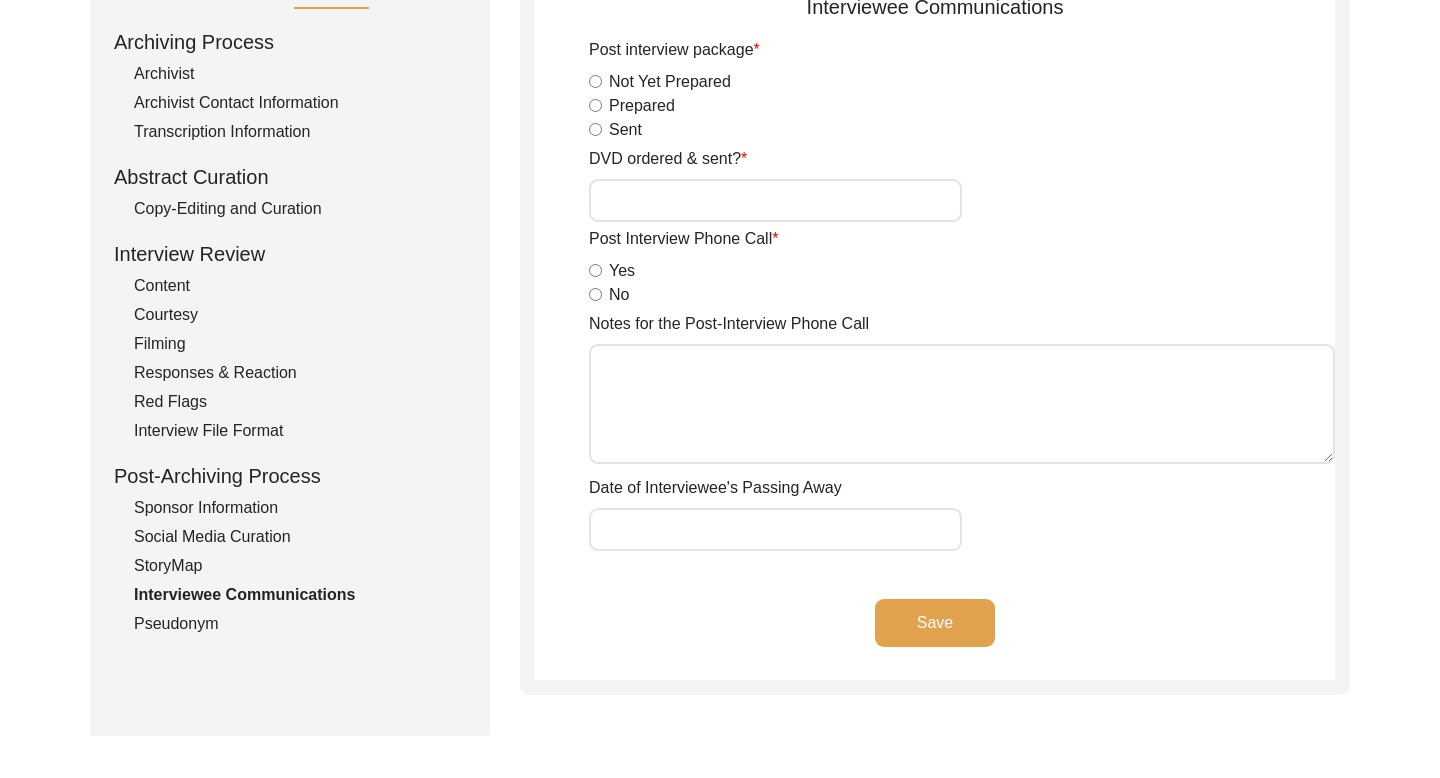 click on "Yes" at bounding box center (595, 270) 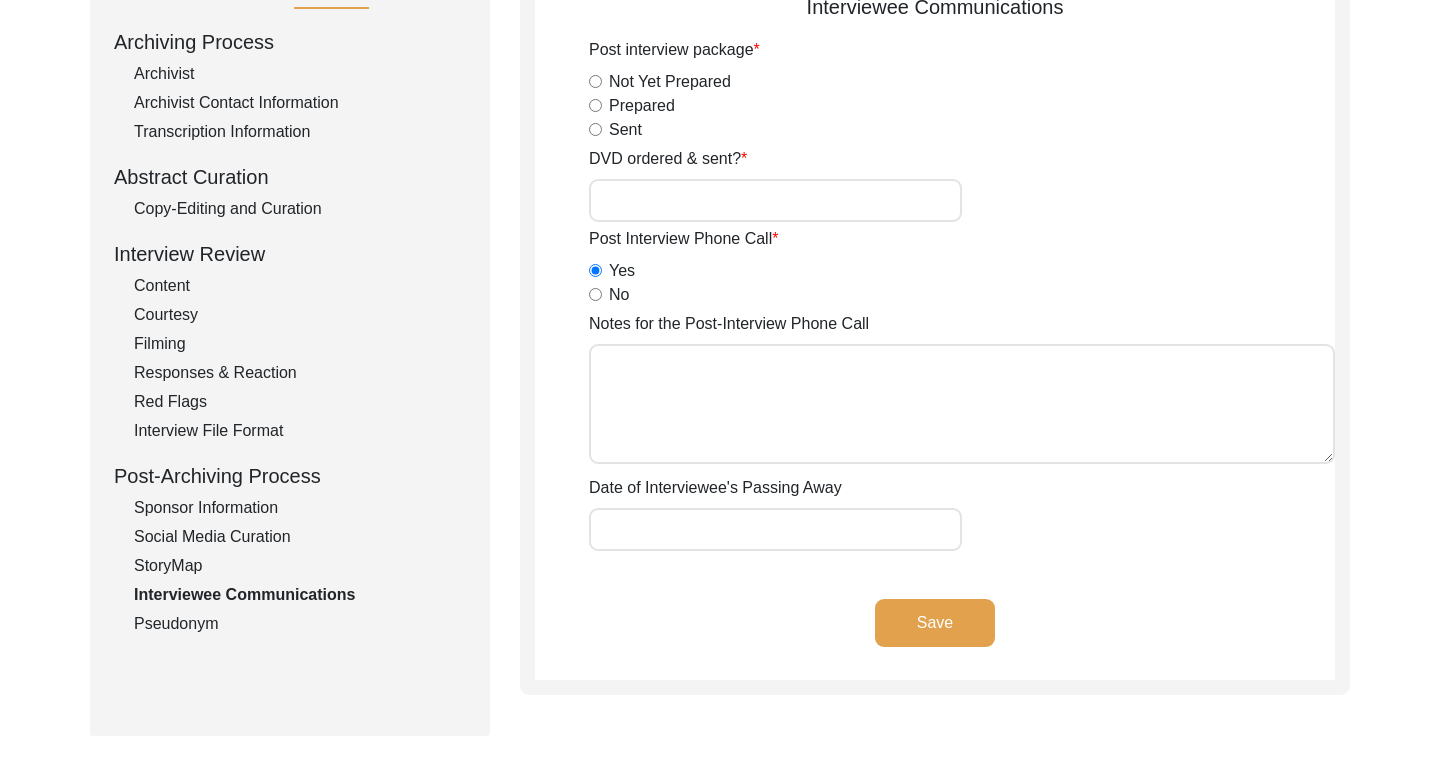 click on "Notes for the Post-Interview Phone Call" at bounding box center [962, 404] 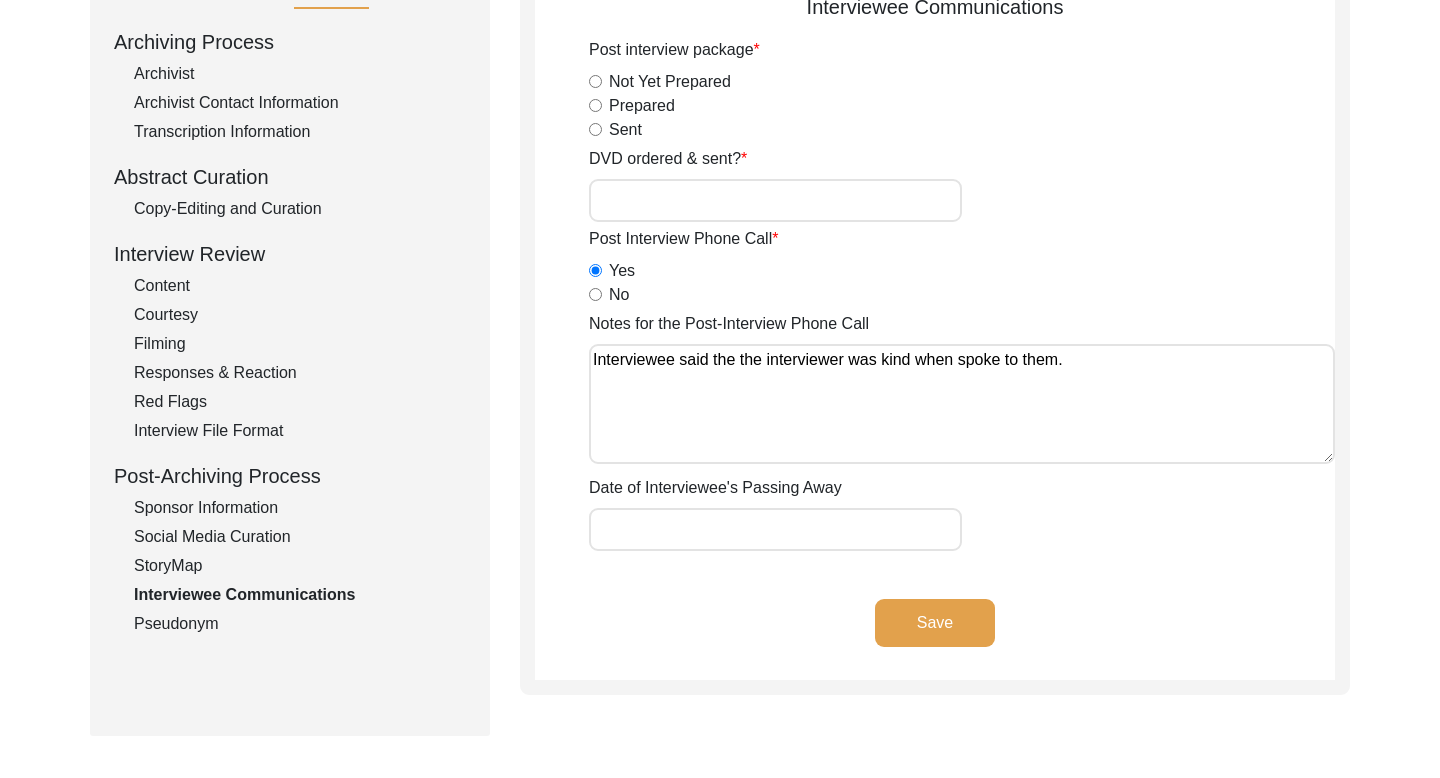paste on "Yes,they are interested in taking up the interview again" 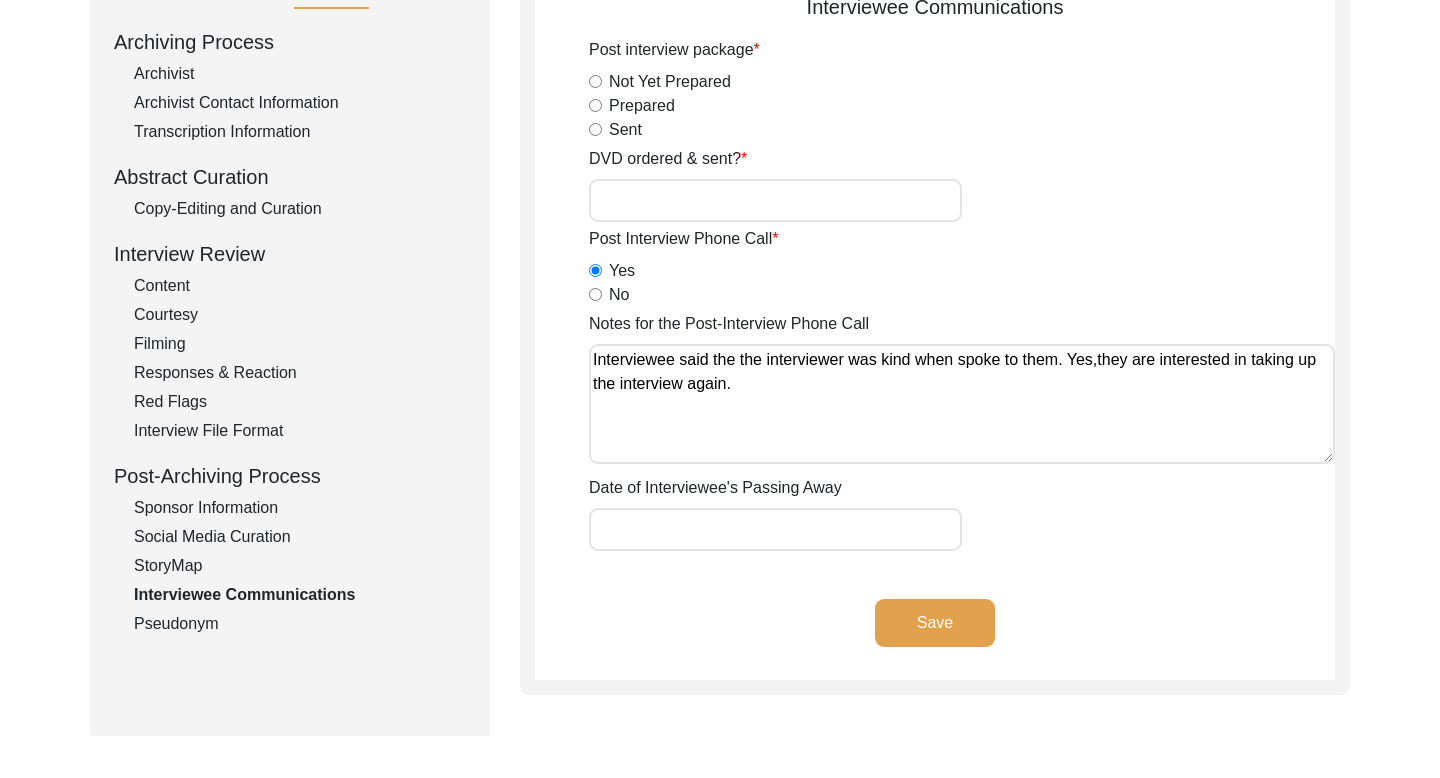 click on "Notes for the Post-Interview Phone Call" at bounding box center (962, 404) 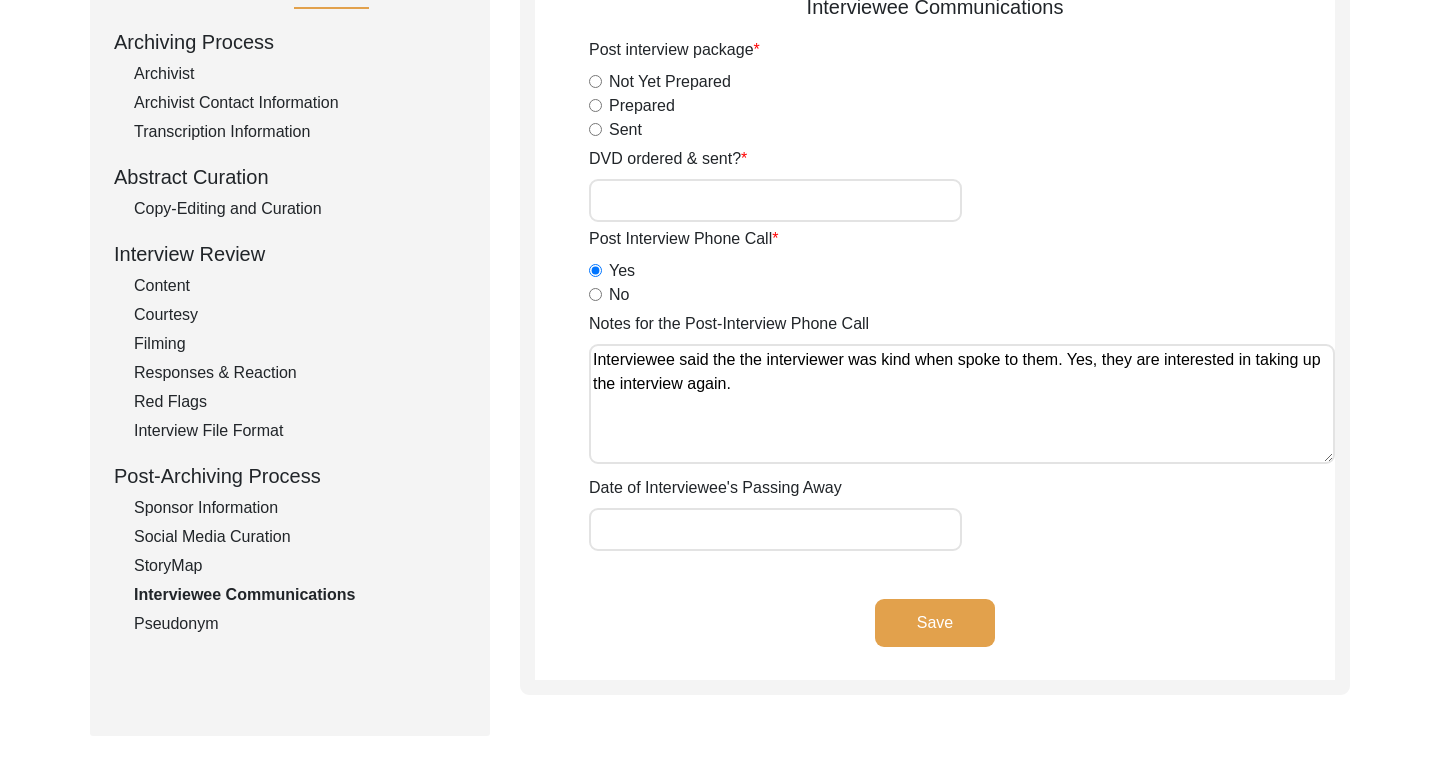 click on "Notes for the Post-Interview Phone Call" at bounding box center (962, 404) 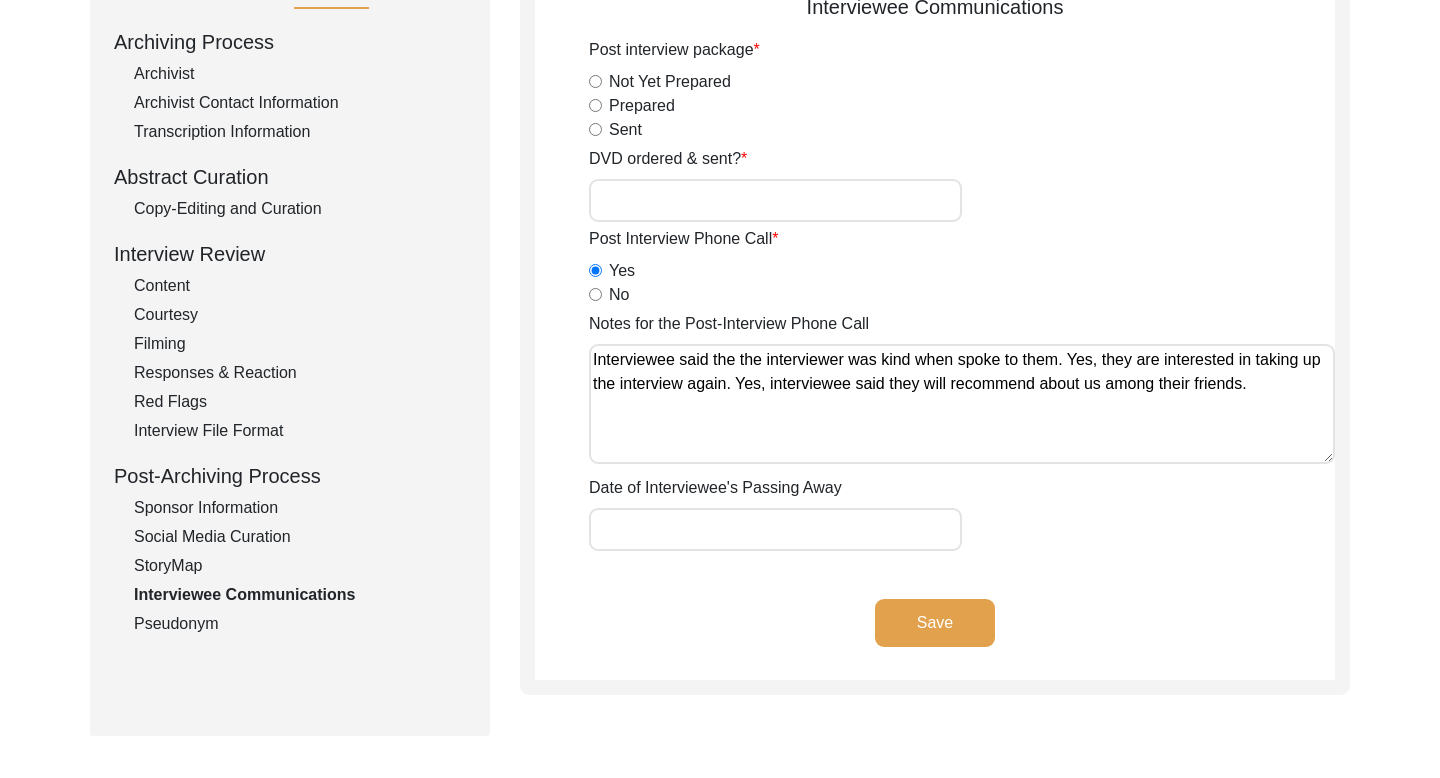 paste on "Everything was good, love the discipline" 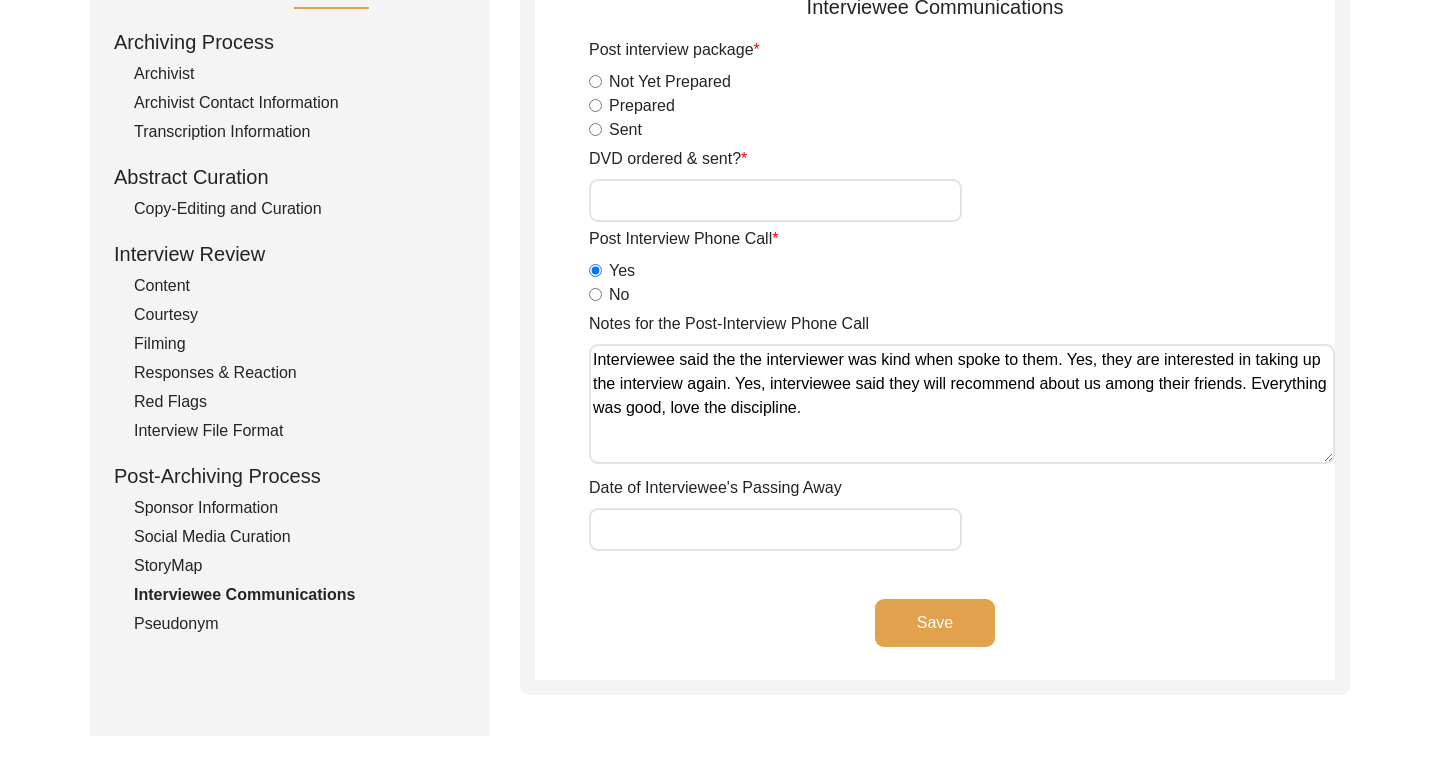 paste on "Had amazing experience recollecting memories" 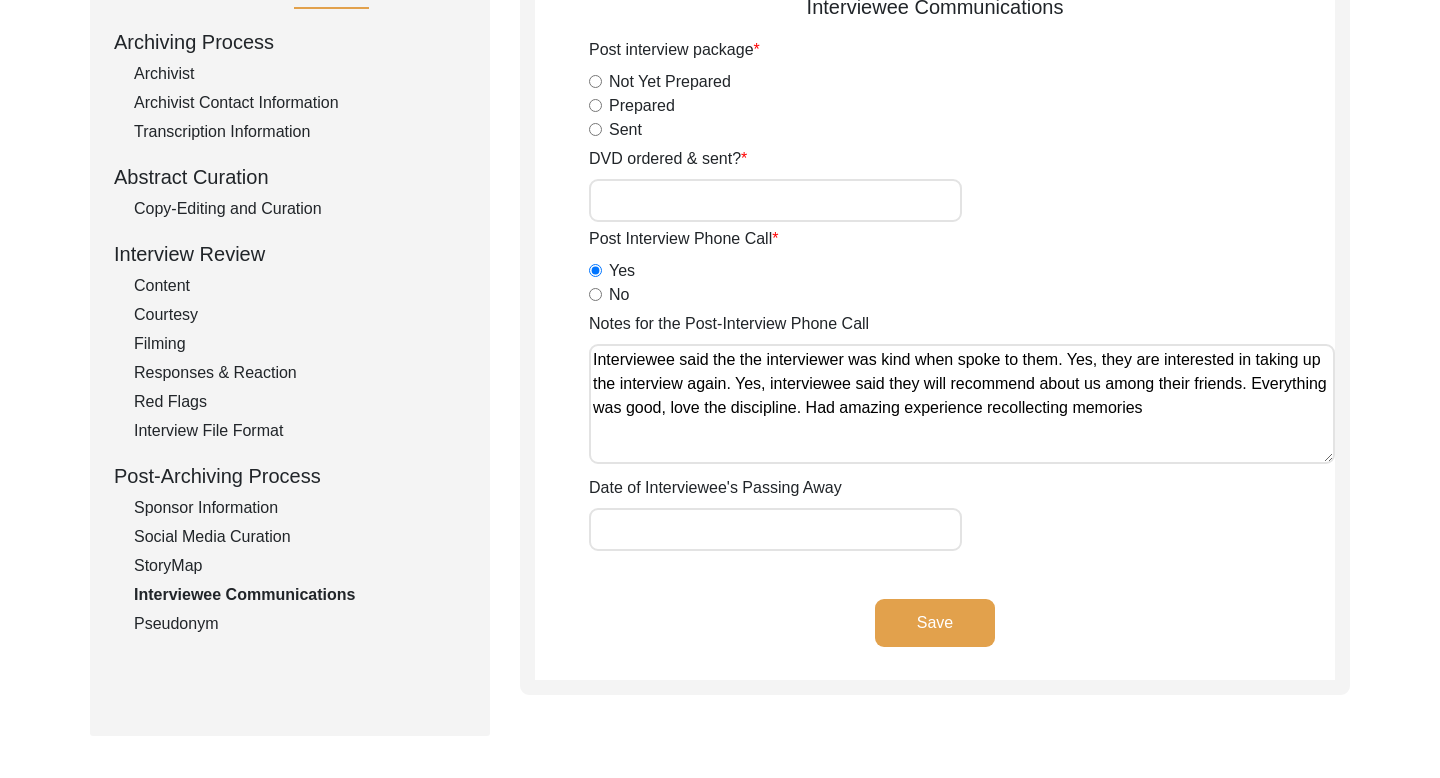 click on "Save" 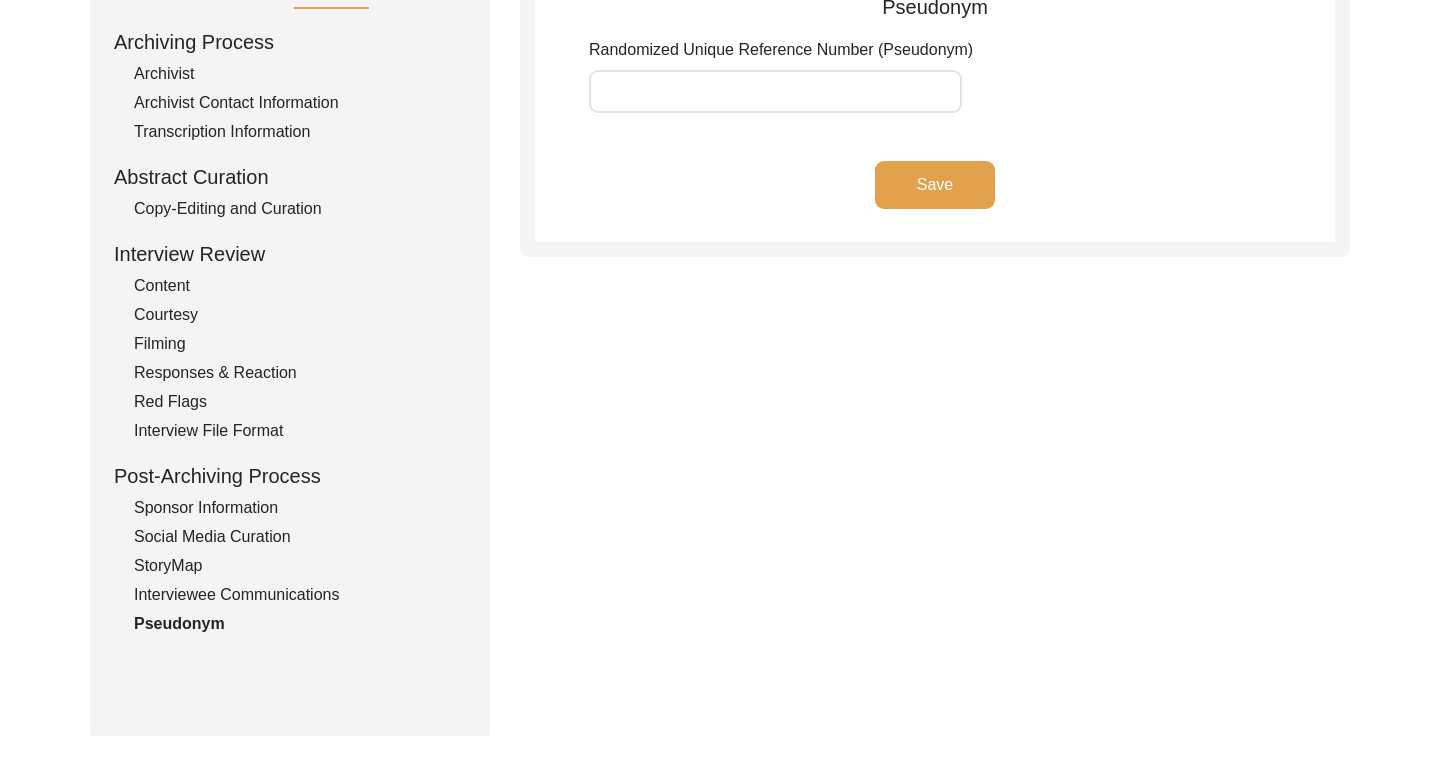 scroll, scrollTop: 0, scrollLeft: 0, axis: both 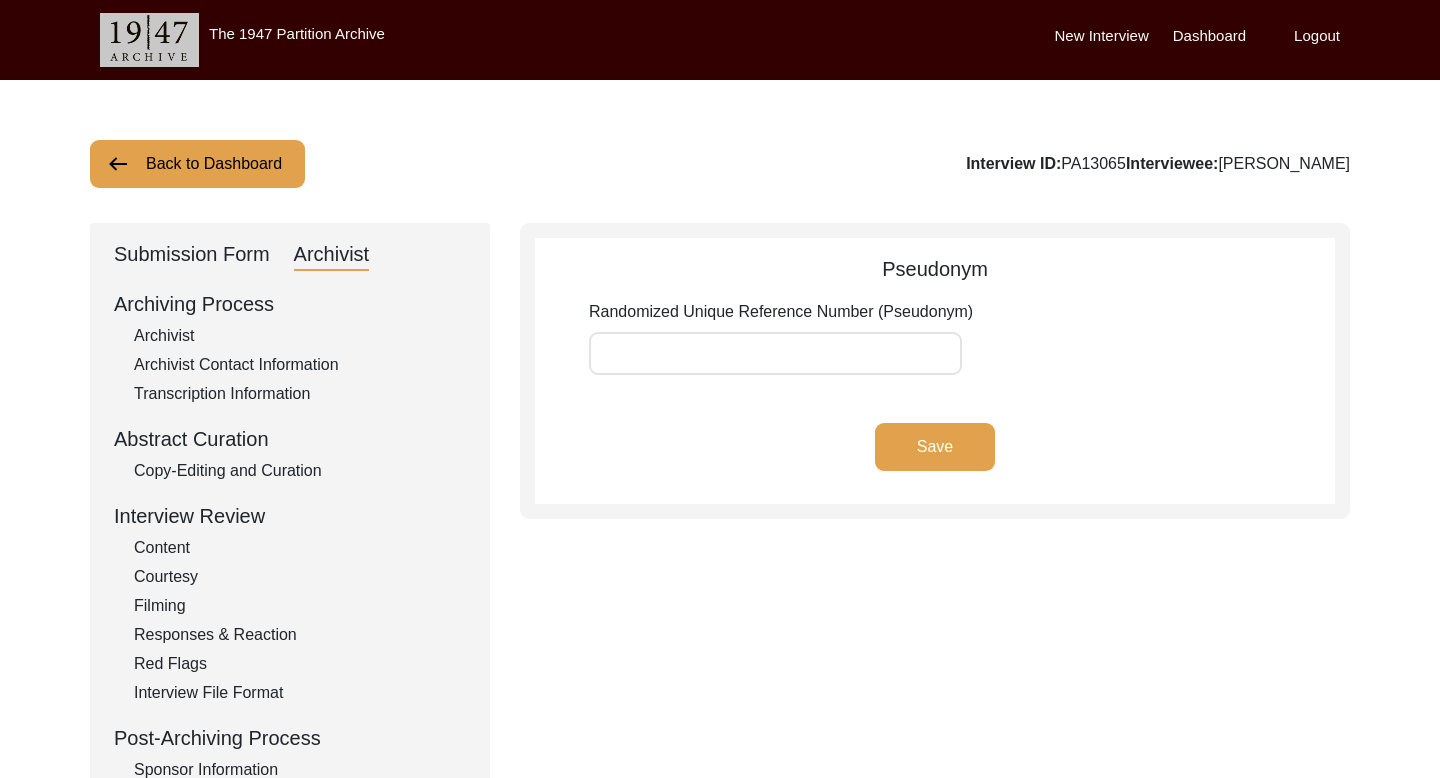 click on "Back to Dashboard" 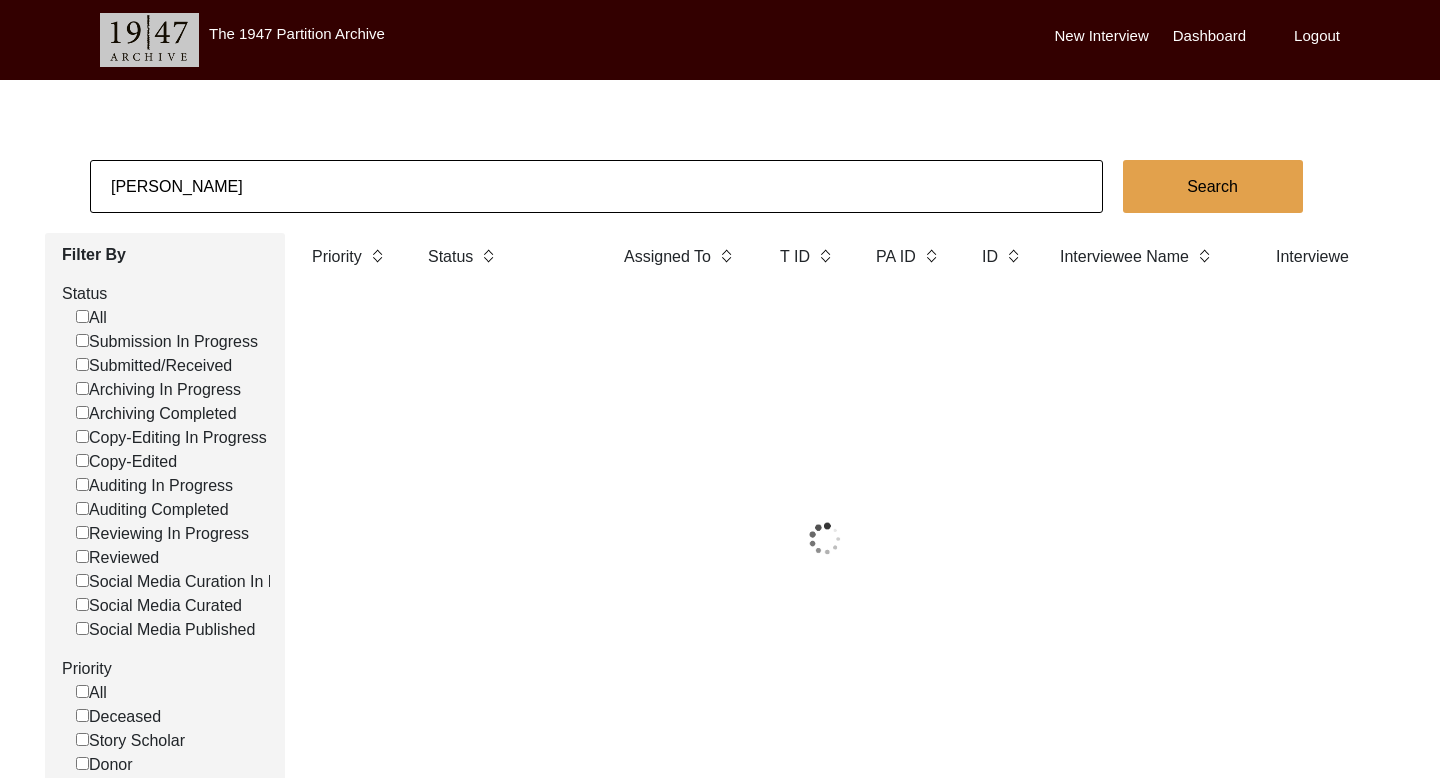 click on "[PERSON_NAME]" 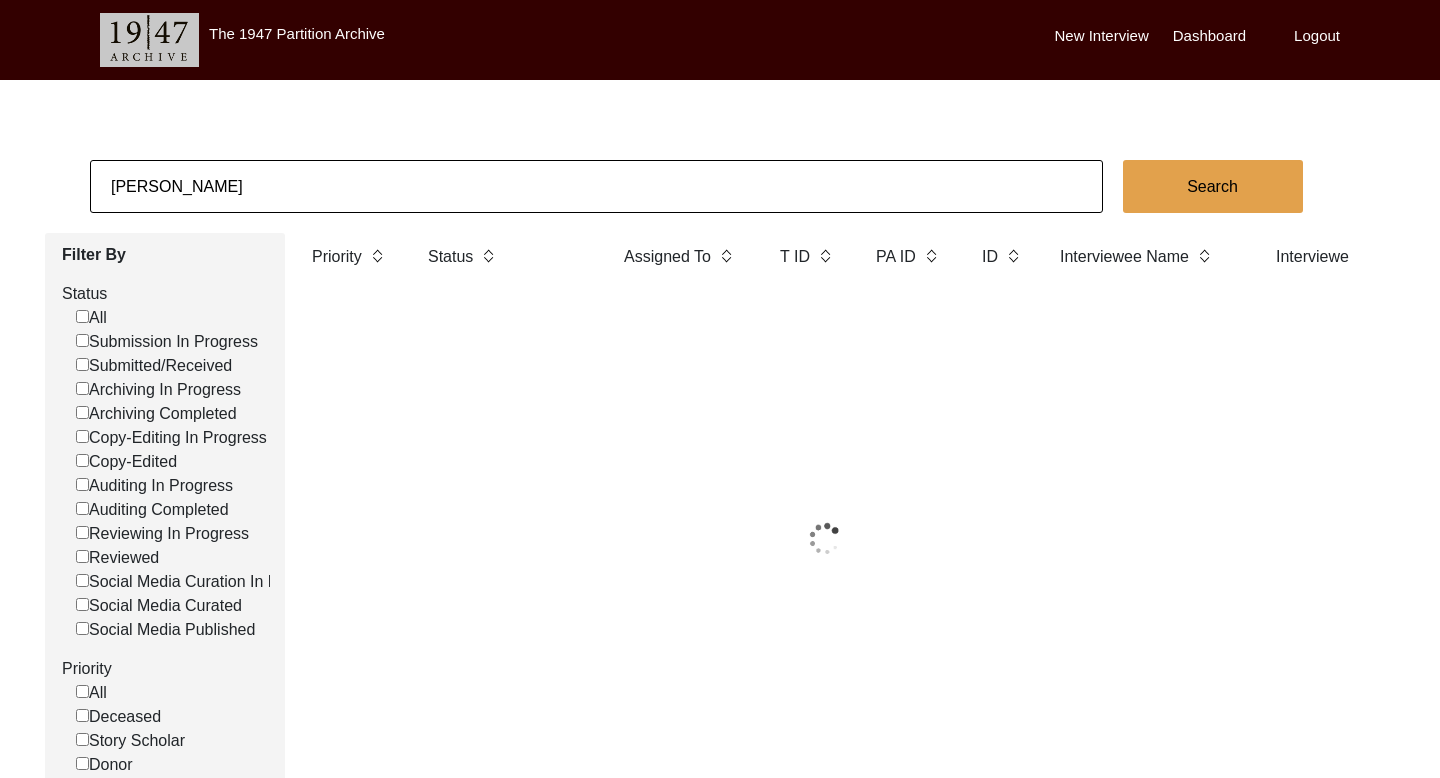click on "[PERSON_NAME]" 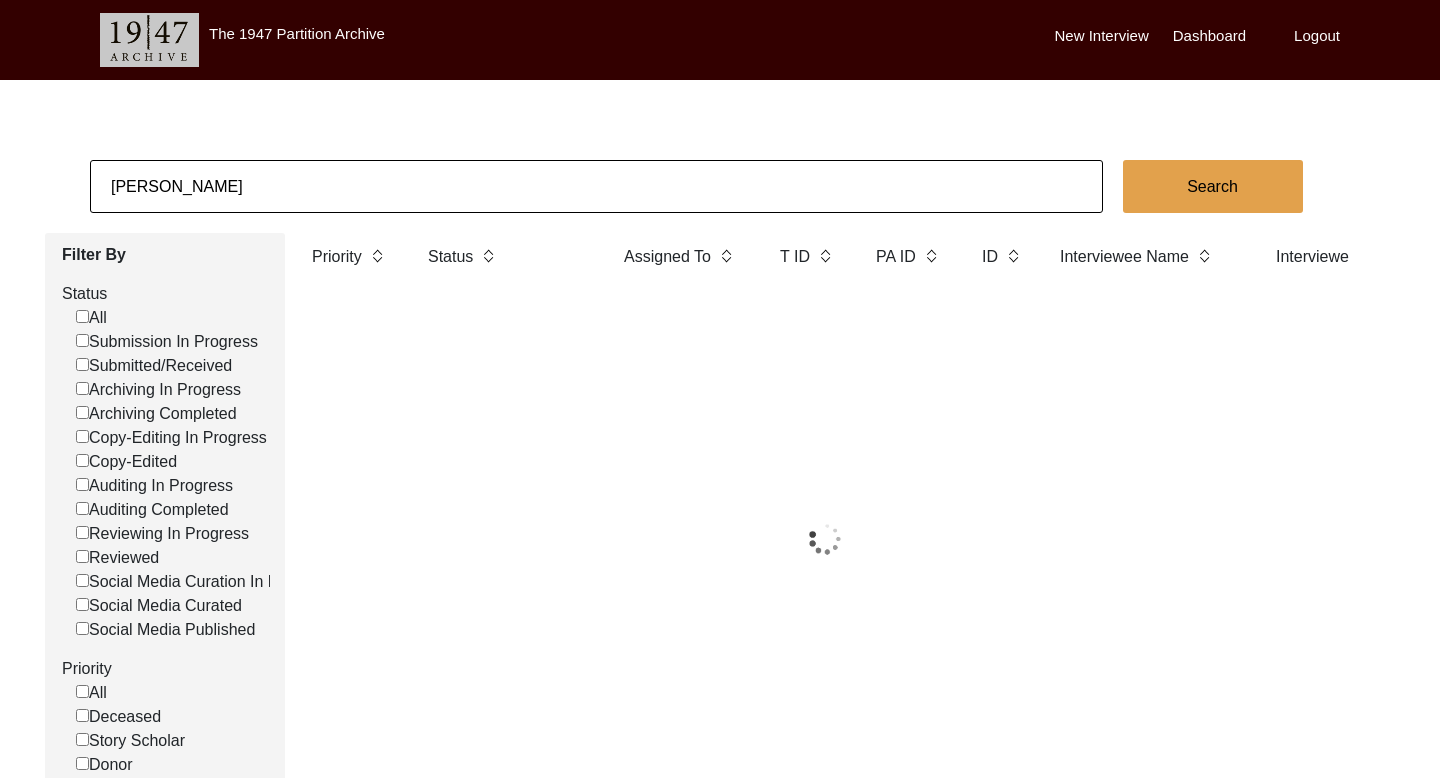 click on "[PERSON_NAME]" 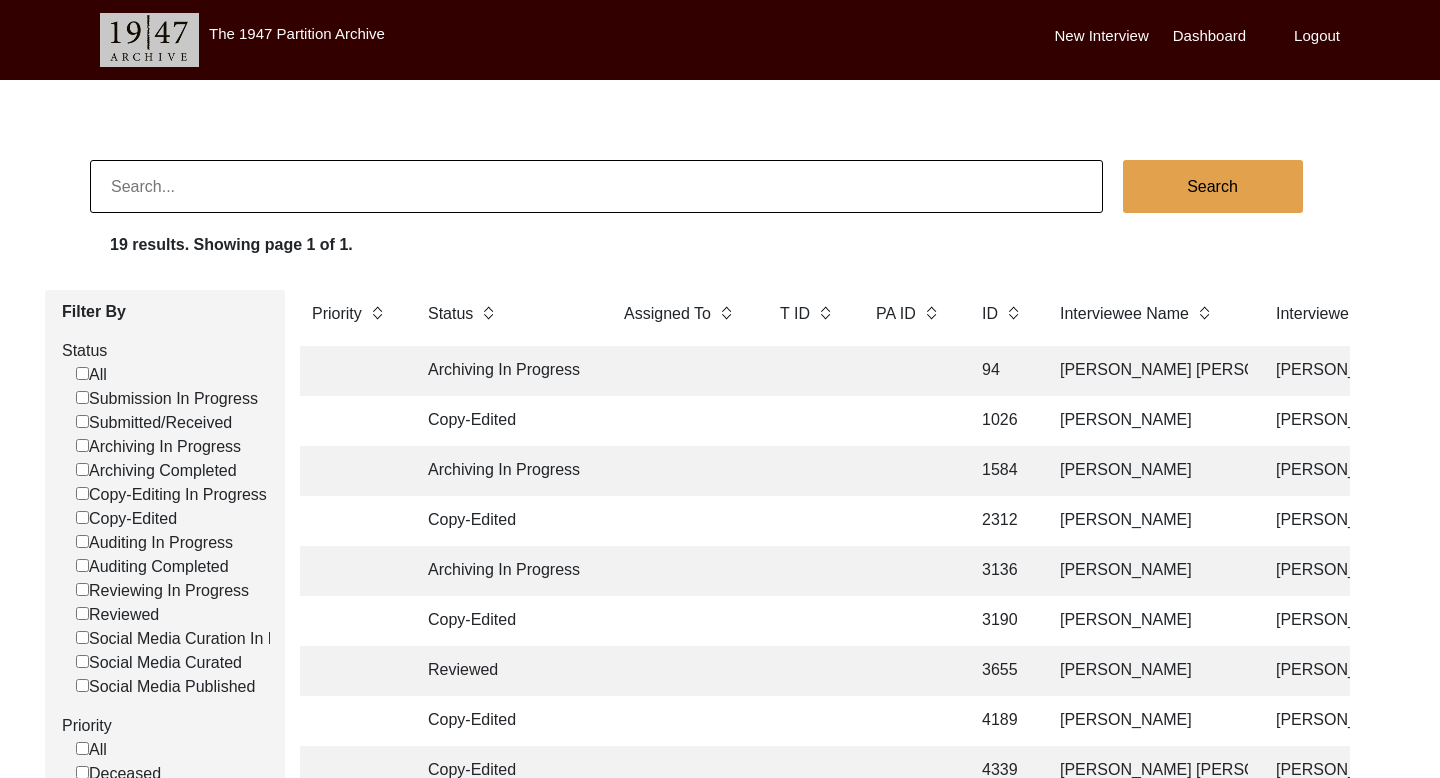paste on "[PERSON_NAME]" 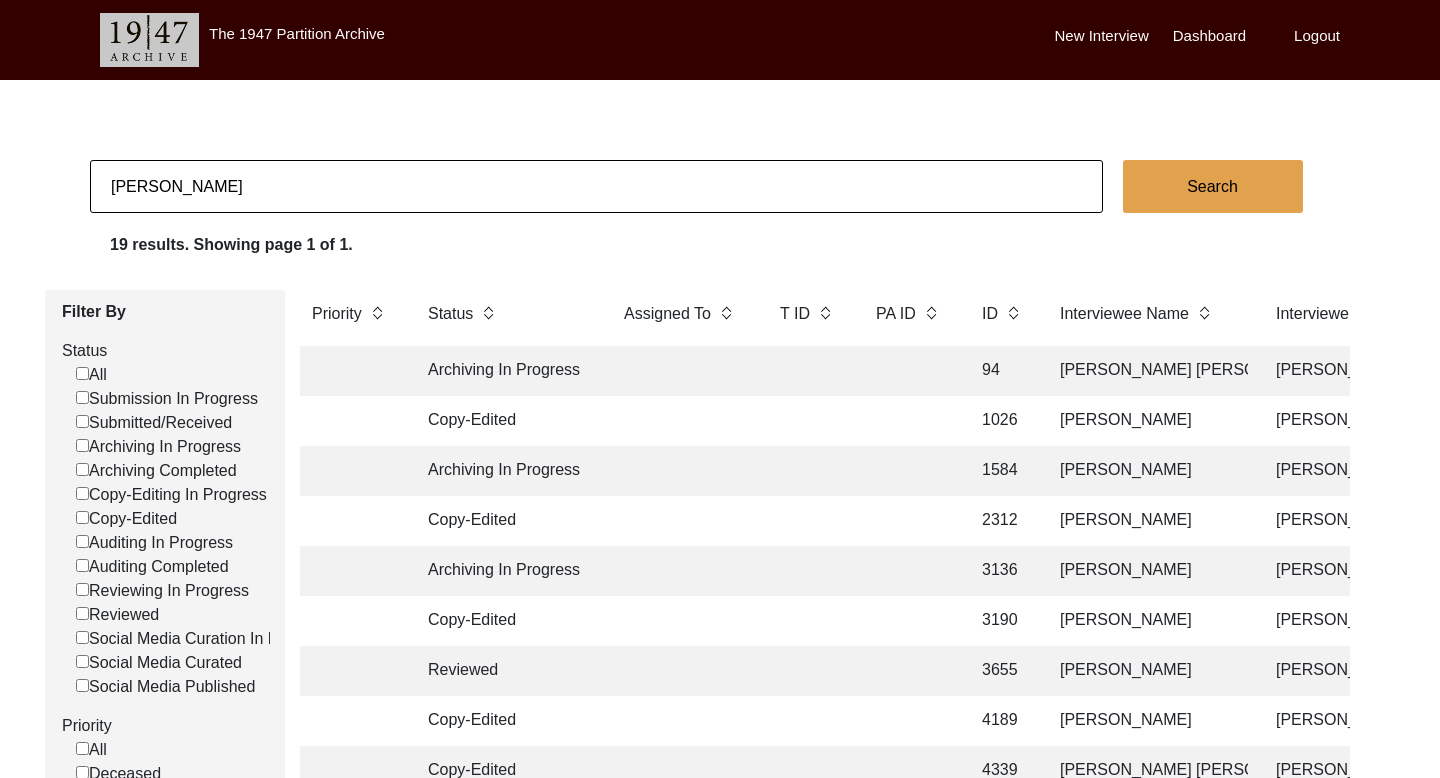 type on "[PERSON_NAME]" 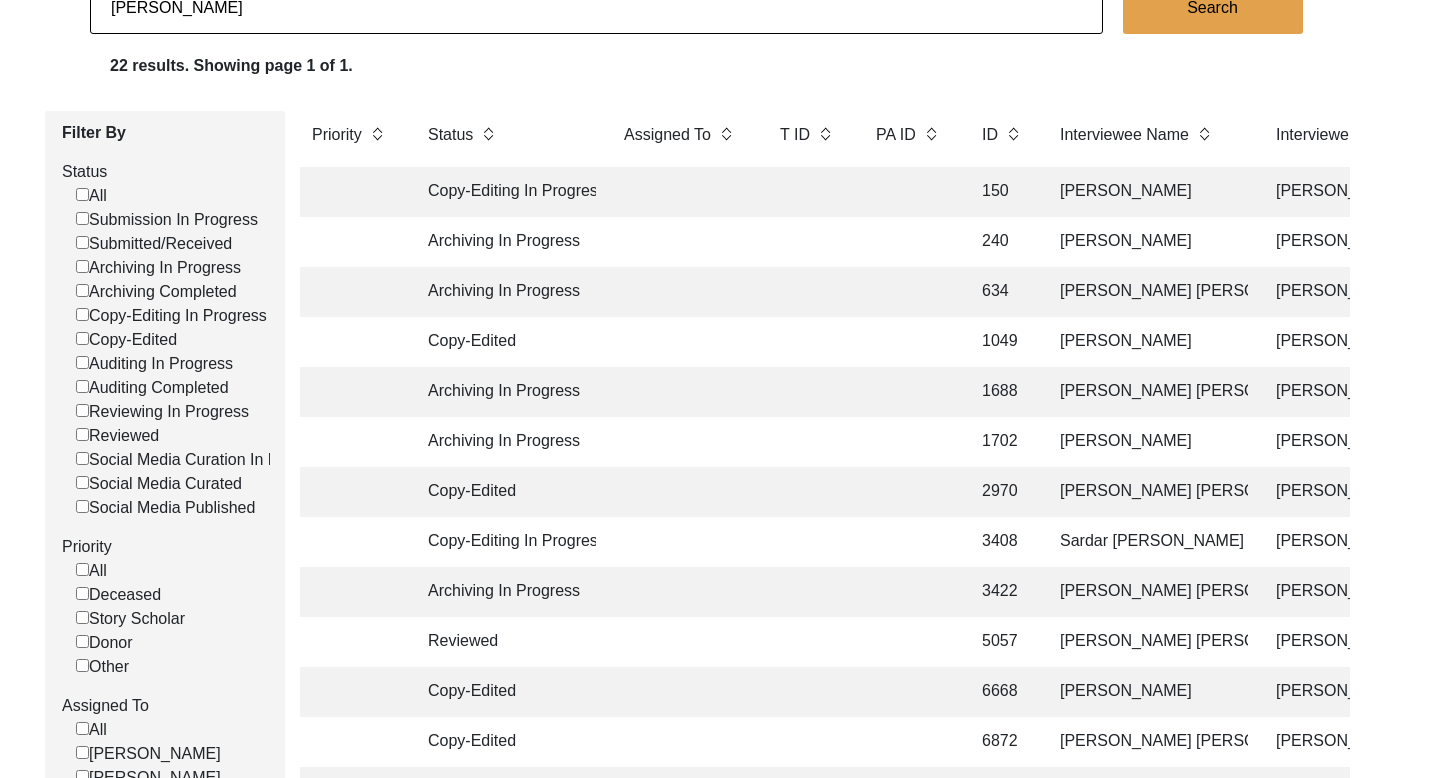 scroll, scrollTop: 836, scrollLeft: 0, axis: vertical 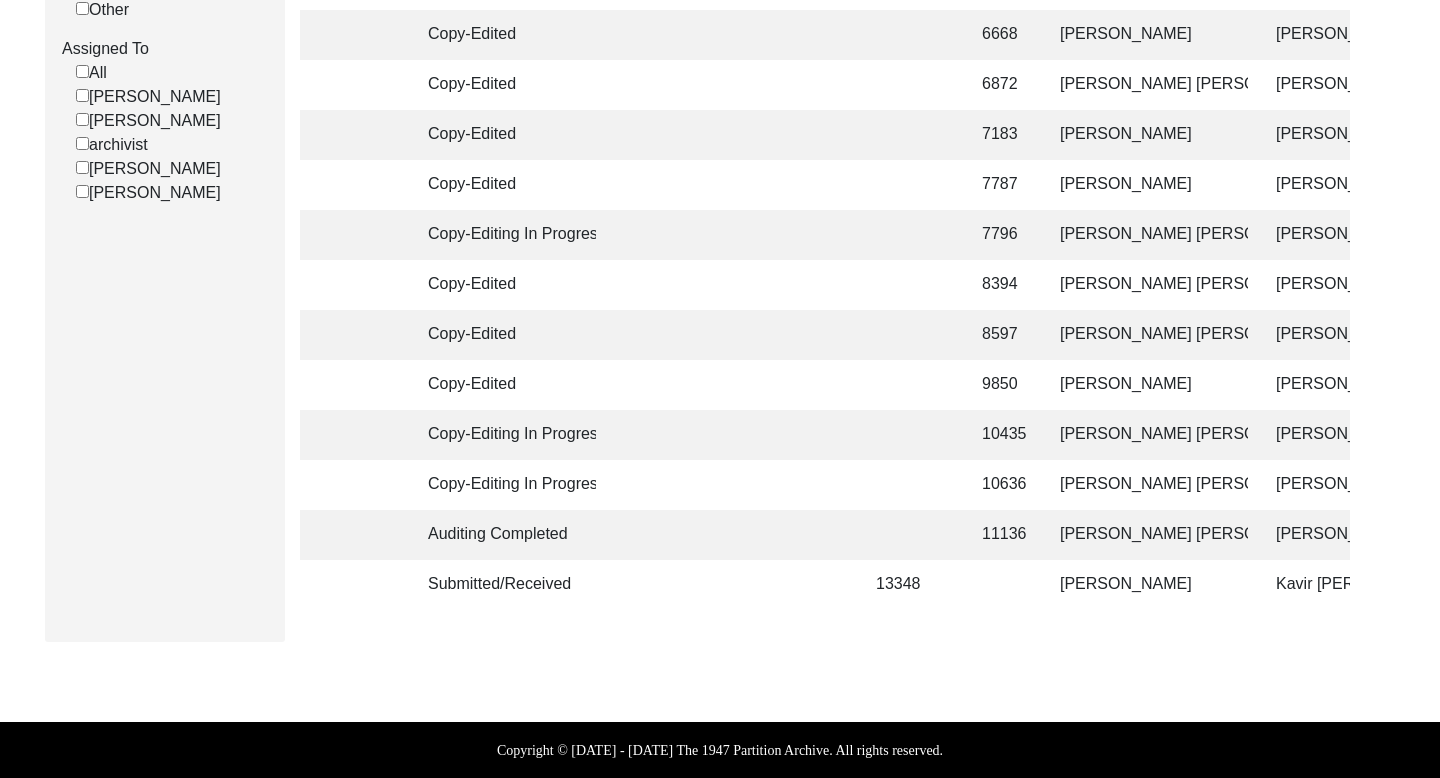 click on "[PERSON_NAME]" 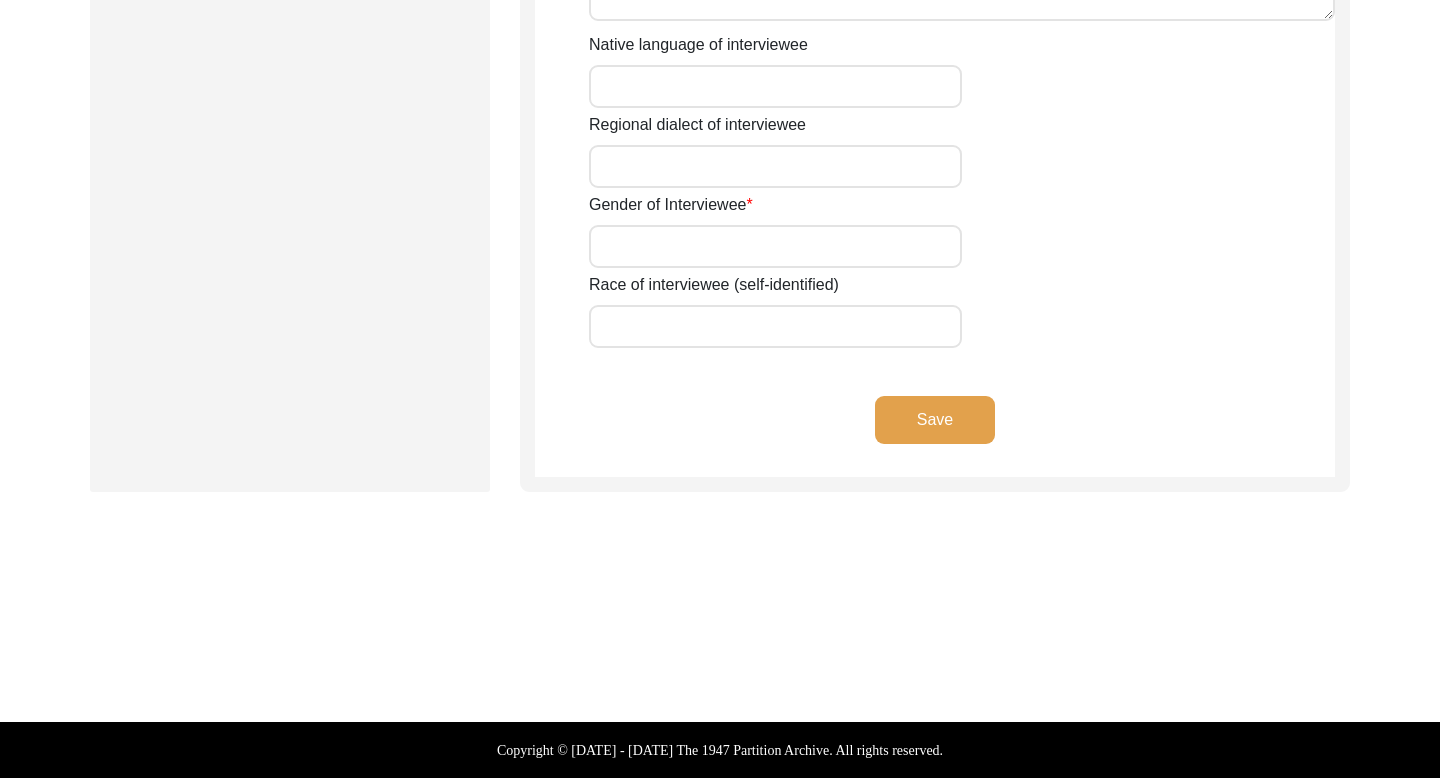 type on "Mr" 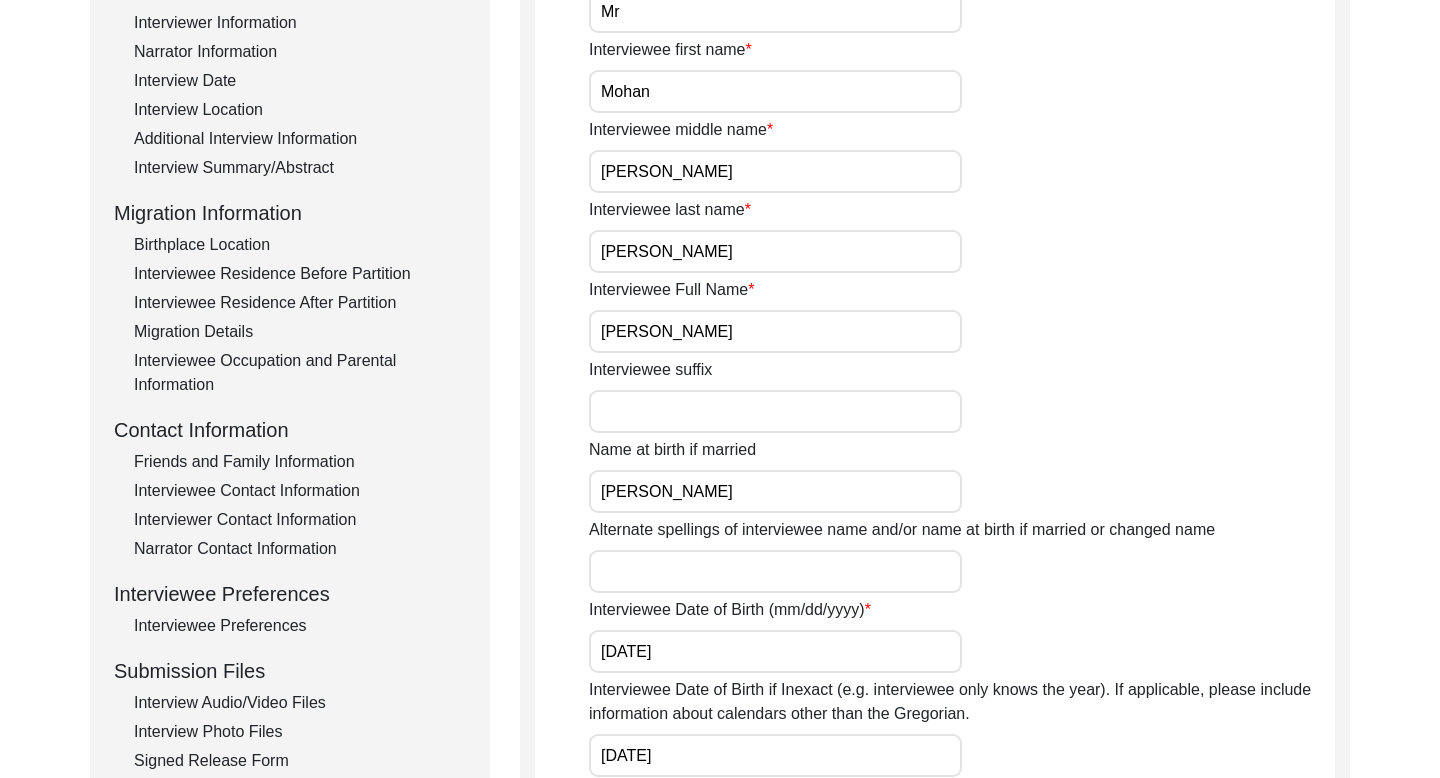 scroll, scrollTop: 0, scrollLeft: 0, axis: both 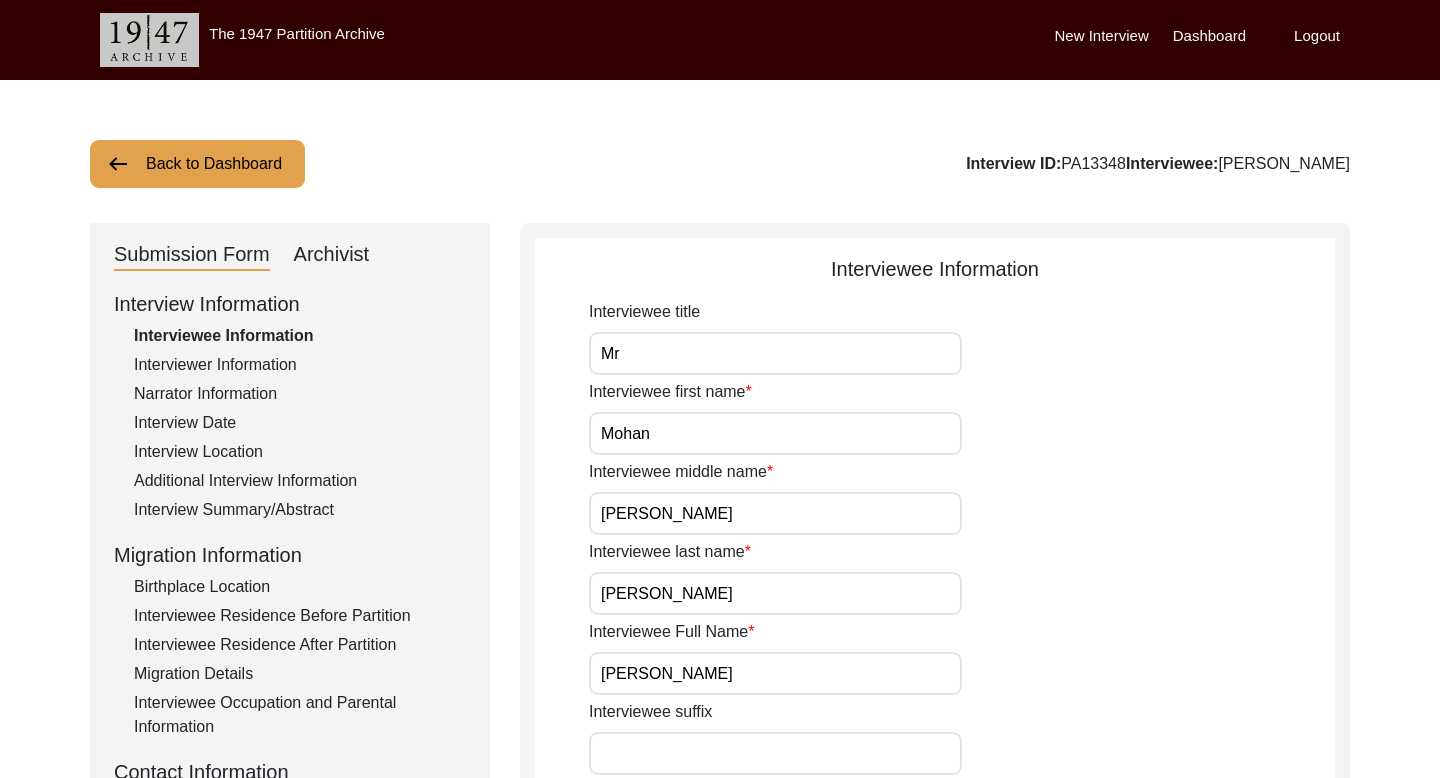 click on "Back to Dashboard" 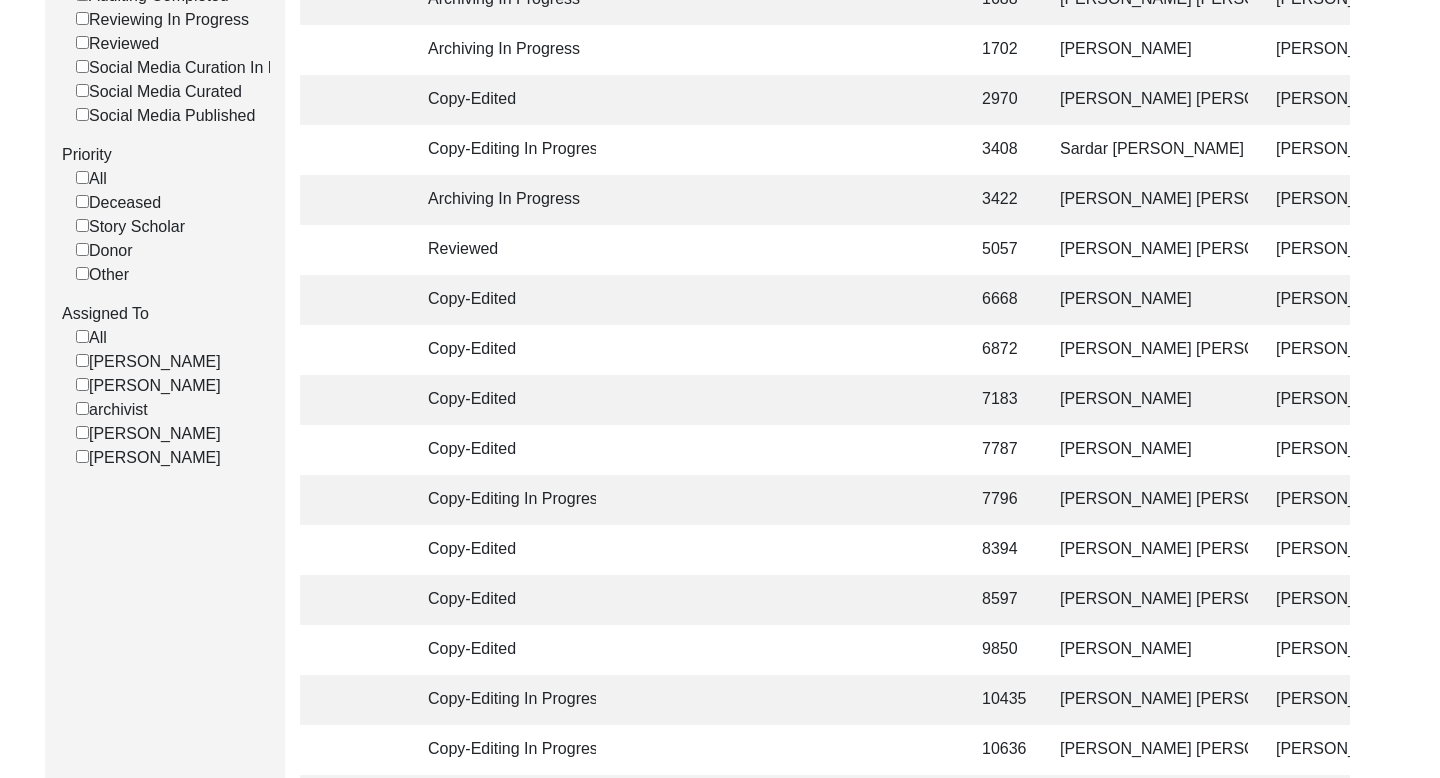 scroll, scrollTop: 836, scrollLeft: 0, axis: vertical 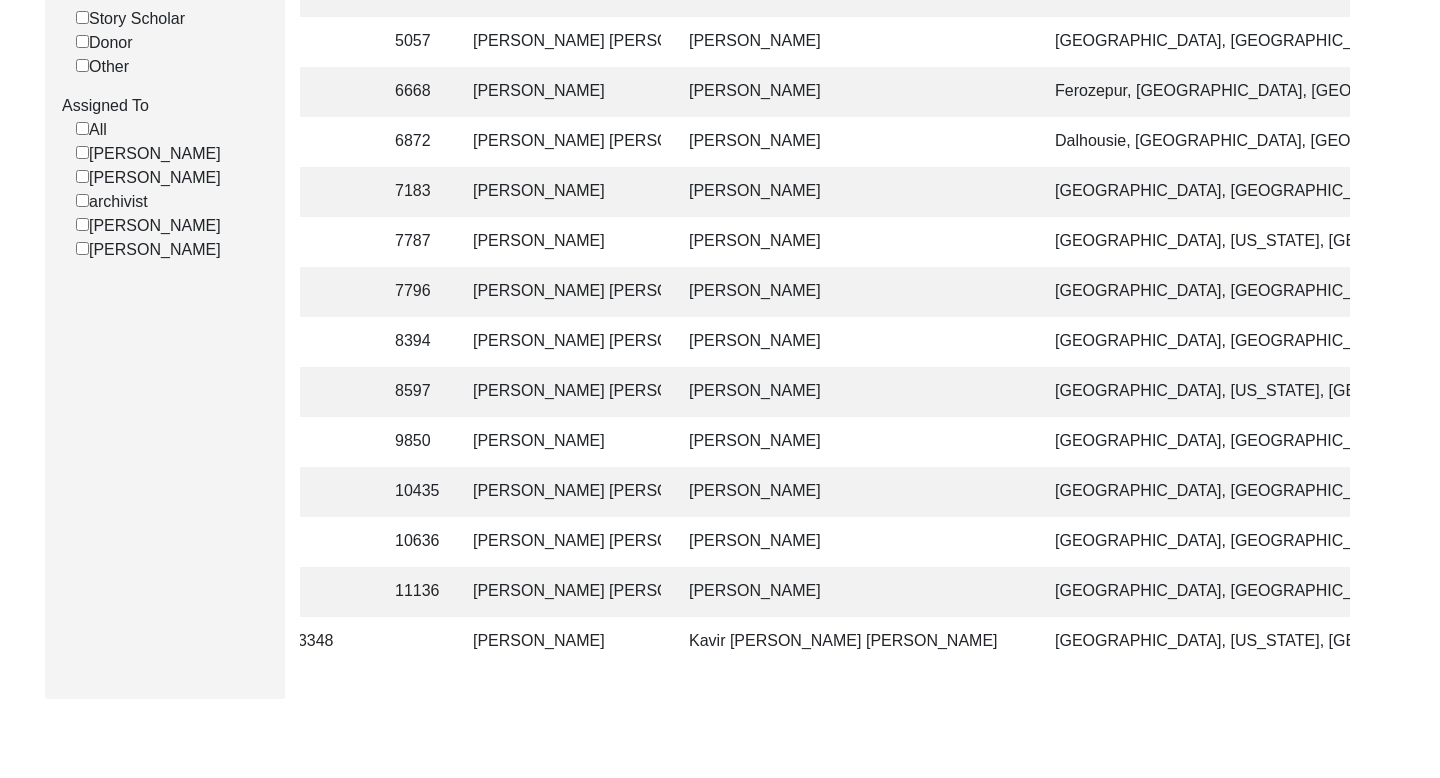 click on "[PERSON_NAME] [PERSON_NAME]" 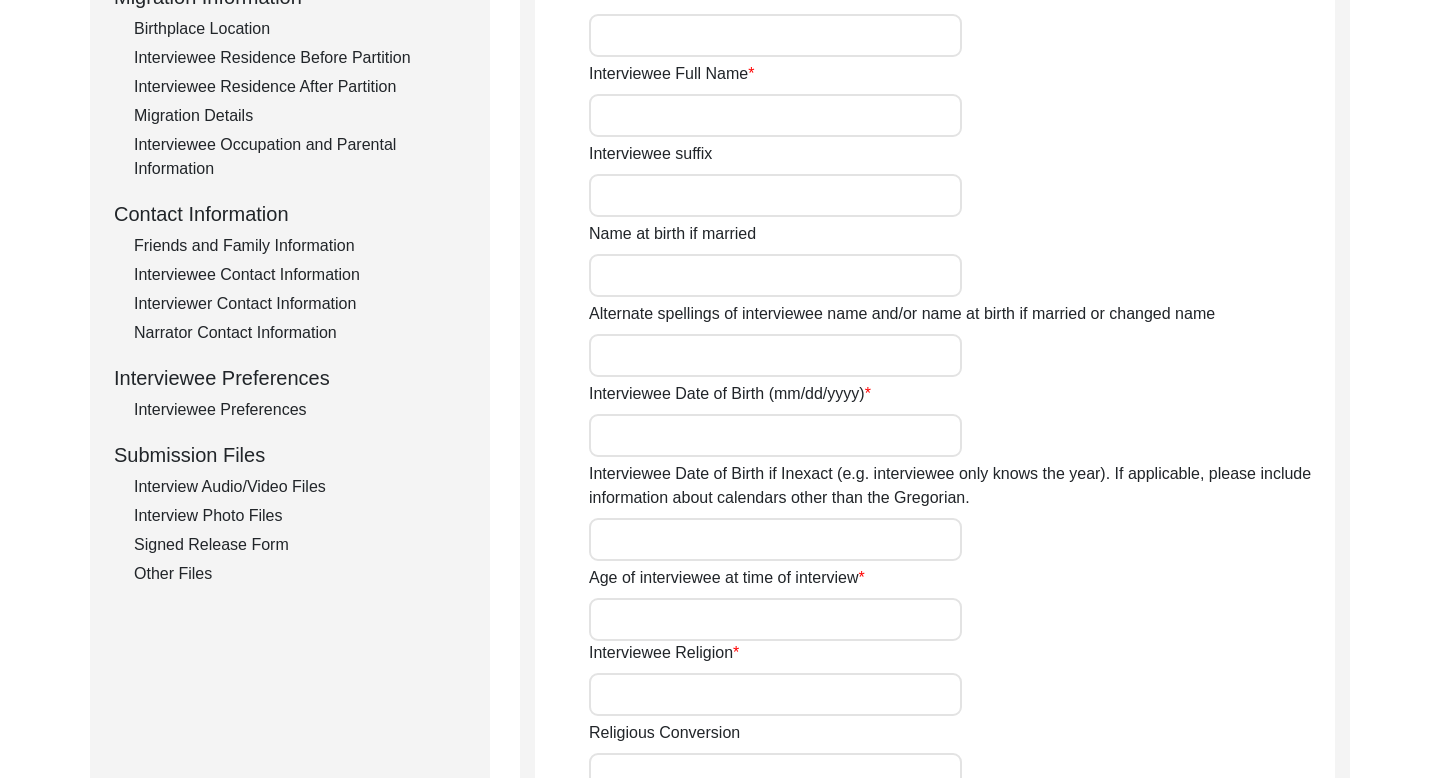 scroll, scrollTop: 96, scrollLeft: 0, axis: vertical 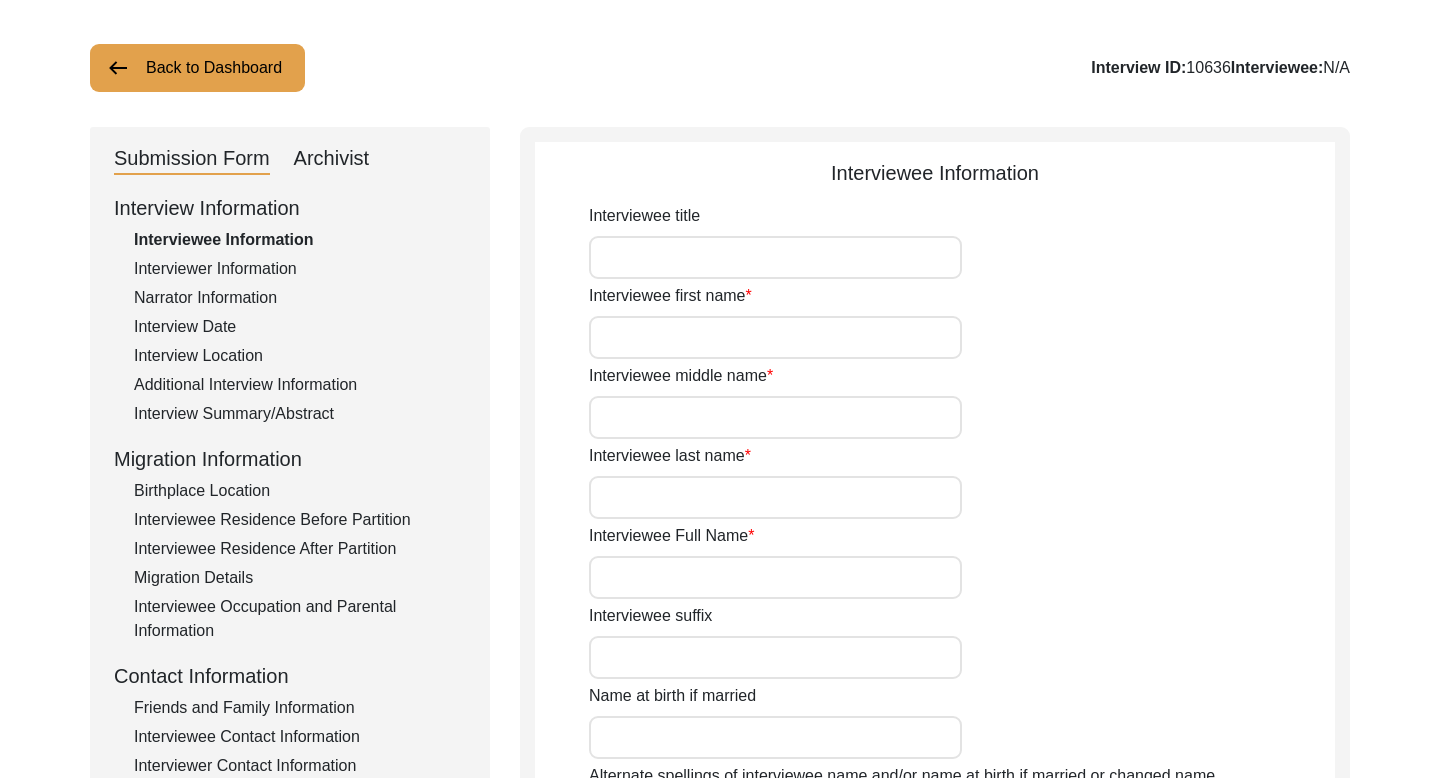 type on "Sardar" 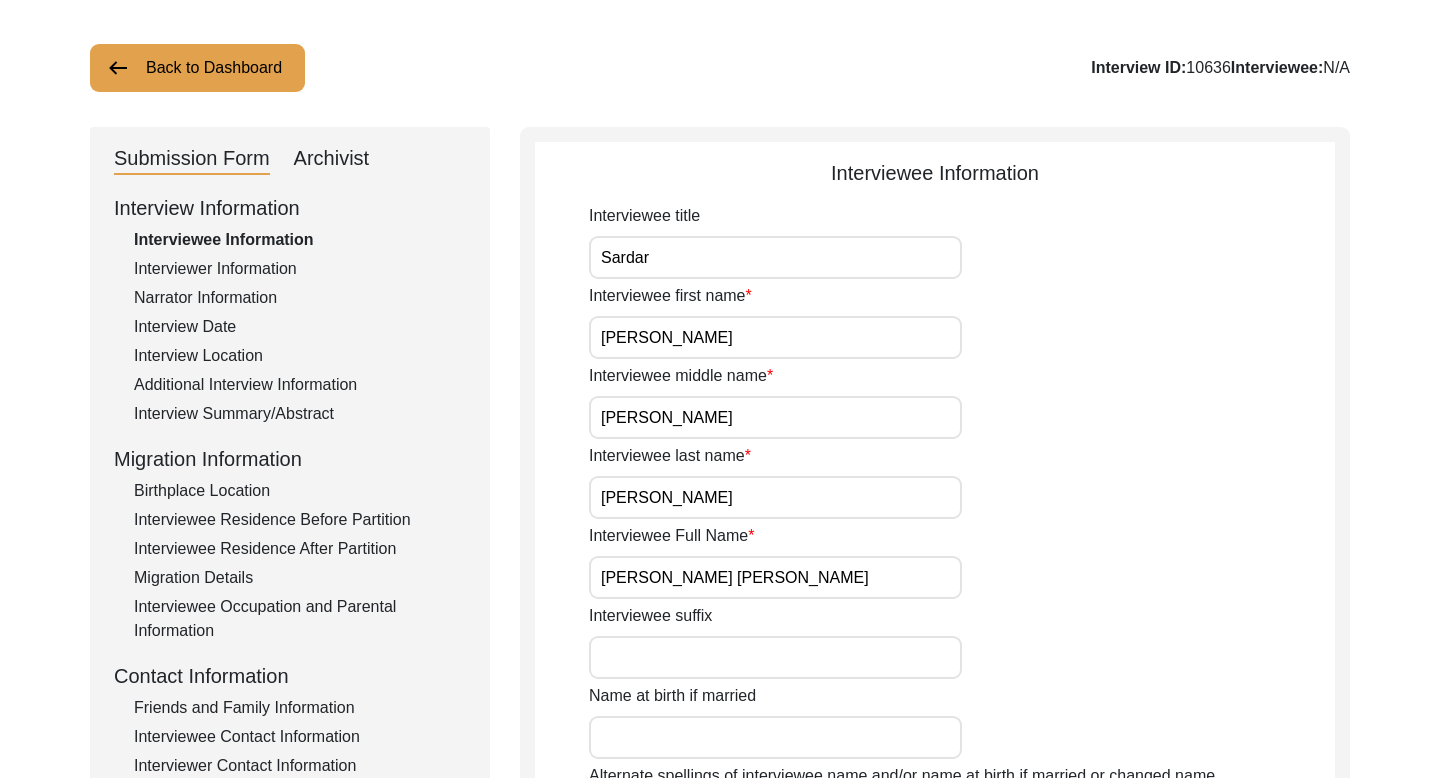 scroll, scrollTop: 0, scrollLeft: 0, axis: both 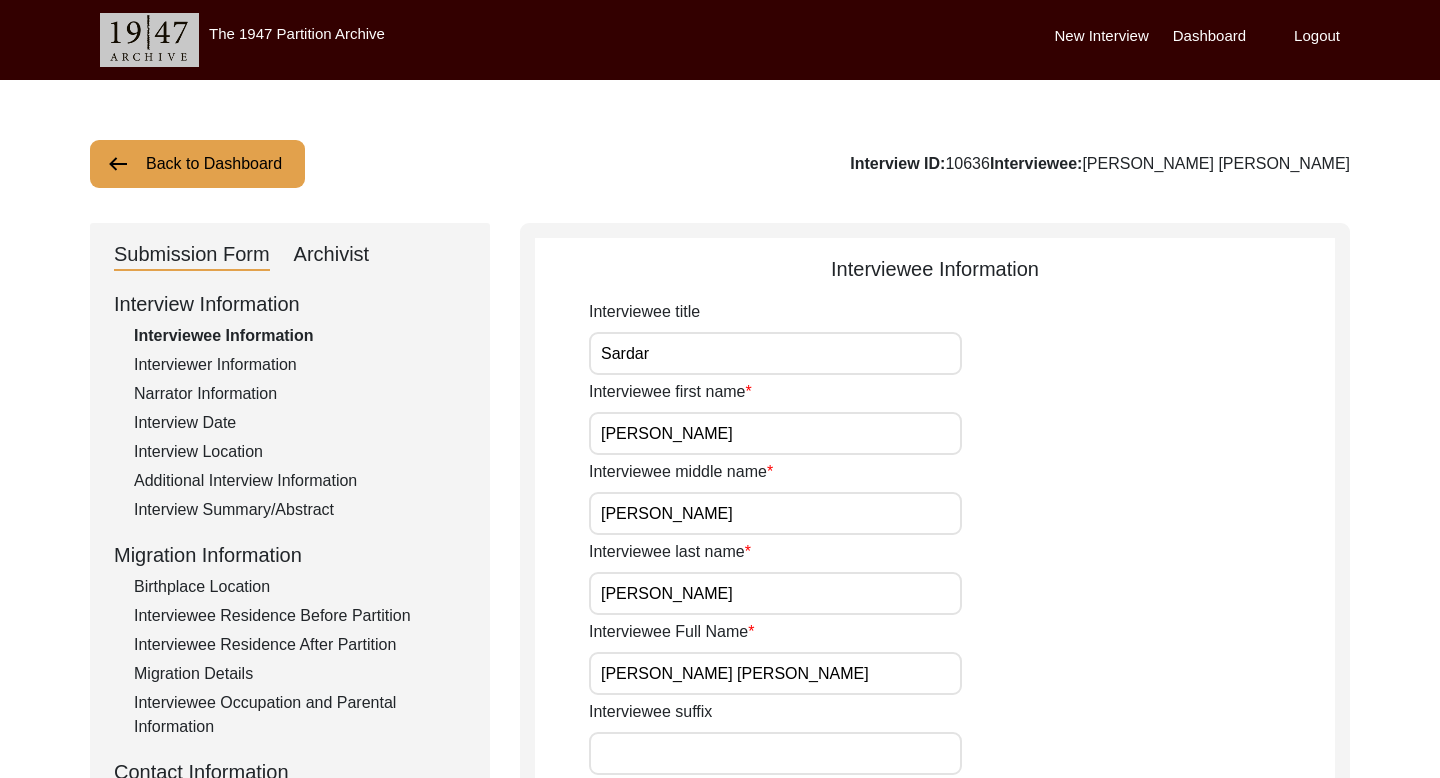 click on "Archivist" 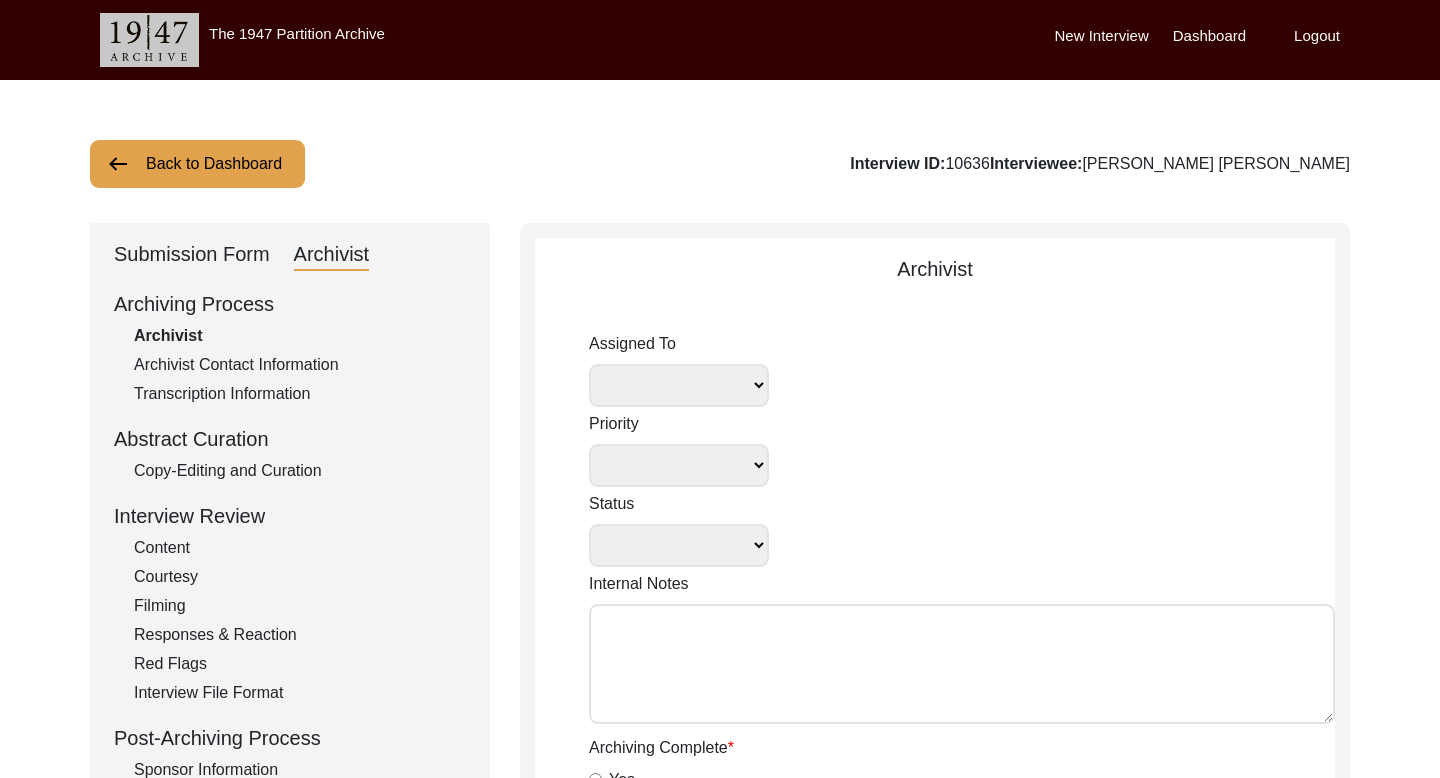 select 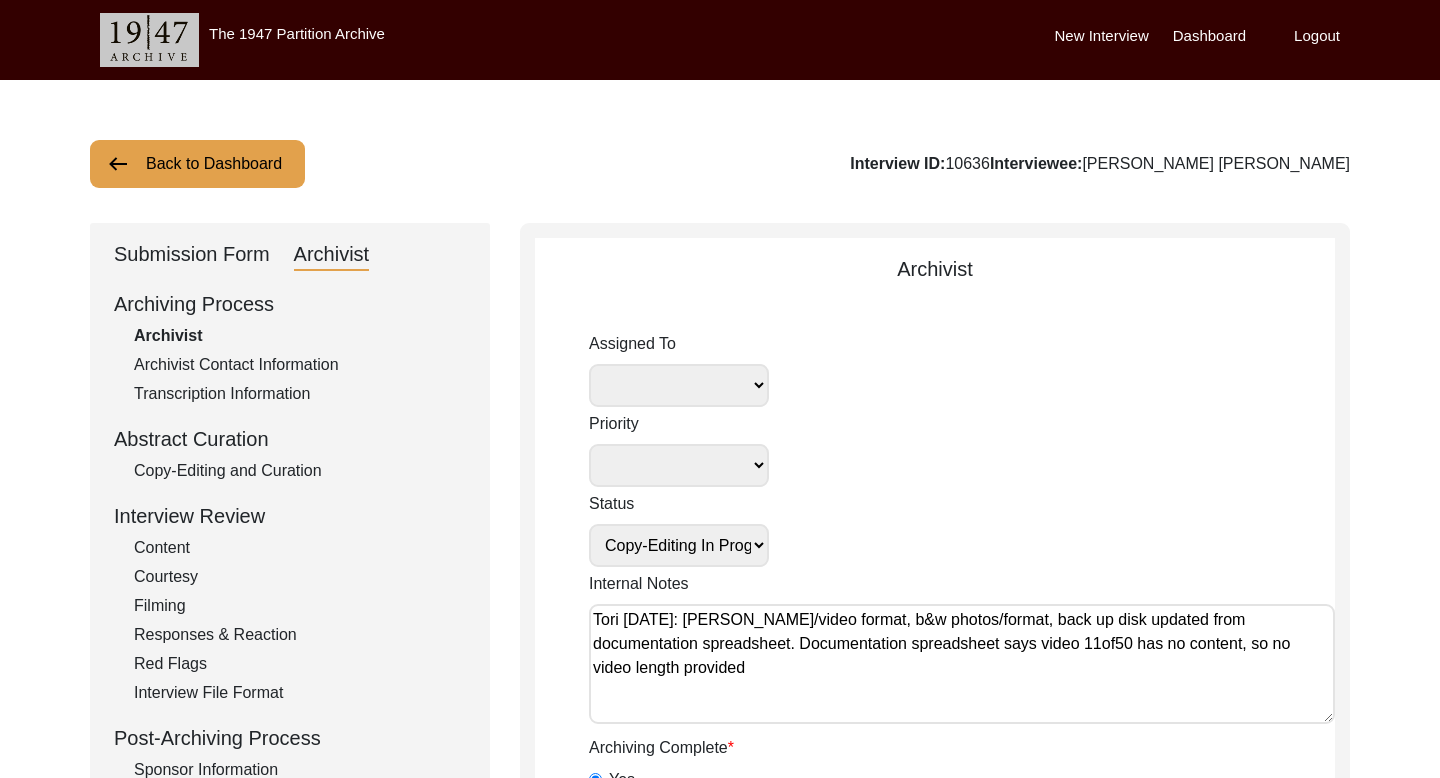 select 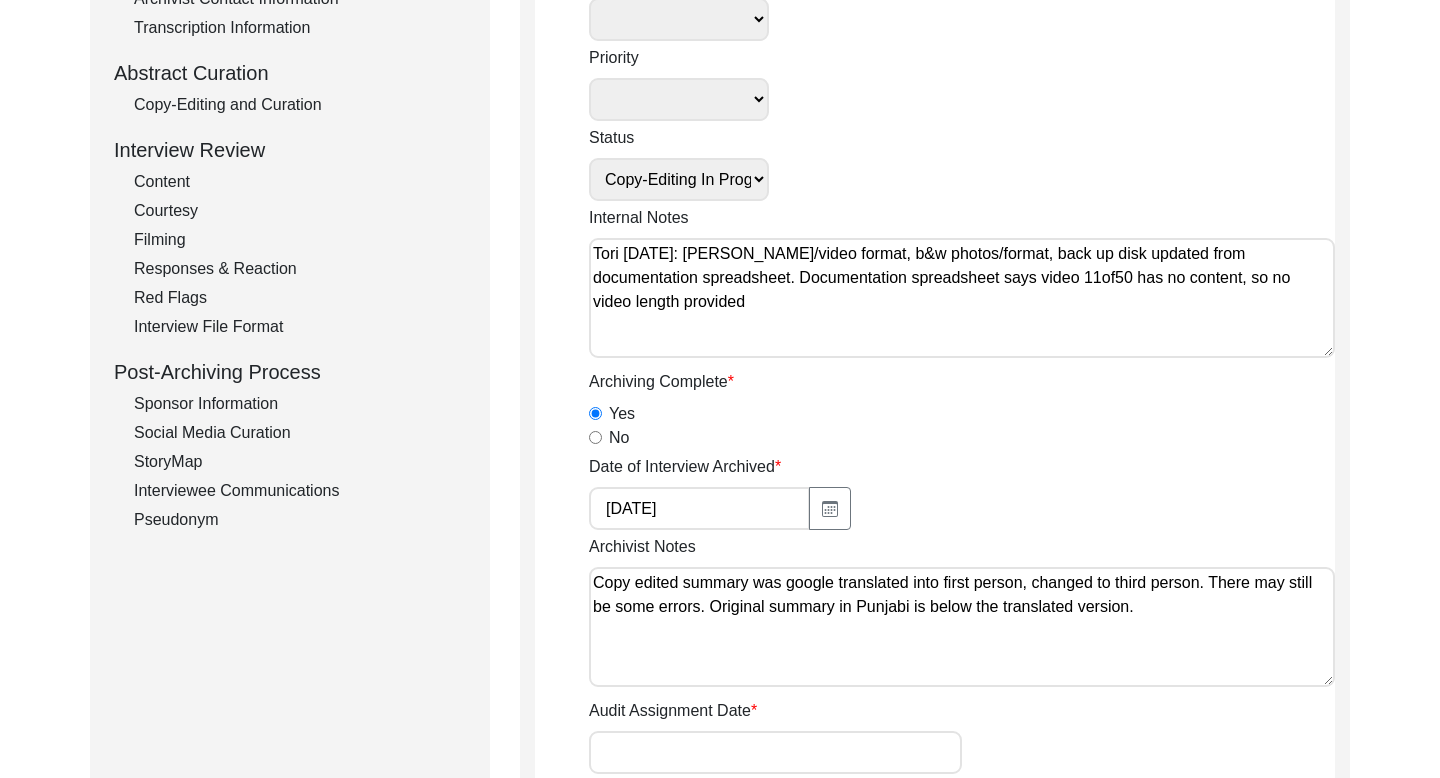 scroll, scrollTop: 458, scrollLeft: 0, axis: vertical 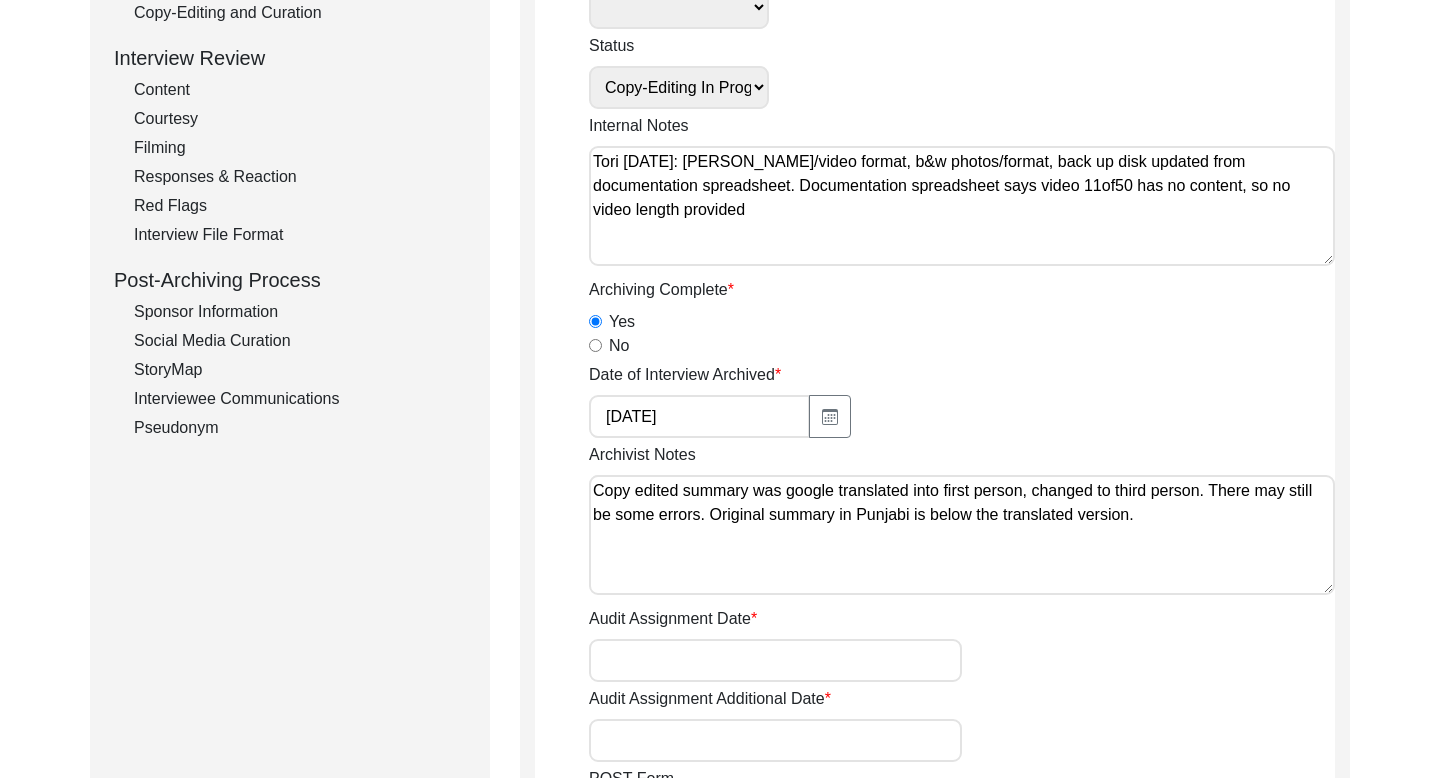 click on "Interviewee Communications" 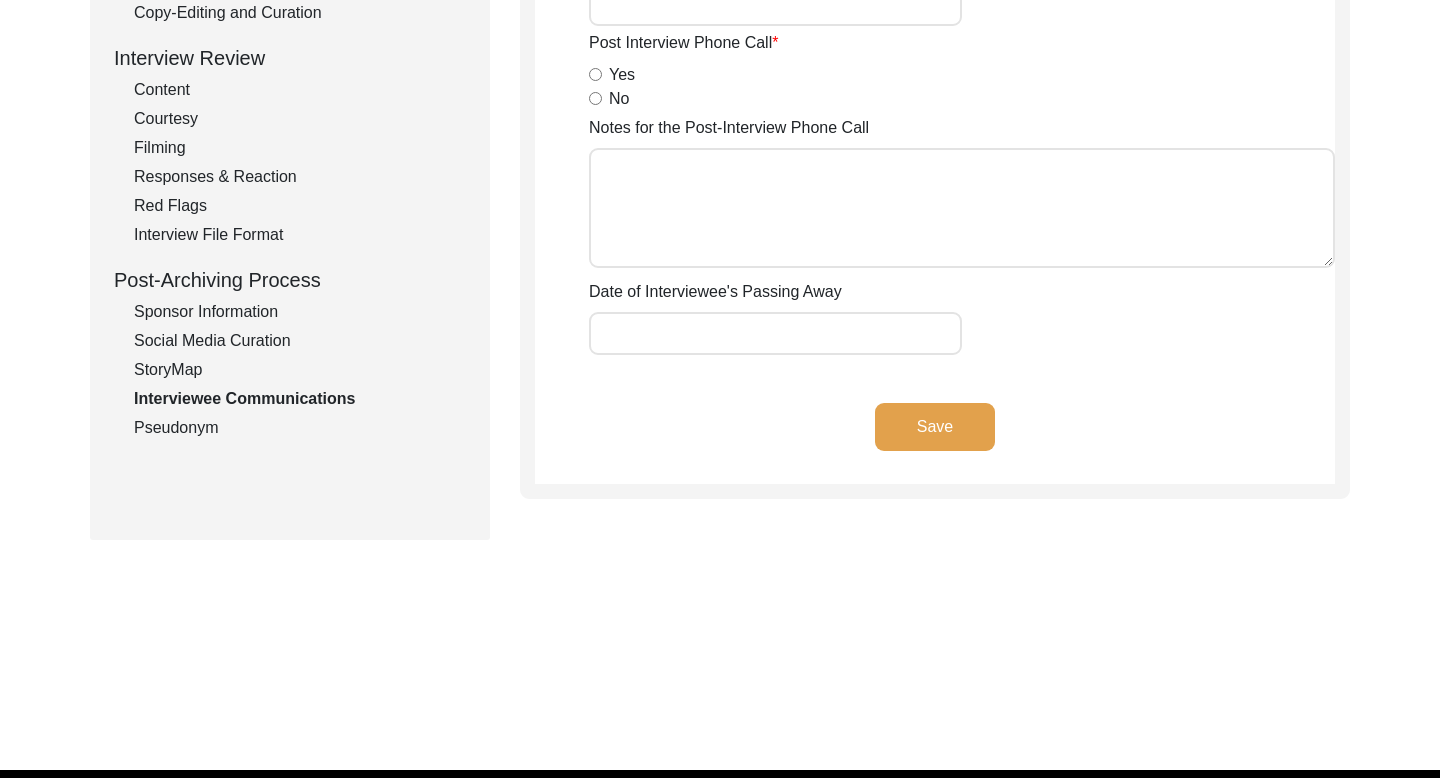 radio on "true" 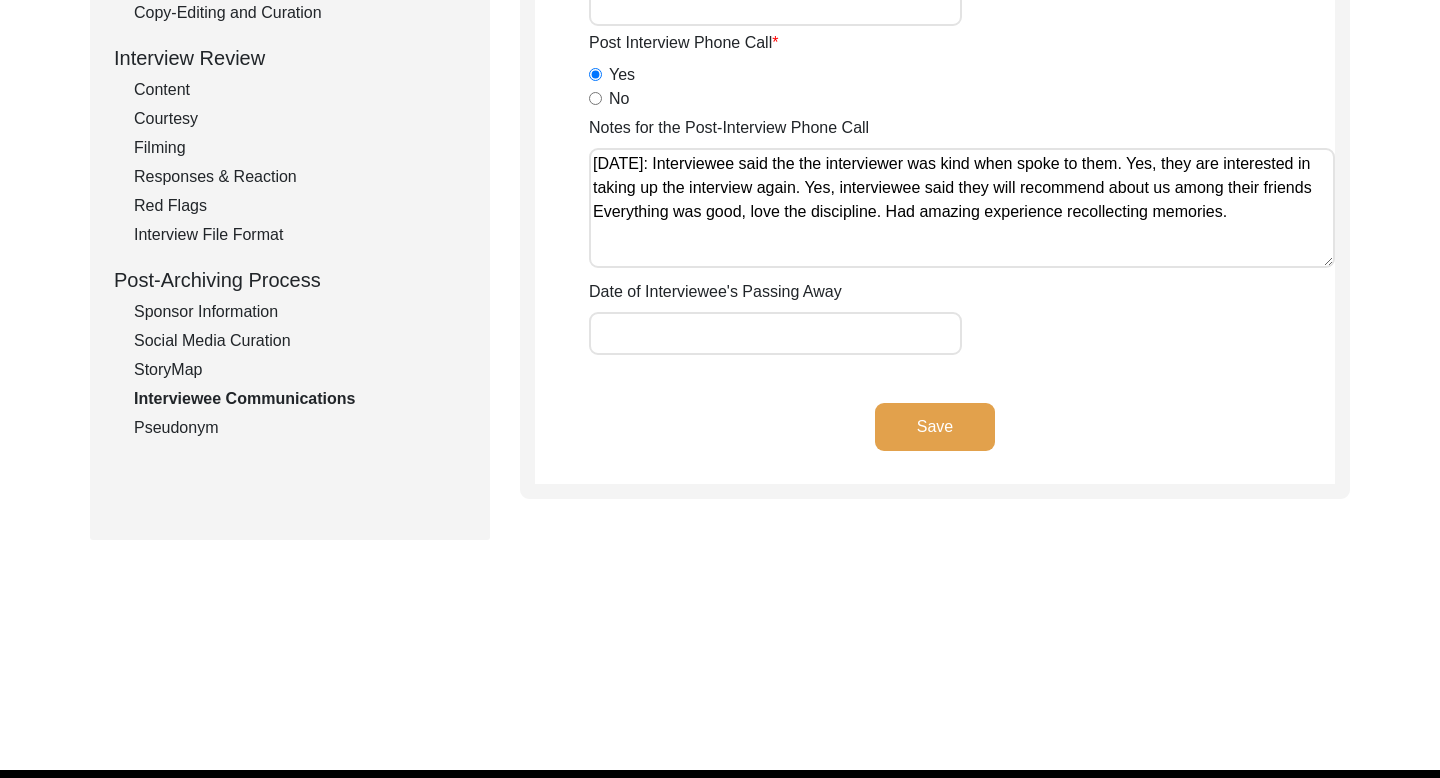 click on "Save" 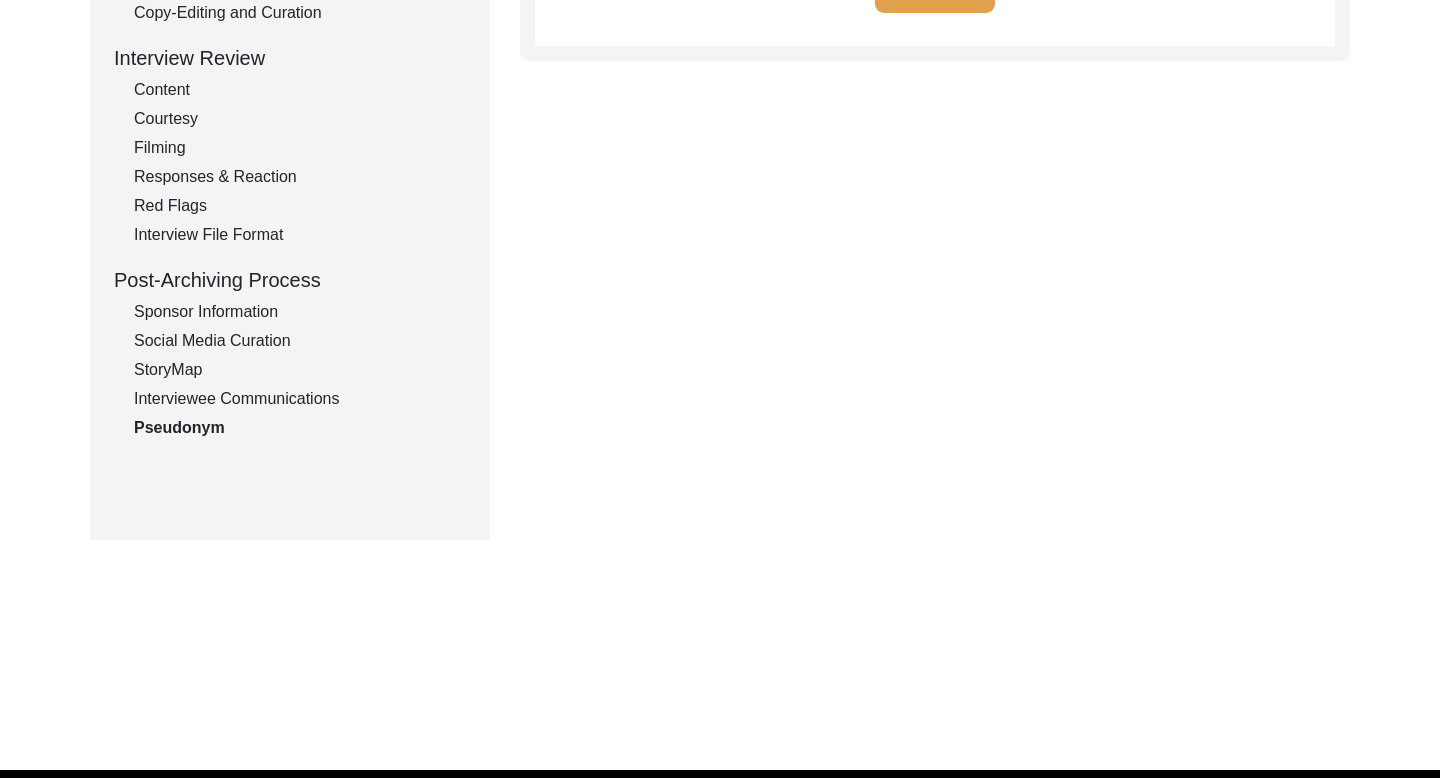 type on "69BF32" 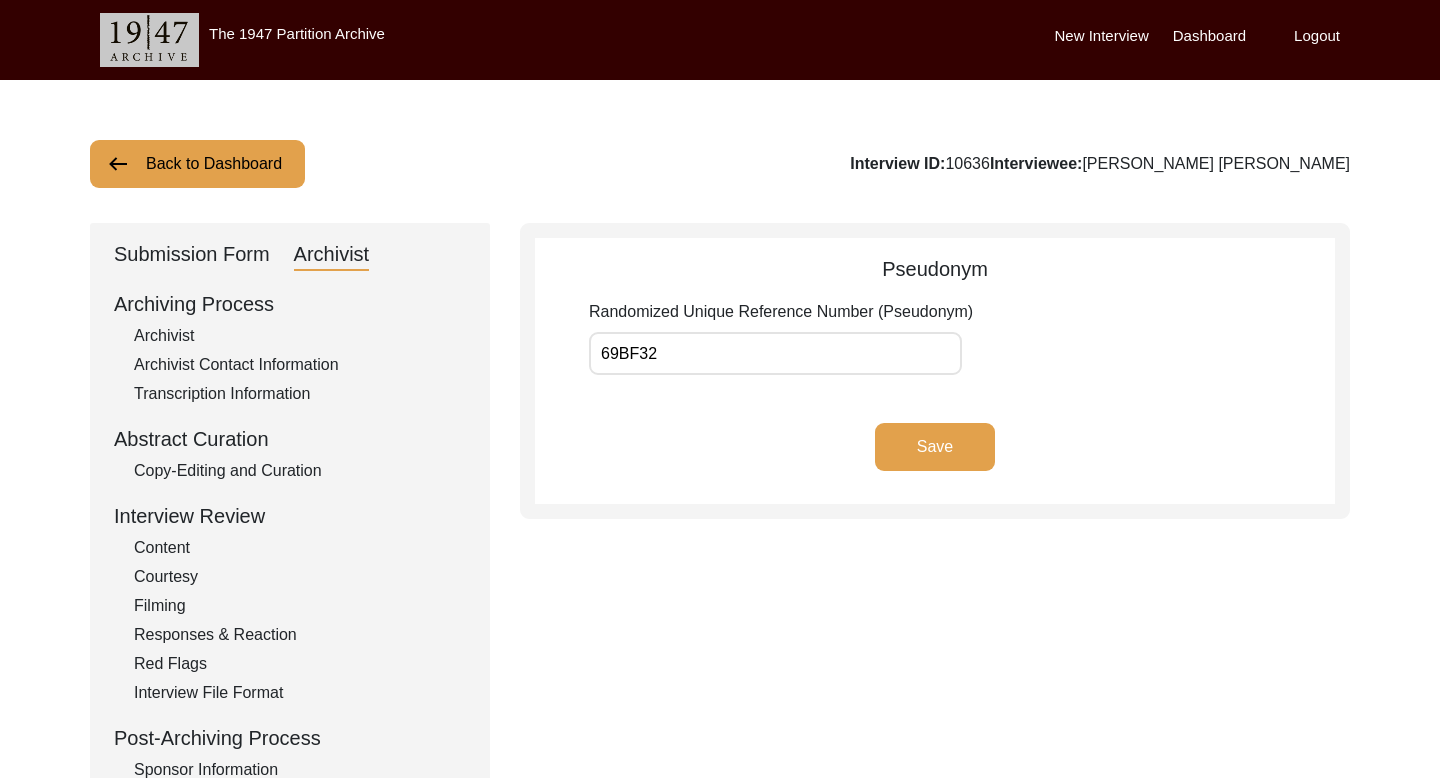 click on "Back to Dashboard" 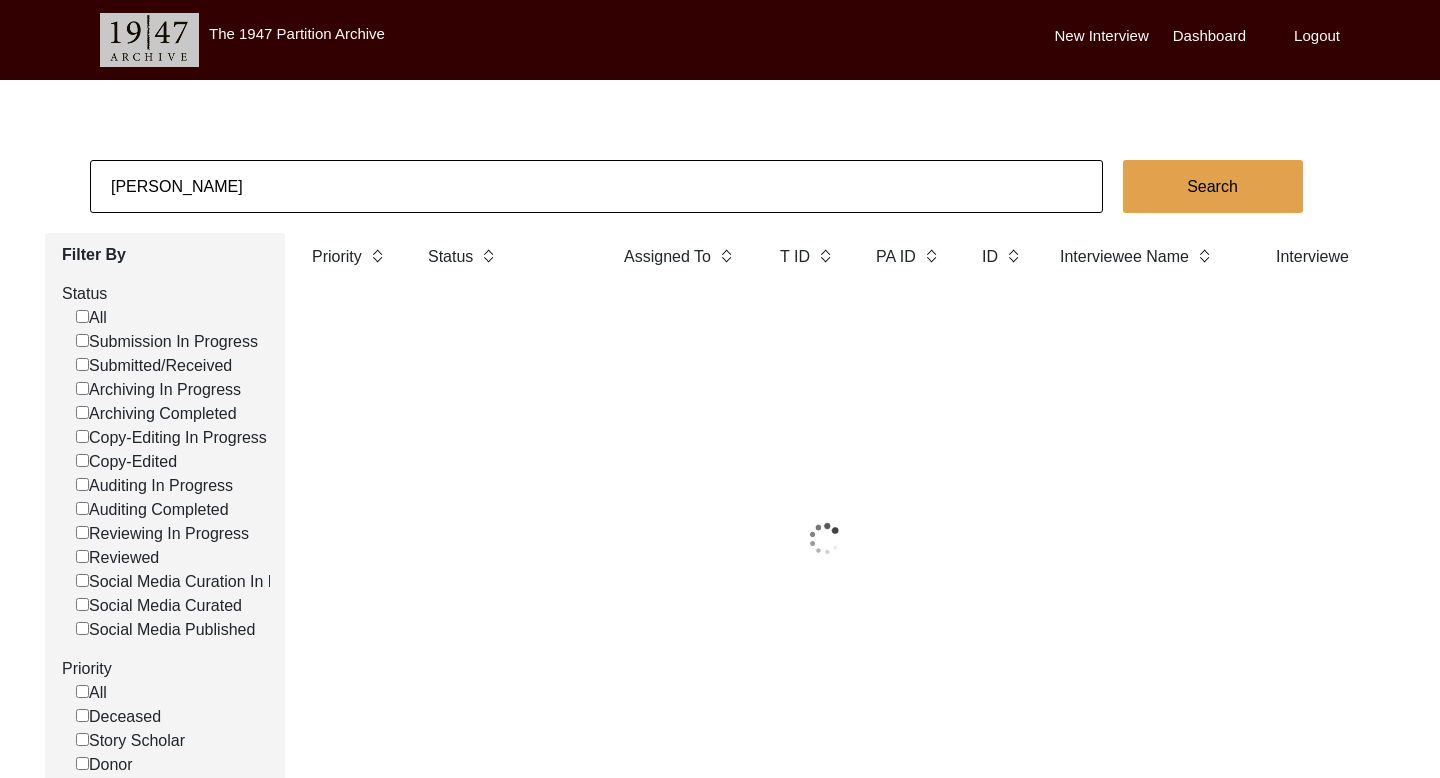 click on "[PERSON_NAME]" 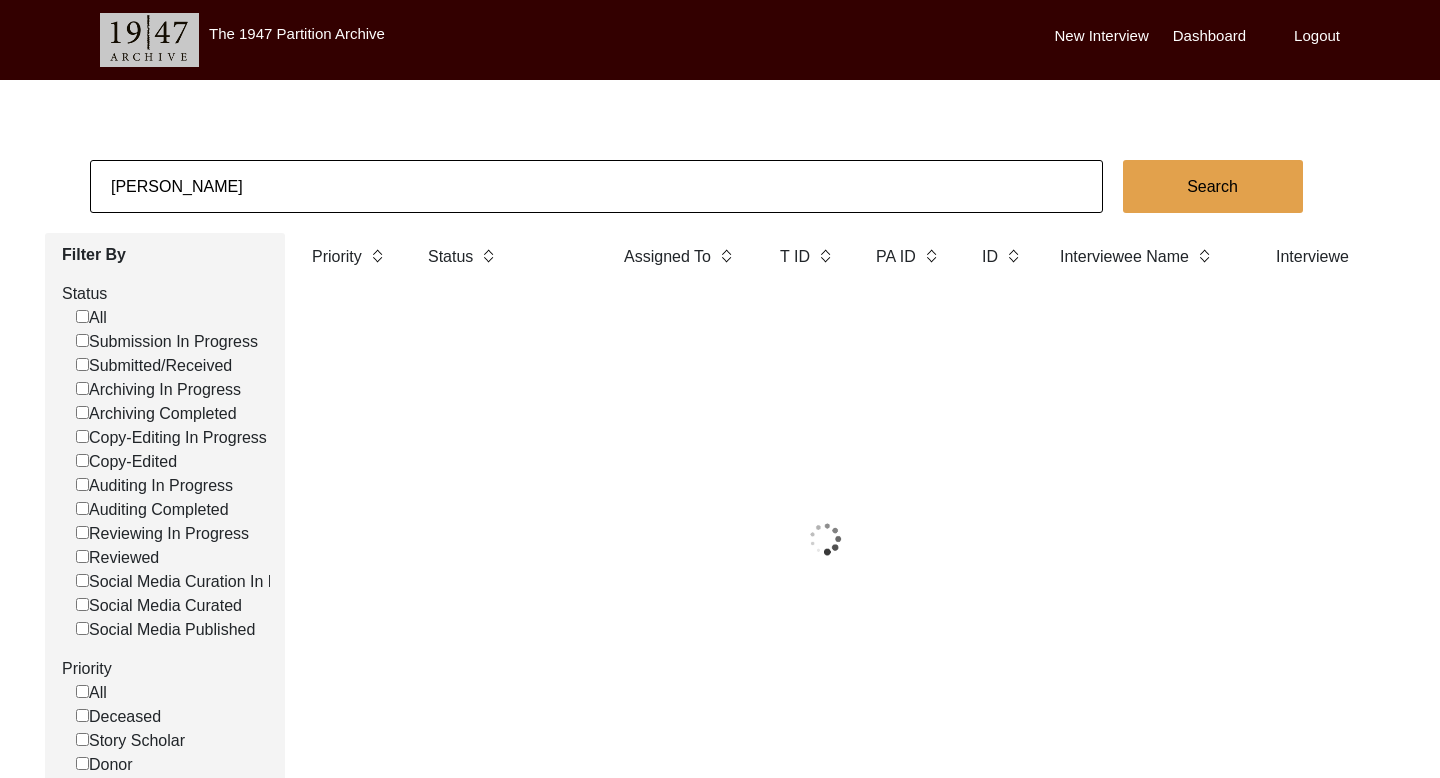 click on "[PERSON_NAME]" 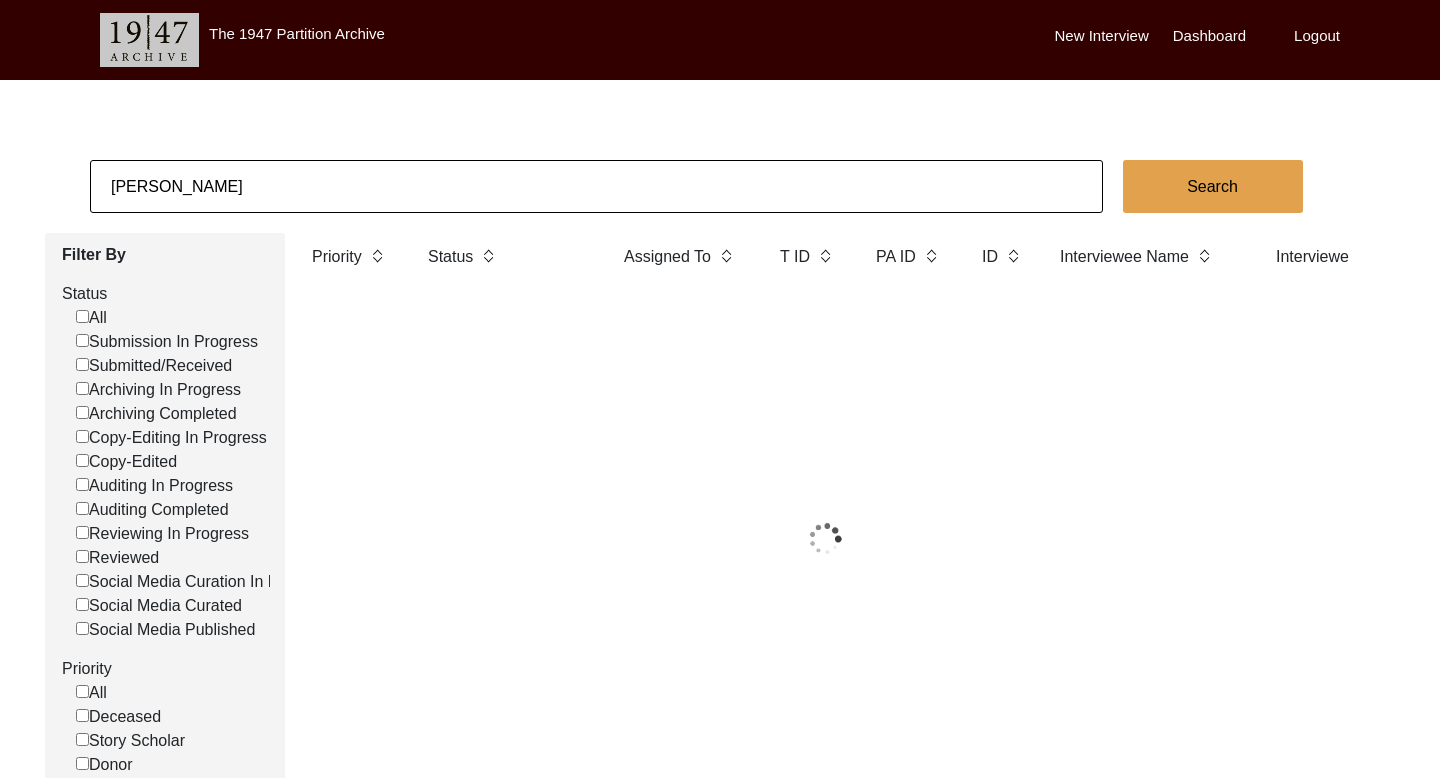 click on "[PERSON_NAME]" 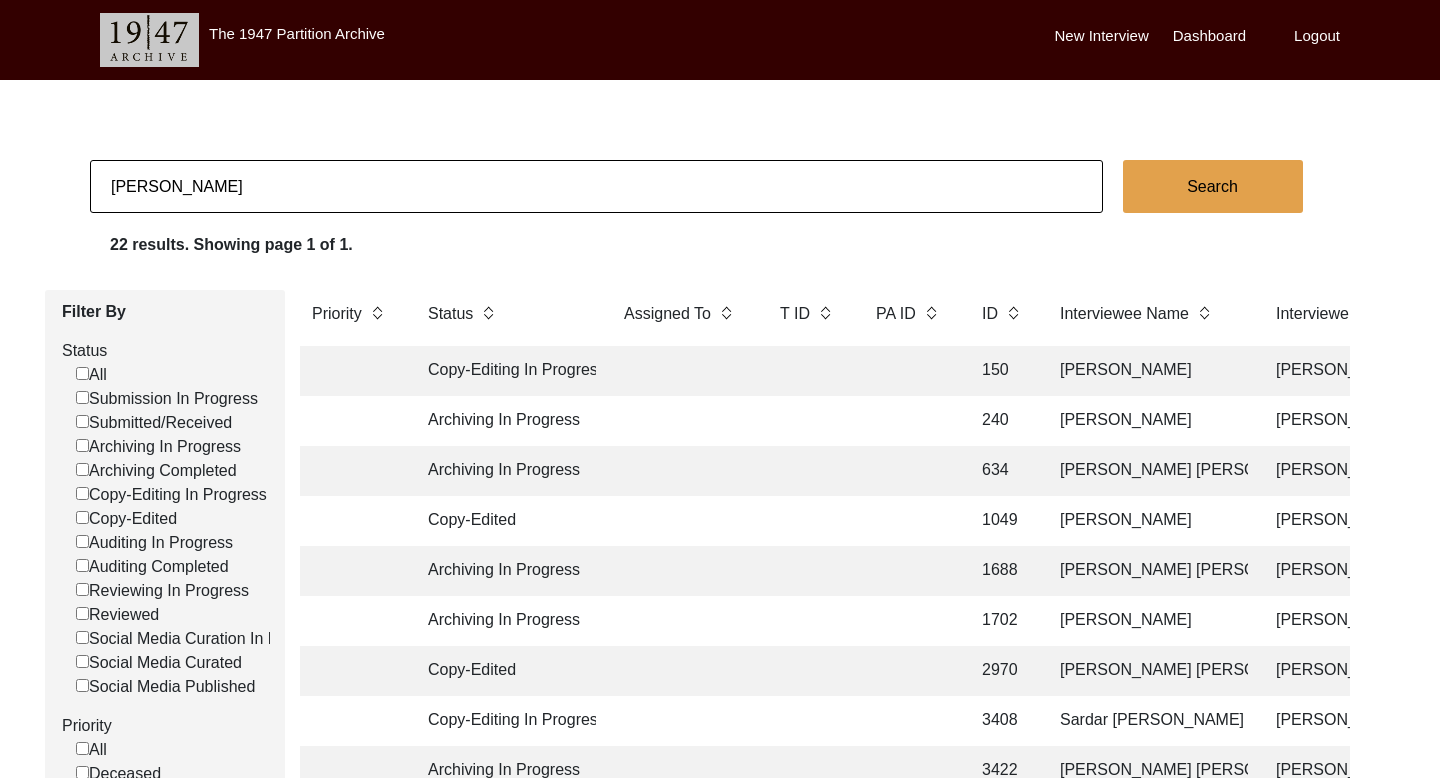 click on "[PERSON_NAME]" 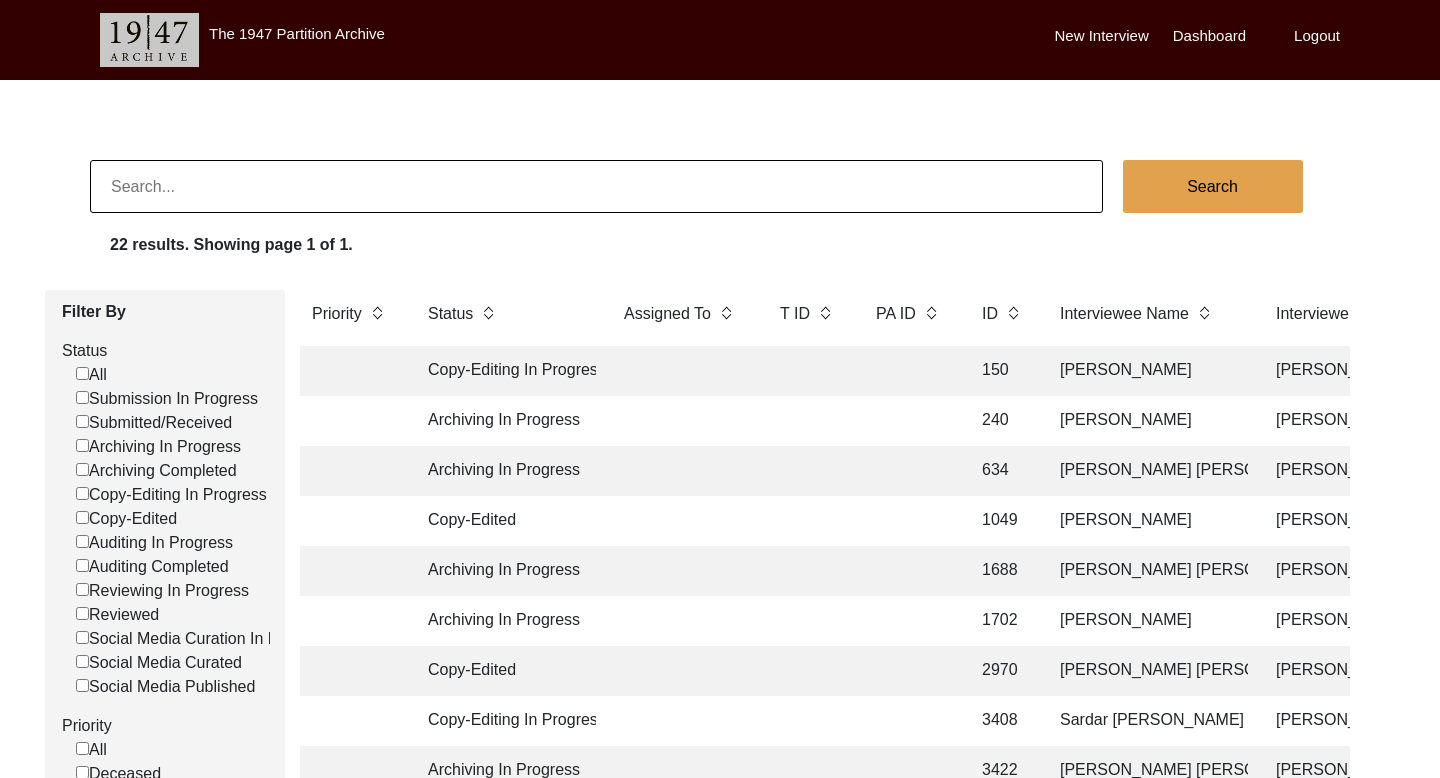 paste on "[PERSON_NAME] [PERSON_NAME]" 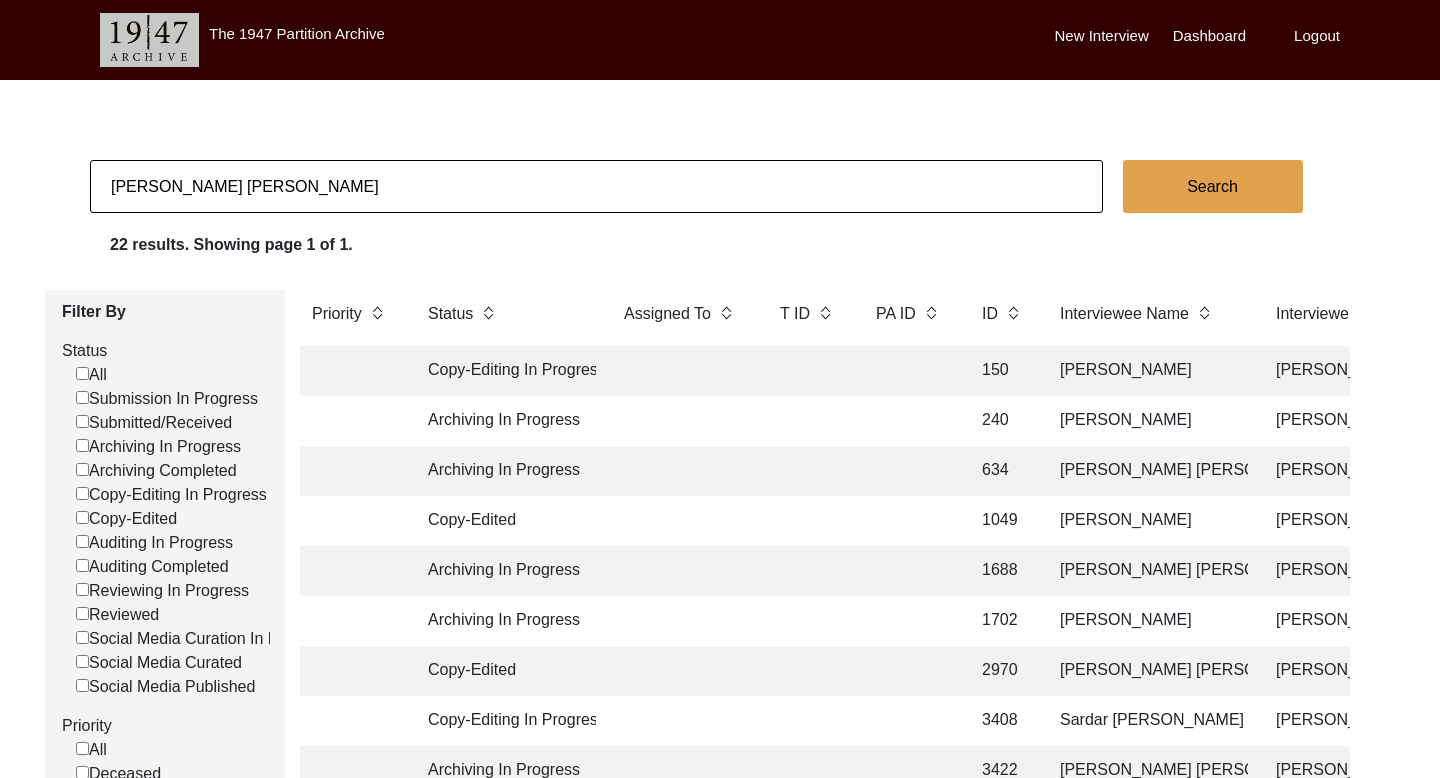type on "[PERSON_NAME] [PERSON_NAME]" 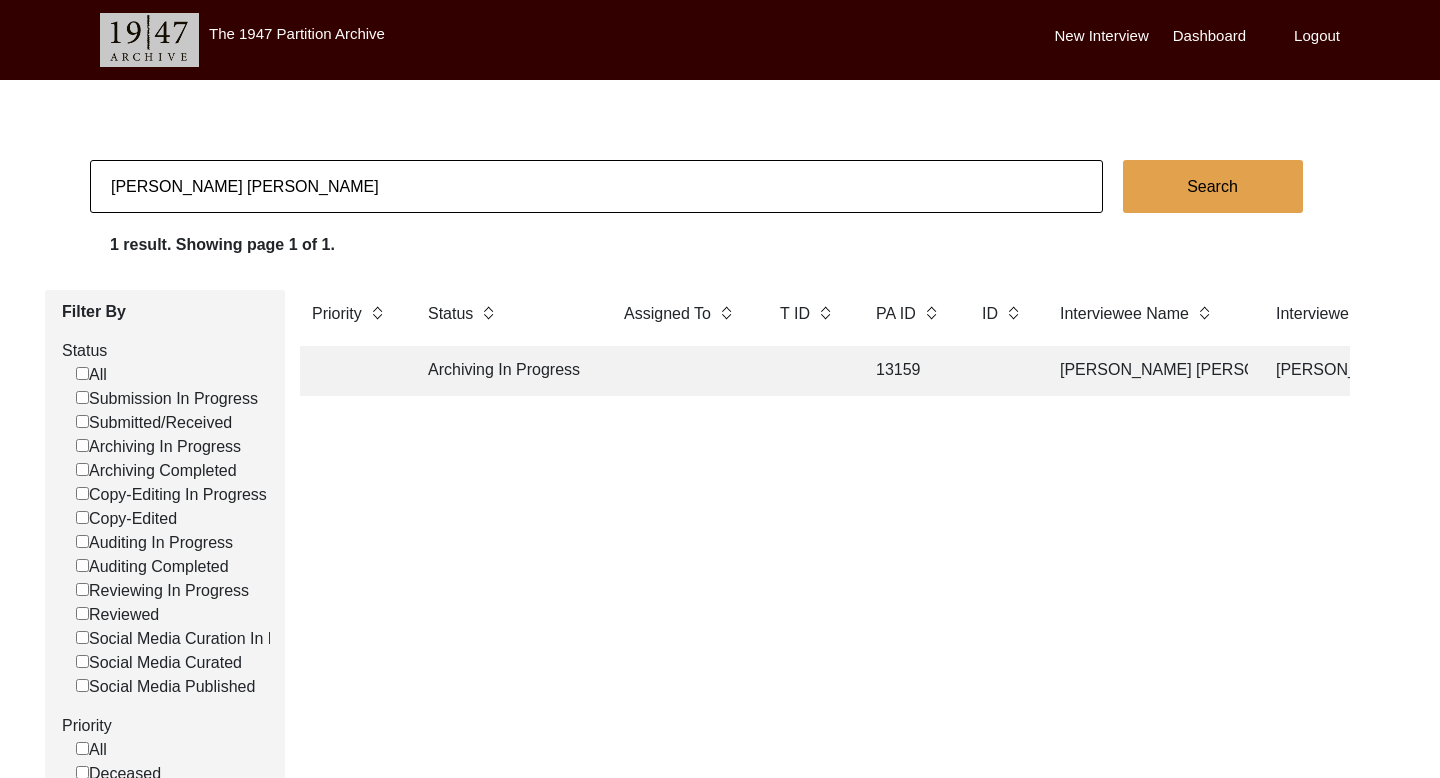 click on "[PERSON_NAME] [PERSON_NAME]" 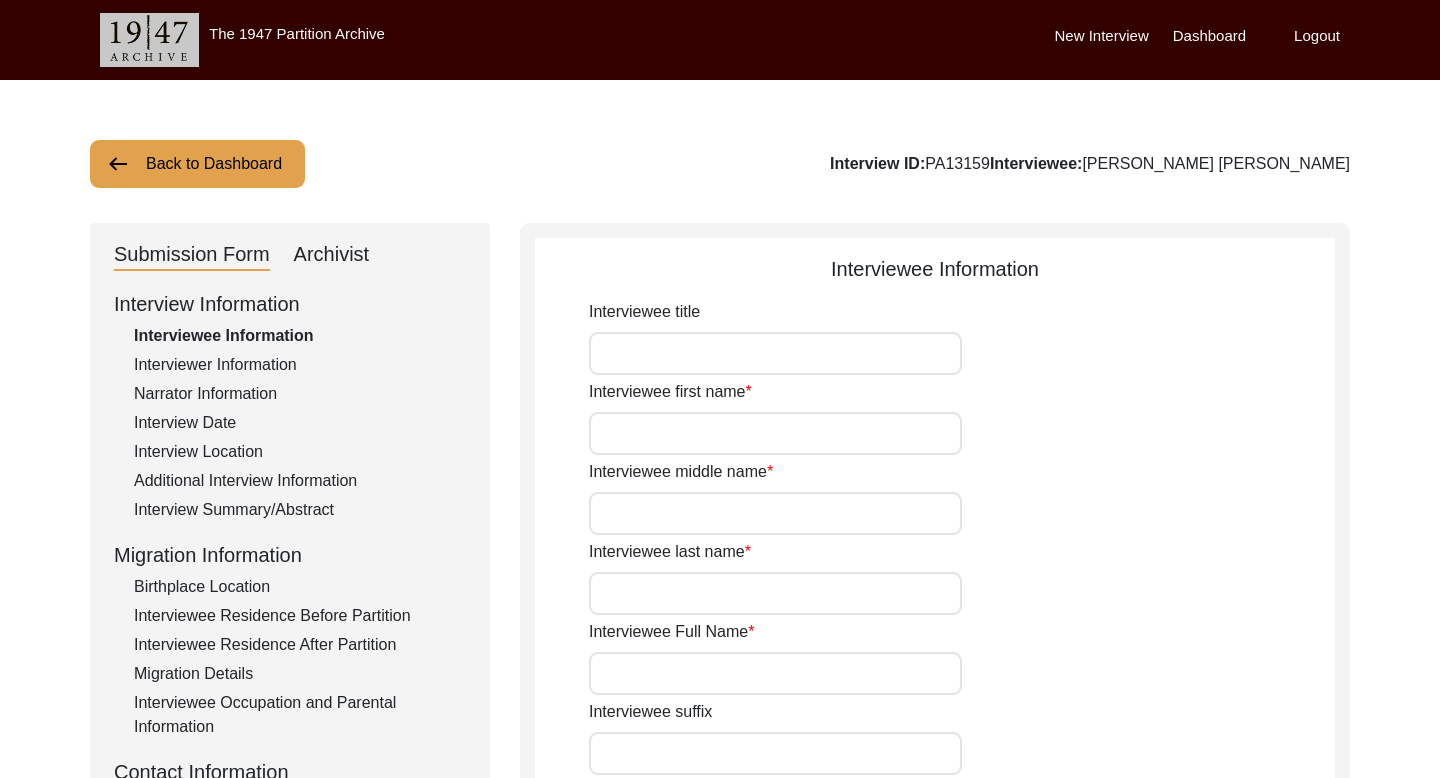 type on "Mr." 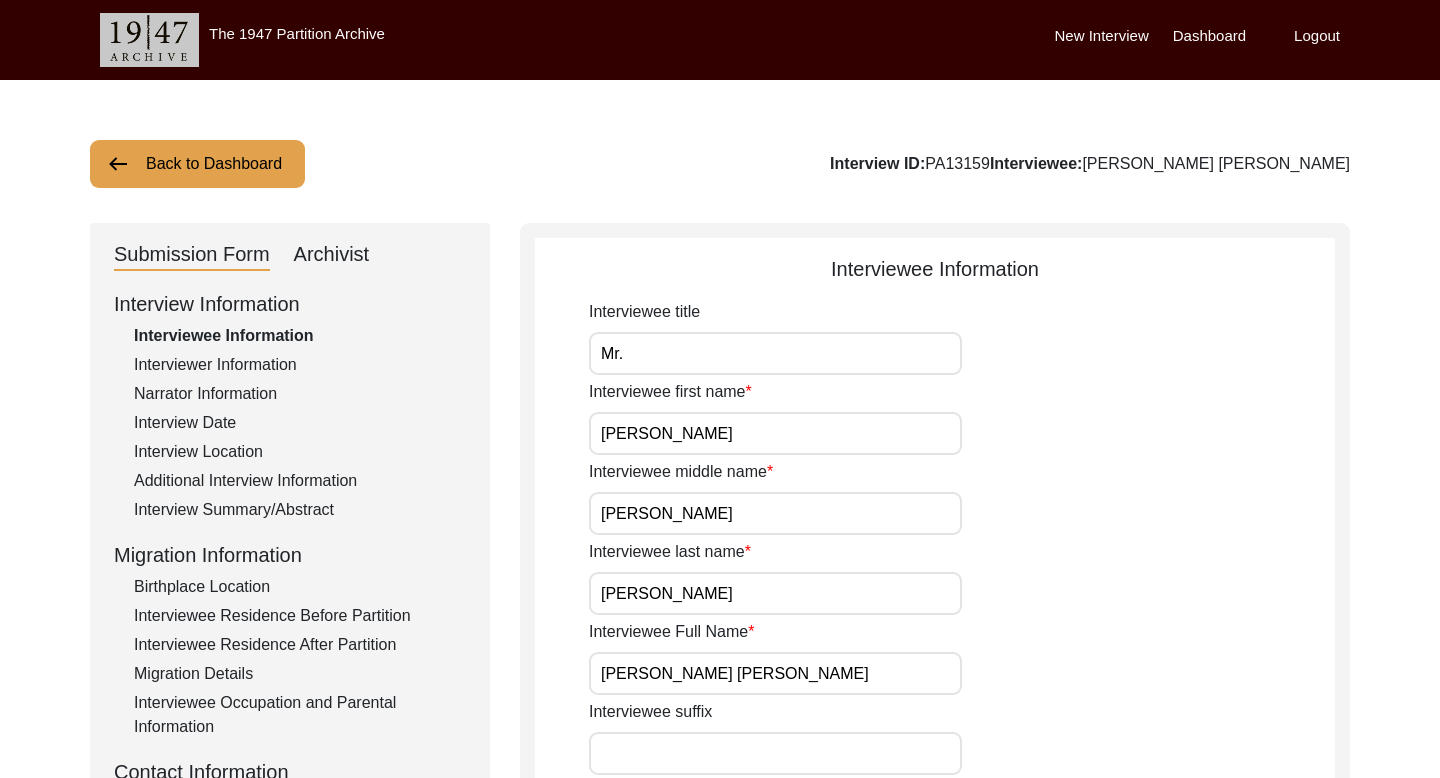 click on "Archivist" 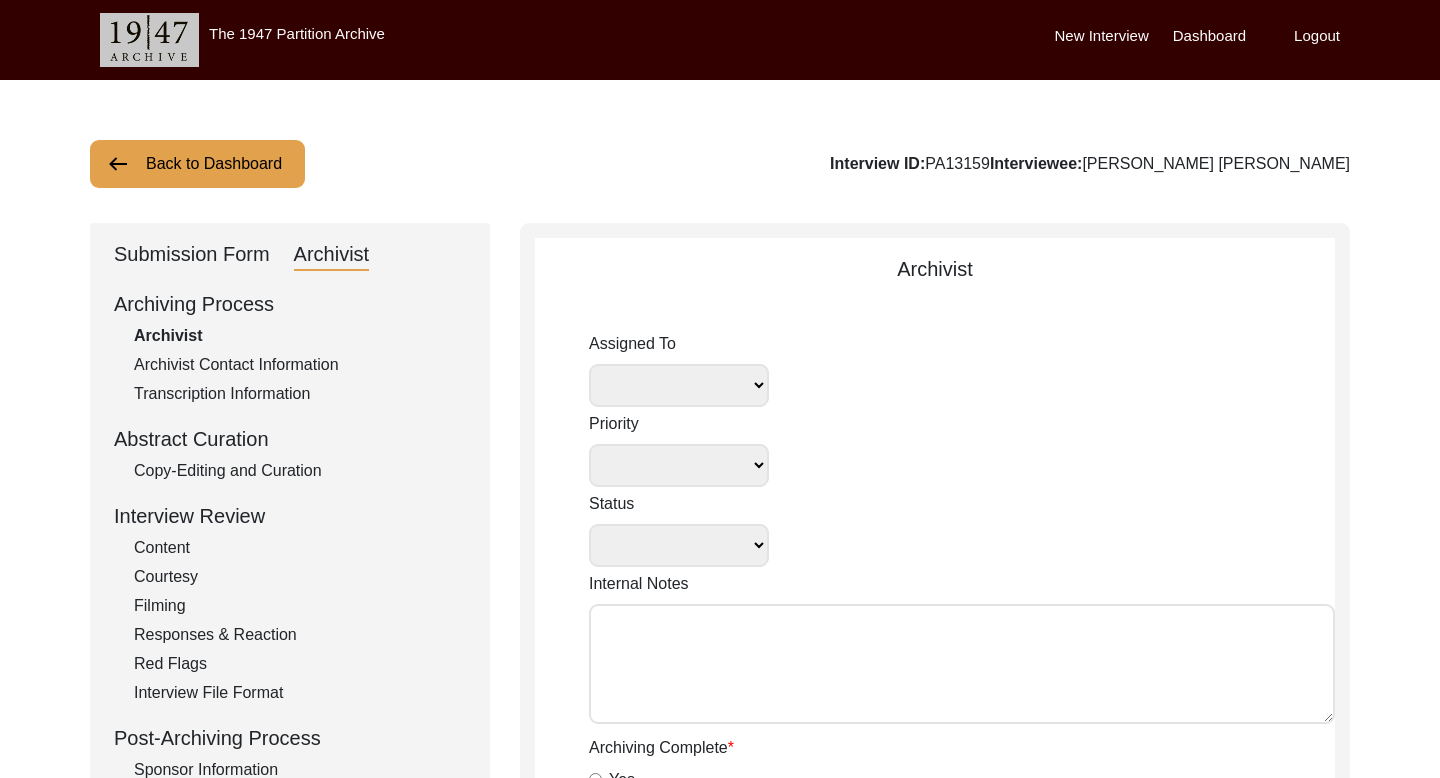 select 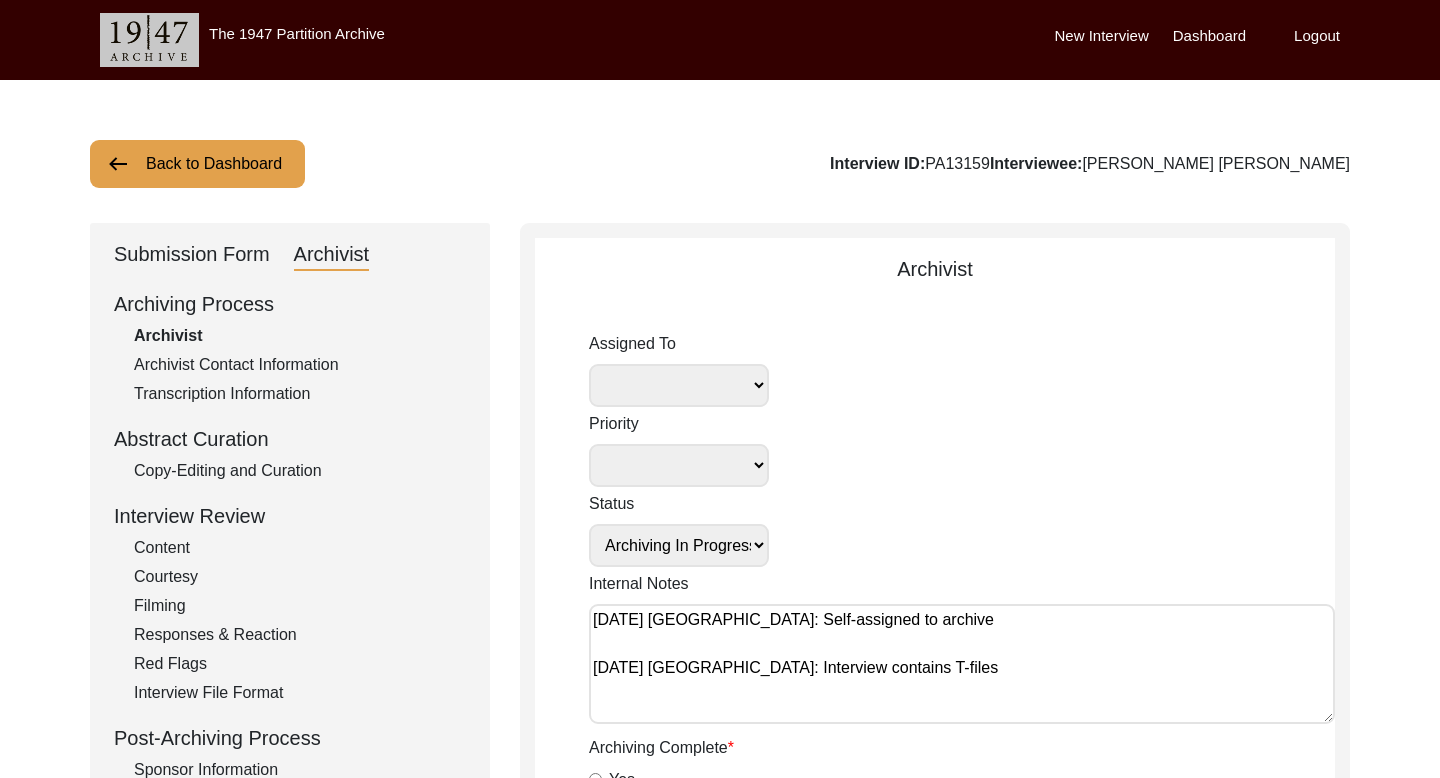 select 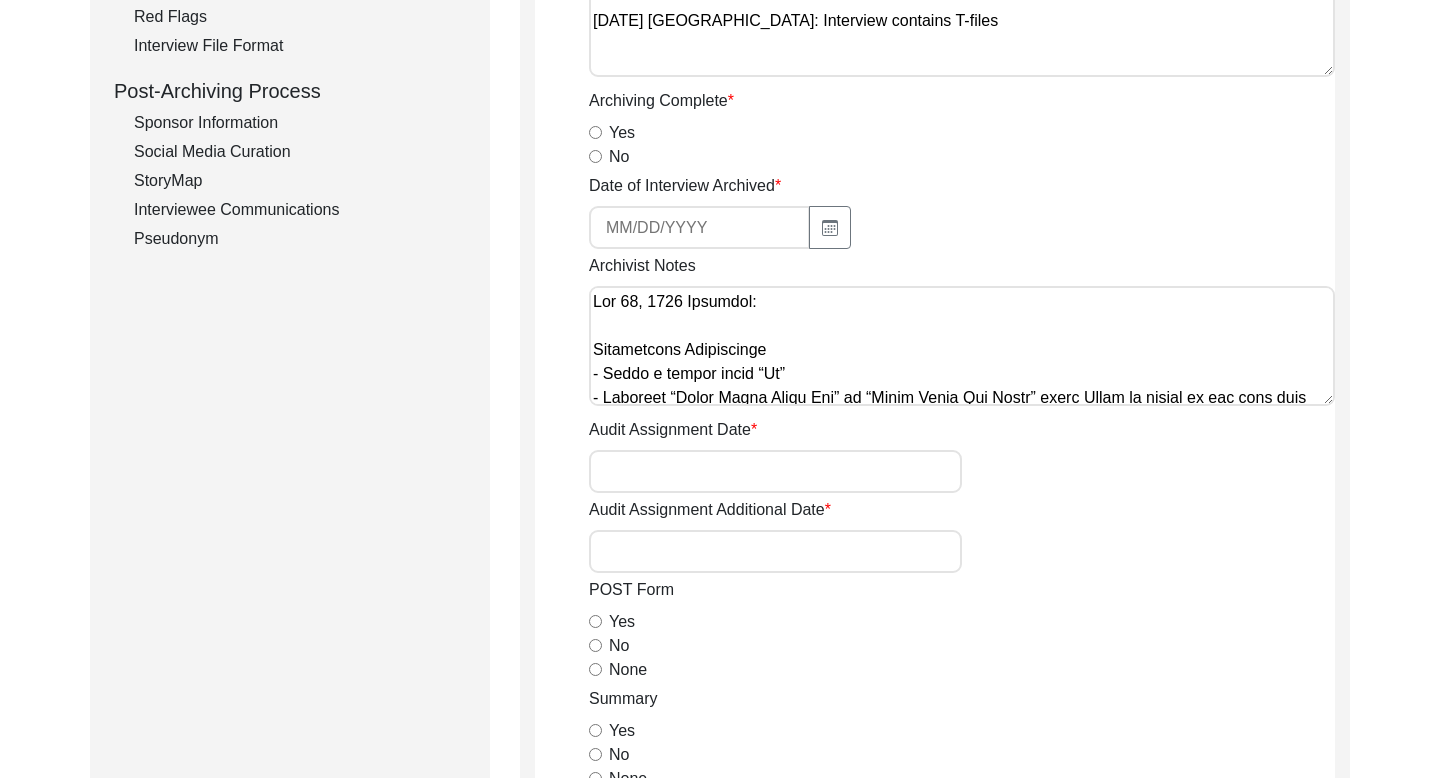 click on "Interviewee Communications" 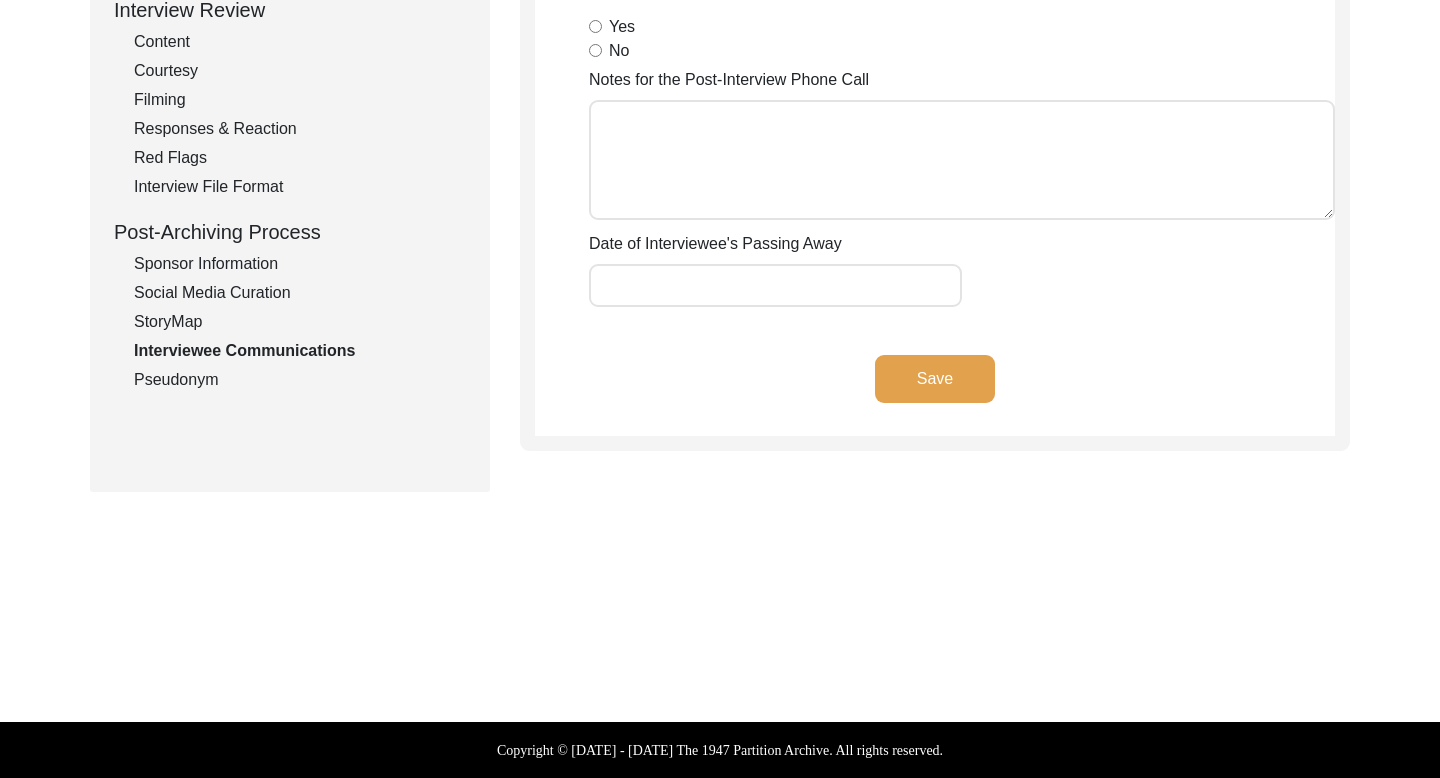 scroll, scrollTop: 506, scrollLeft: 0, axis: vertical 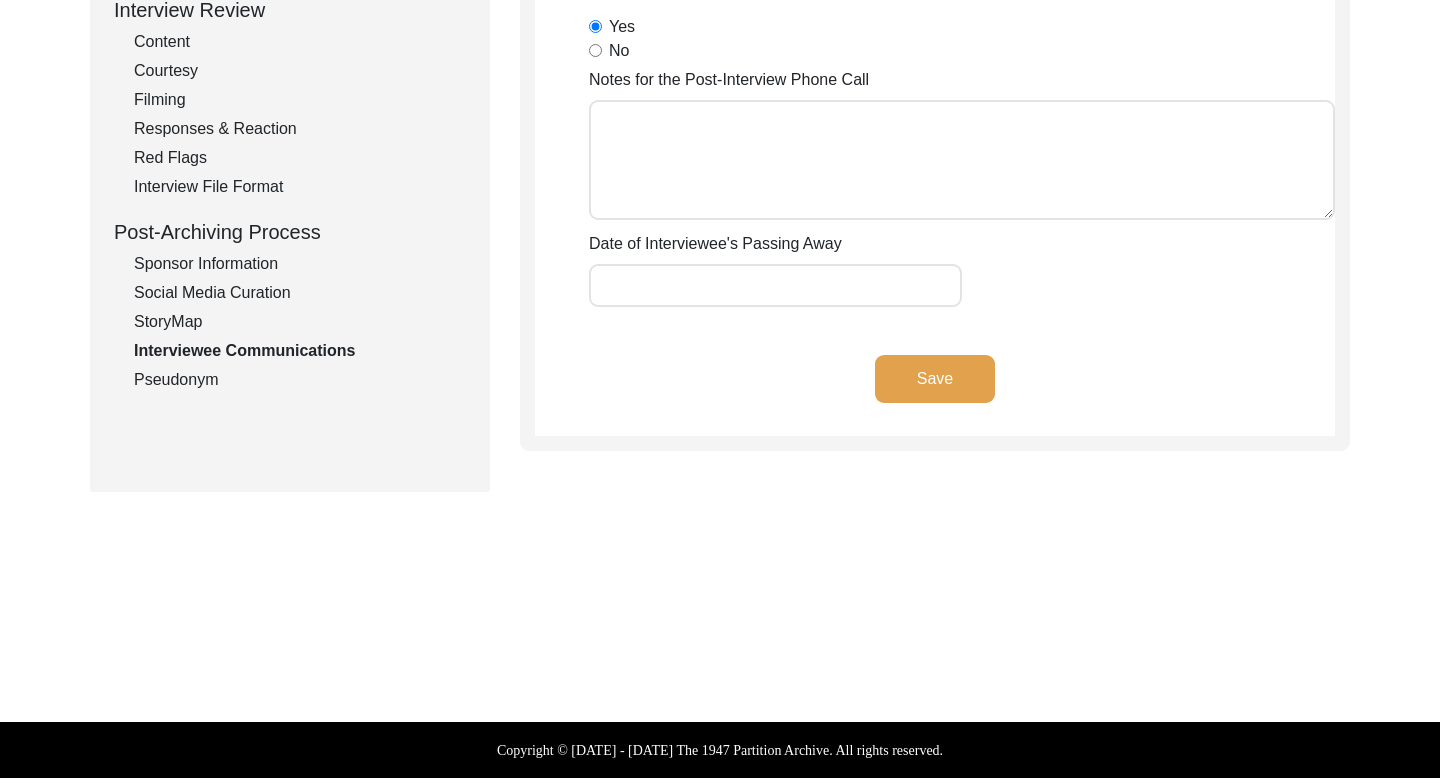 click on "Notes for the Post-Interview Phone Call" at bounding box center [962, 160] 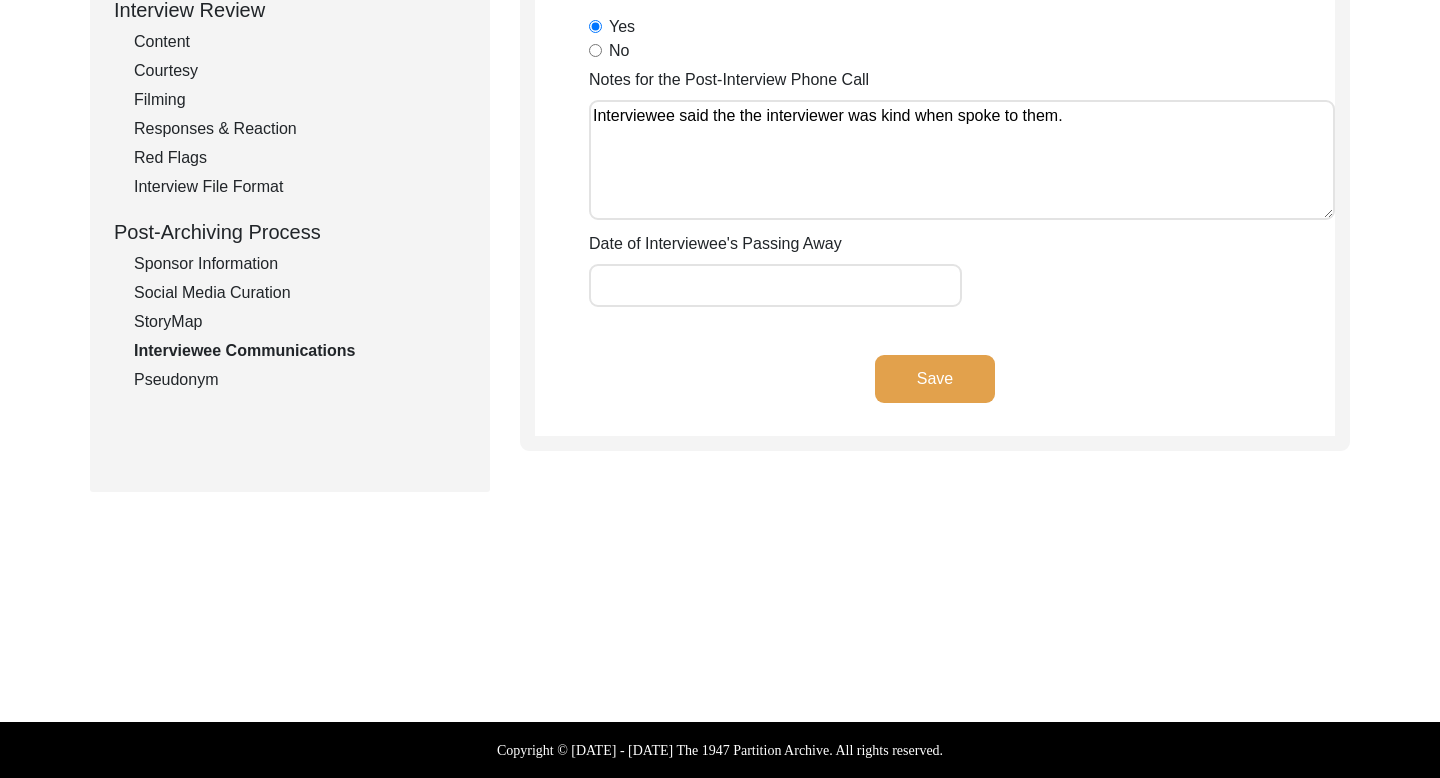 paste on "Yes,they are interested in taking up the interview again" 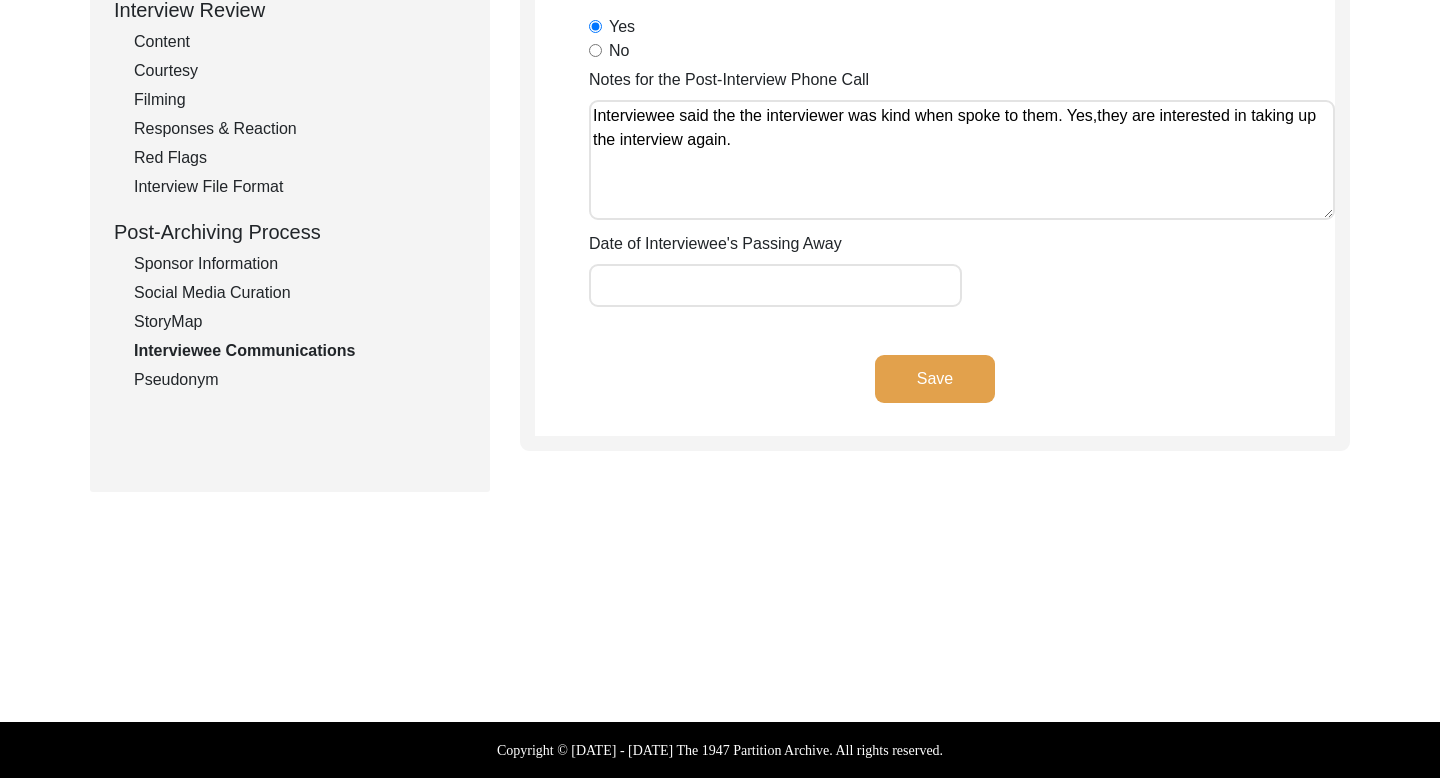 paste on "Yes, interviewee said they will recommend about us among their friends" 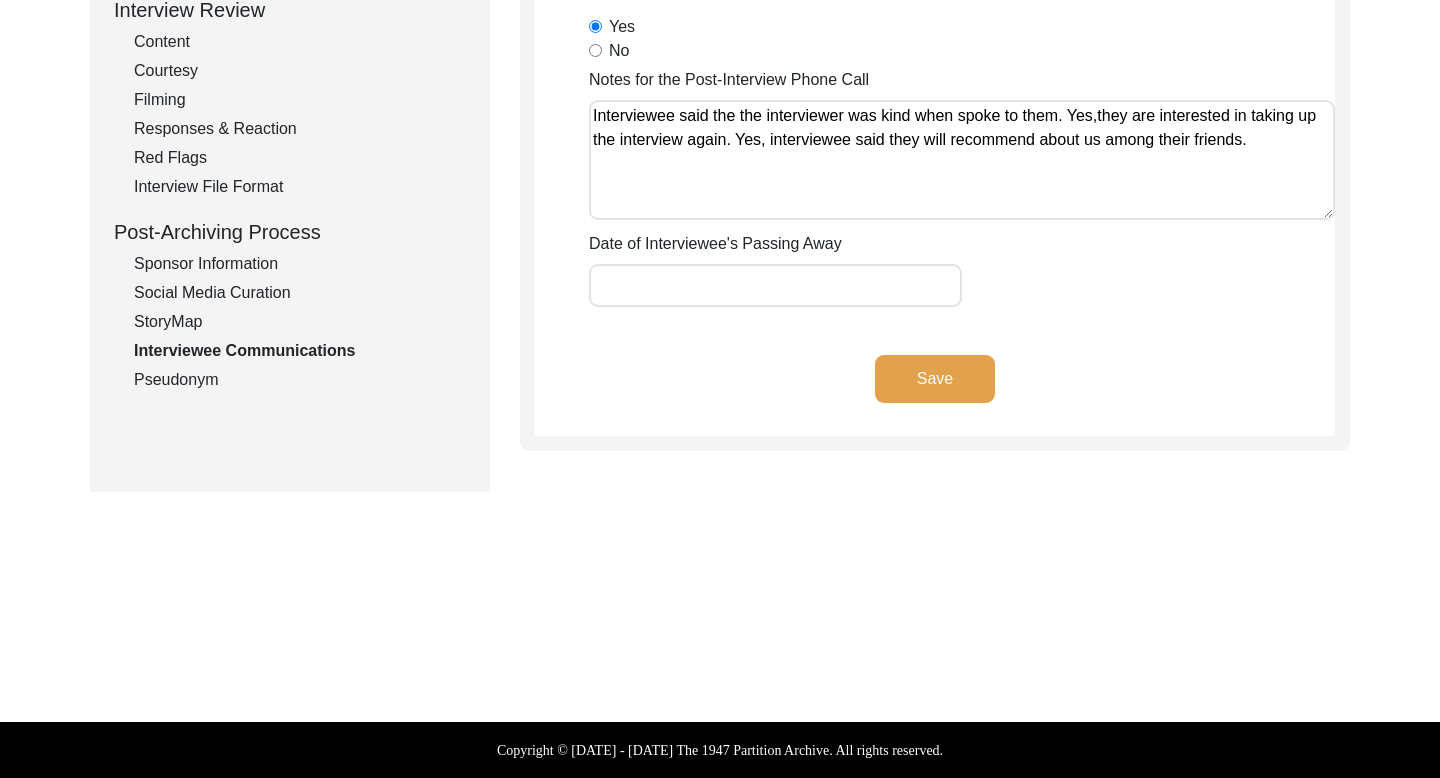 paste on "Everything was good, love the discipline" 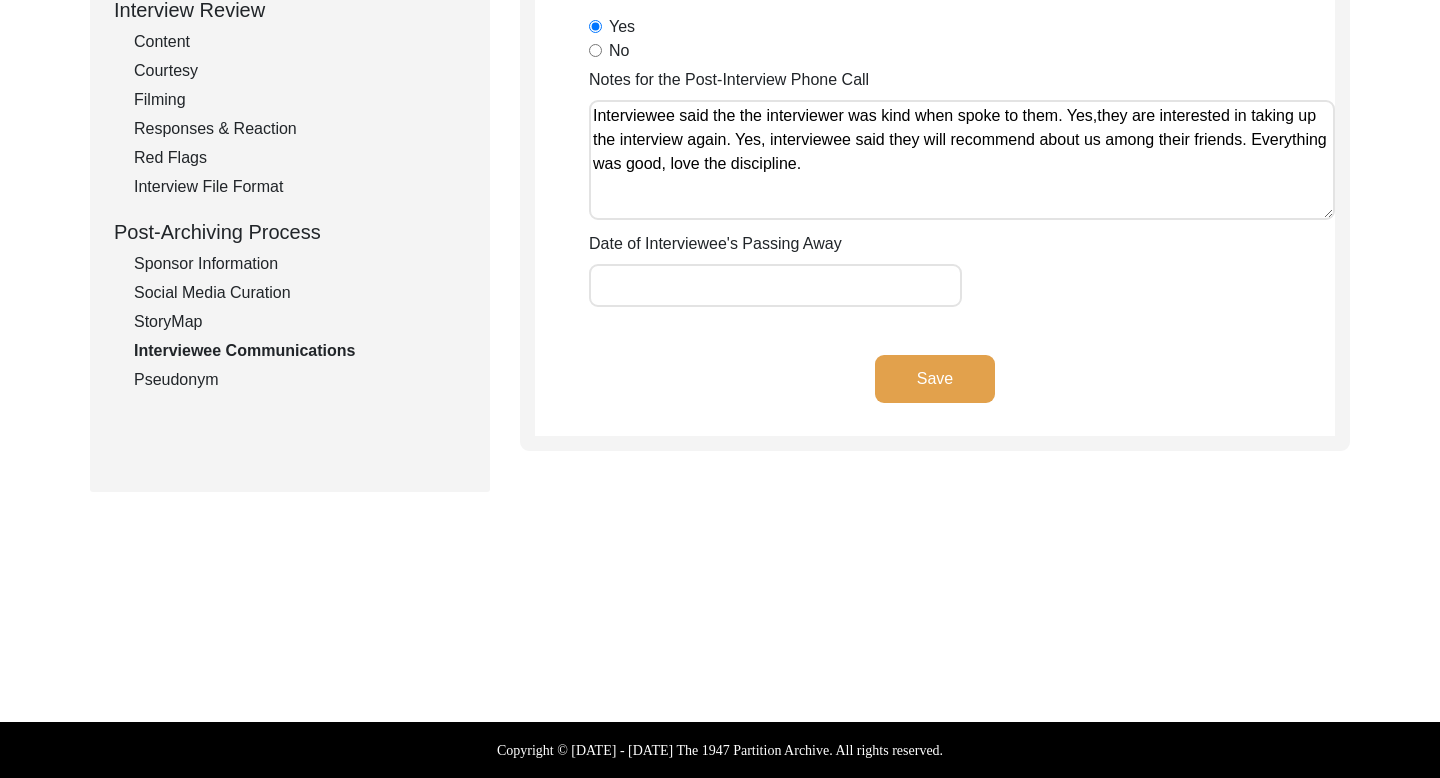paste on "Had amazing experience recollecting memories" 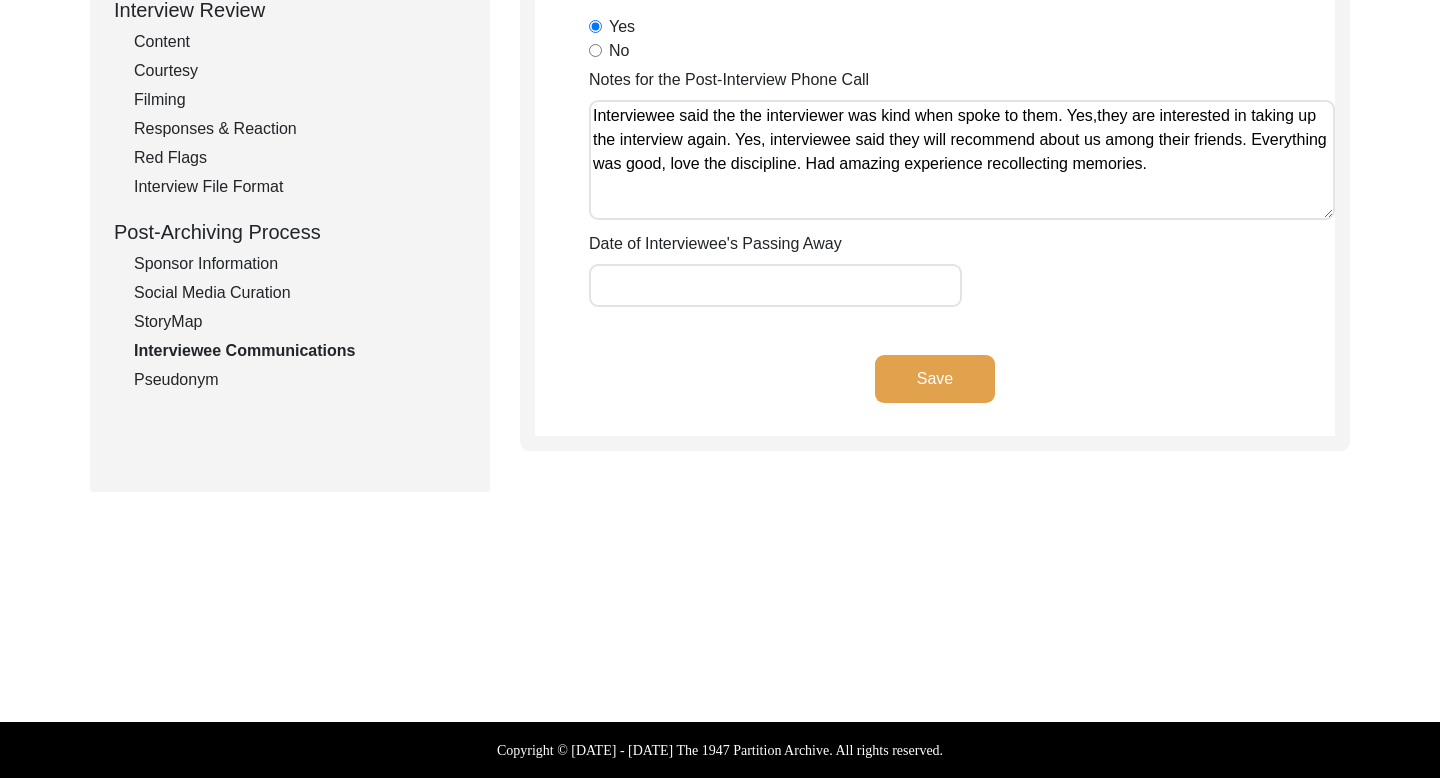type on "Interviewee said the the interviewer was kind when spoke to them. Yes,they are interested in taking up the interview again. Yes, interviewee said they will recommend about us among their friends. Everything was good, love the discipline. Had amazing experience recollecting memories." 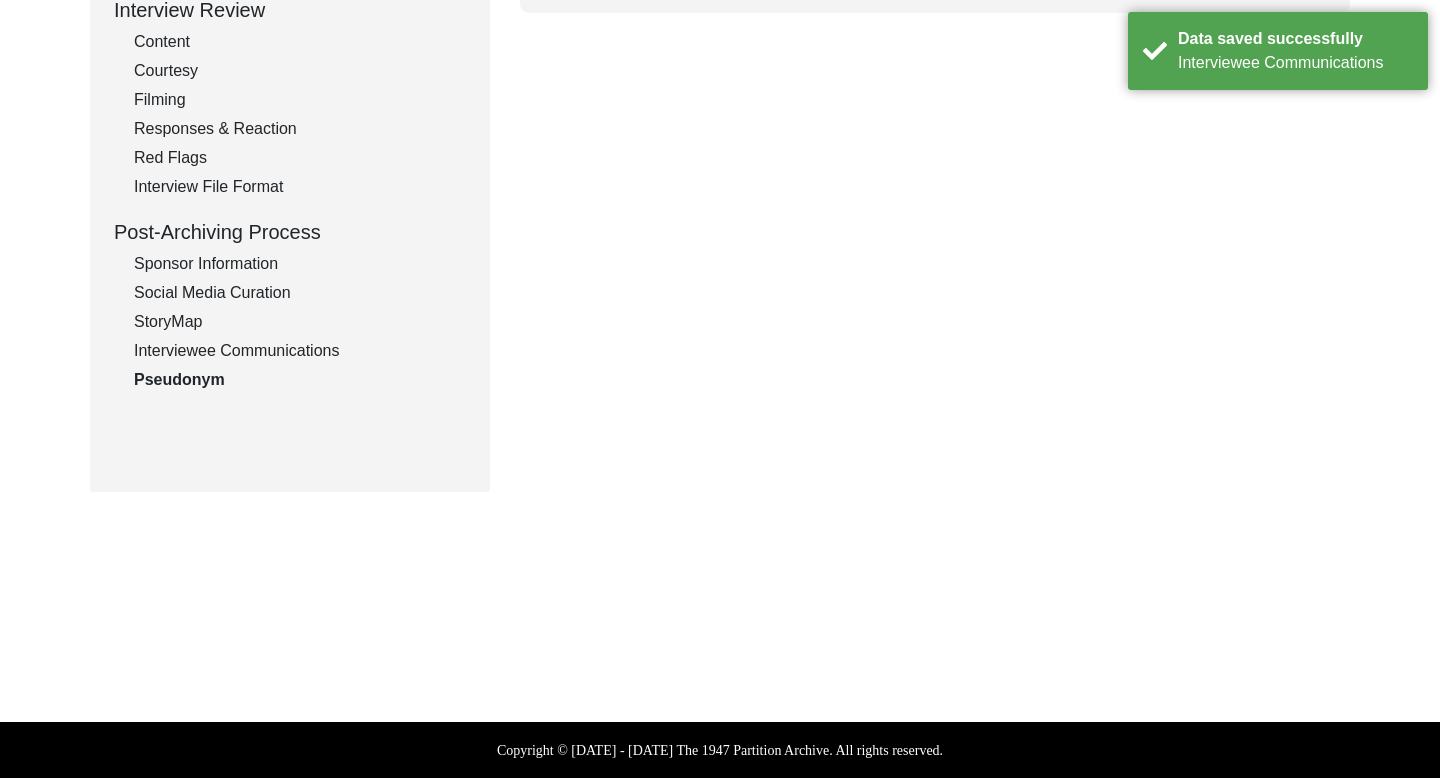 scroll, scrollTop: 0, scrollLeft: 0, axis: both 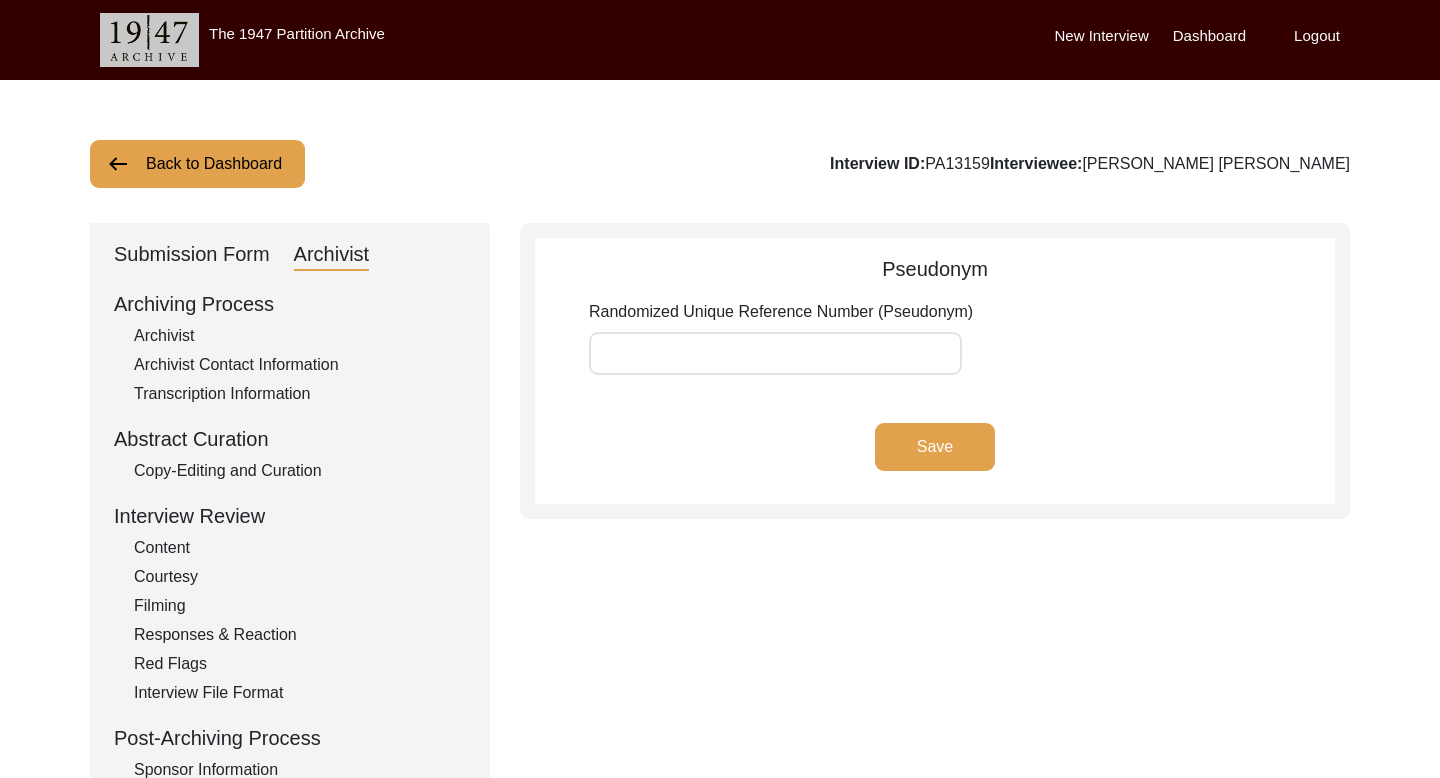 click on "Back to Dashboard" 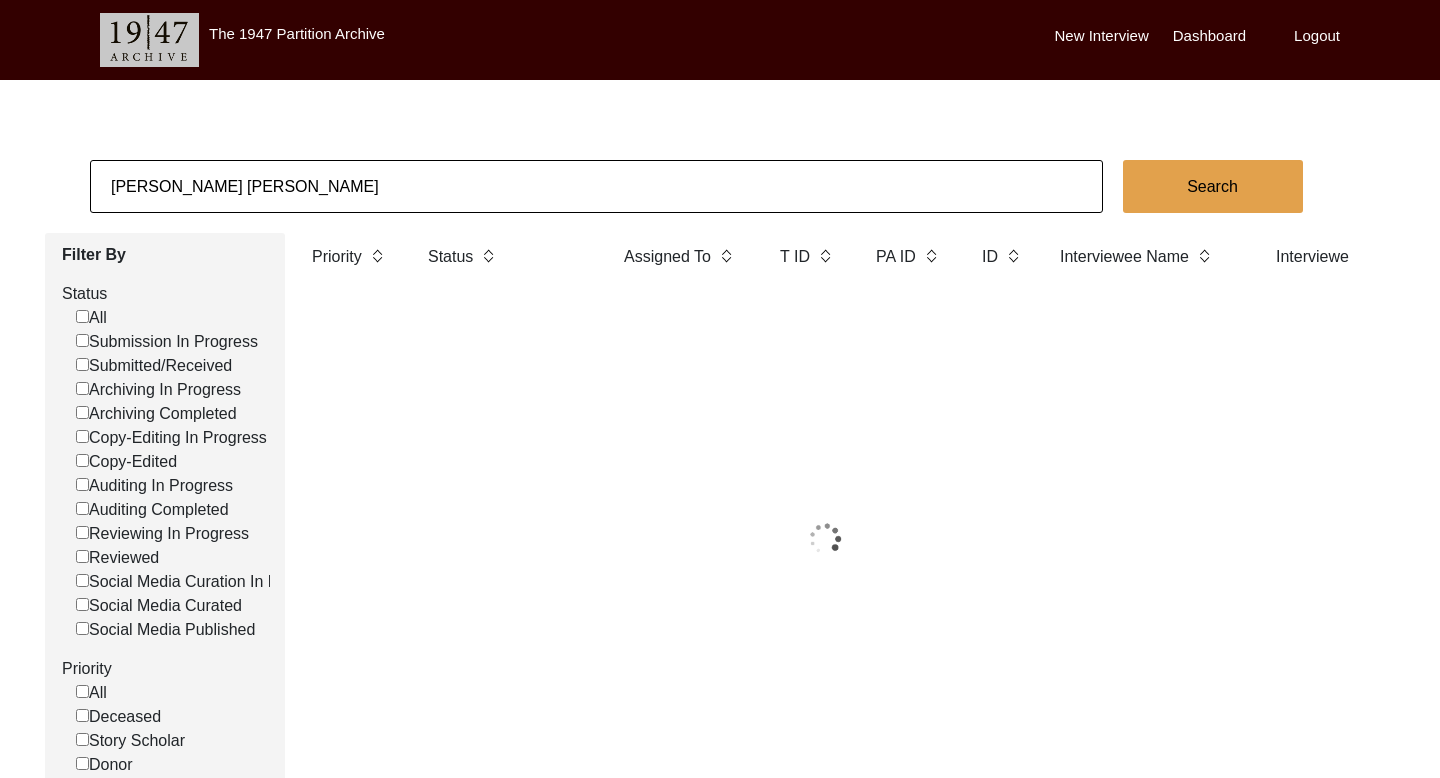 click on "[PERSON_NAME] [PERSON_NAME]" 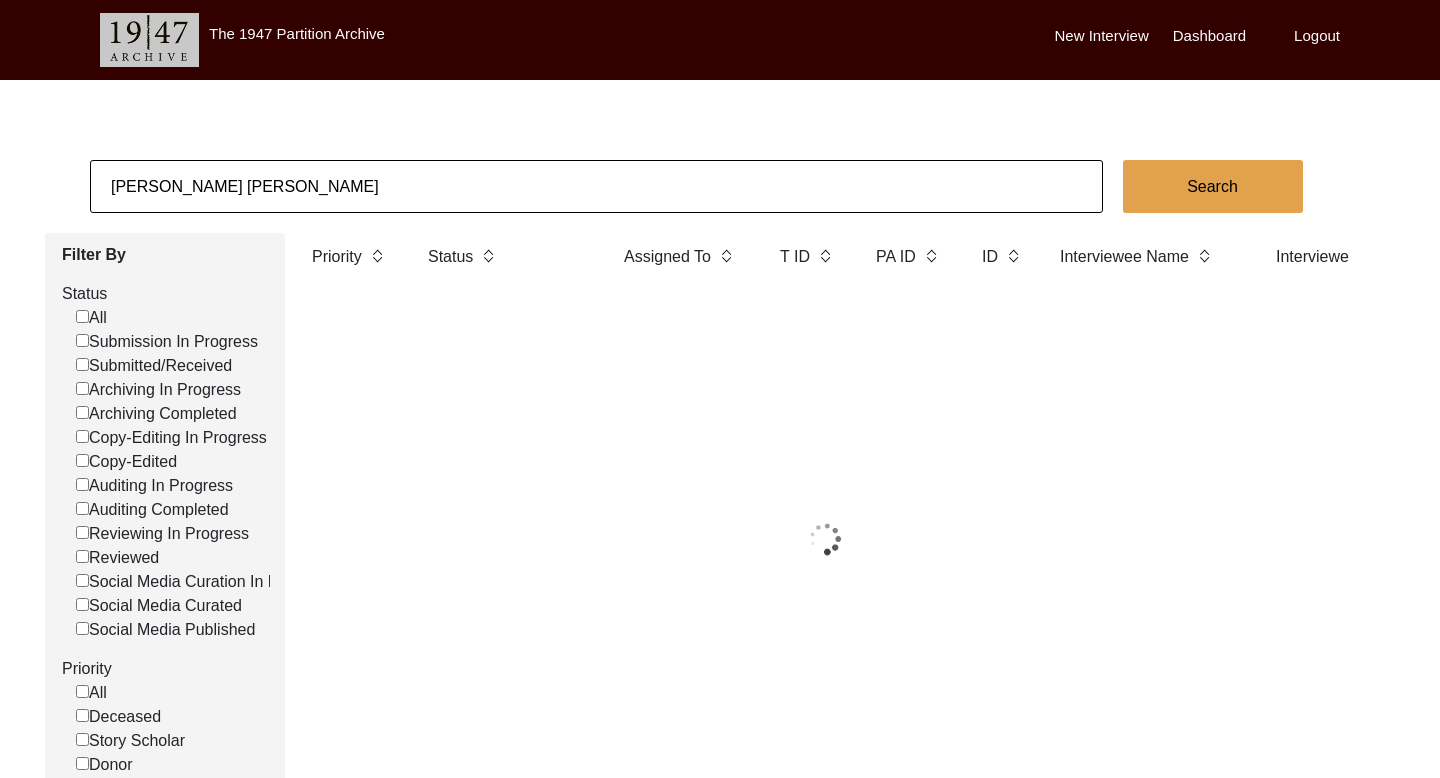 click on "[PERSON_NAME] [PERSON_NAME]" 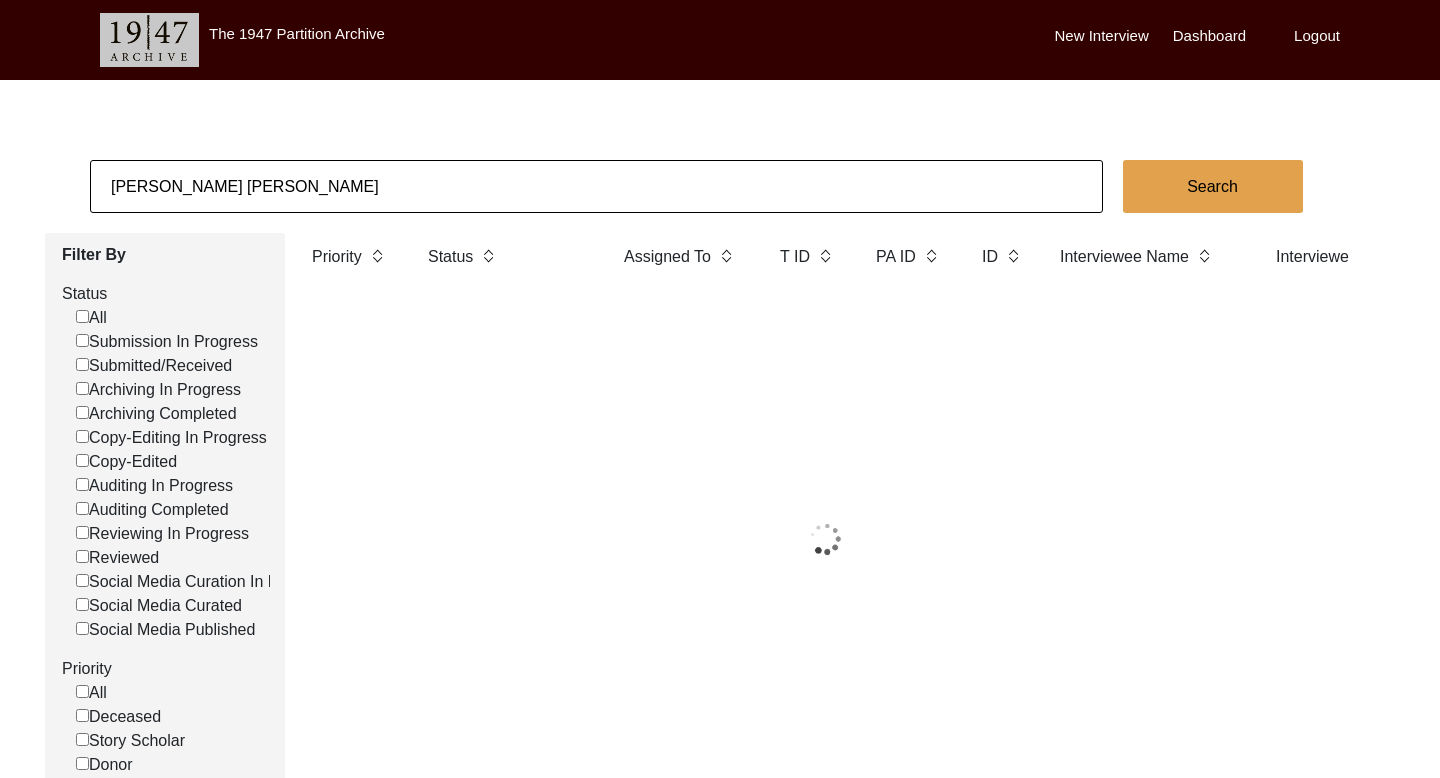 click on "[PERSON_NAME] [PERSON_NAME]" 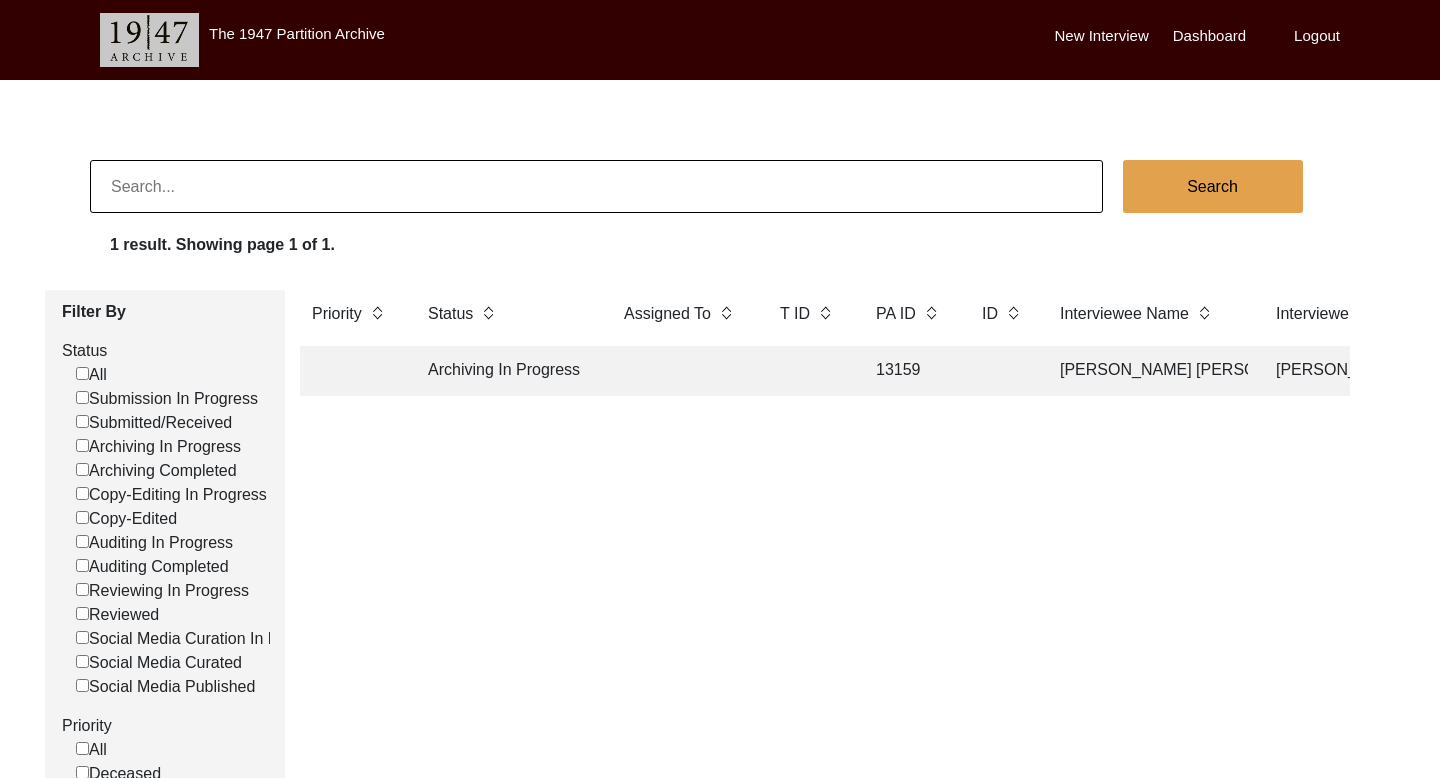 paste on "[PERSON_NAME] Ram" 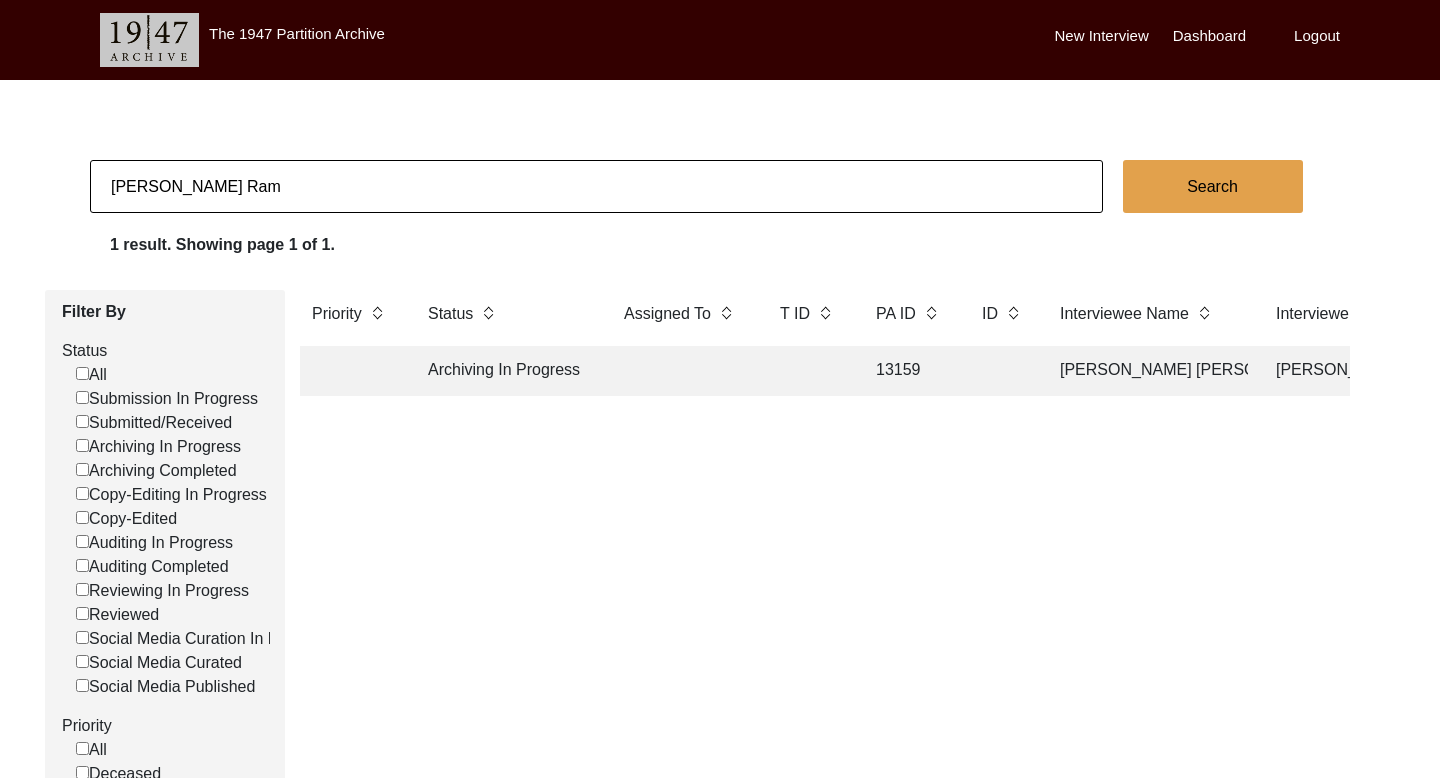 type on "[PERSON_NAME] Ram" 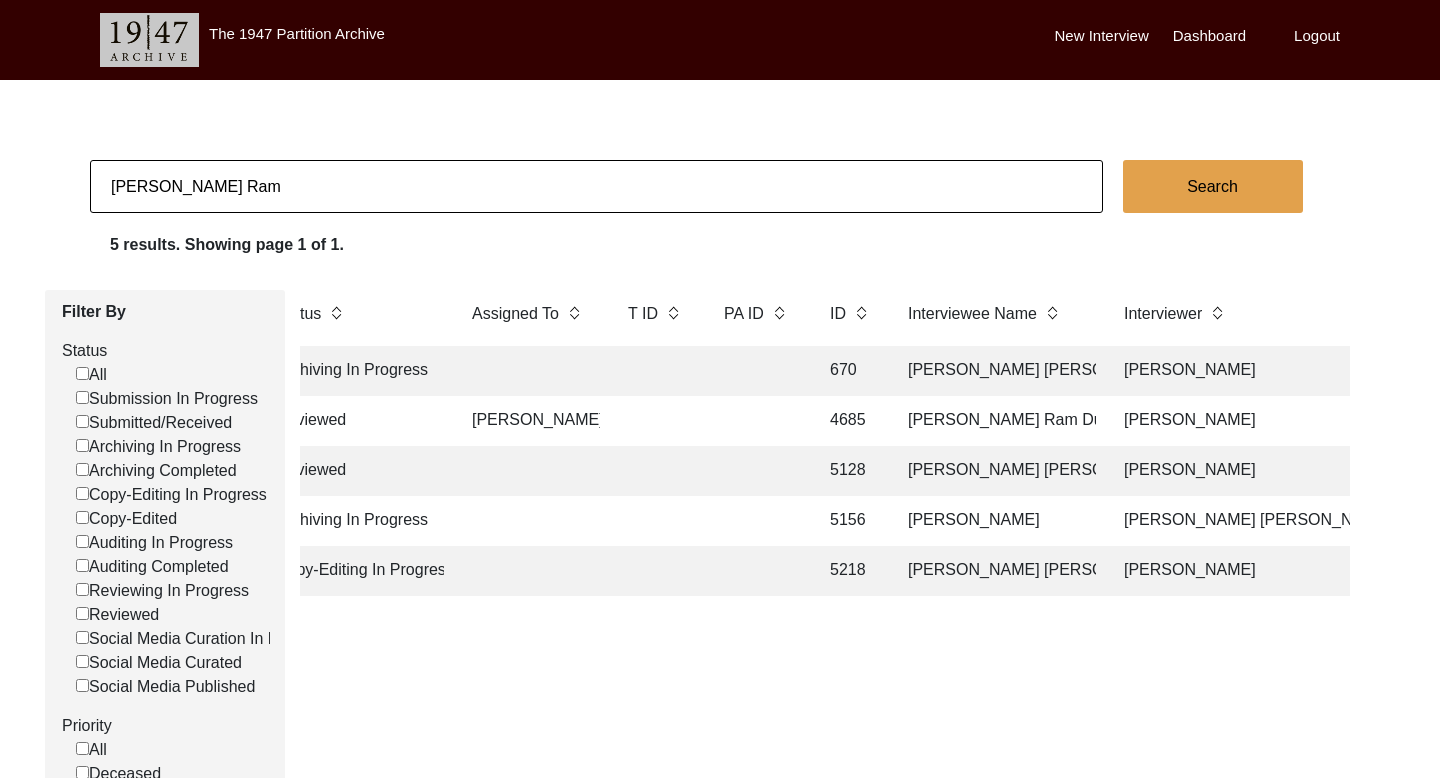 scroll, scrollTop: 0, scrollLeft: 160, axis: horizontal 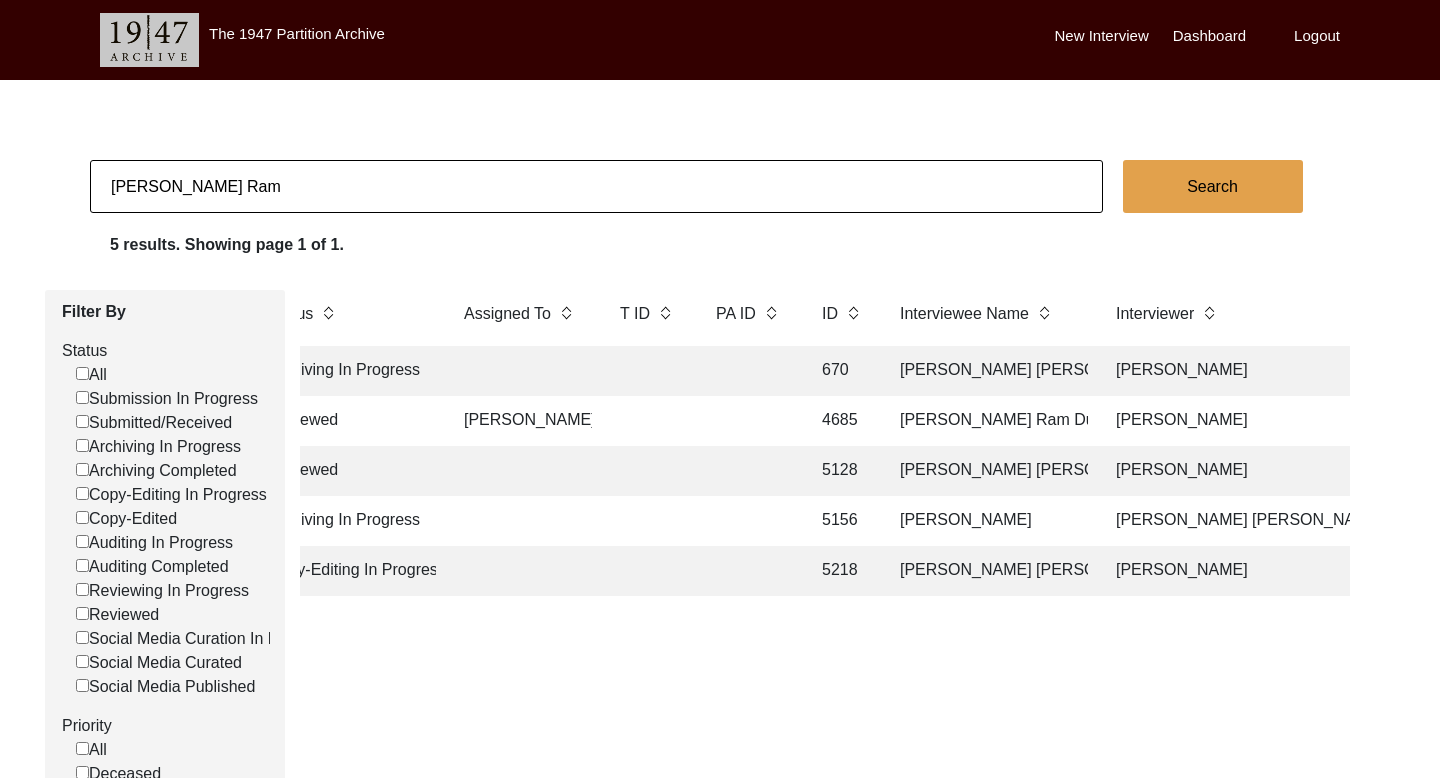 click on "[PERSON_NAME] Ram" 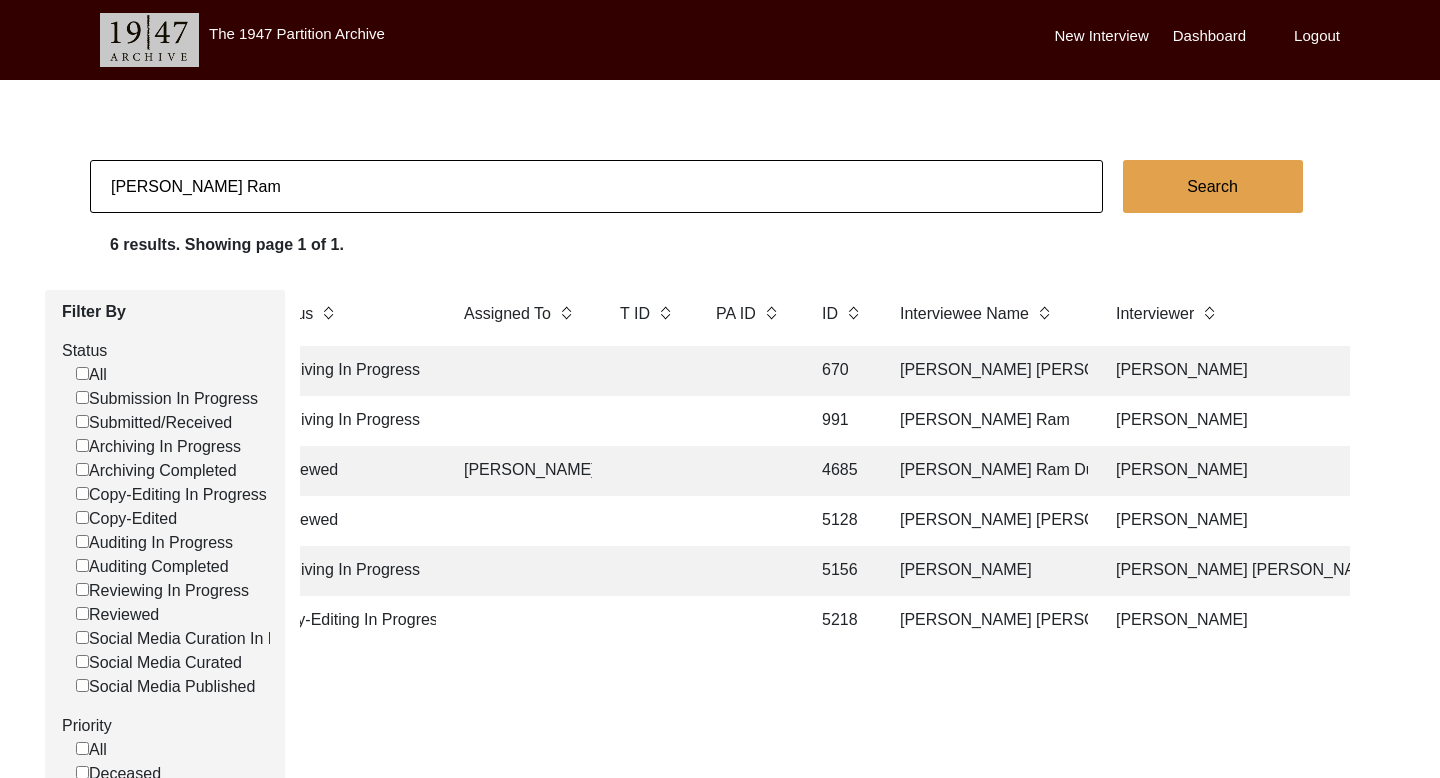 click on "Search" 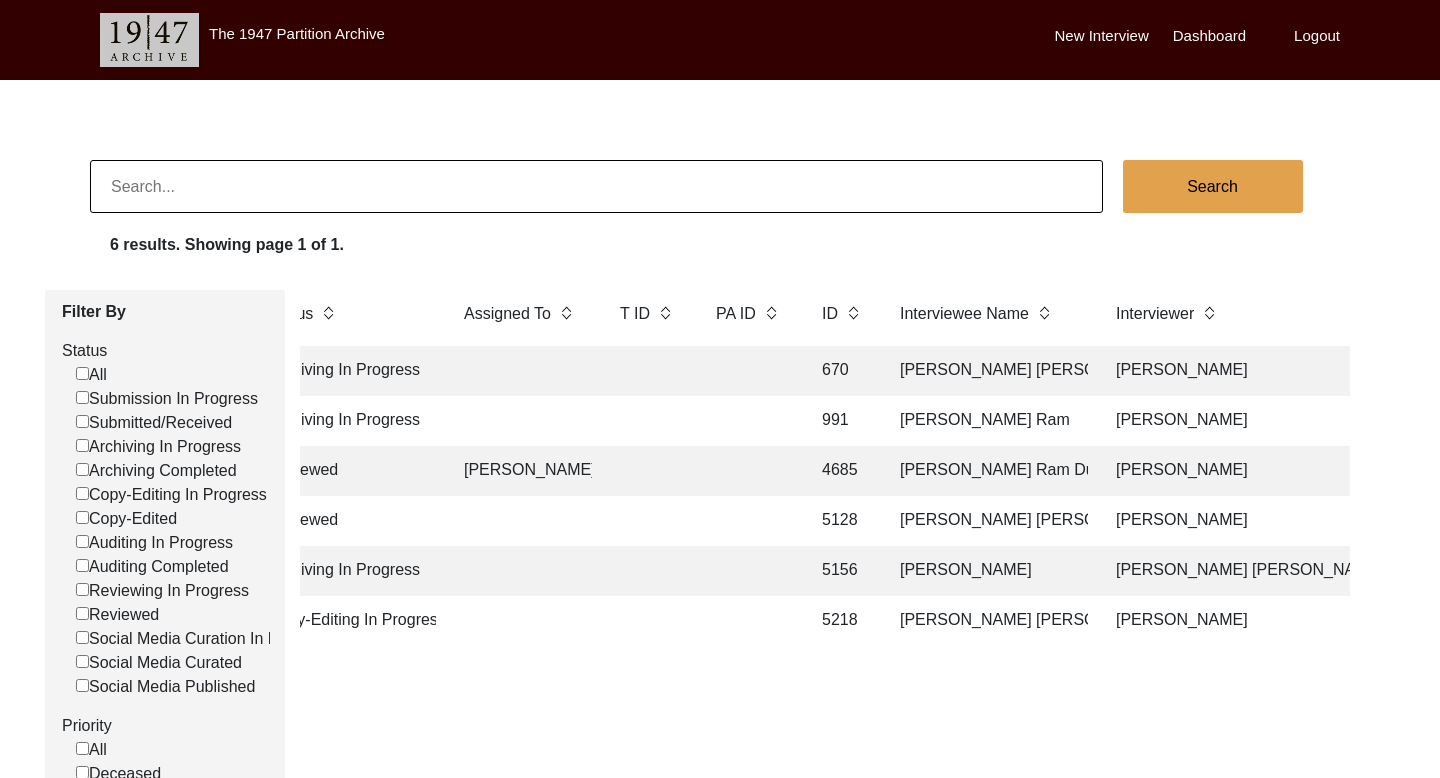 paste on "[PERSON_NAME]" 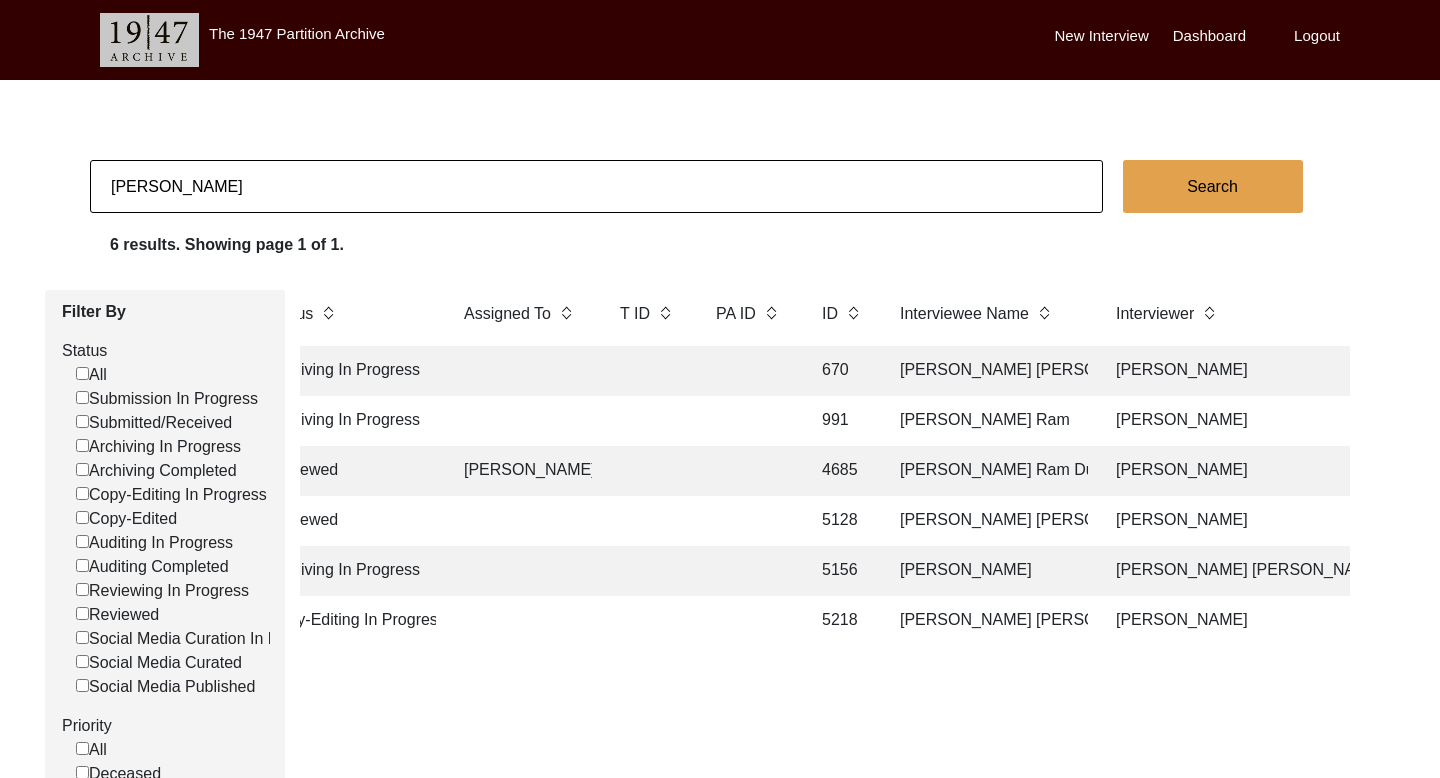 click on "[PERSON_NAME]" 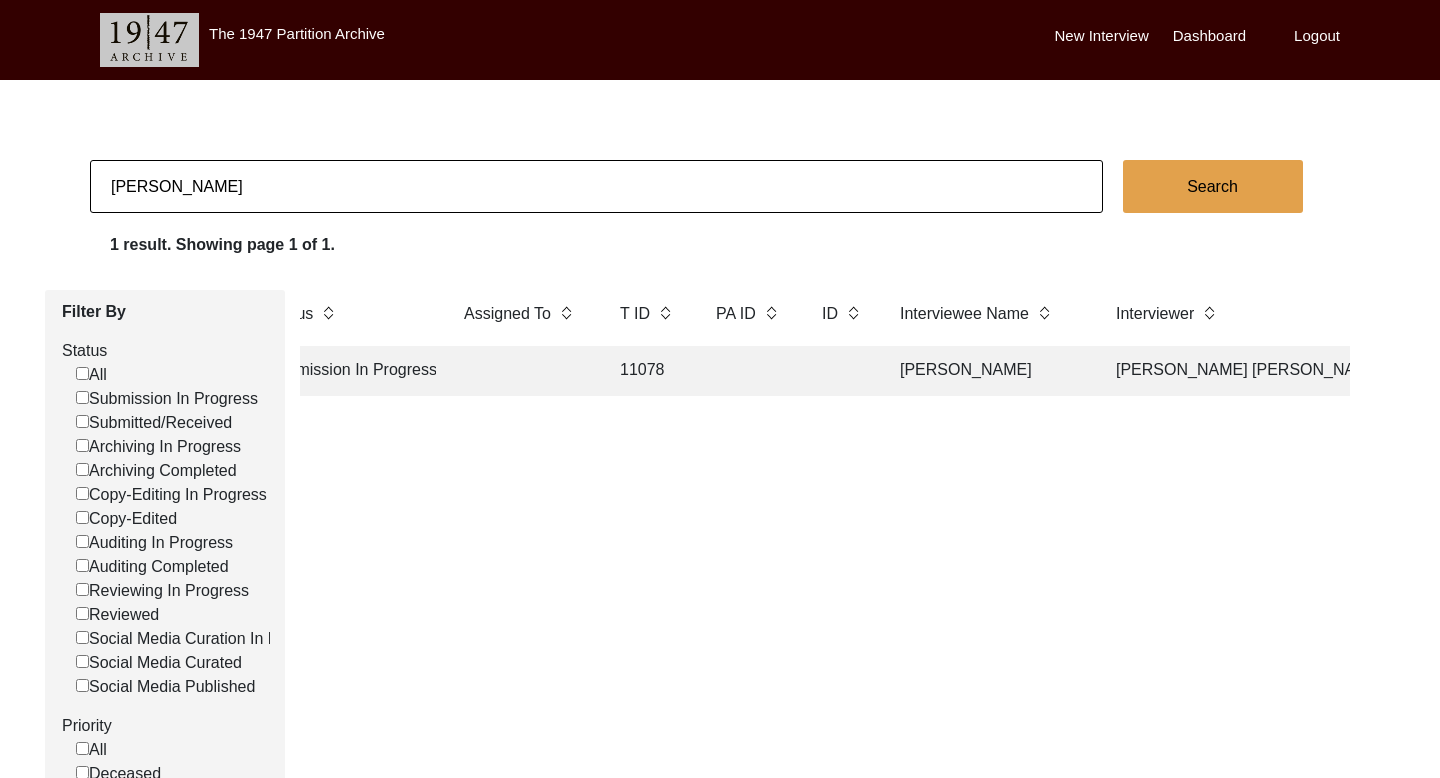click on "[PERSON_NAME]" 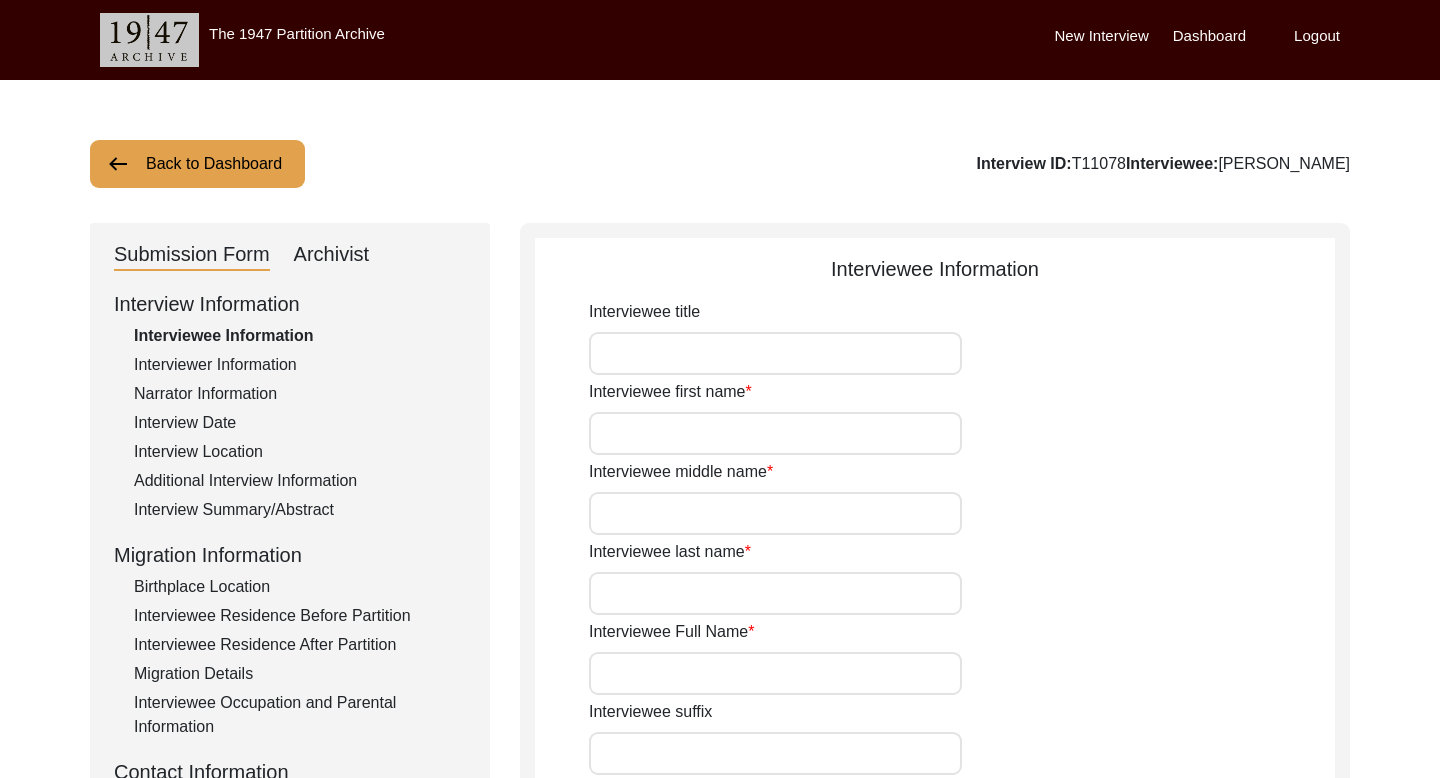 type on "[PERSON_NAME]" 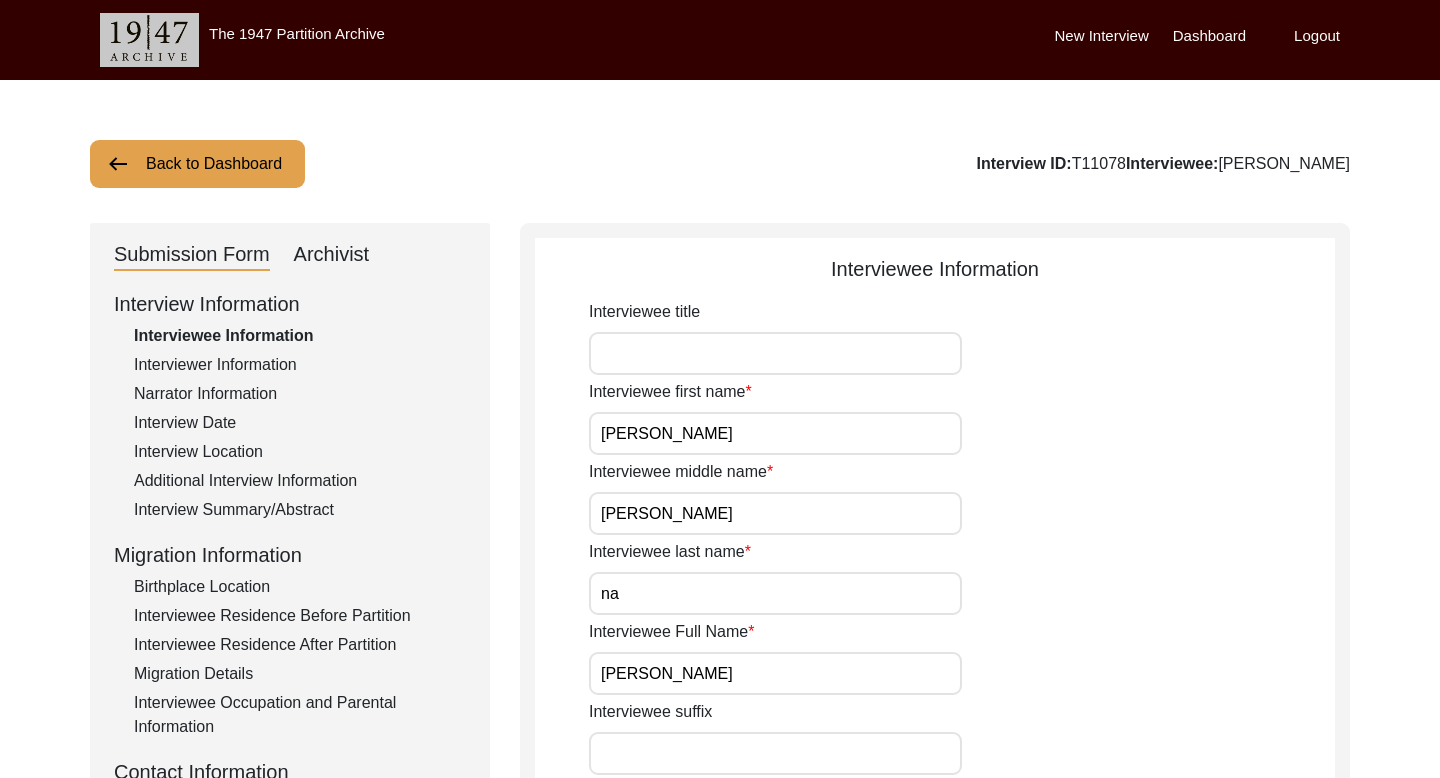 click on "Archivist" 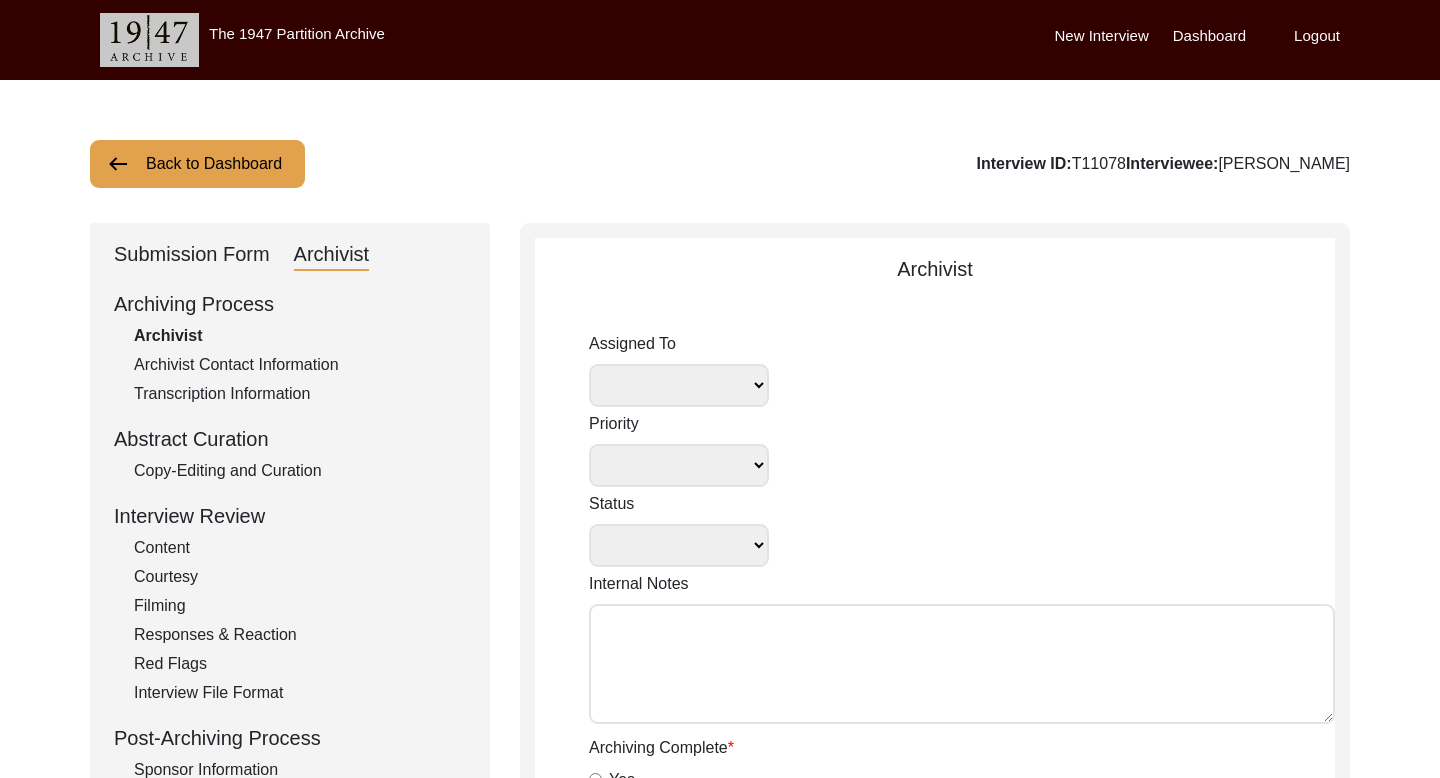 select 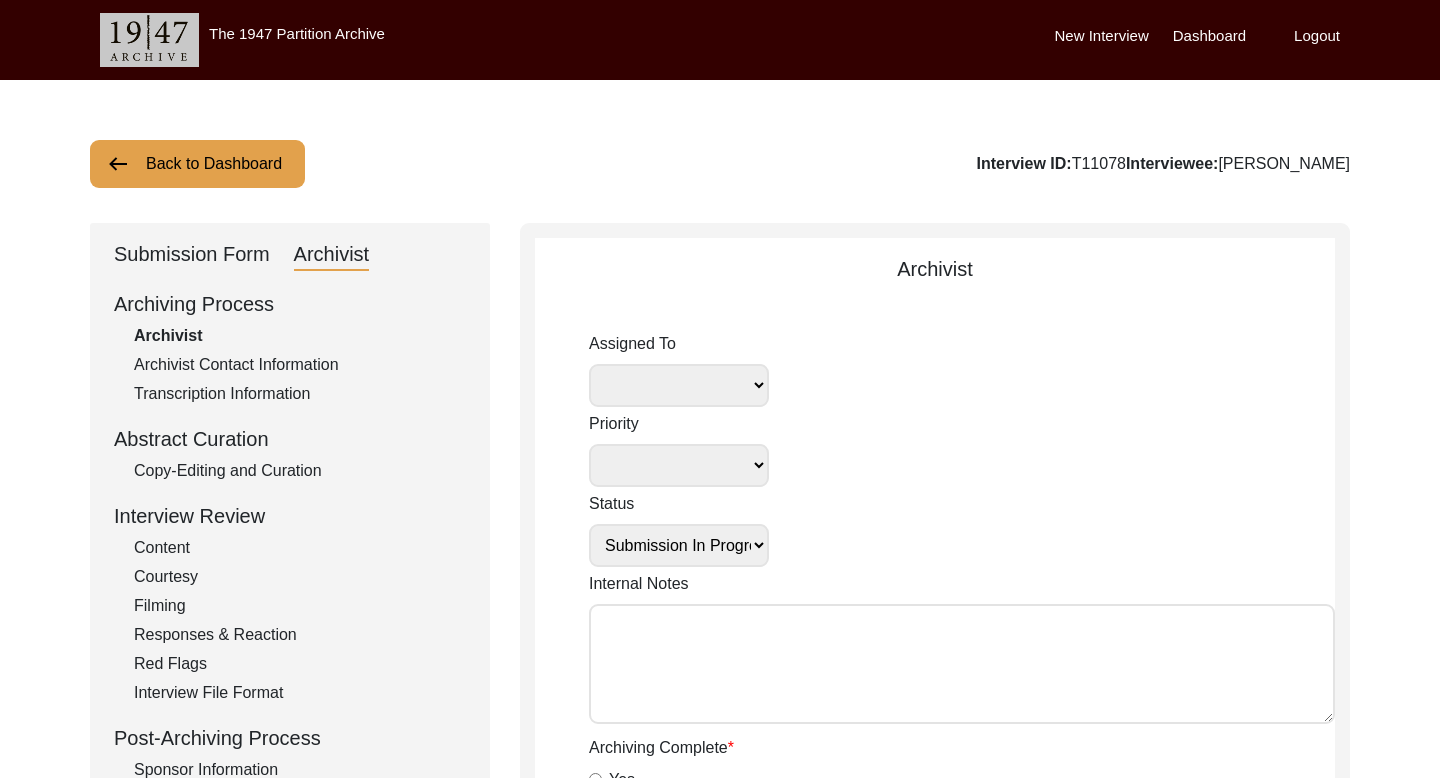 select 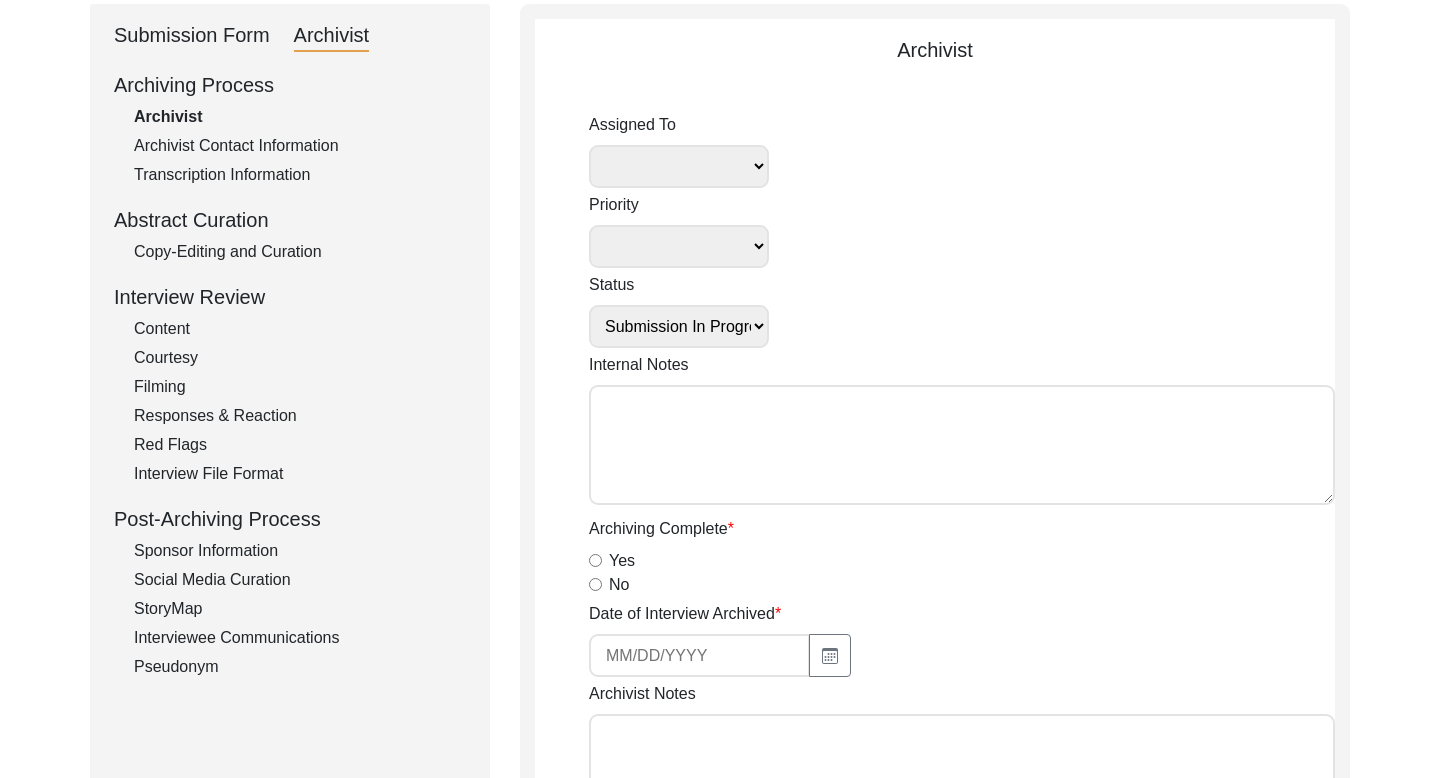 scroll, scrollTop: 242, scrollLeft: 0, axis: vertical 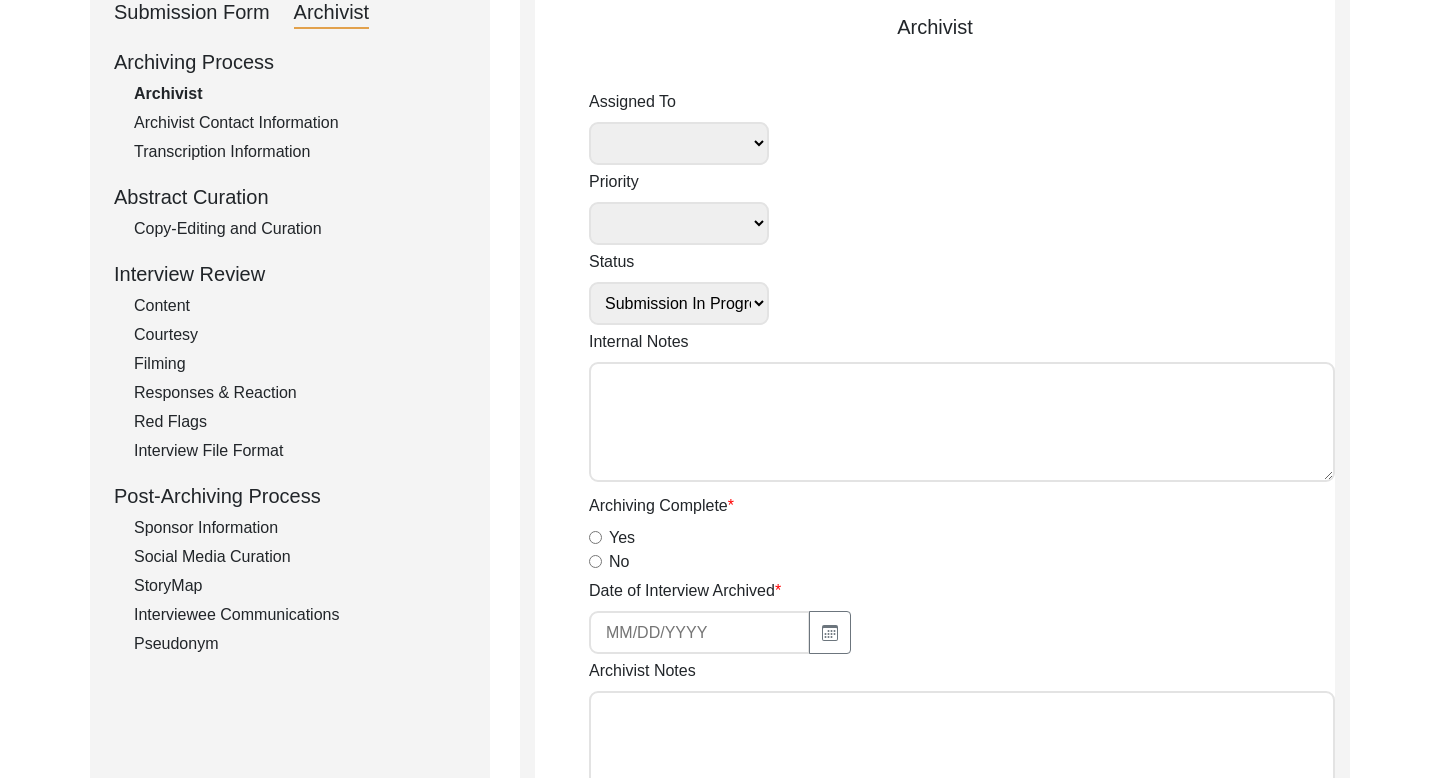 click on "Interviewee Communications" 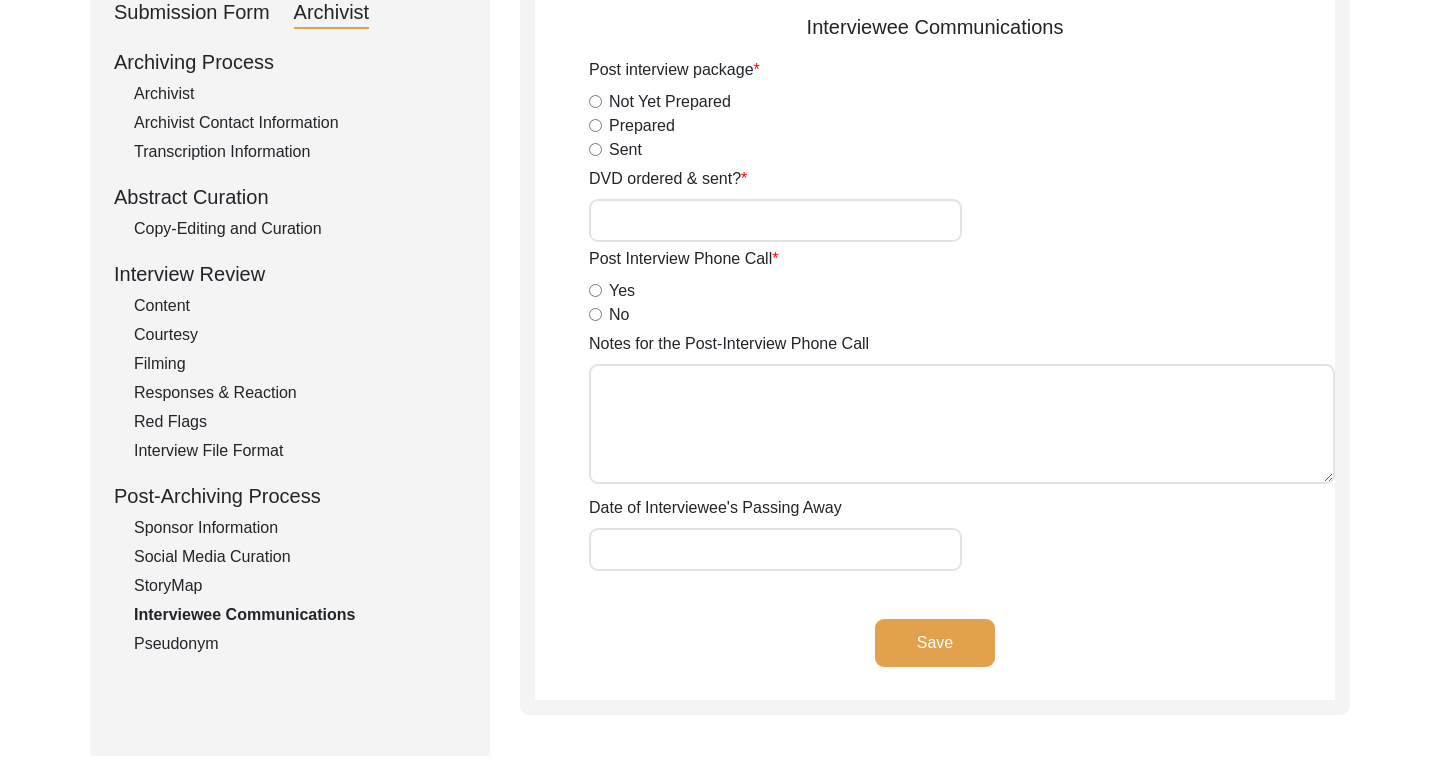 click on "Yes" at bounding box center [595, 290] 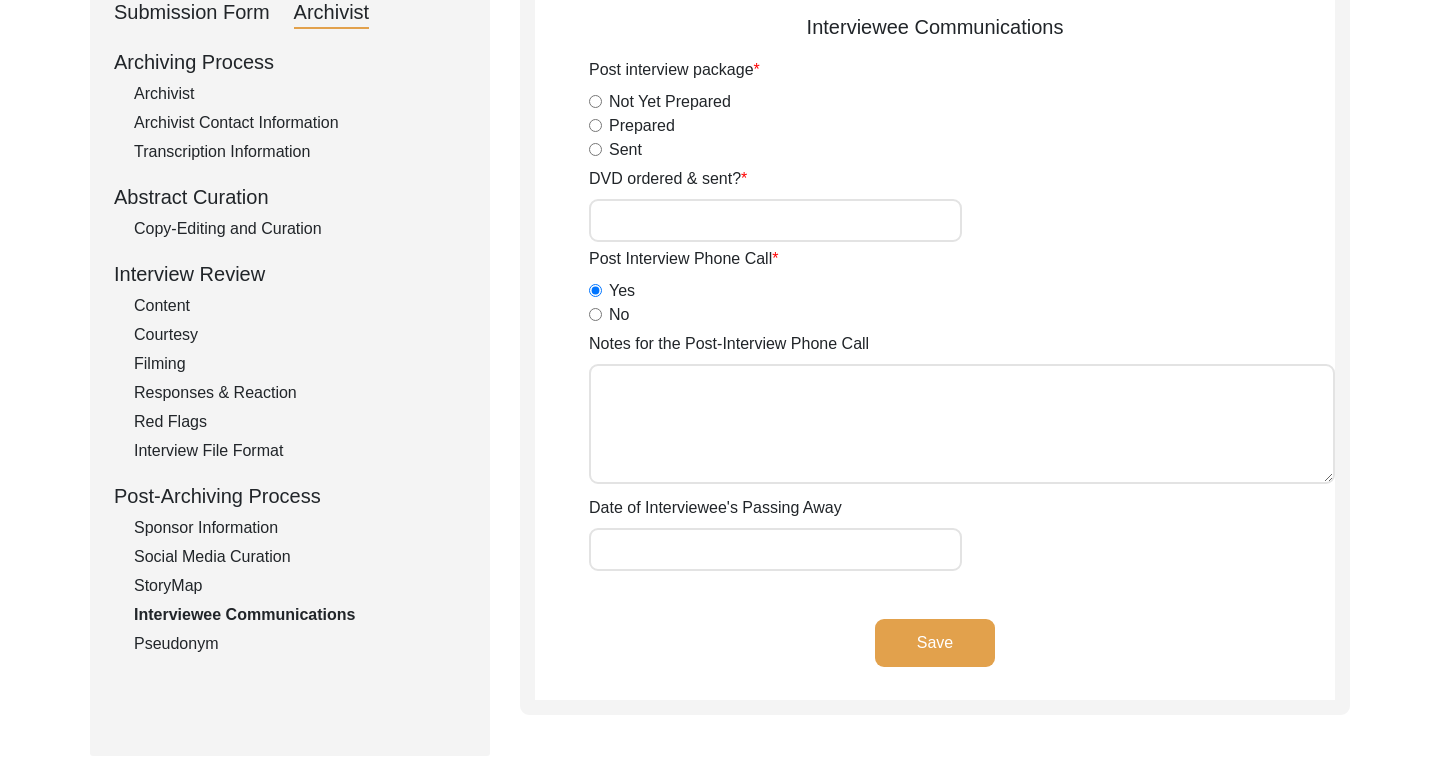 click on "Notes for the Post-Interview Phone Call" at bounding box center [962, 424] 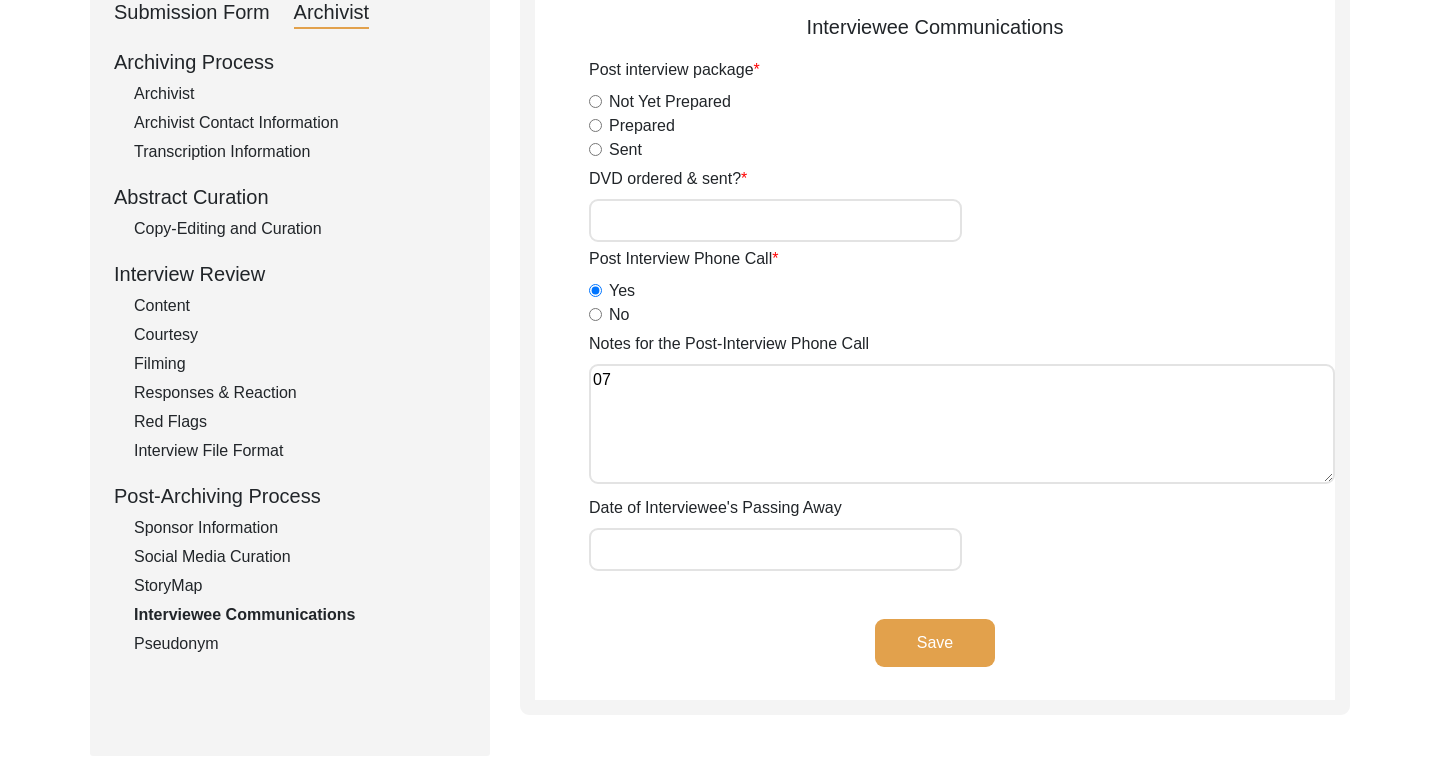 type on "0" 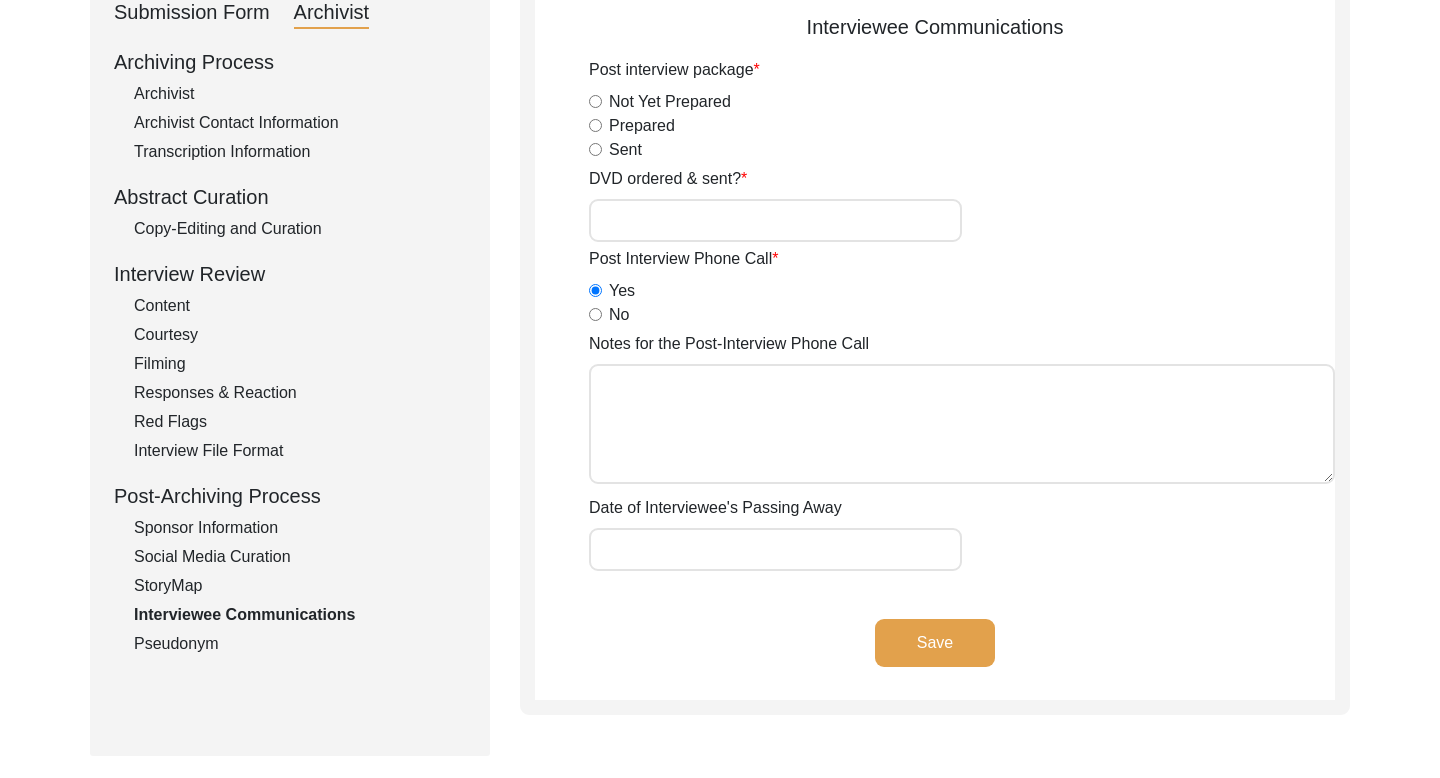 paste on "[DATE] : [PERSON_NAME] said the the interviewer was kind when spoke to them. Yes, they are interested in taking up the interview again. Yes, interviewee said they will recommend about us among their friends. Everything was good, love the discipline. Had amazing experience recollecting memories." 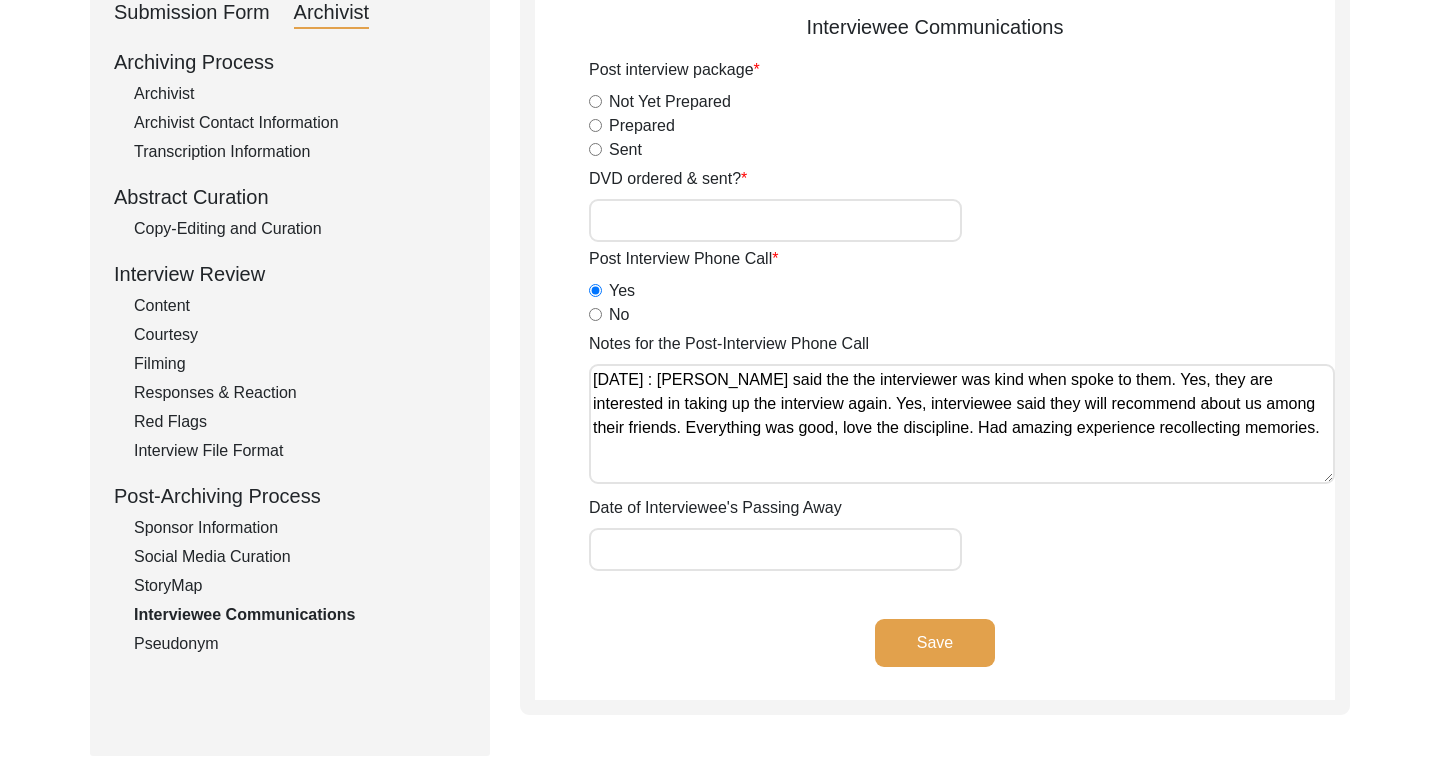 click on "Save" 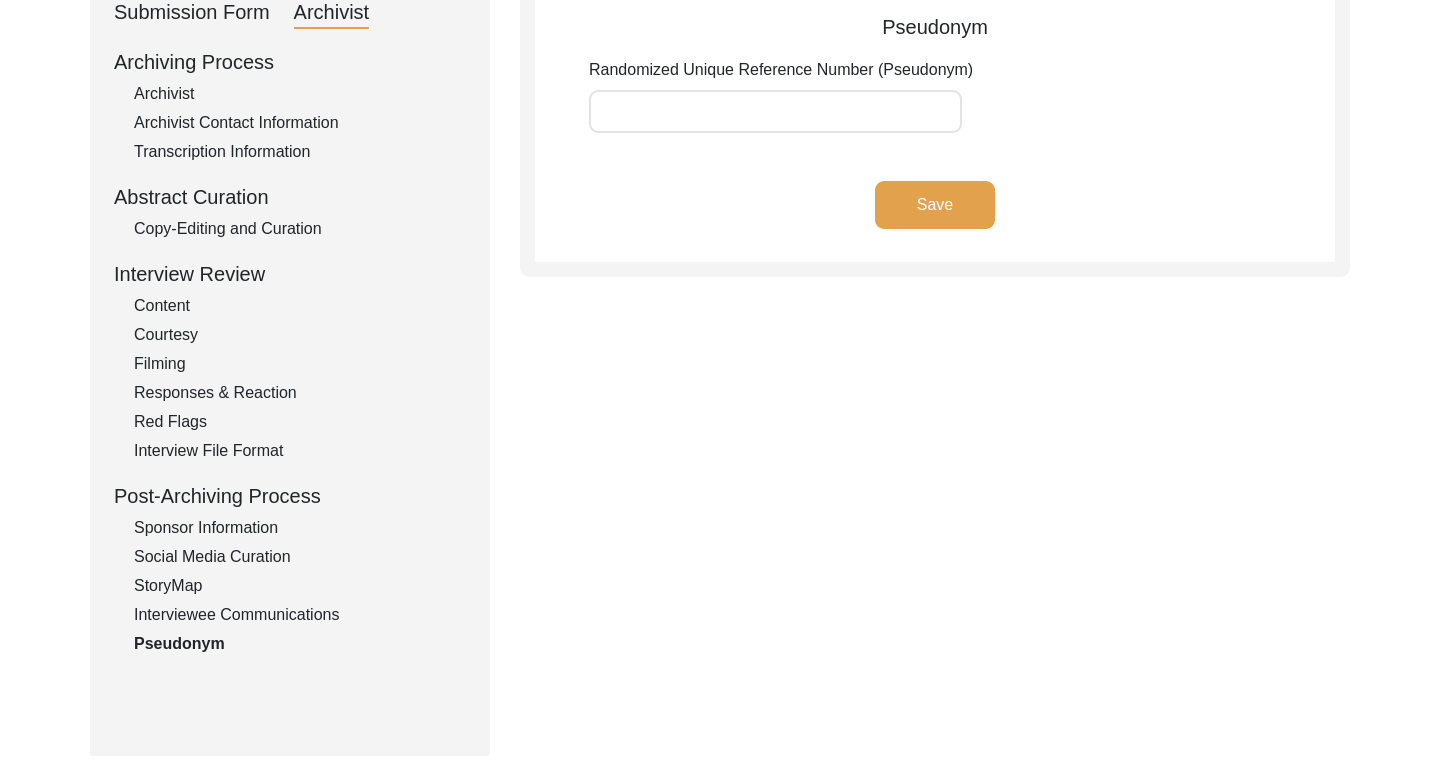 scroll, scrollTop: 0, scrollLeft: 0, axis: both 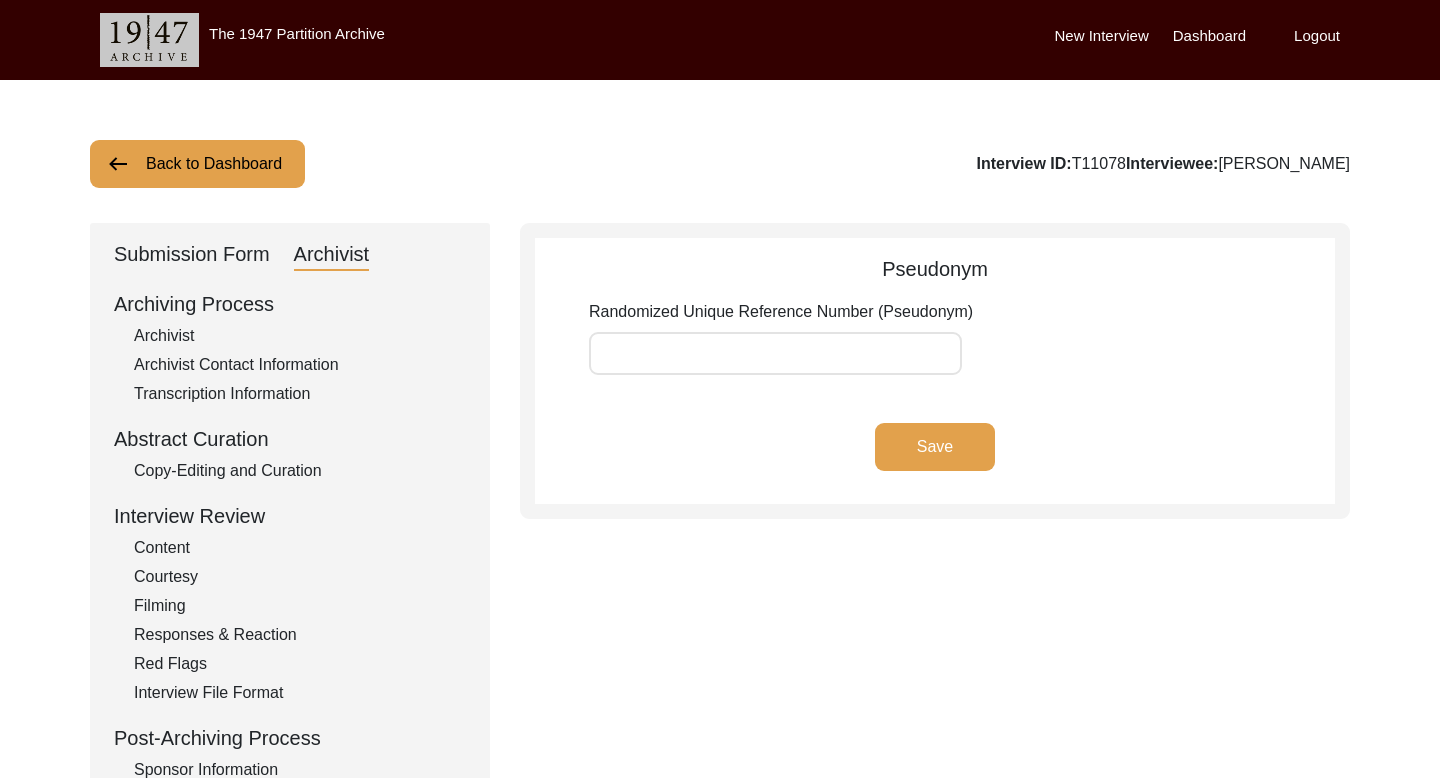 click on "Back to Dashboard" 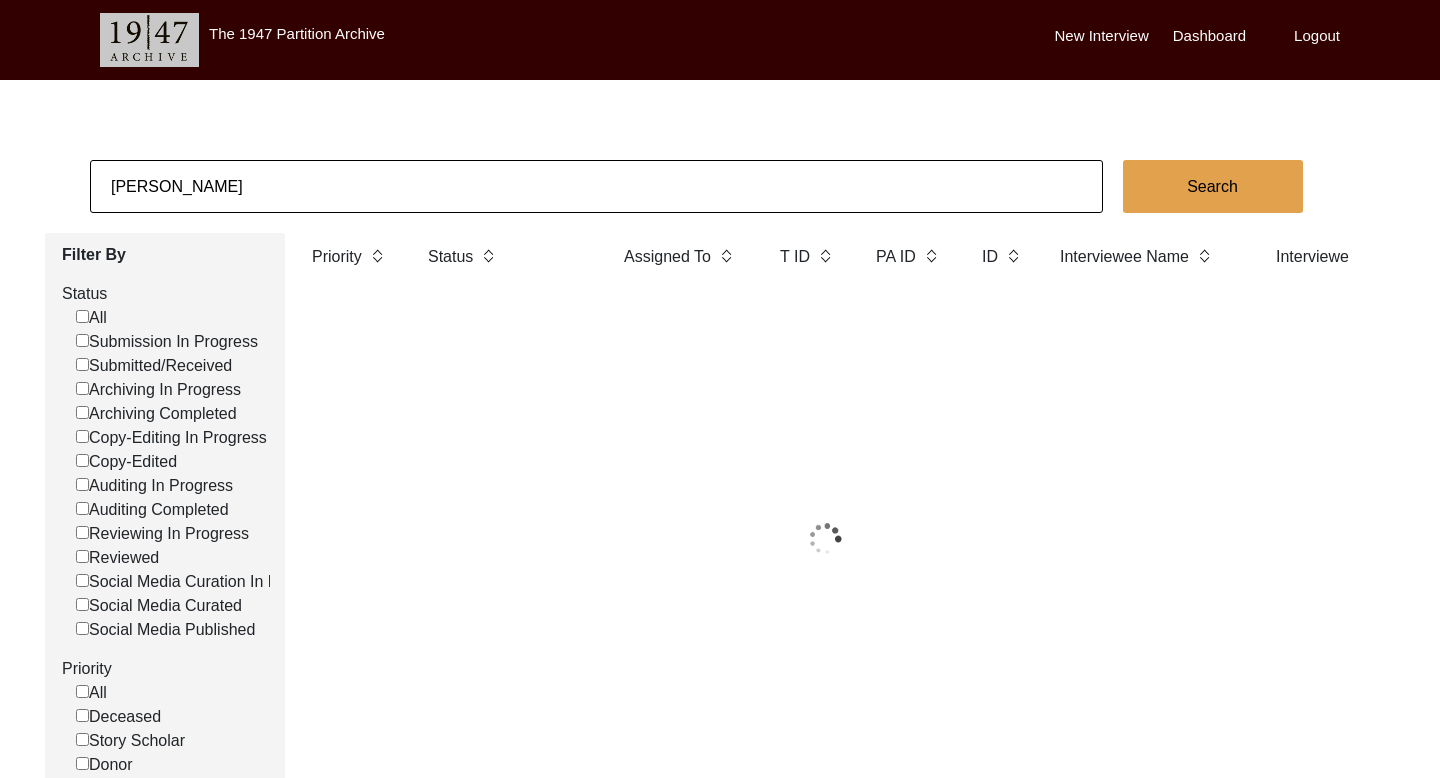 click on "[PERSON_NAME]" 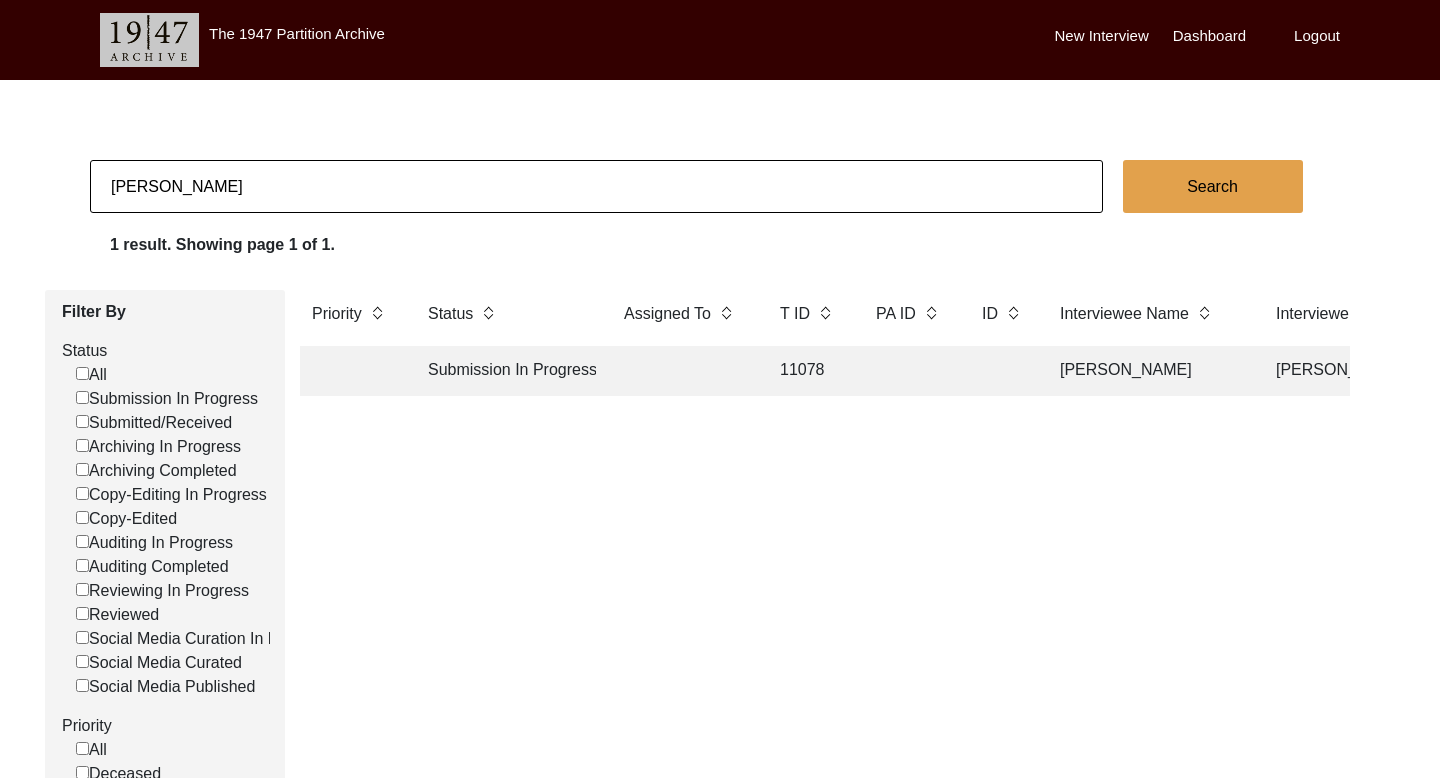 click on "[PERSON_NAME]" 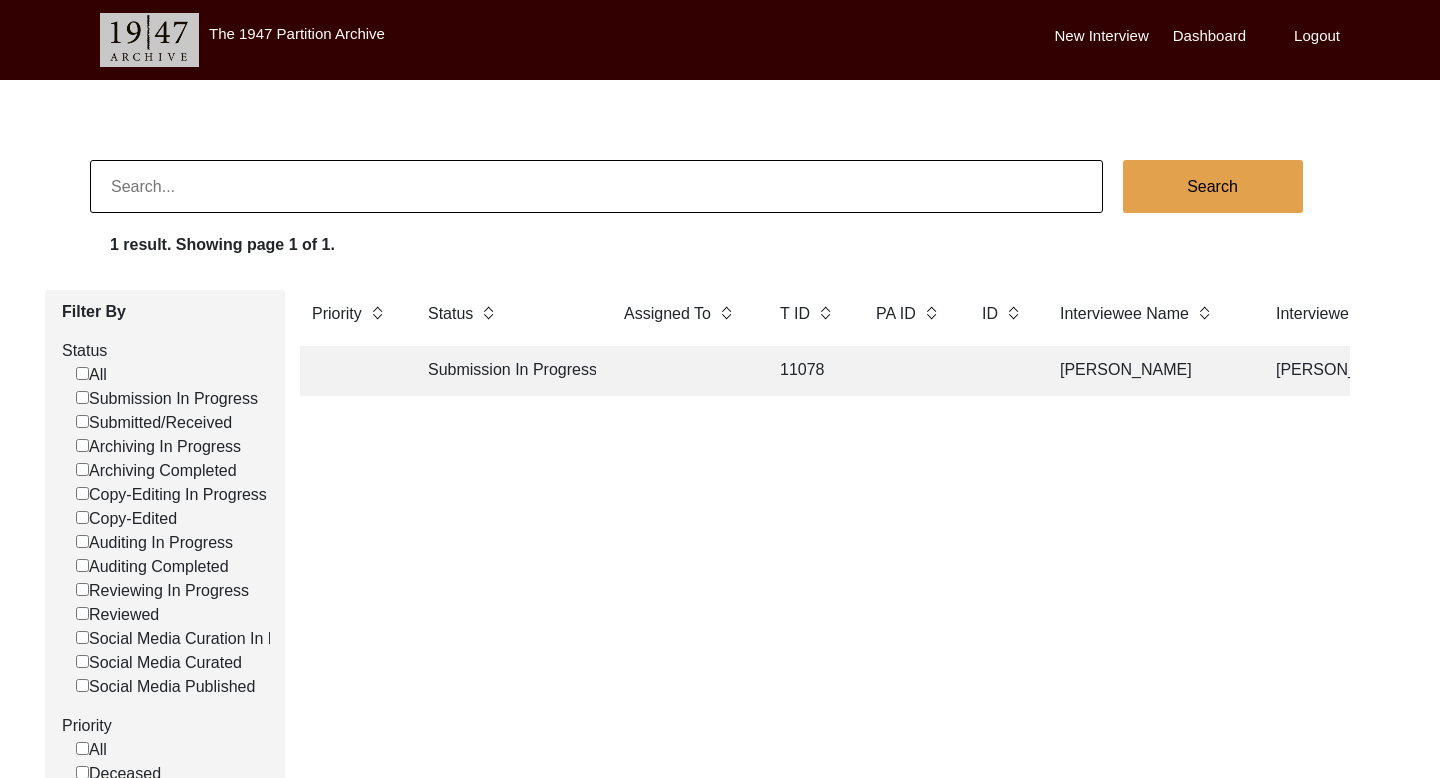 paste on "[PERSON_NAME]" 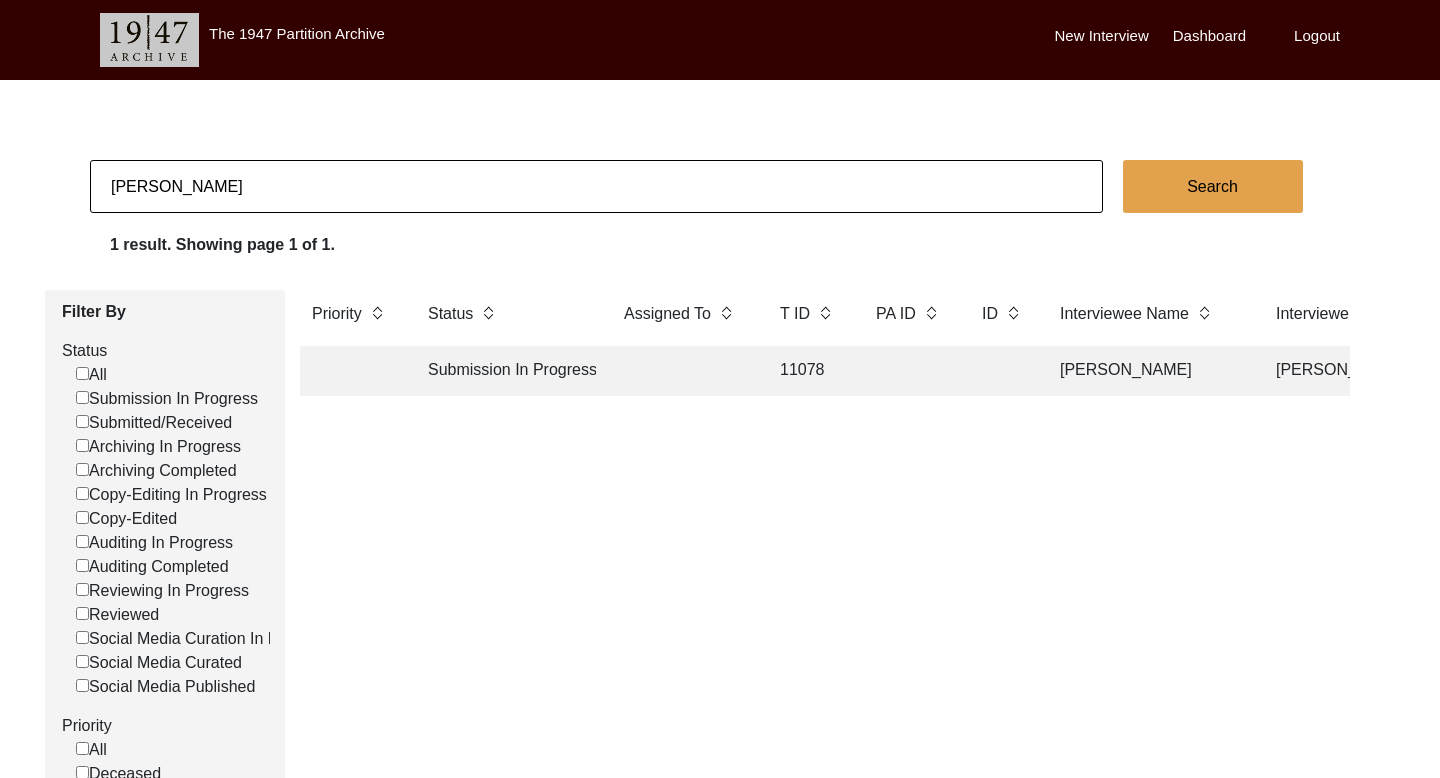 type on "[PERSON_NAME]" 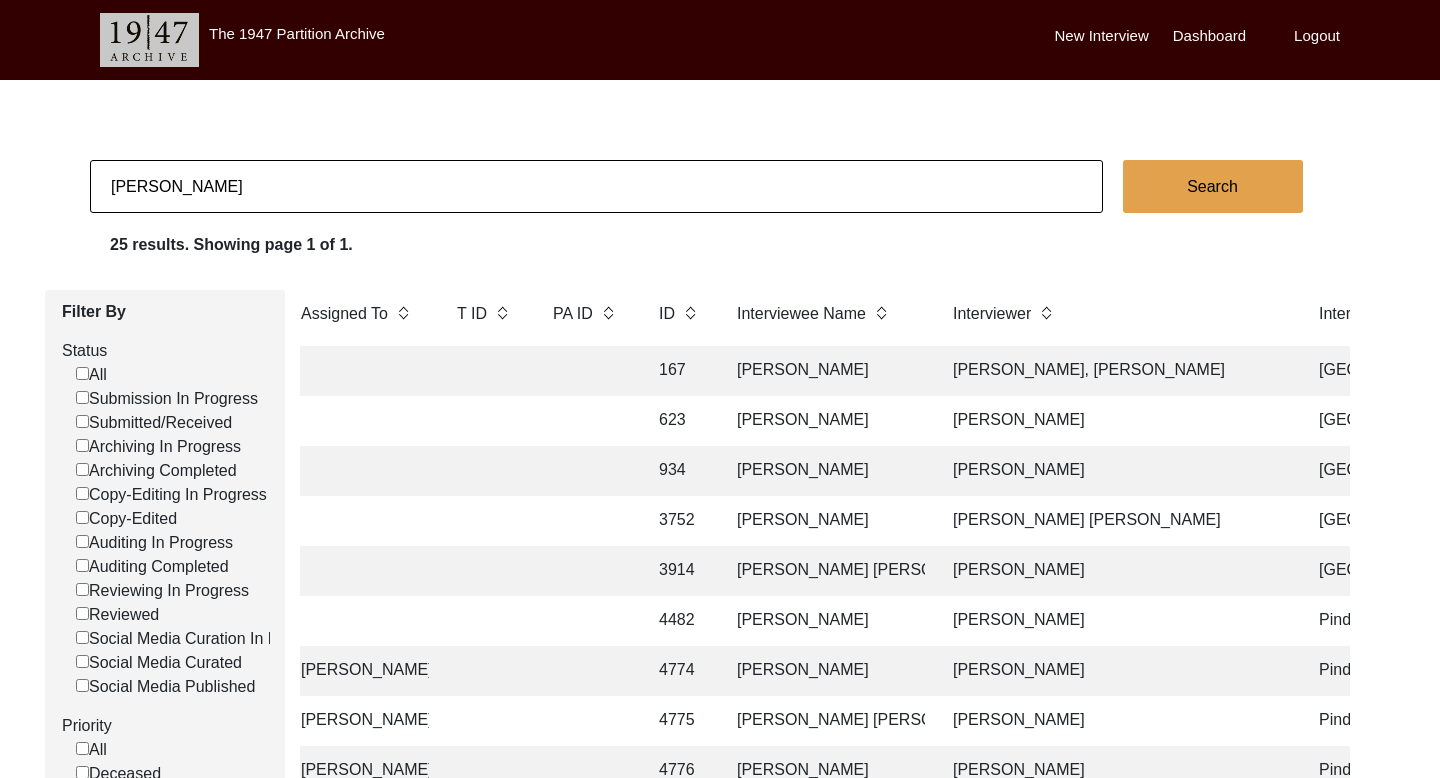 scroll, scrollTop: 0, scrollLeft: 600, axis: horizontal 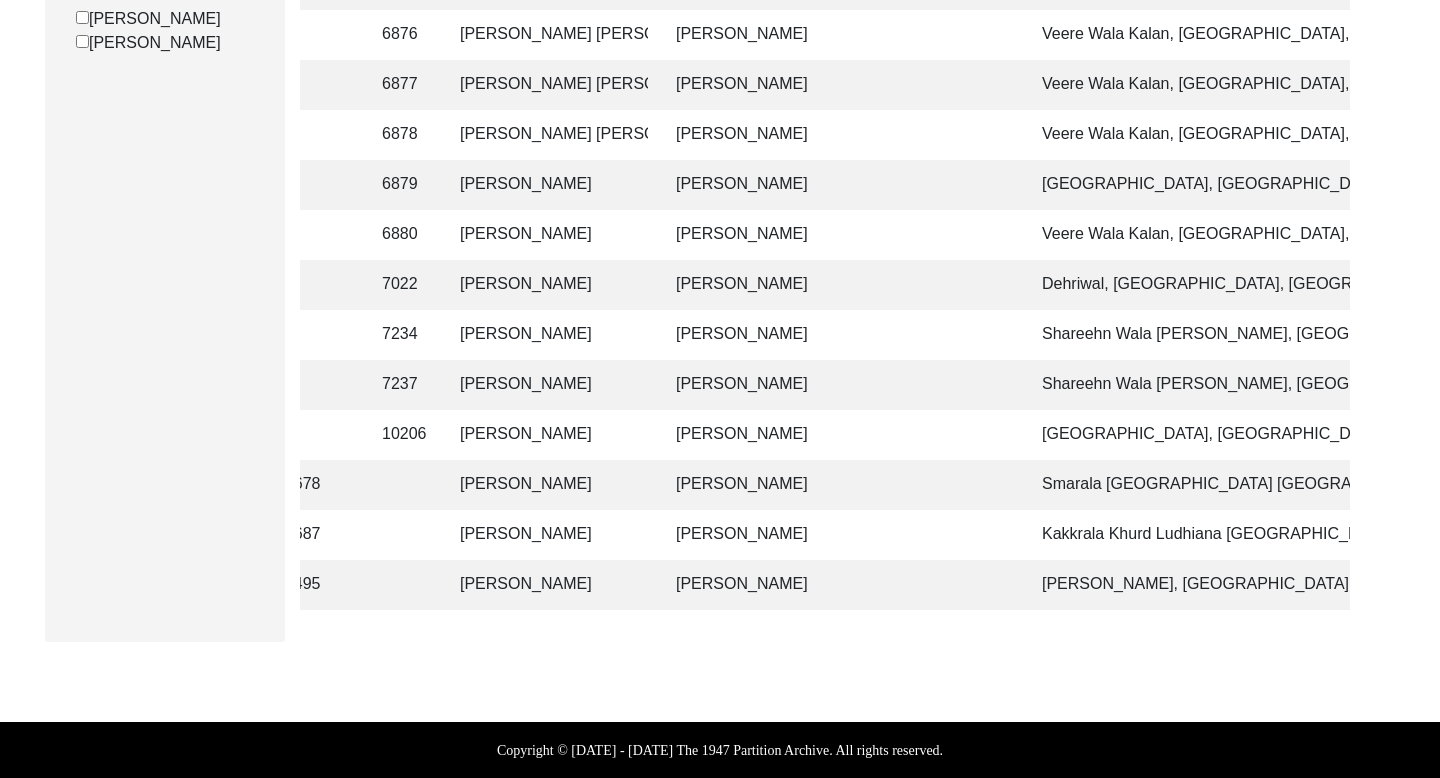 click on "[PERSON_NAME]" 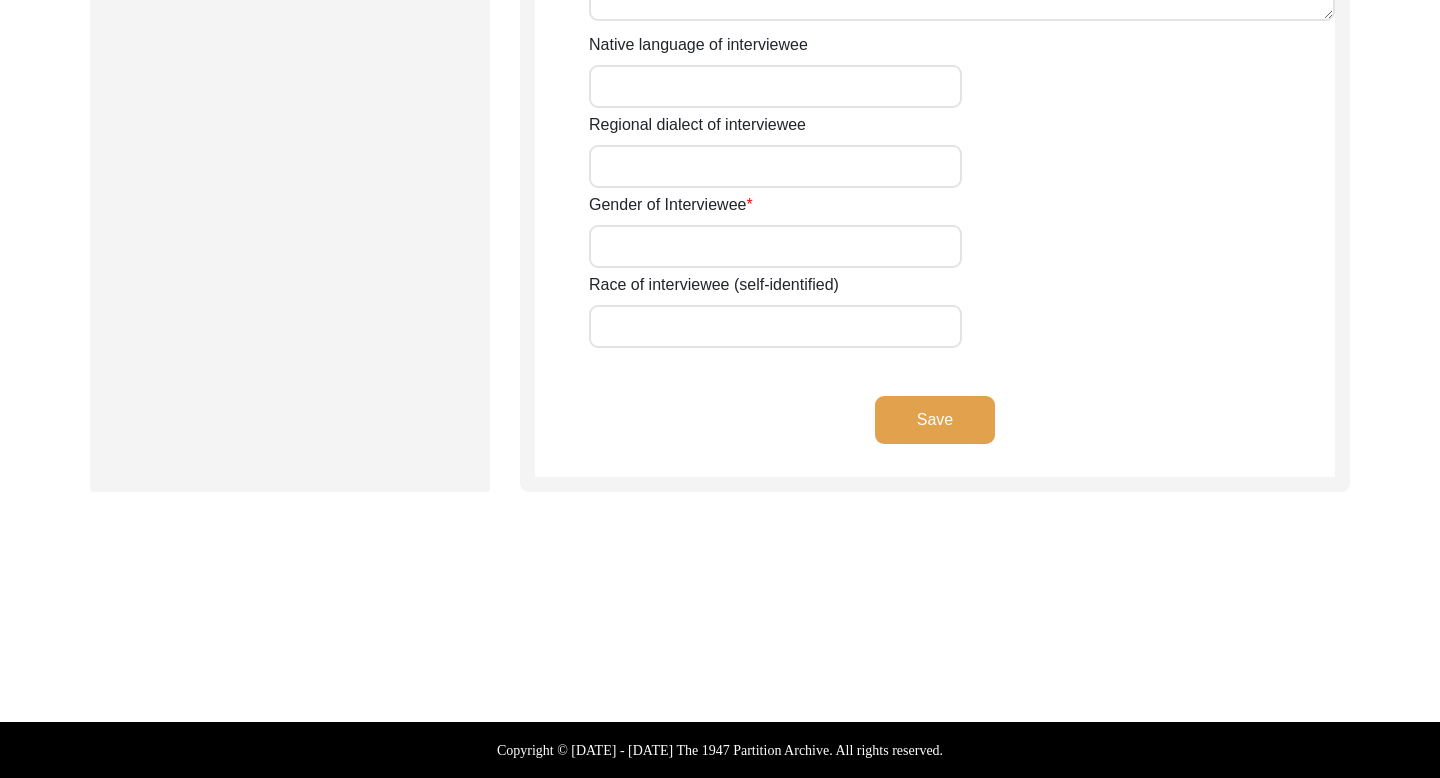 type on "Mr." 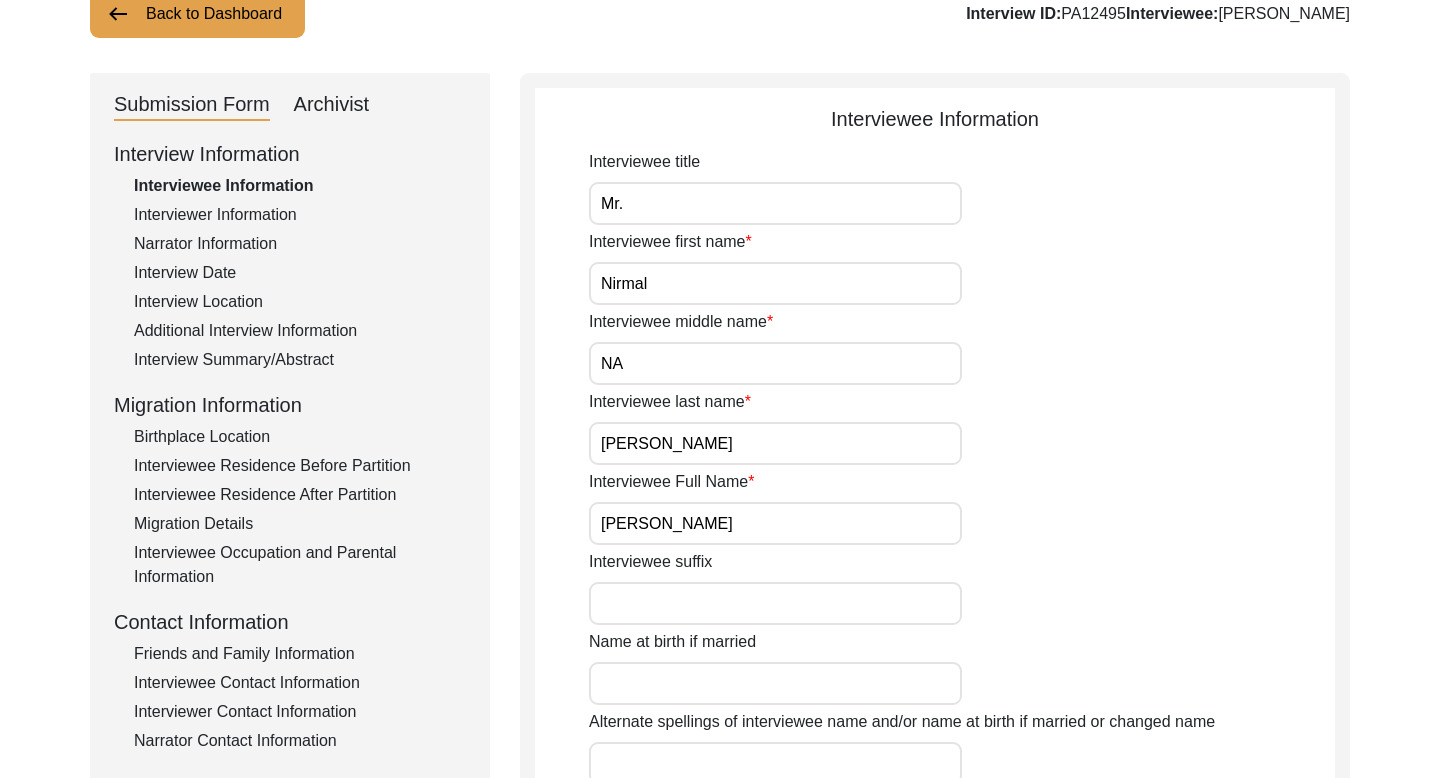 scroll, scrollTop: 0, scrollLeft: 0, axis: both 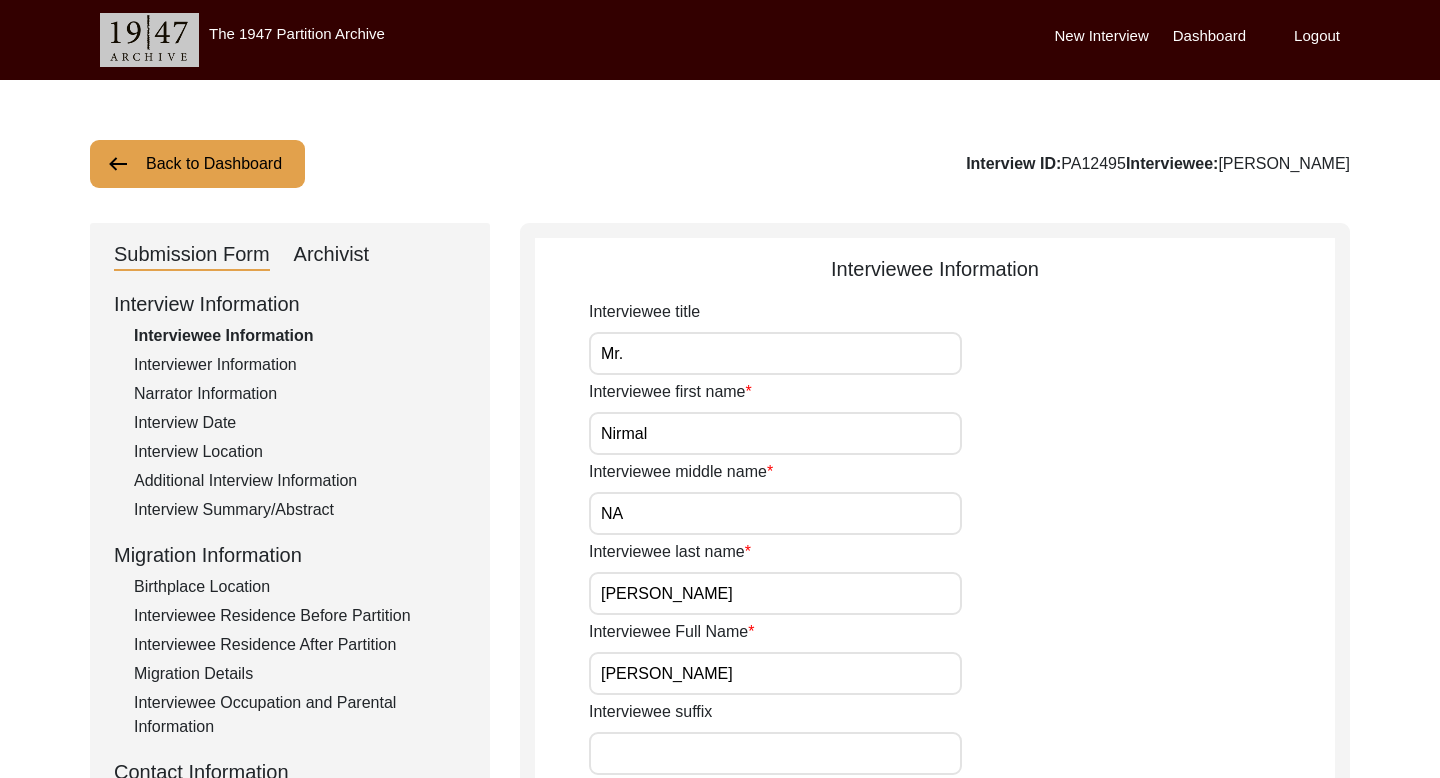 click on "Archivist" 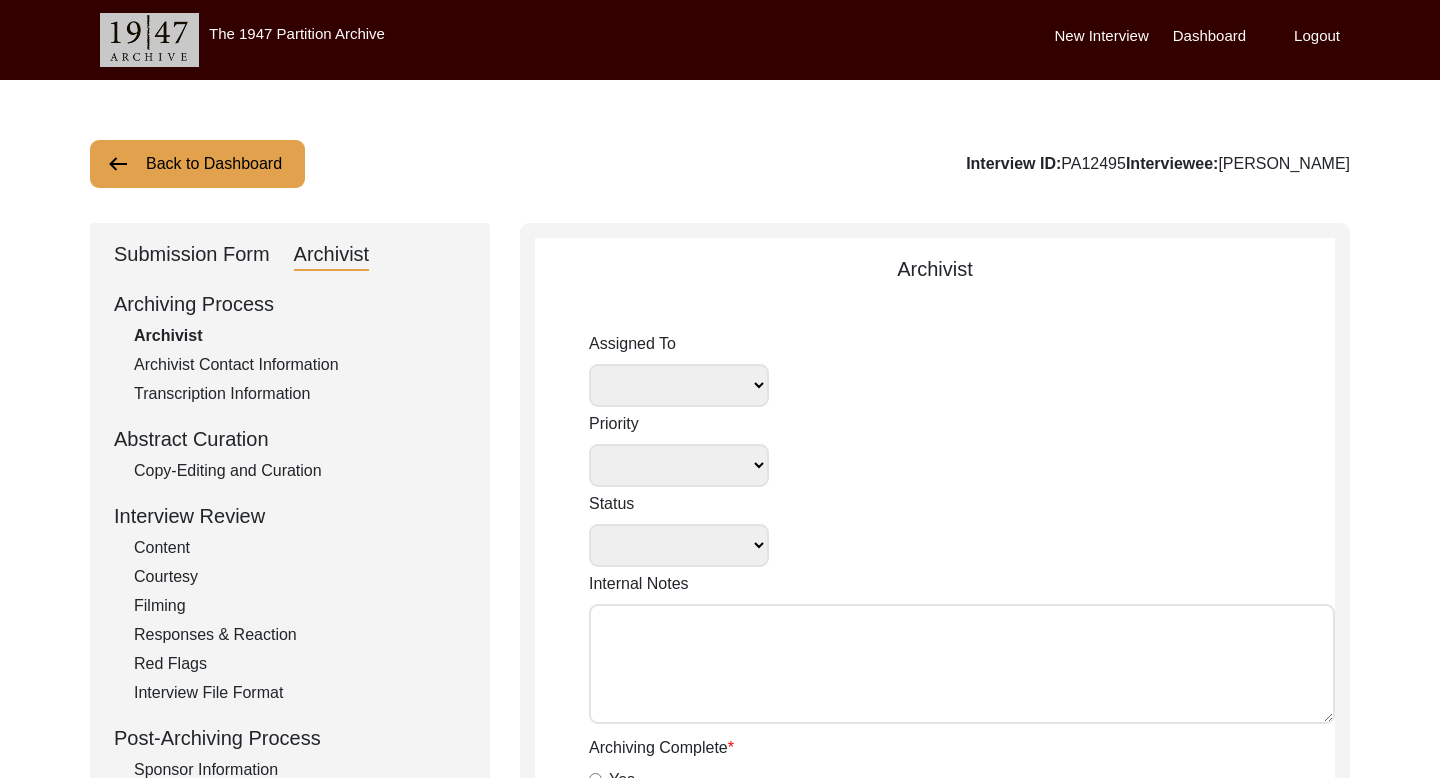 select 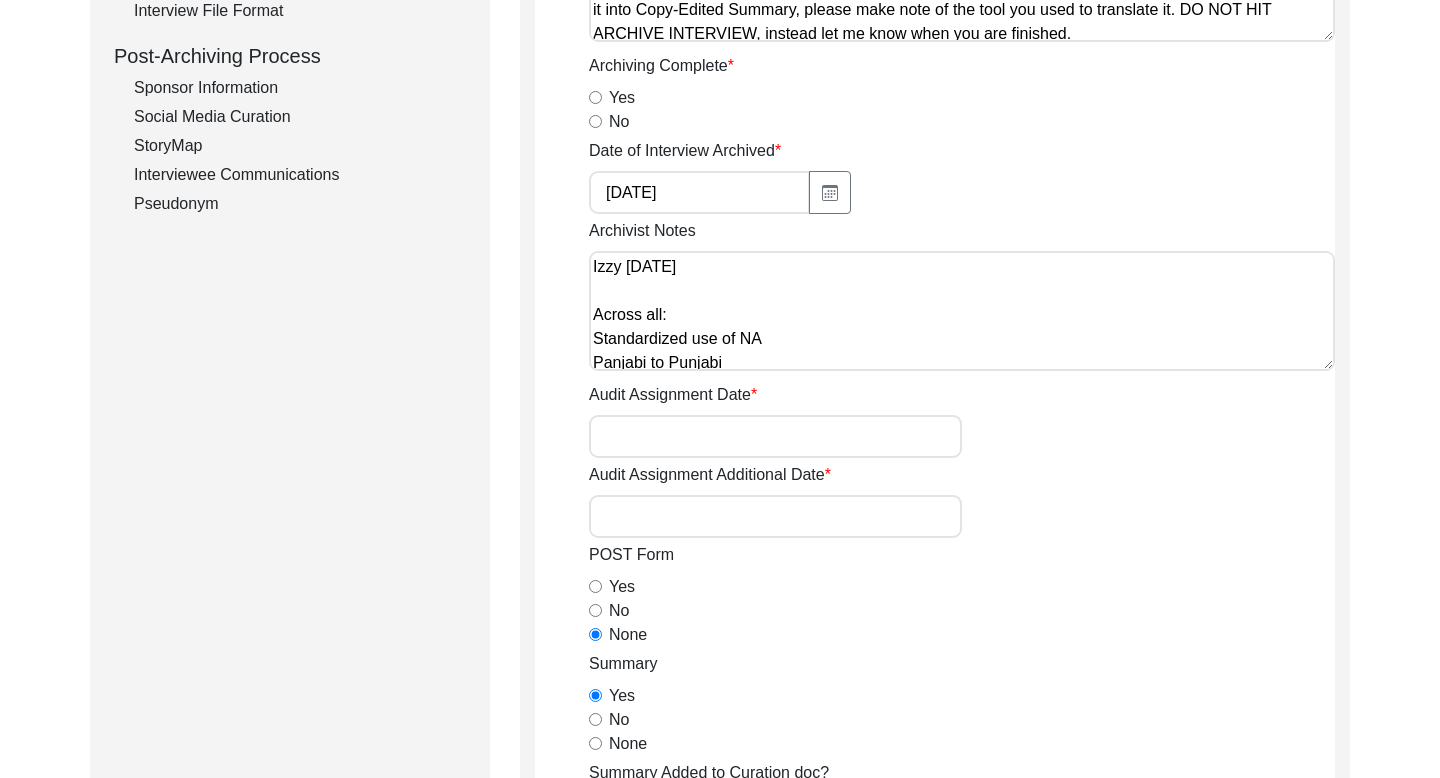 click on "Interviewee Communications" 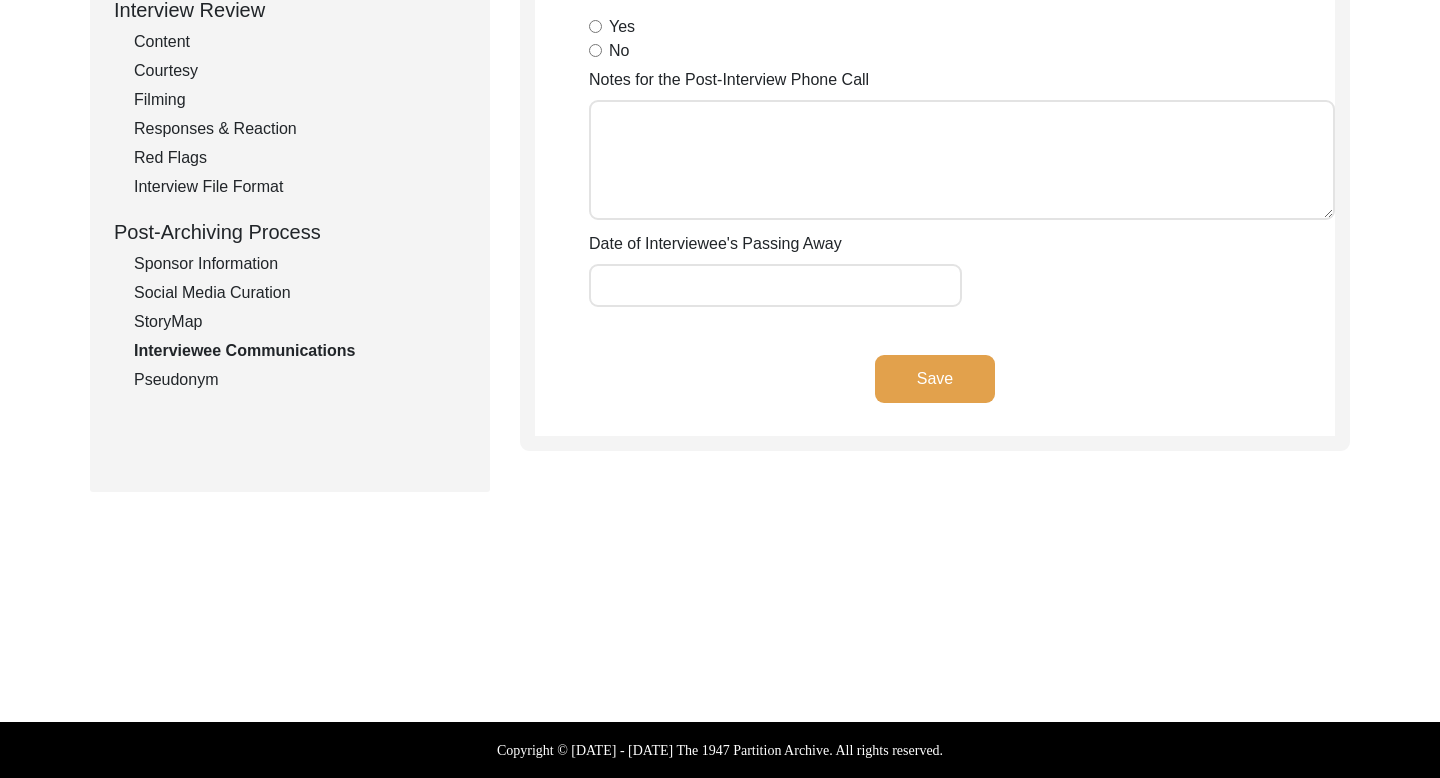 click on "Yes" 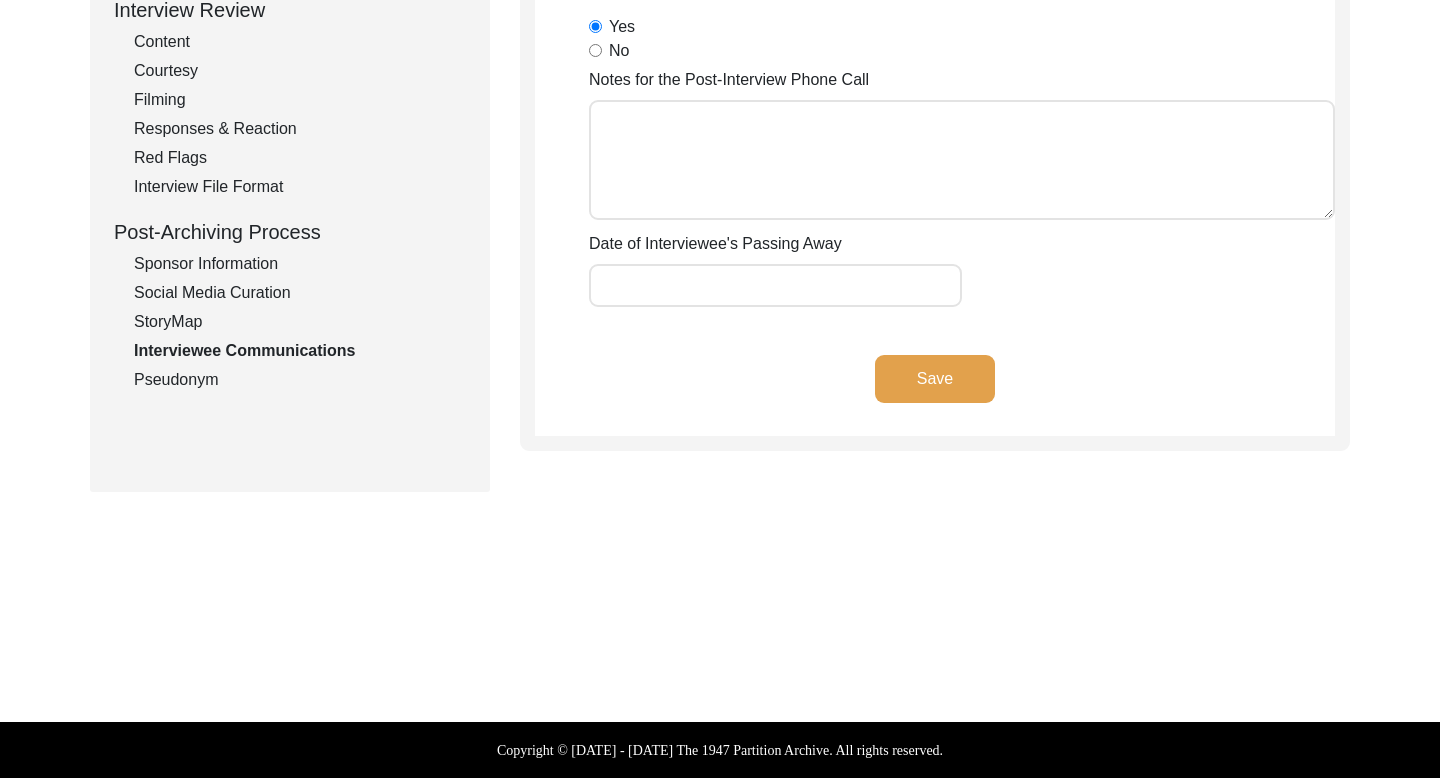 click on "Notes for the Post-Interview Phone Call" at bounding box center [962, 160] 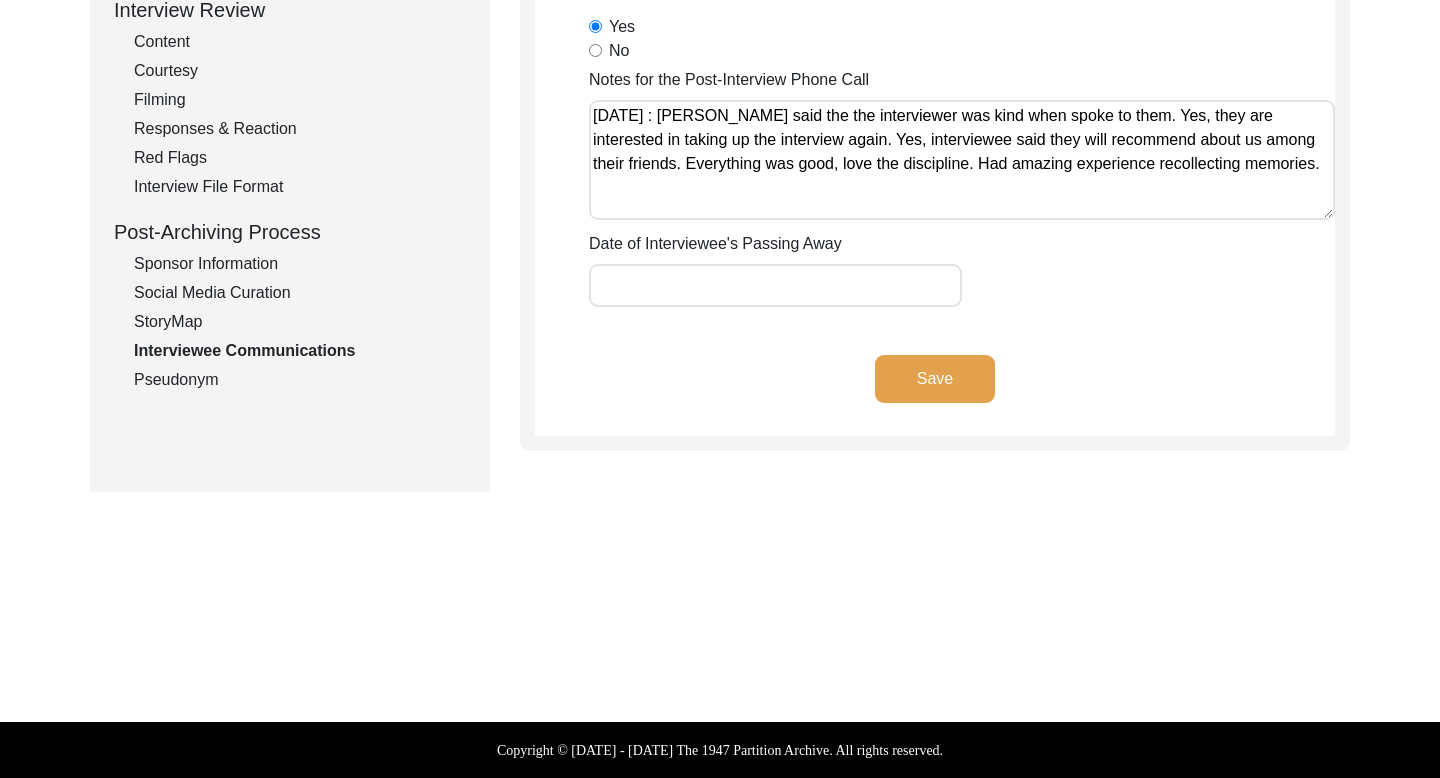 click on "Save" 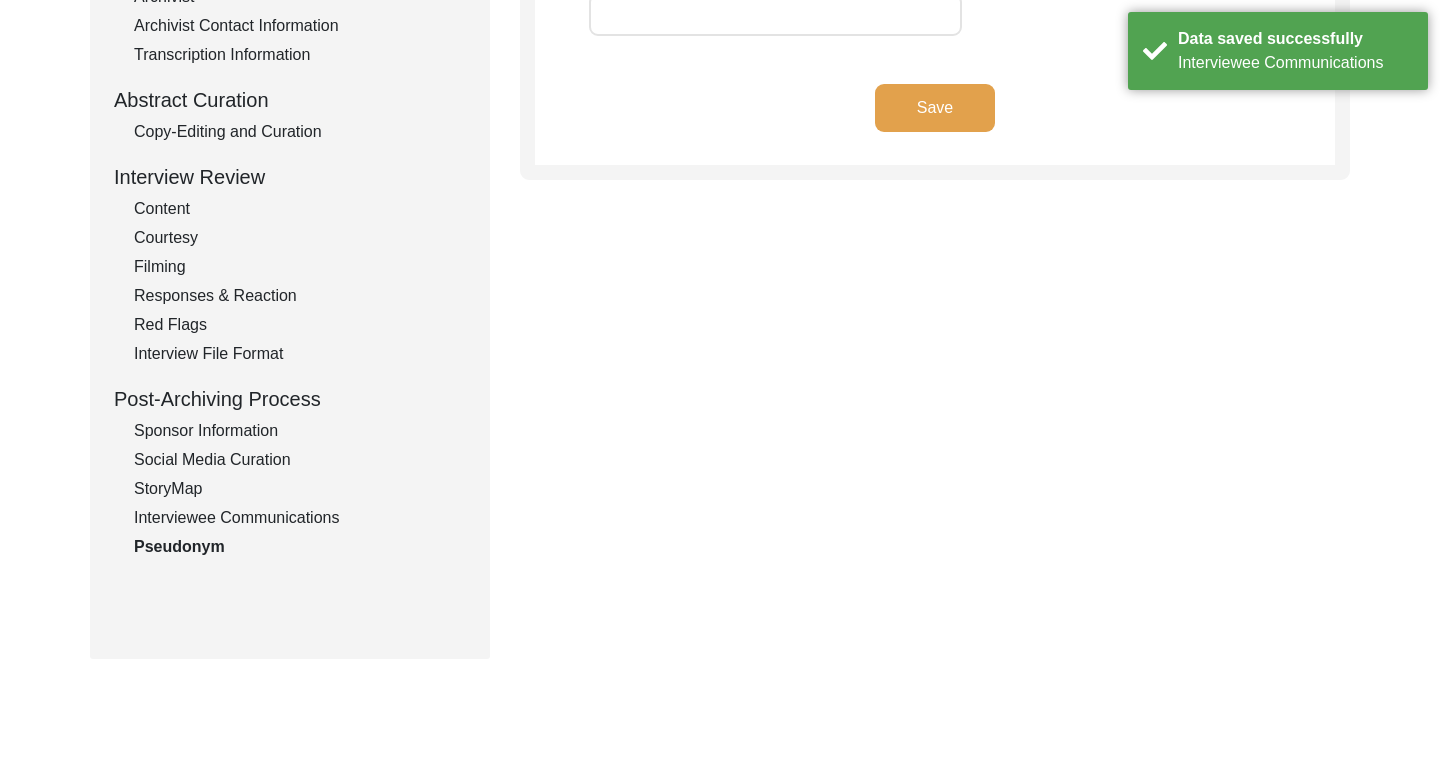 scroll, scrollTop: 0, scrollLeft: 0, axis: both 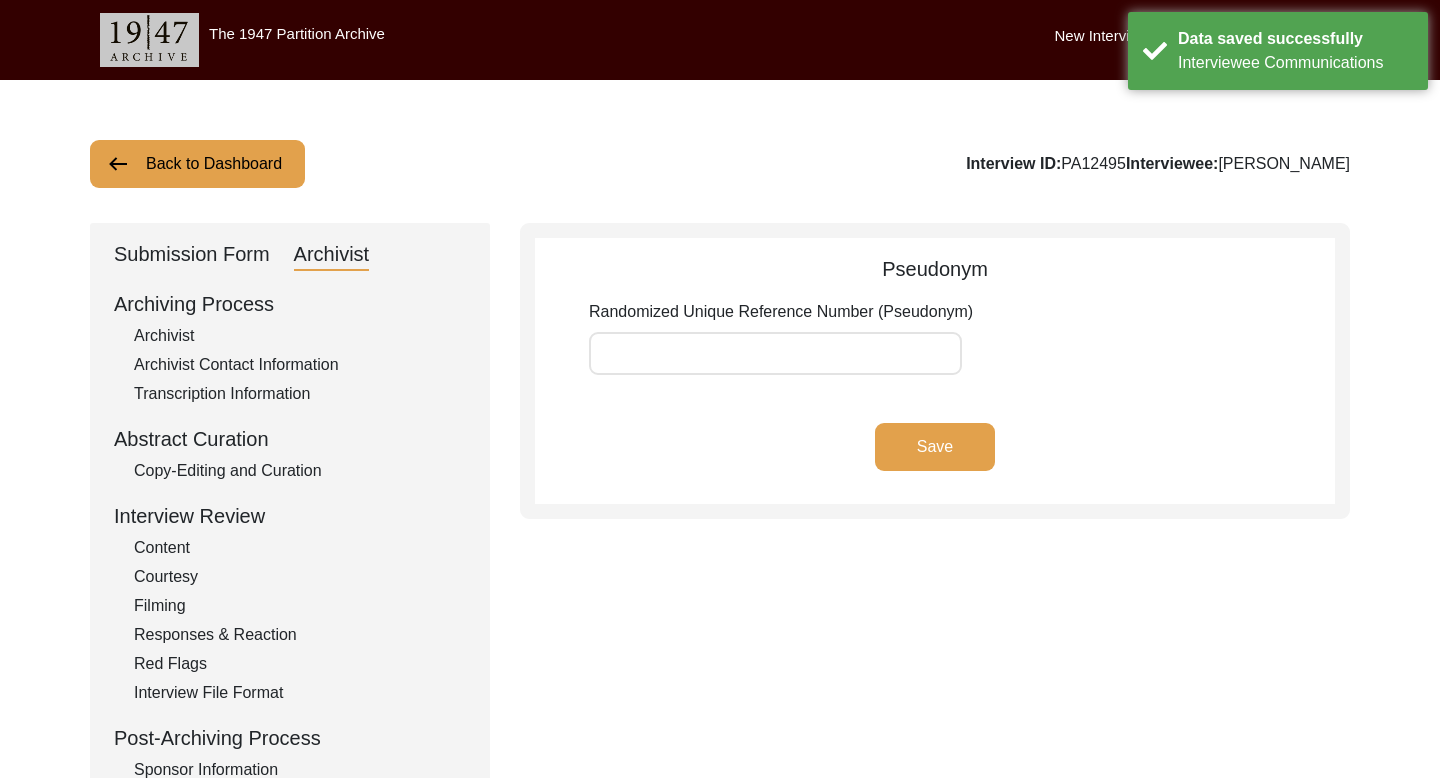click on "Back to Dashboard" 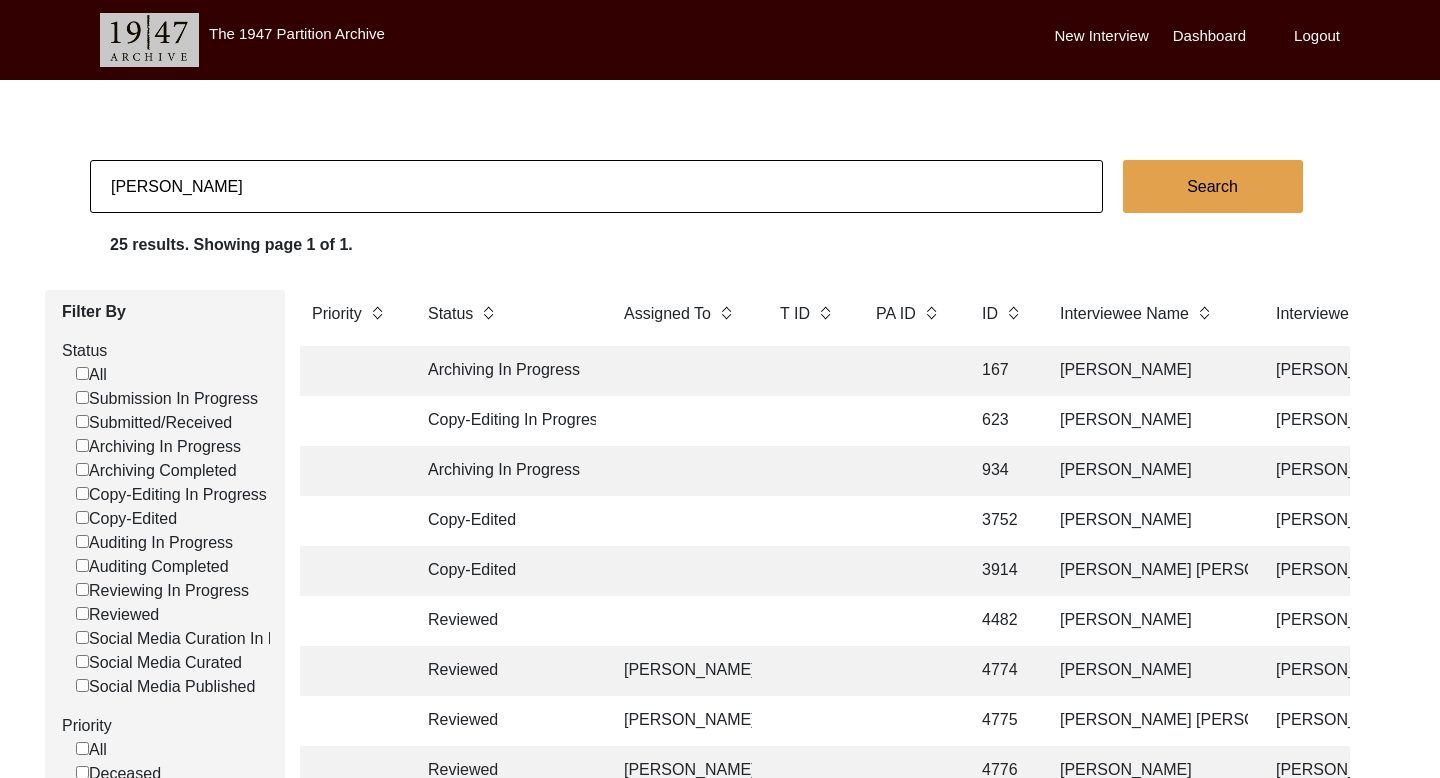click on "[PERSON_NAME]" 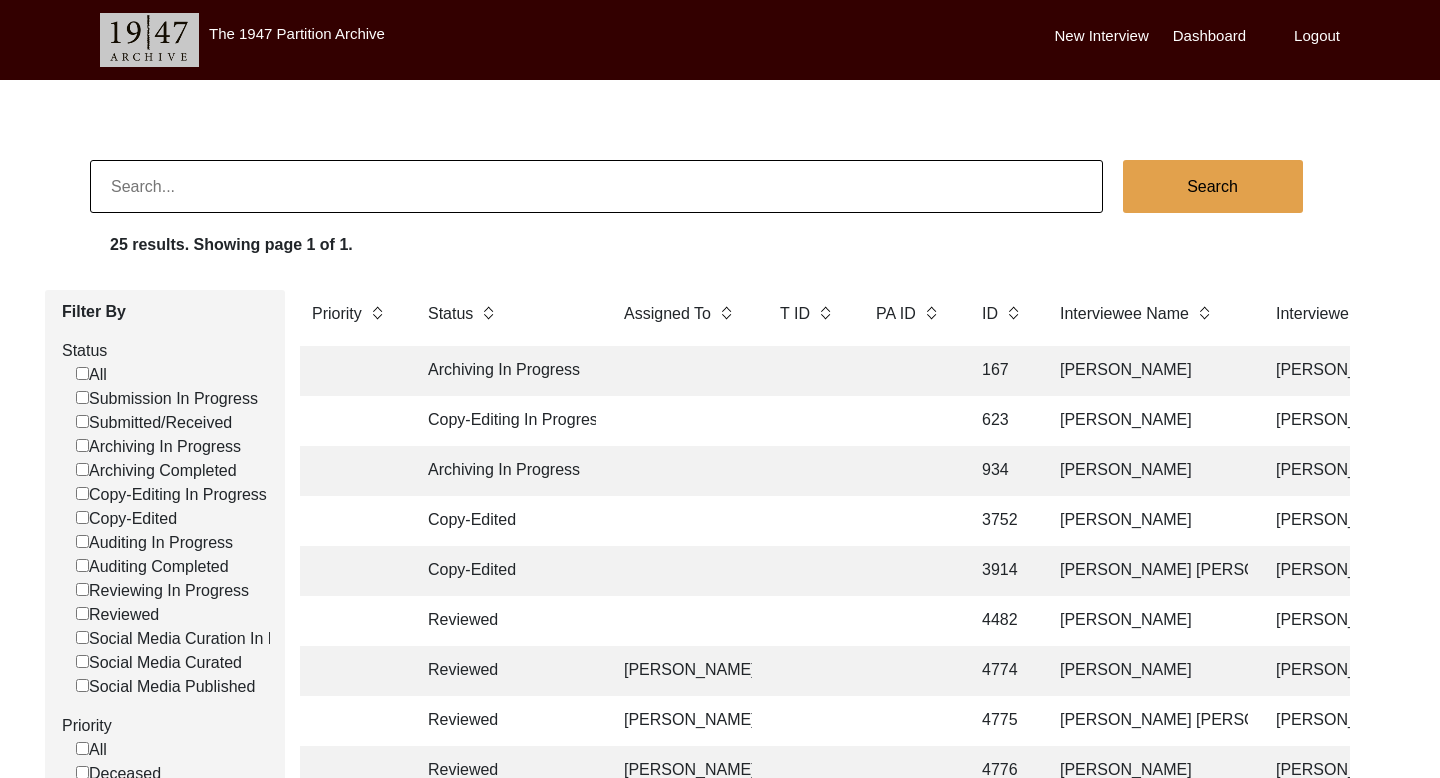 paste on "[PERSON_NAME]" 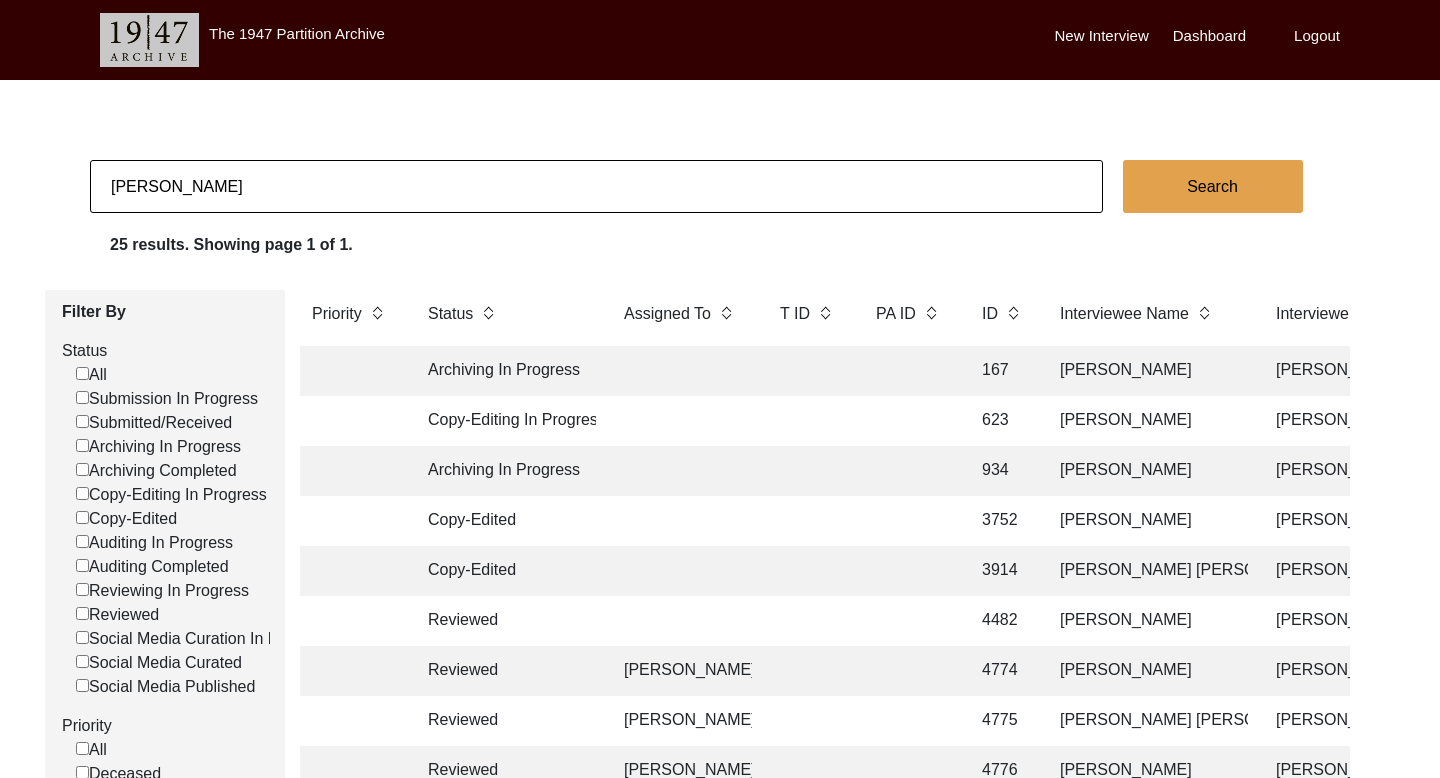 click on "Search" 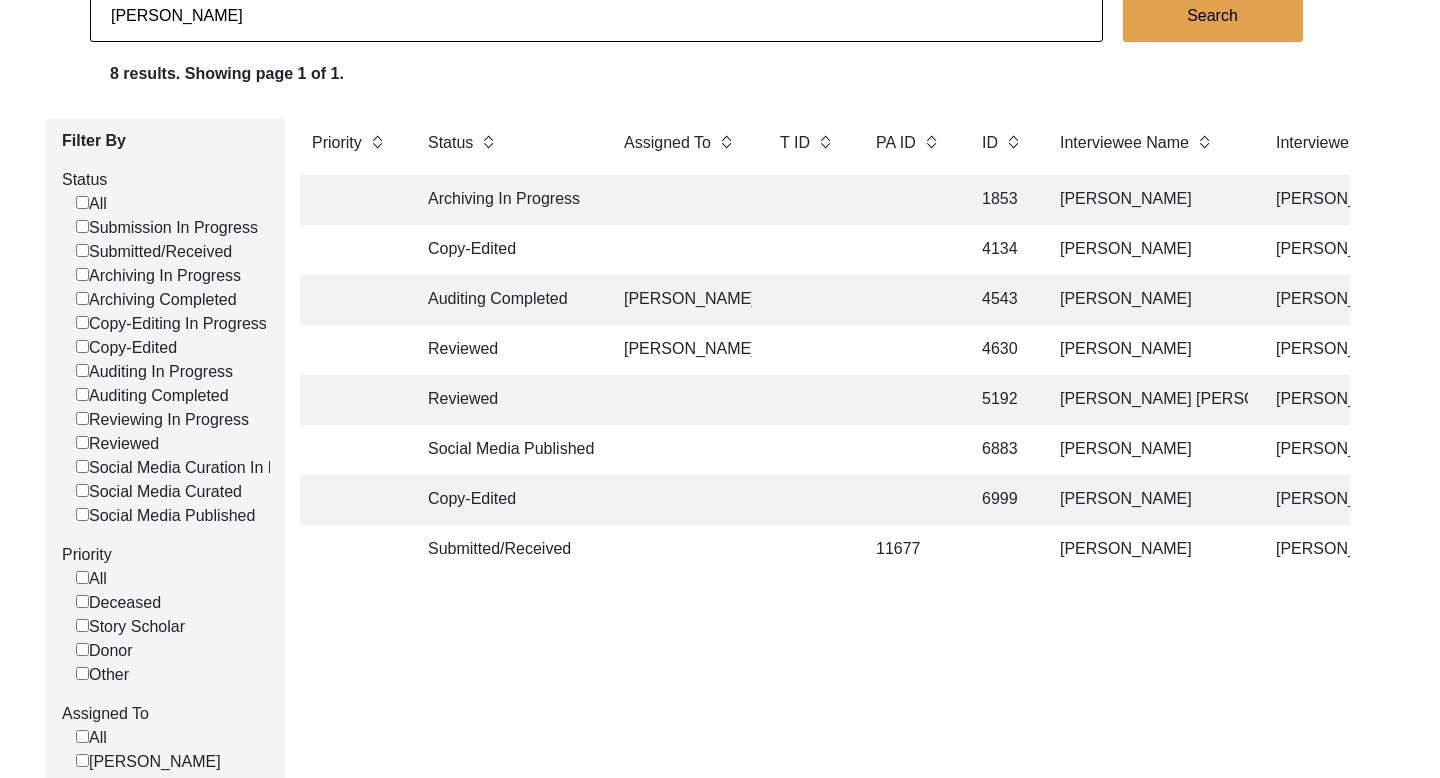 scroll, scrollTop: 175, scrollLeft: 0, axis: vertical 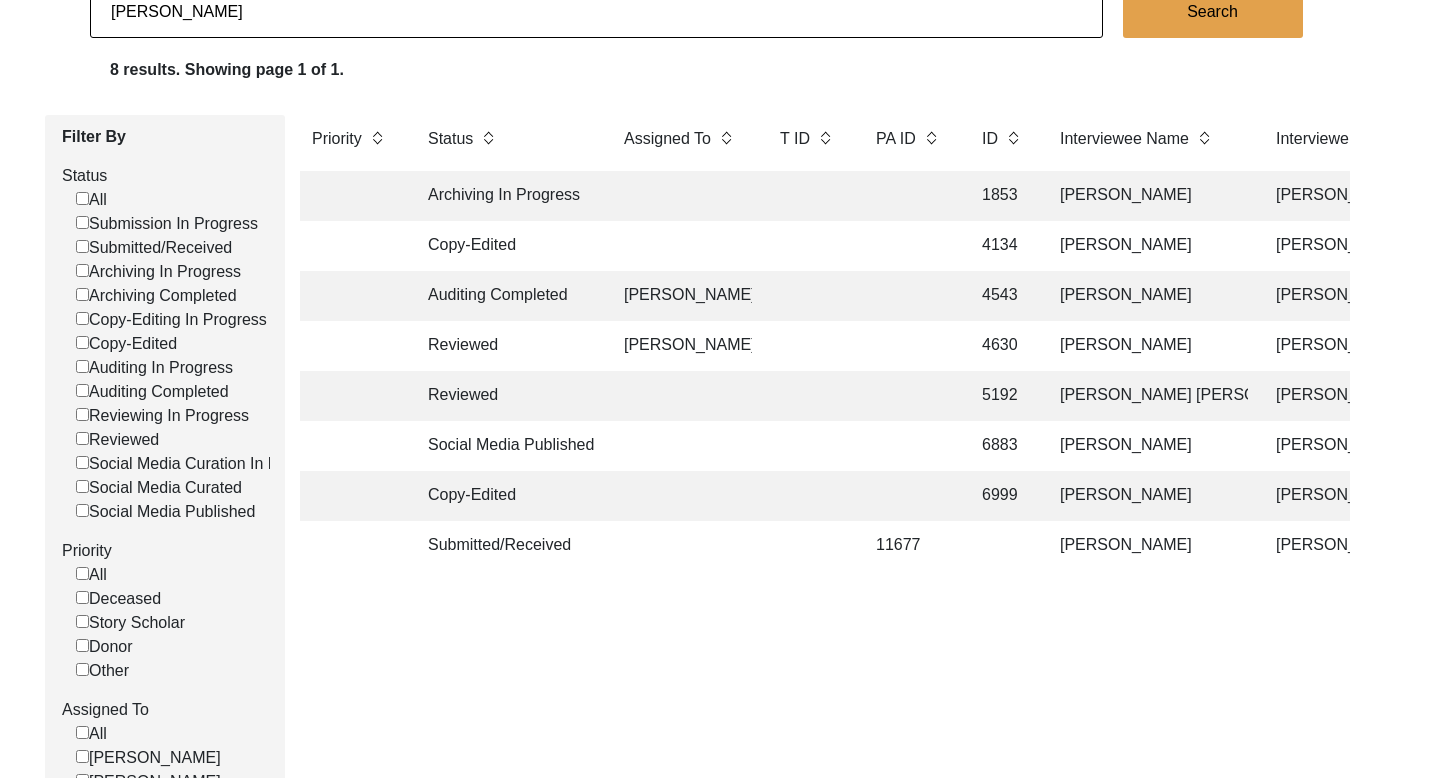 click on "[PERSON_NAME]" 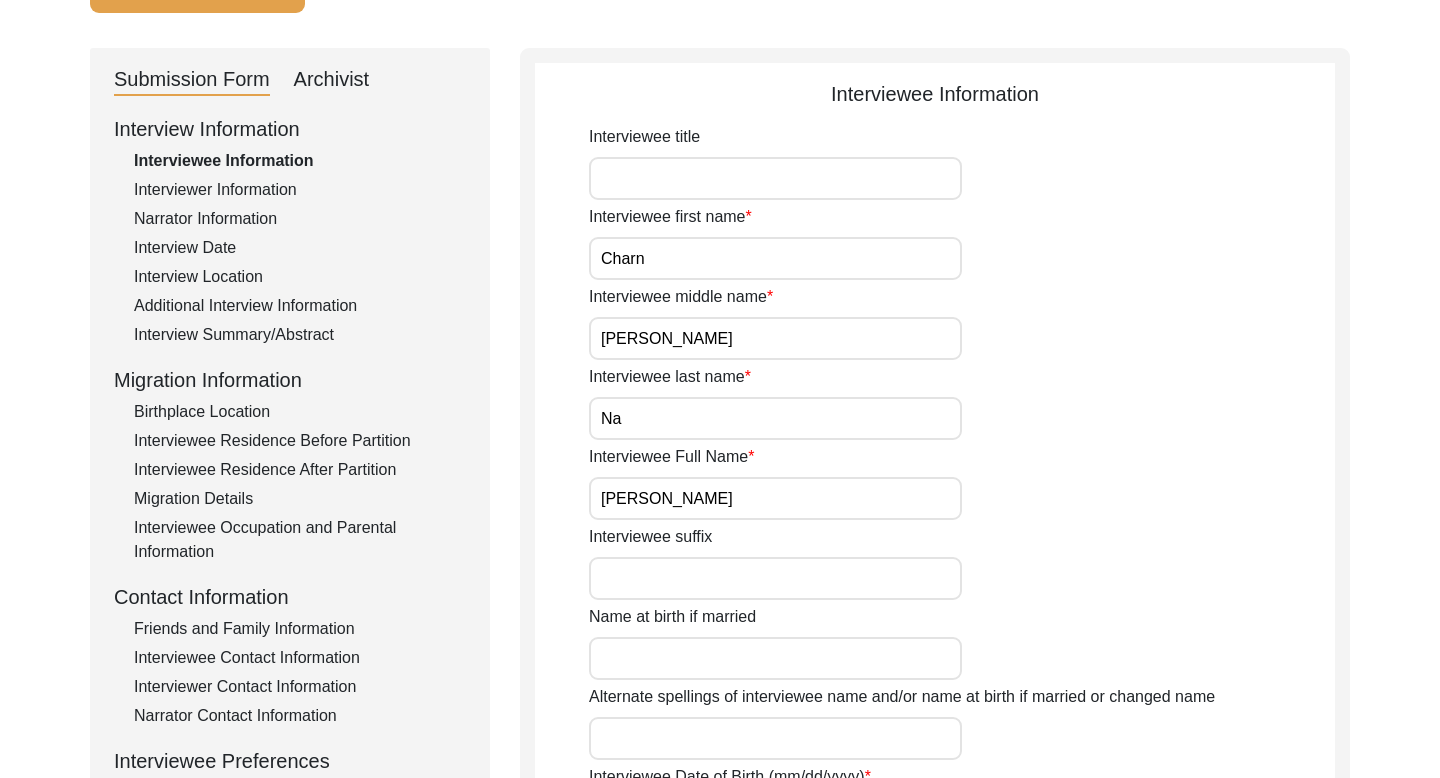 click on "Archivist" 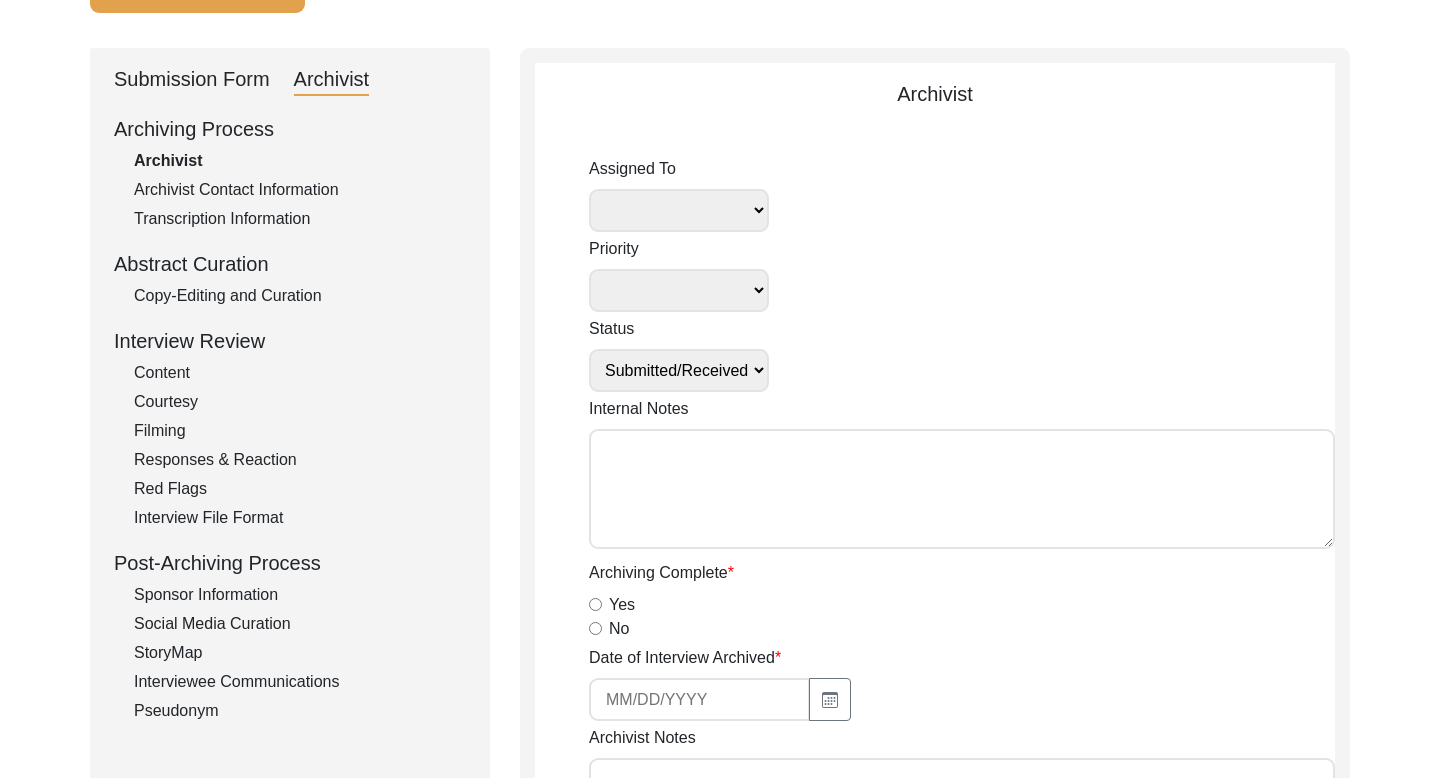 click on "Interviewee Communications" 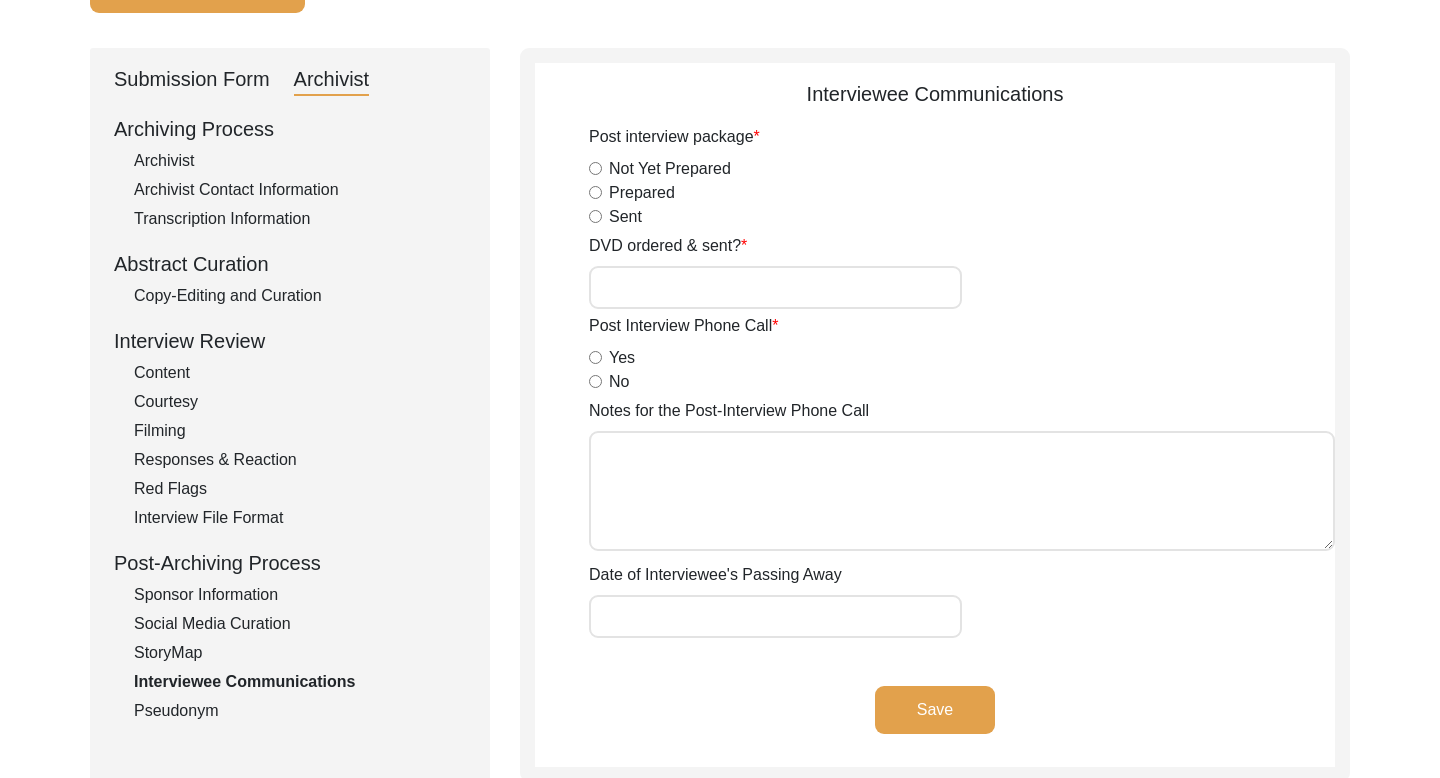 click on "Yes" at bounding box center [595, 357] 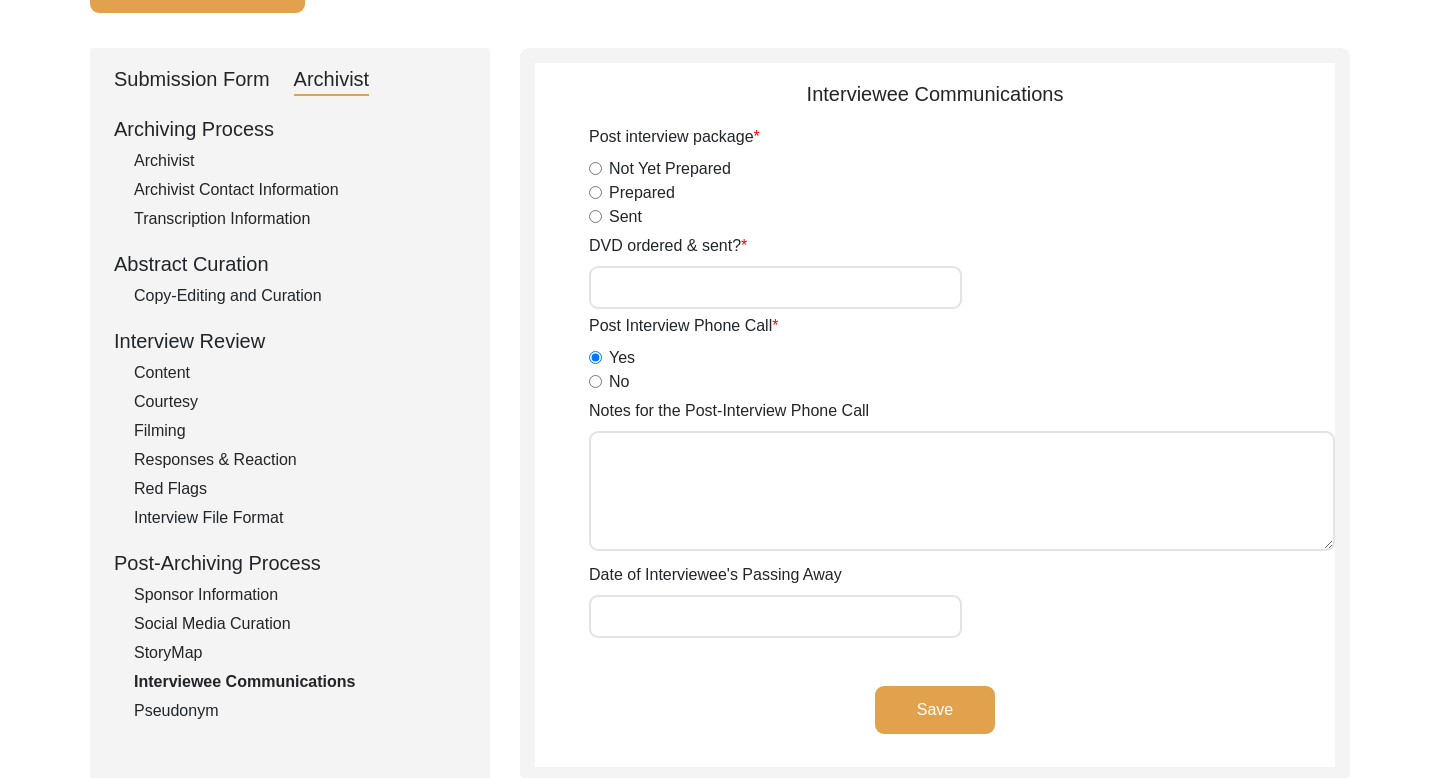 click on "Notes for the Post-Interview Phone Call" at bounding box center [962, 491] 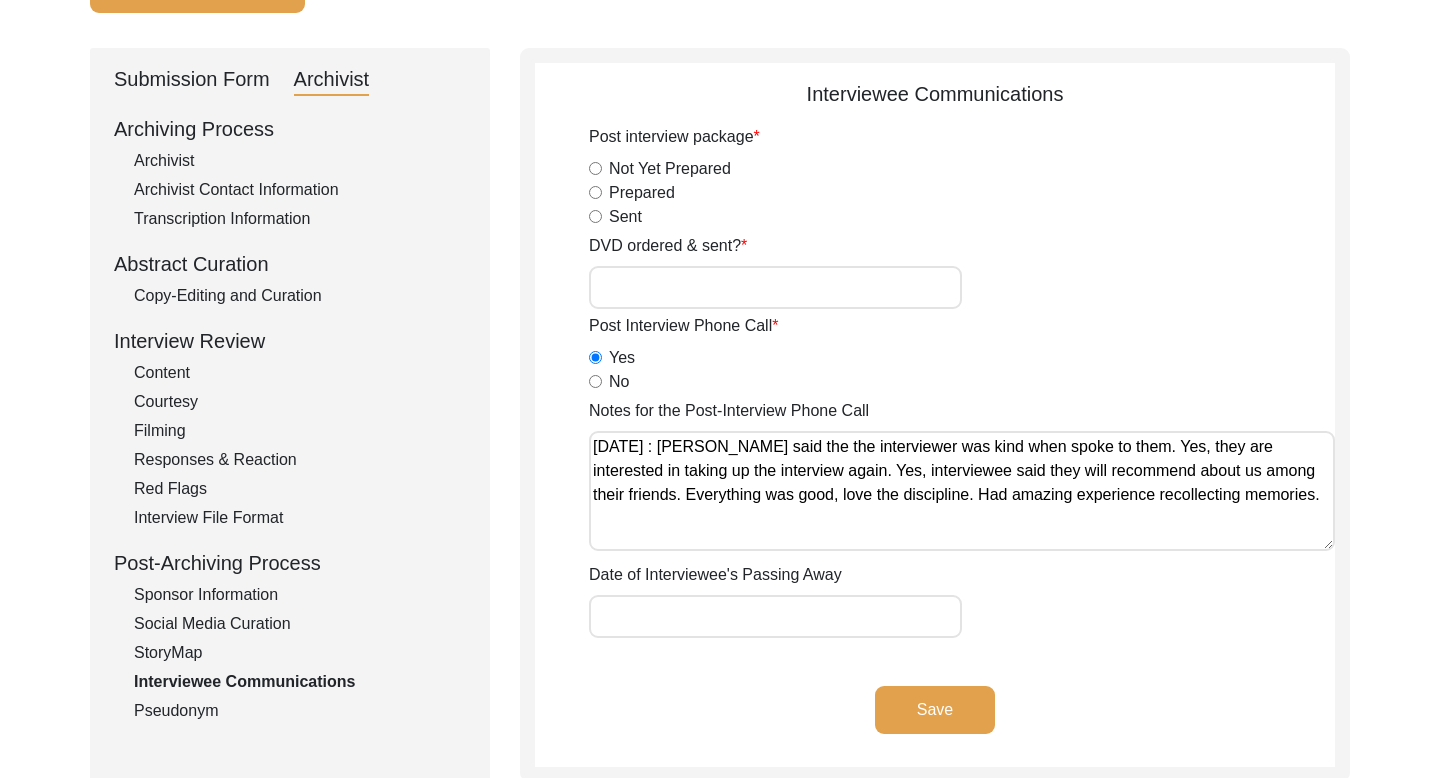 click on "Save" 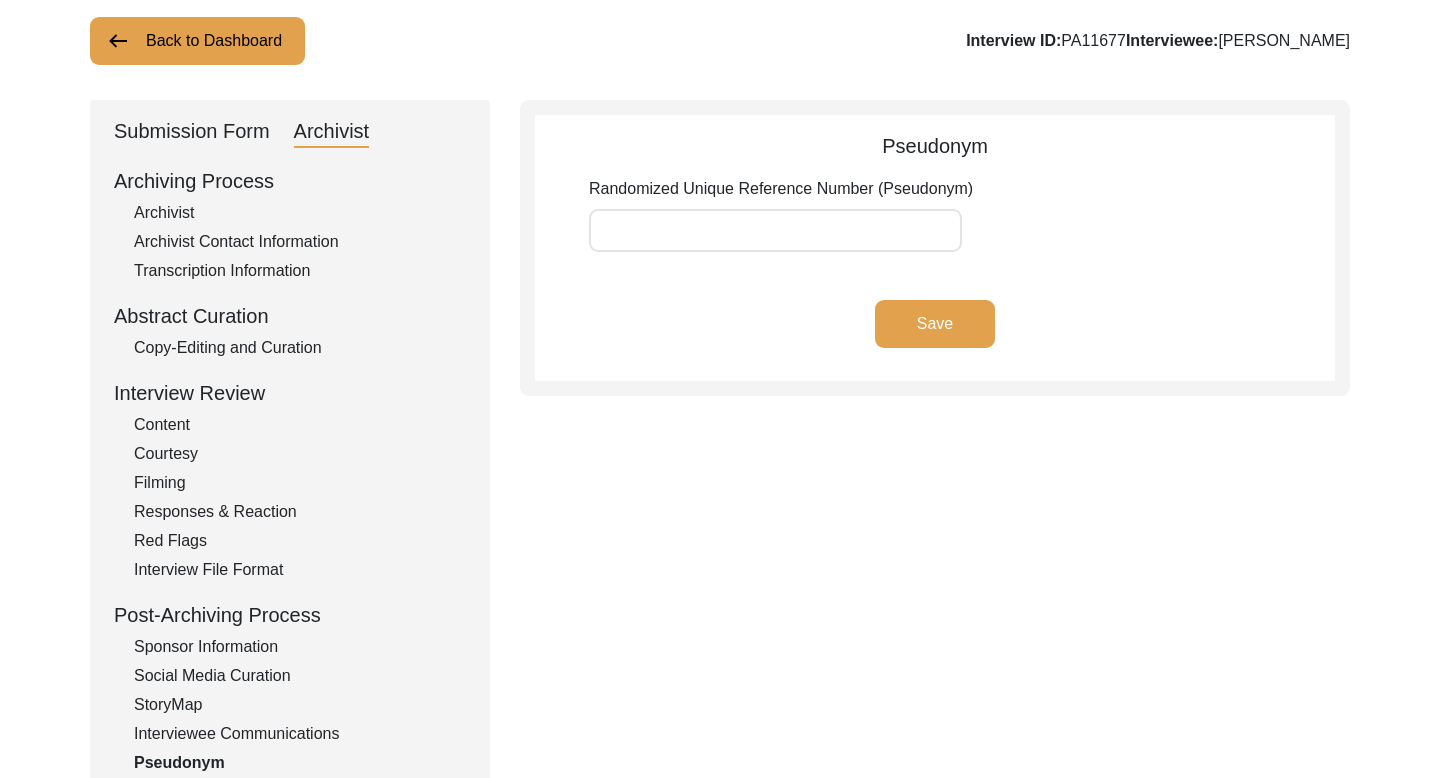 scroll, scrollTop: 0, scrollLeft: 0, axis: both 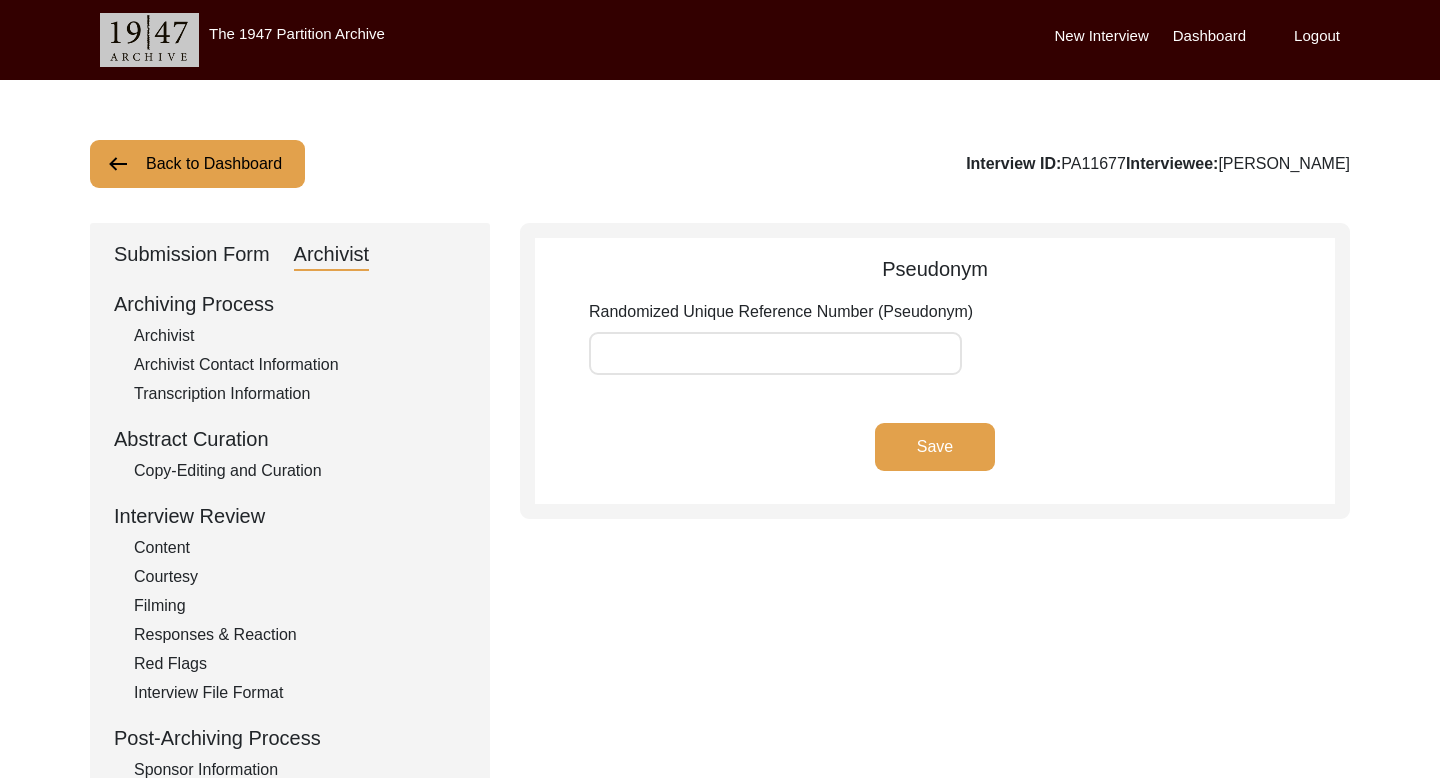 click on "Back to Dashboard" 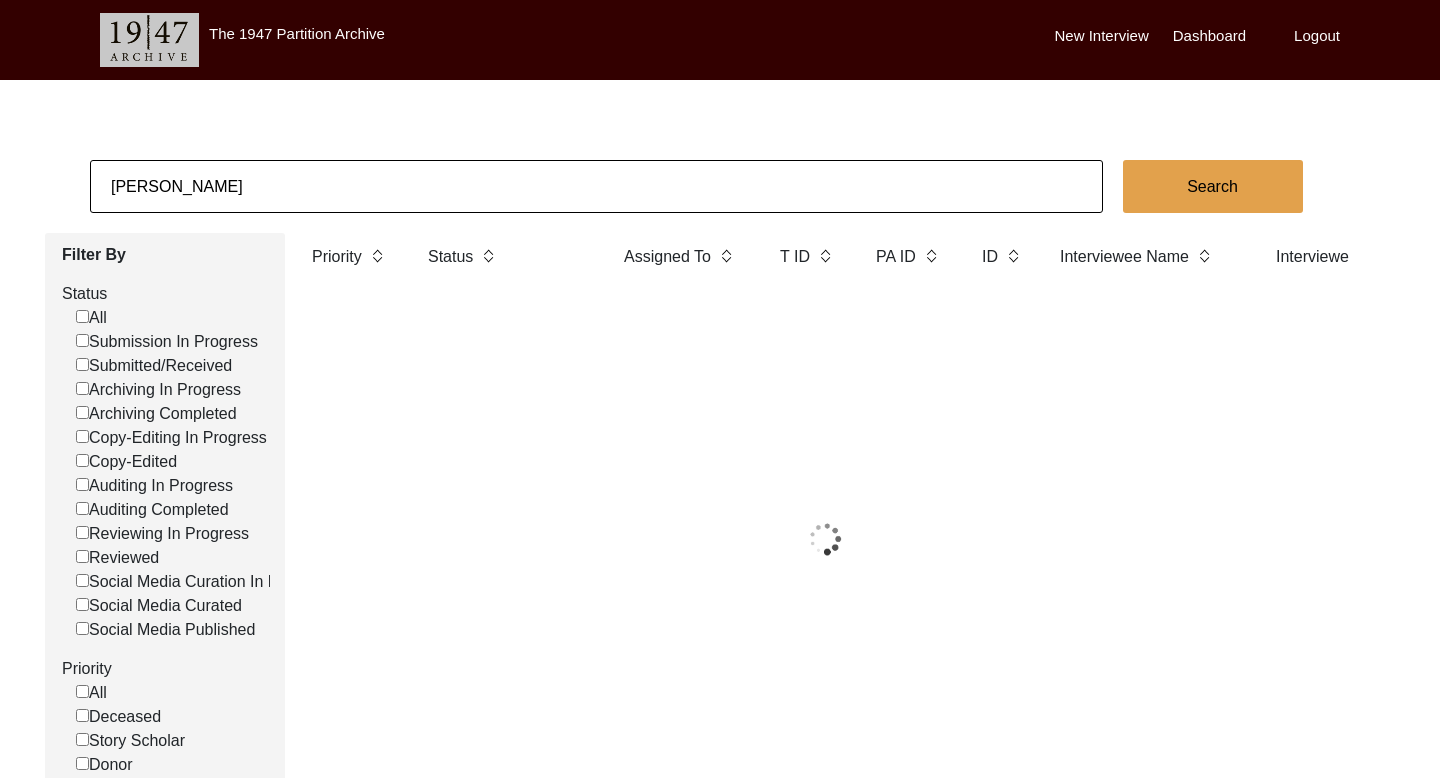 click on "[PERSON_NAME]" 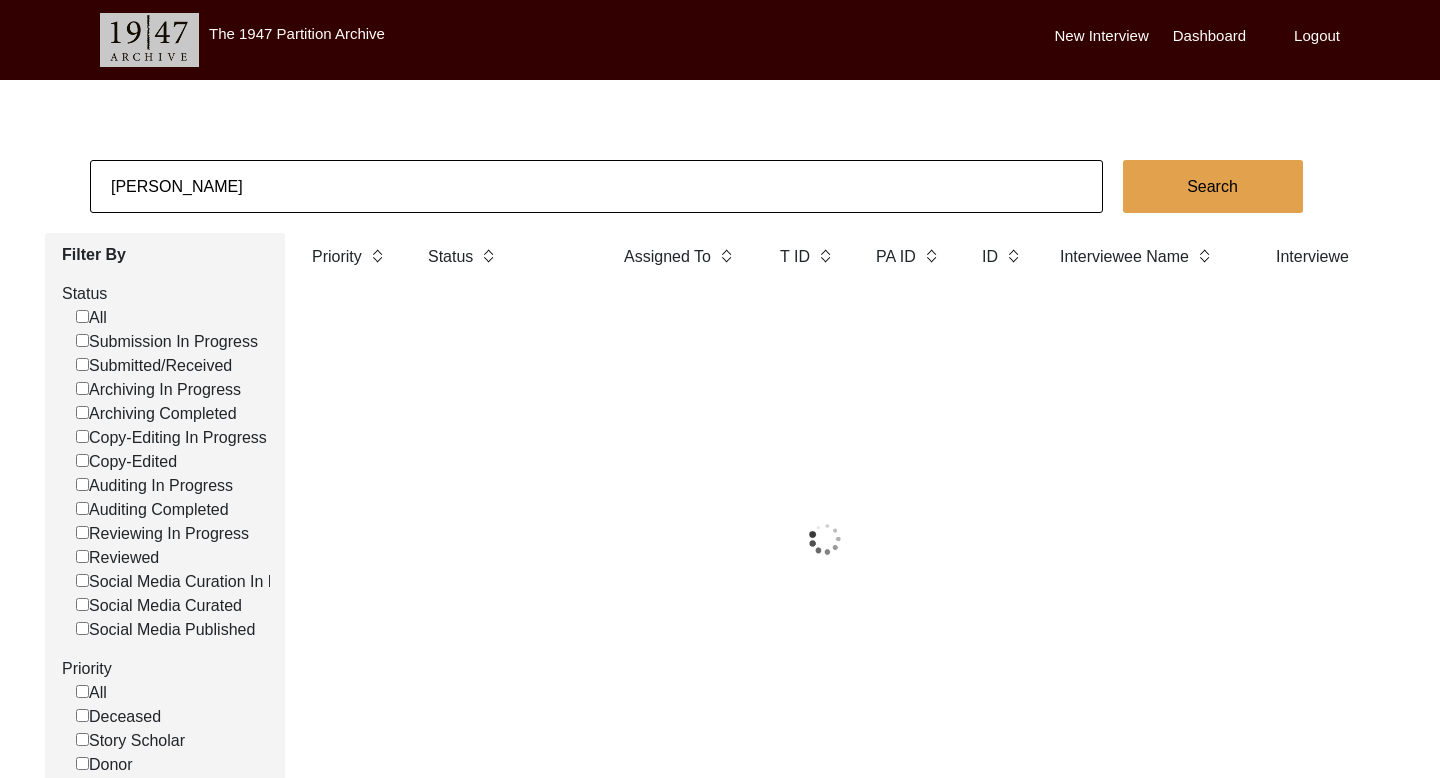 click on "[PERSON_NAME]" 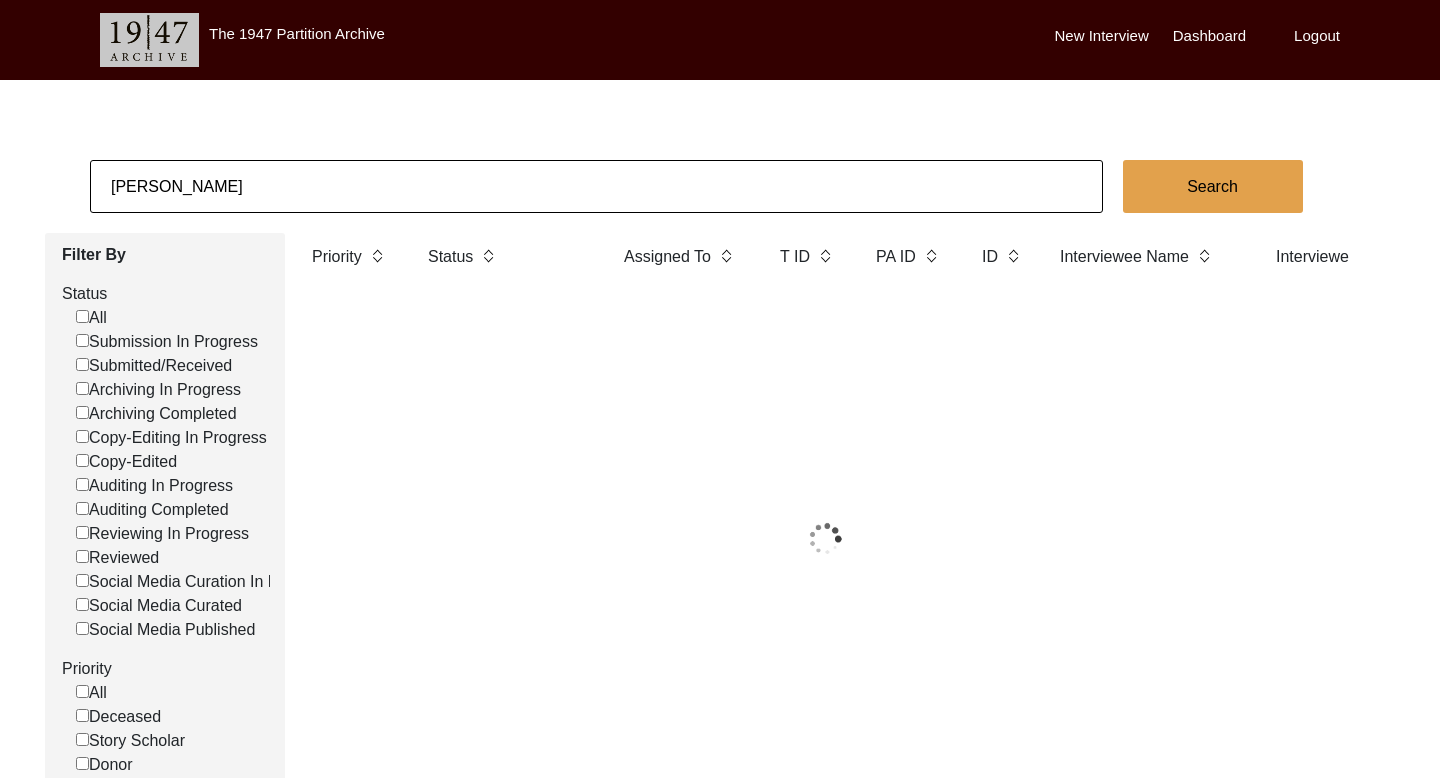 click on "[PERSON_NAME]" 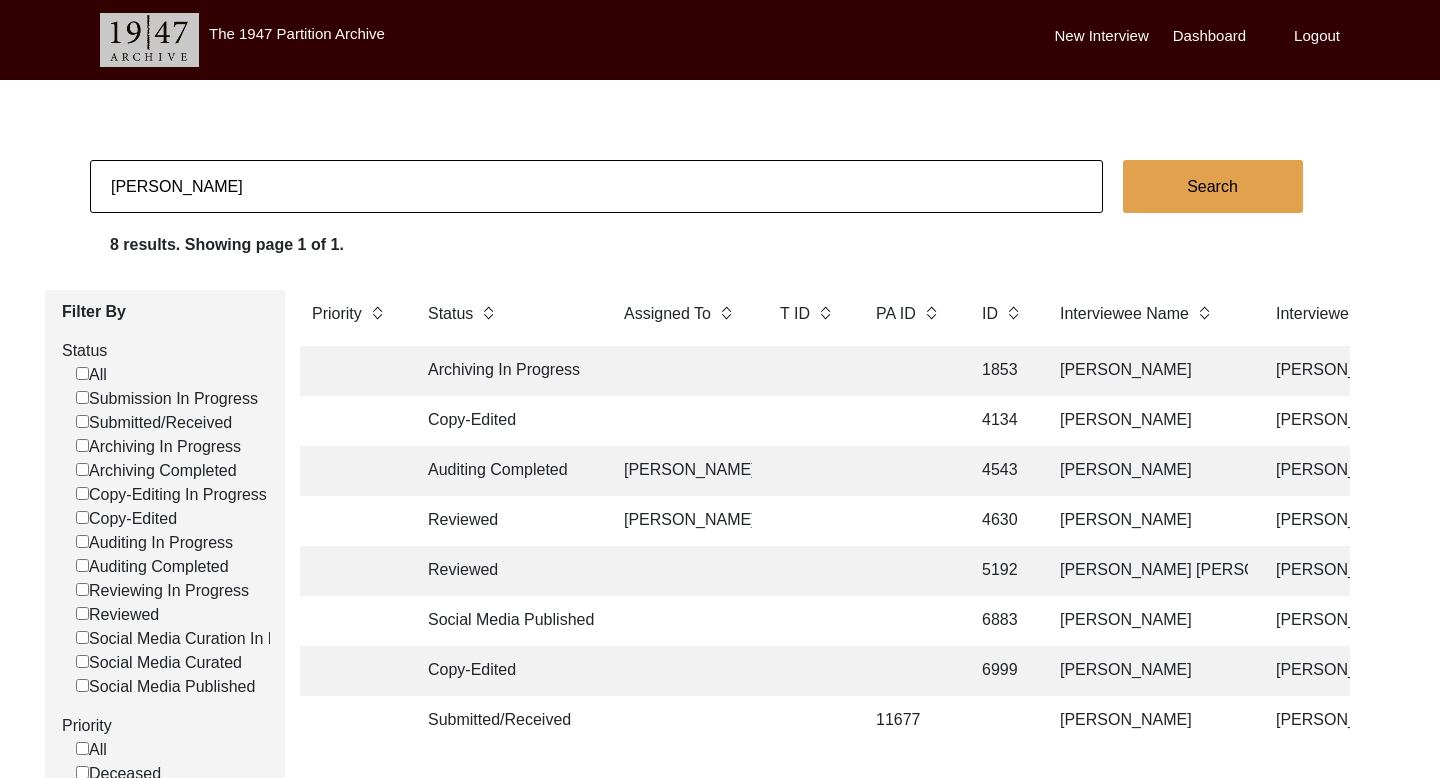 click on "[PERSON_NAME]" 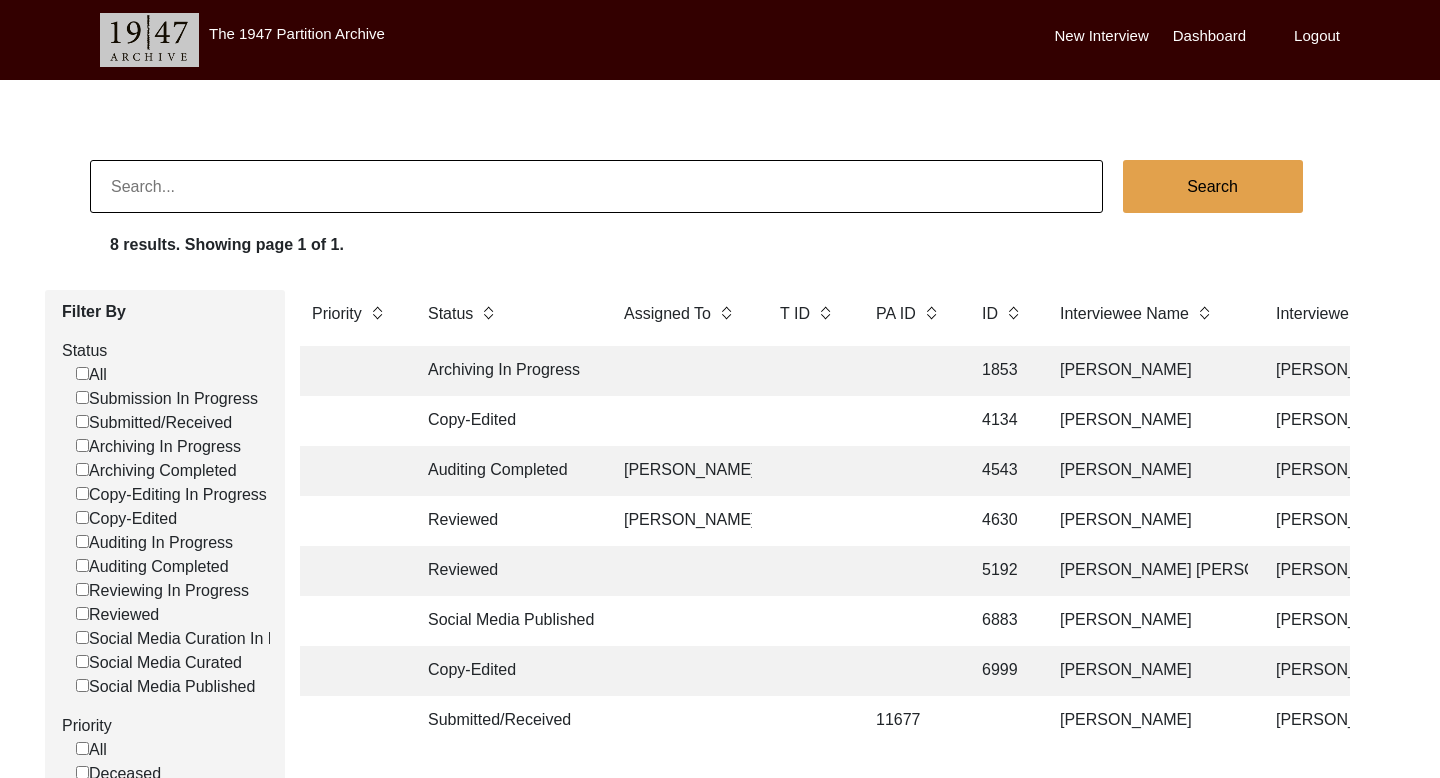 paste on "[PERSON_NAME]" 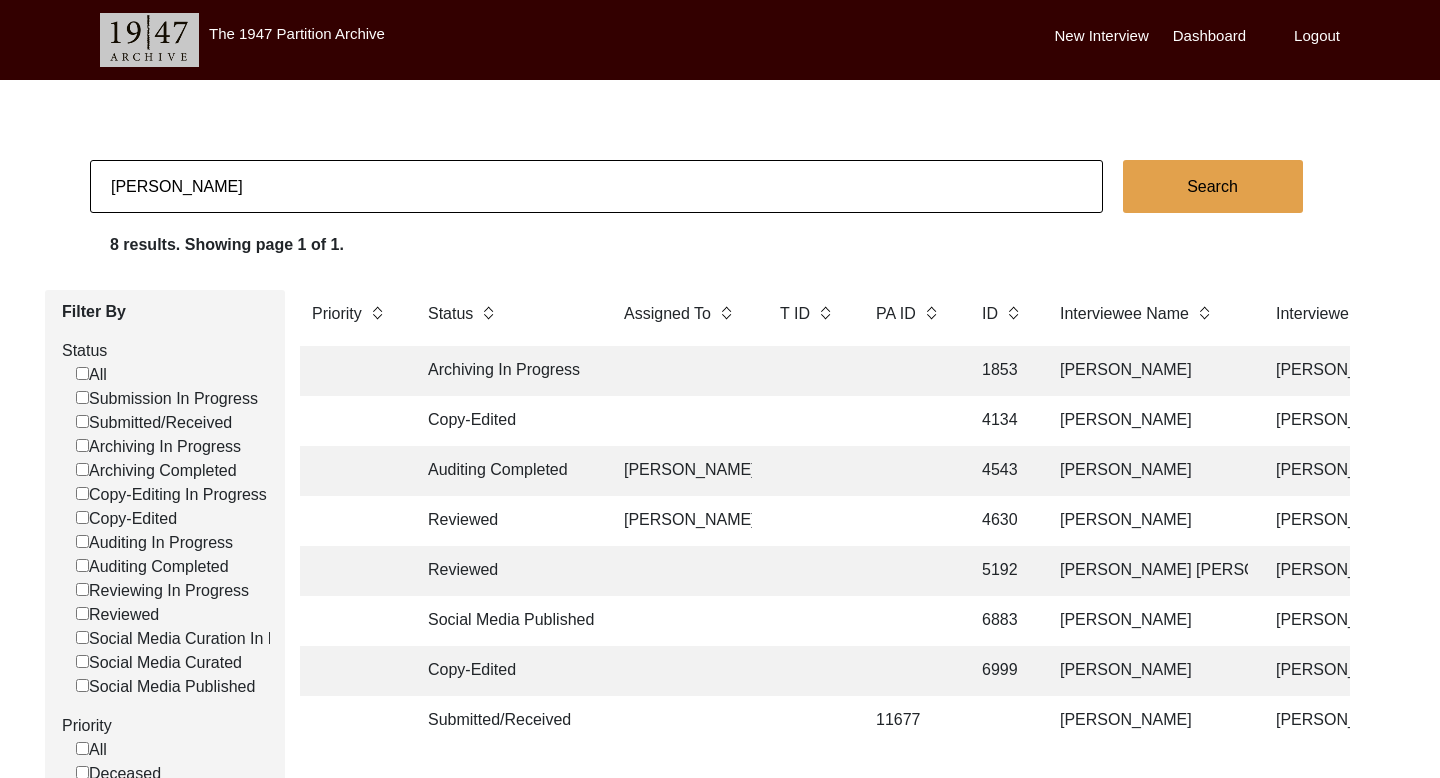 click on "Search" 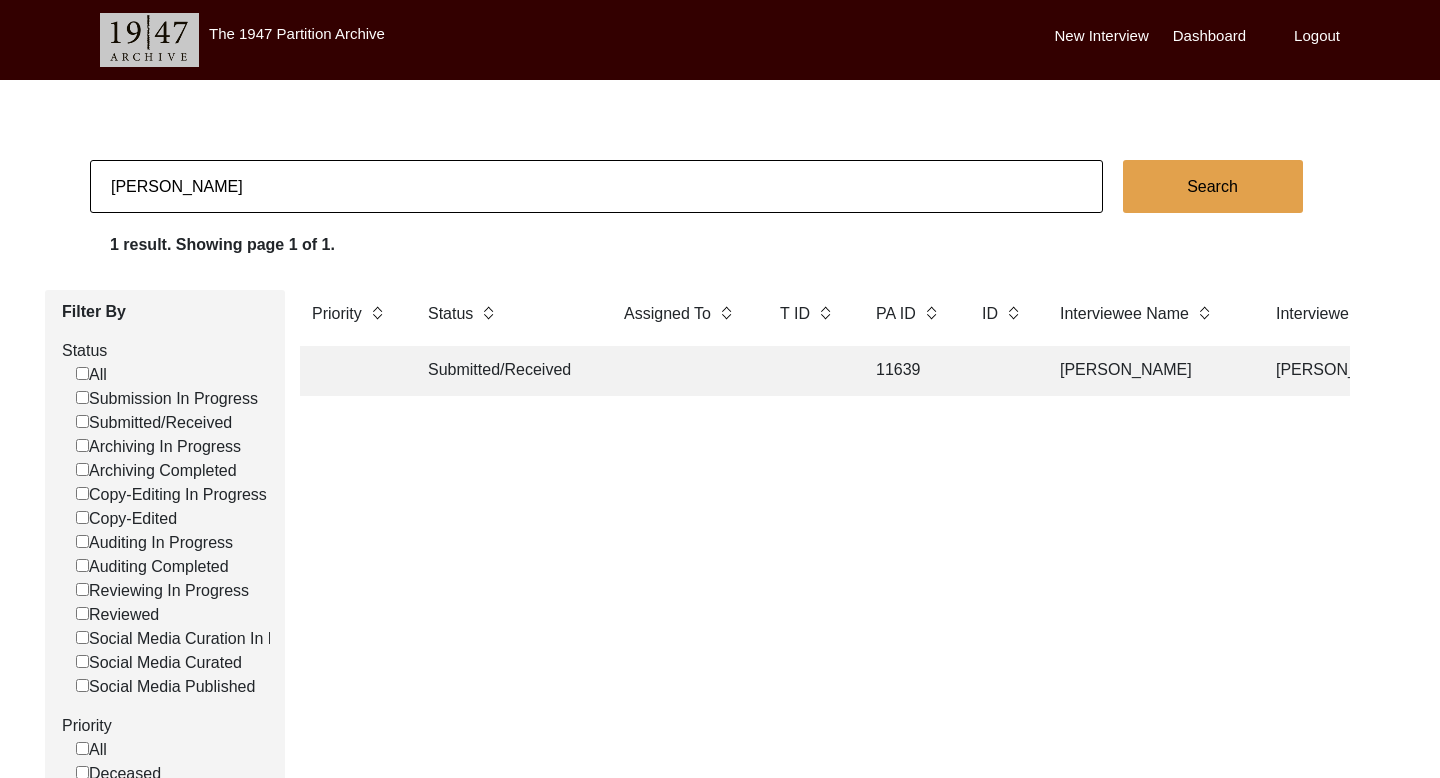 click on "Submitted/Received 11639 [PERSON_NAME] [PERSON_NAME] Bathinda [GEOGRAPHIC_DATA] [GEOGRAPHIC_DATA]  [DATE] [DEMOGRAPHIC_DATA] 1929 [DEMOGRAPHIC_DATA] Panjabi [GEOGRAPHIC_DATA] [GEOGRAPHIC_DATA] [GEOGRAPHIC_DATA]  Na" 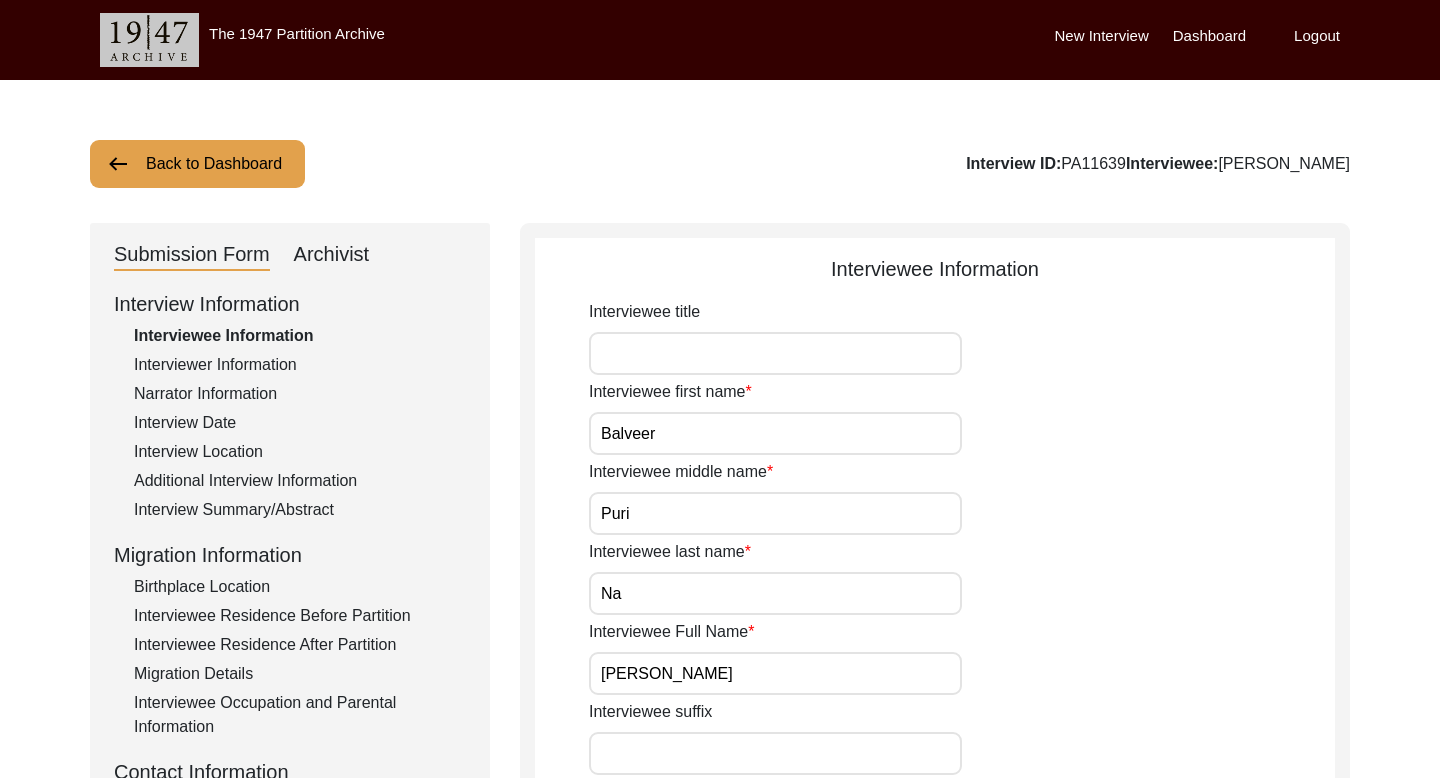 click on "Archivist" 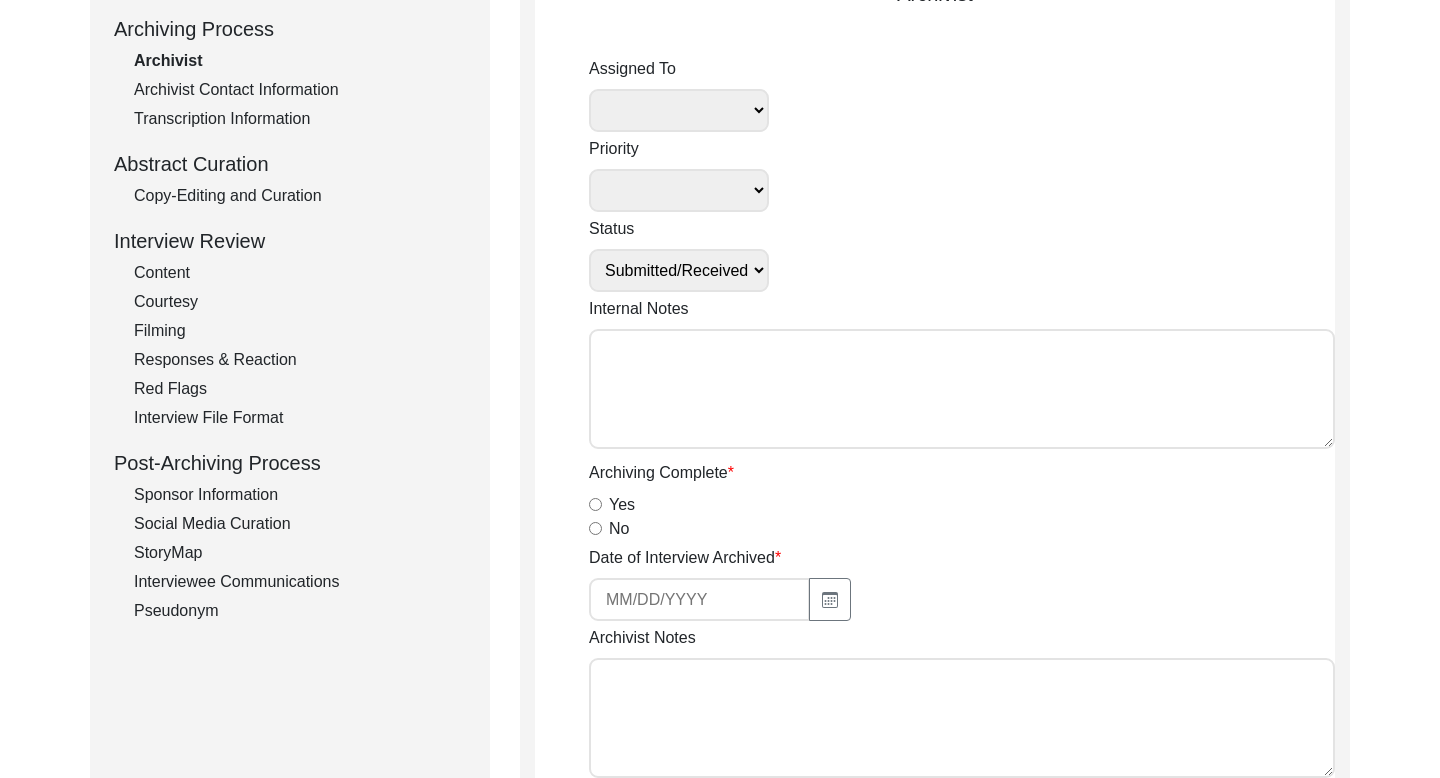 scroll, scrollTop: 285, scrollLeft: 0, axis: vertical 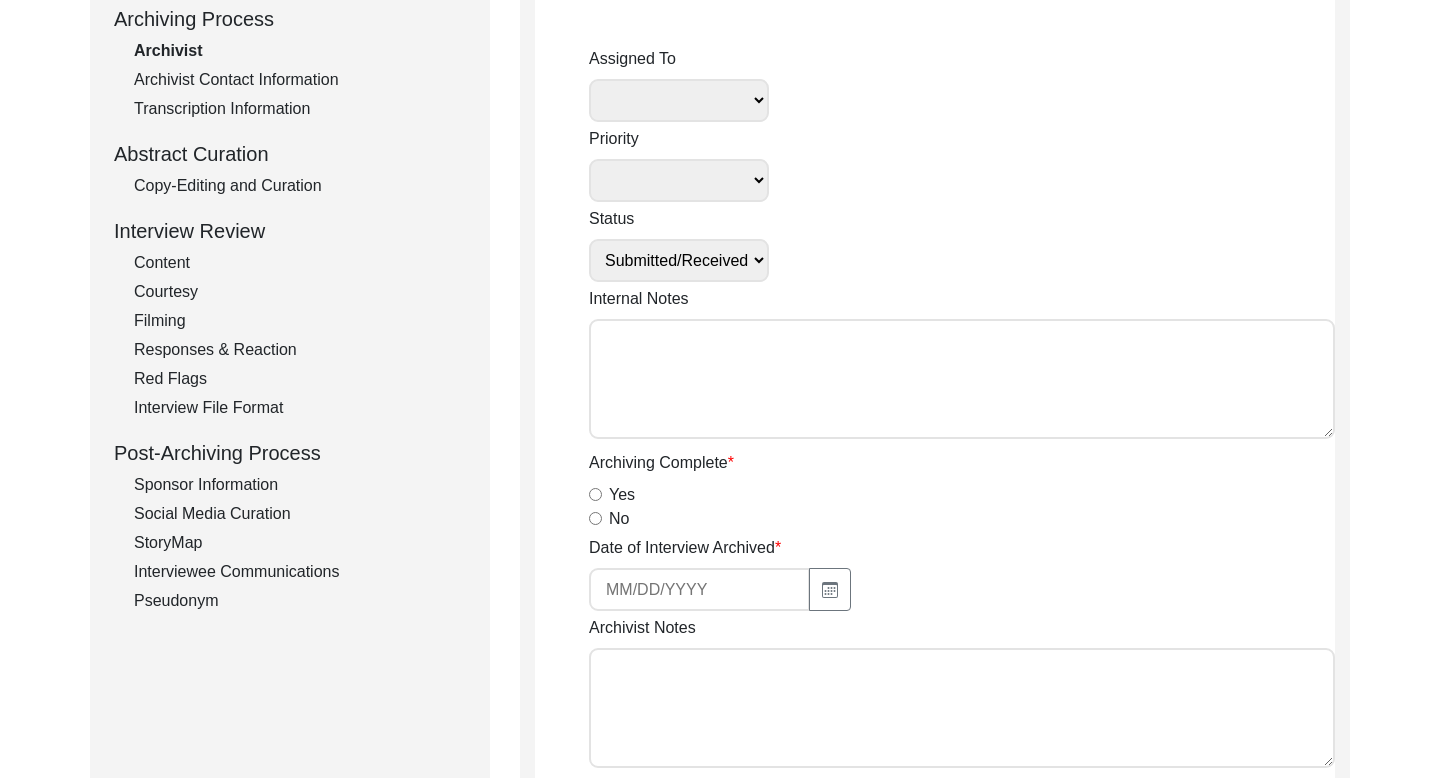 click on "Interviewee Communications" 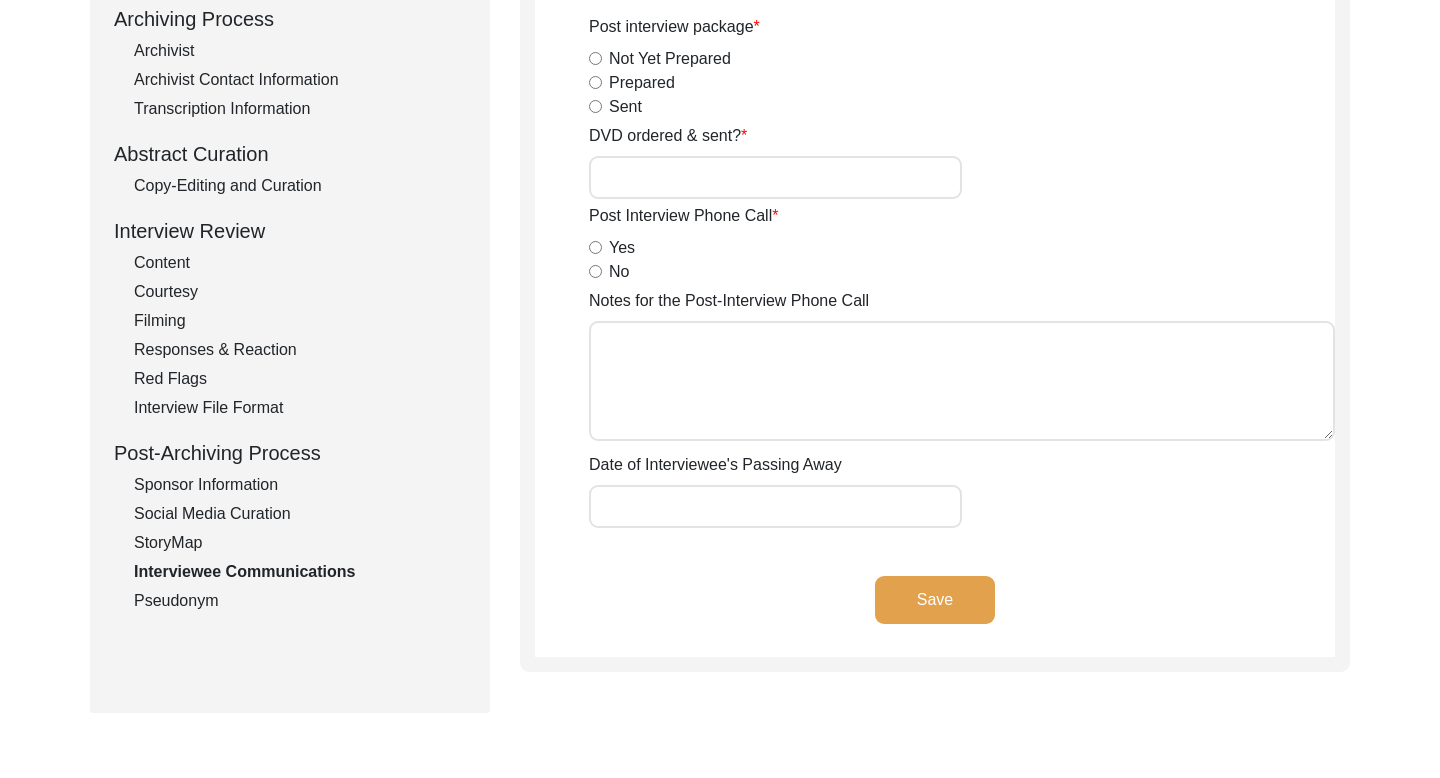 click on "Yes" at bounding box center (595, 247) 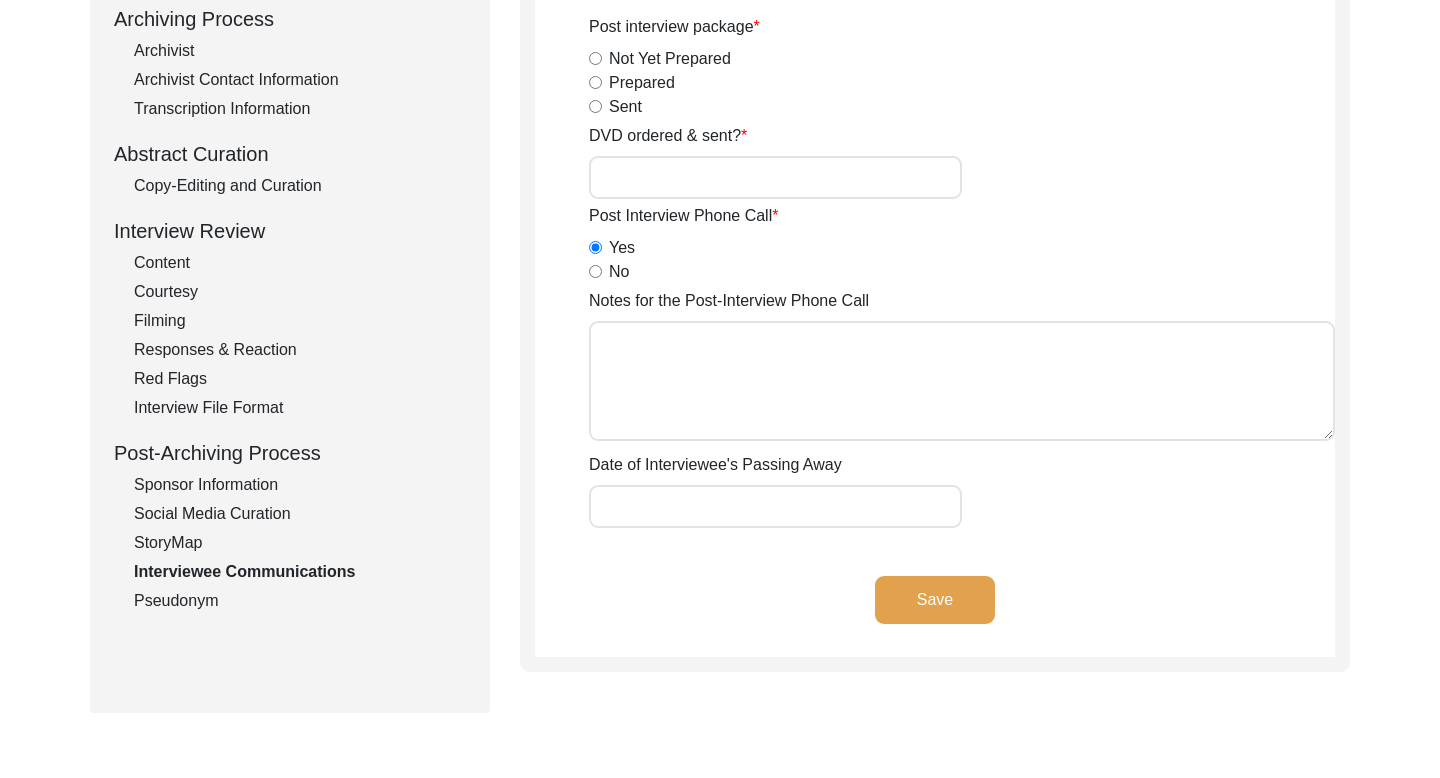 click on "Notes for the Post-Interview Phone Call" at bounding box center (962, 381) 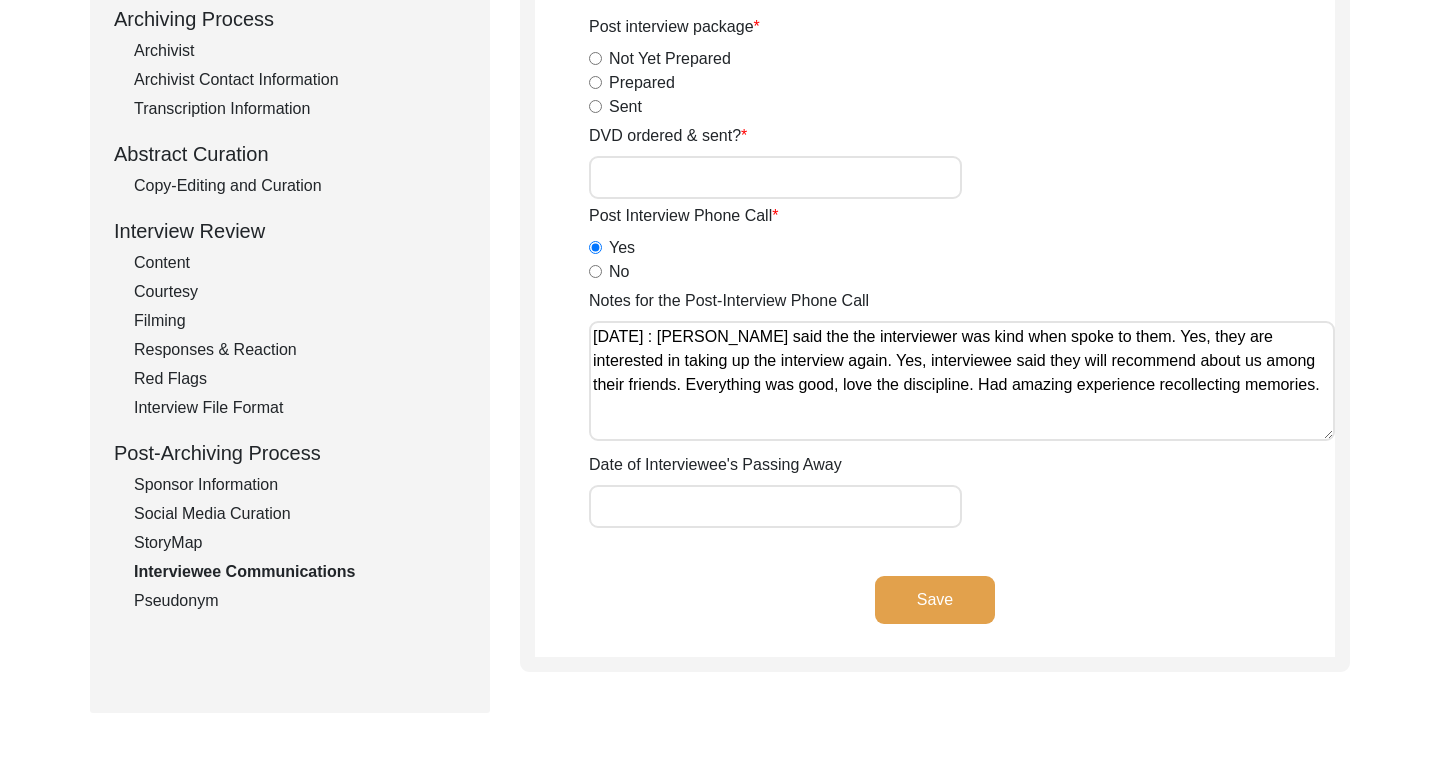 click on "Save" 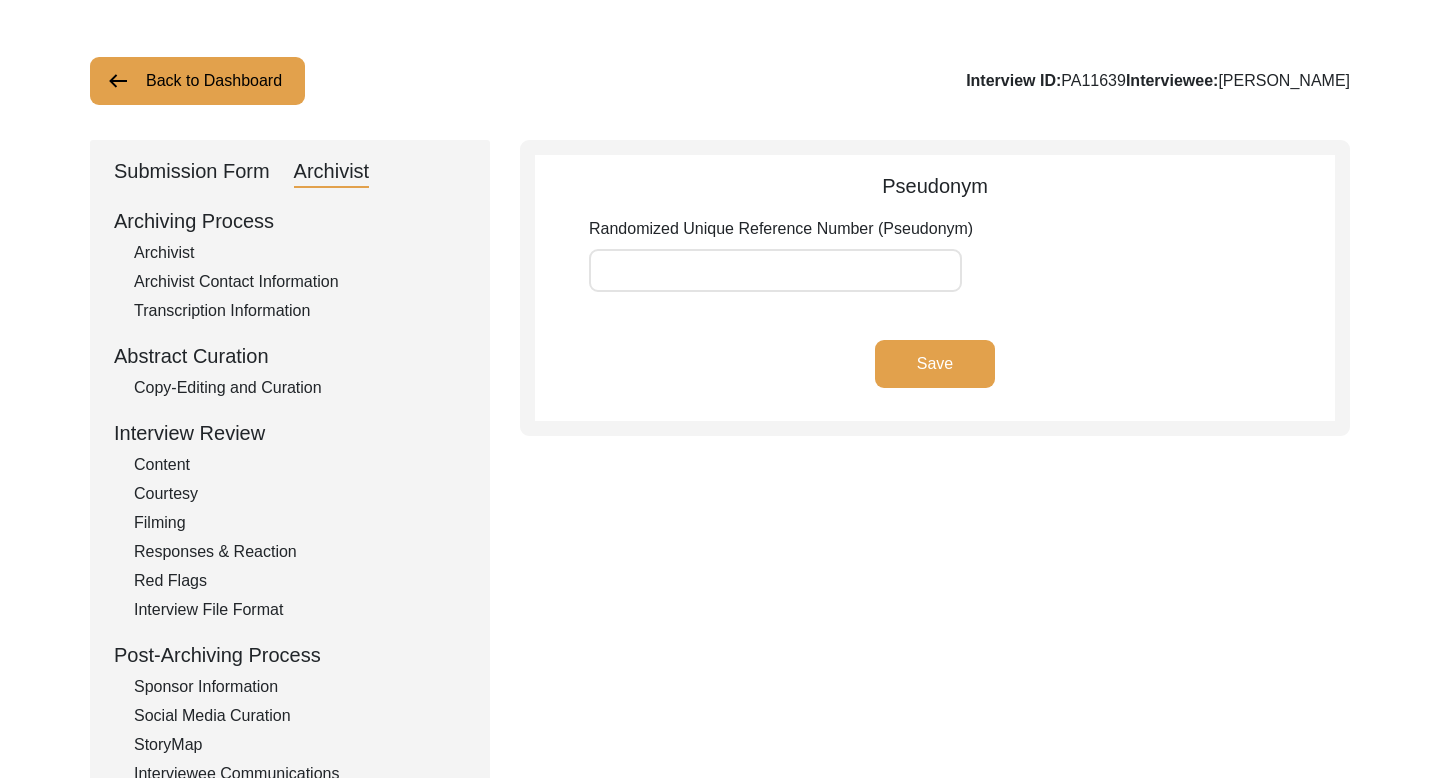 scroll, scrollTop: 0, scrollLeft: 0, axis: both 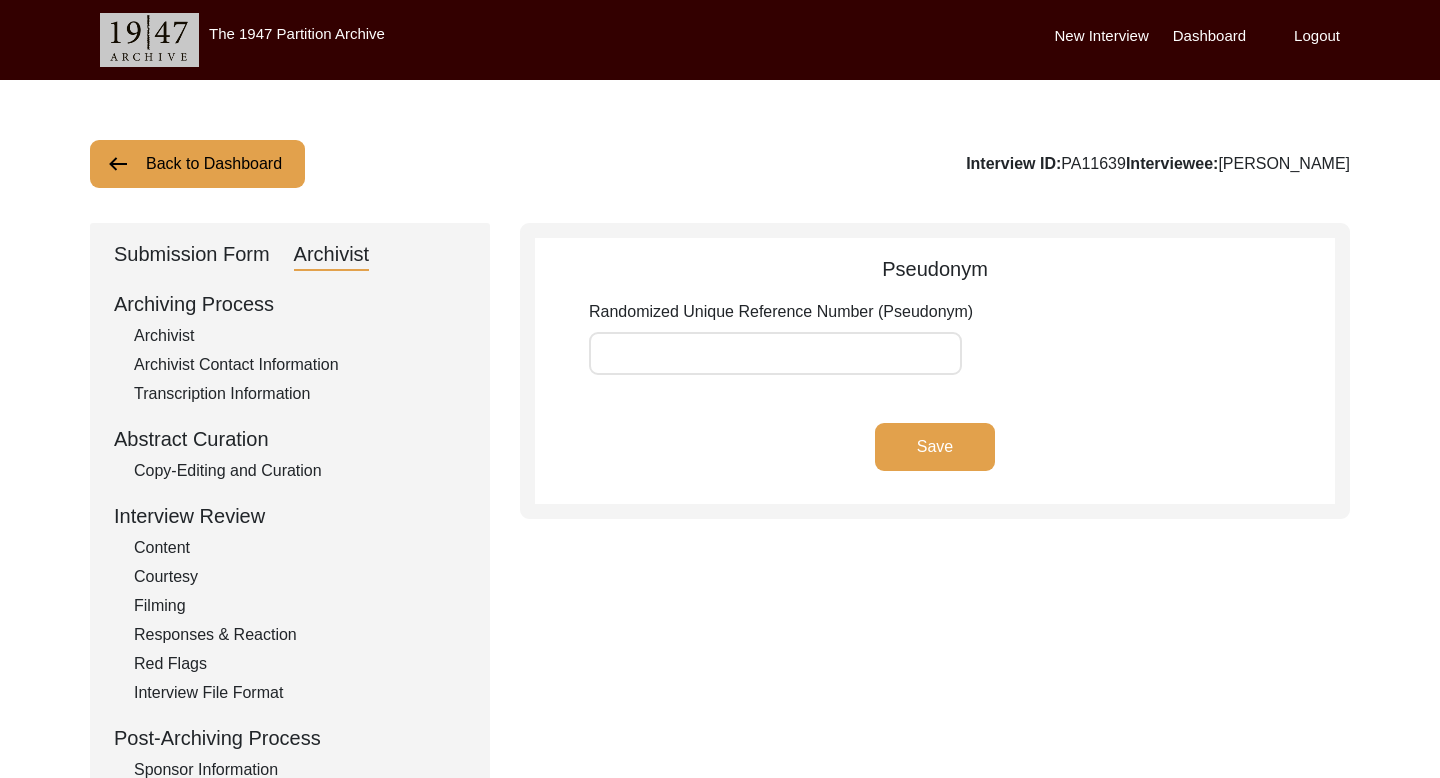 click on "Back to Dashboard" 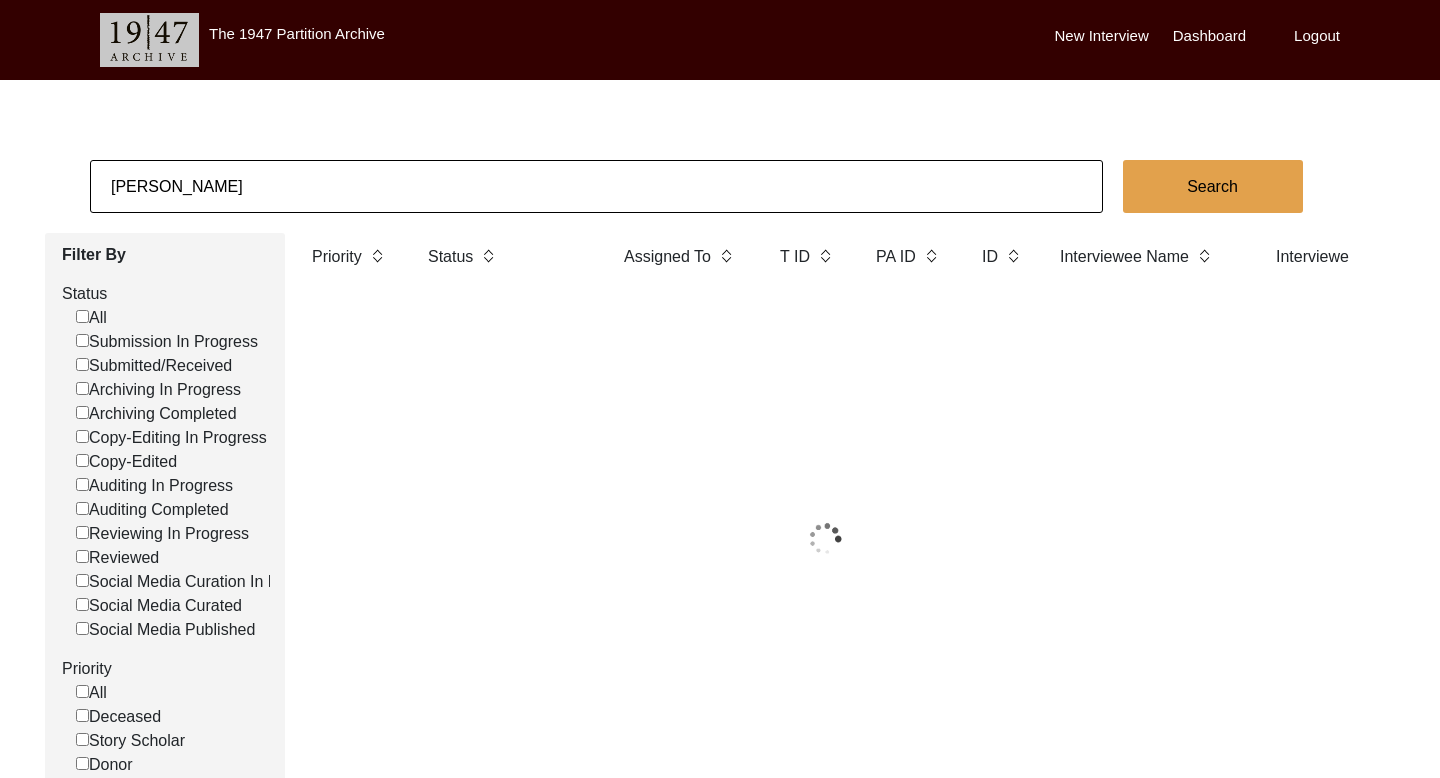 click on "[PERSON_NAME]" 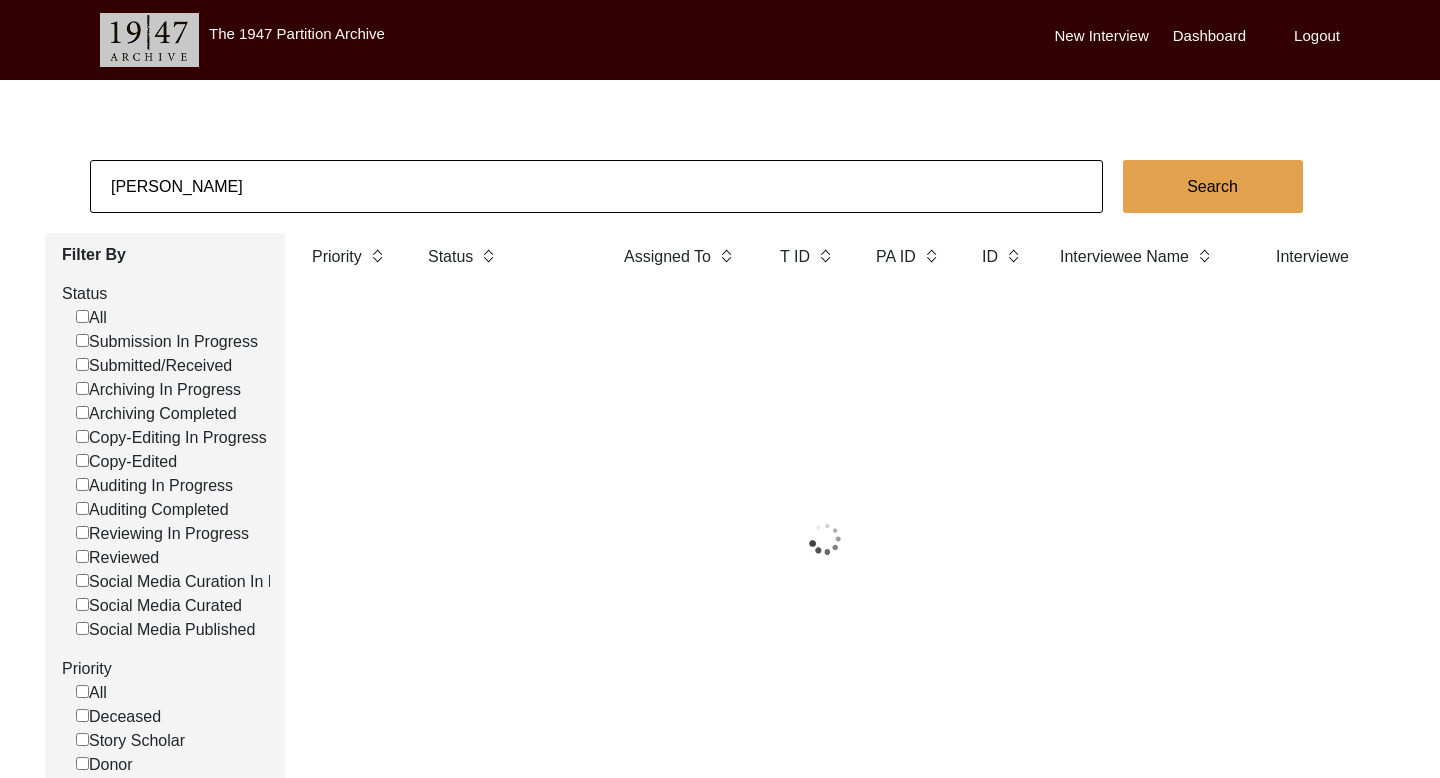 click on "[PERSON_NAME]" 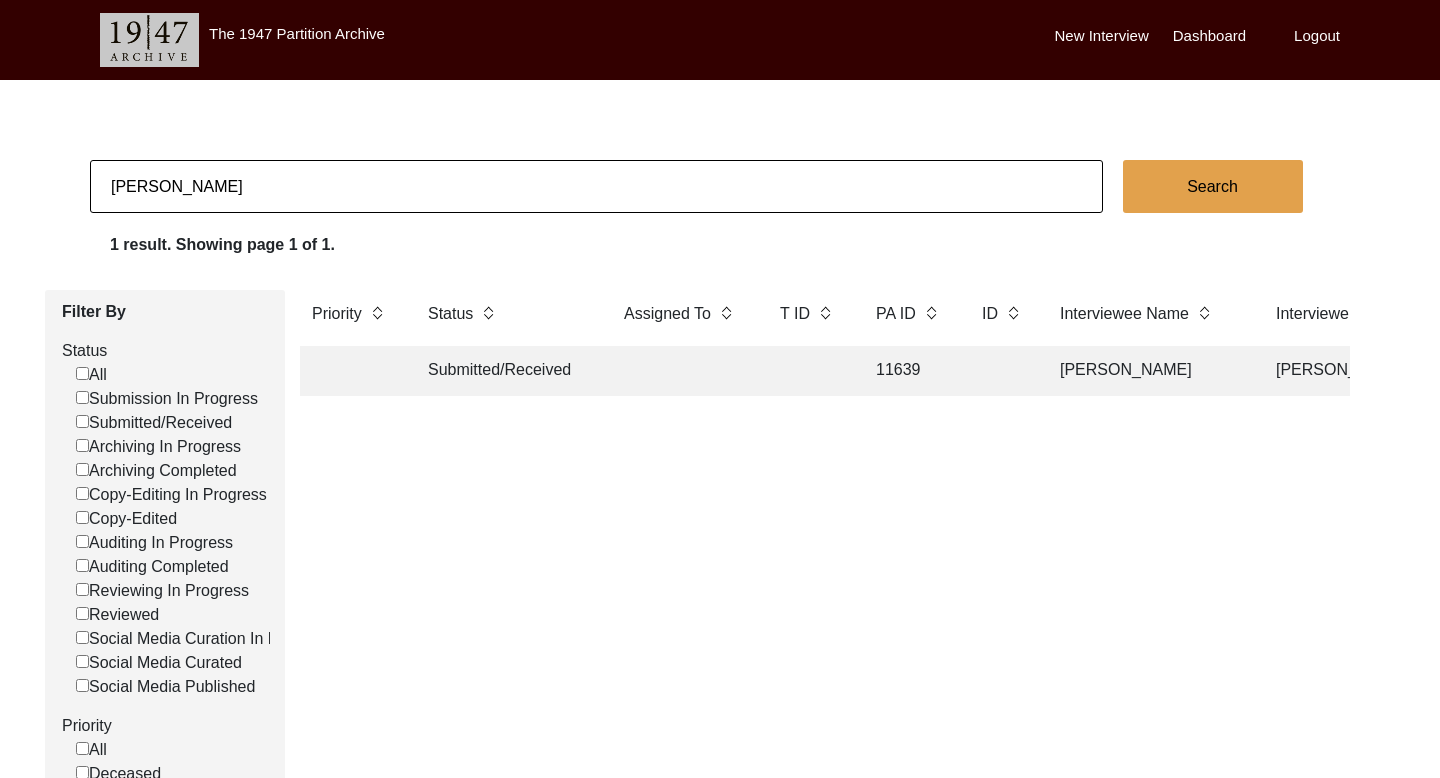 click on "[PERSON_NAME]" 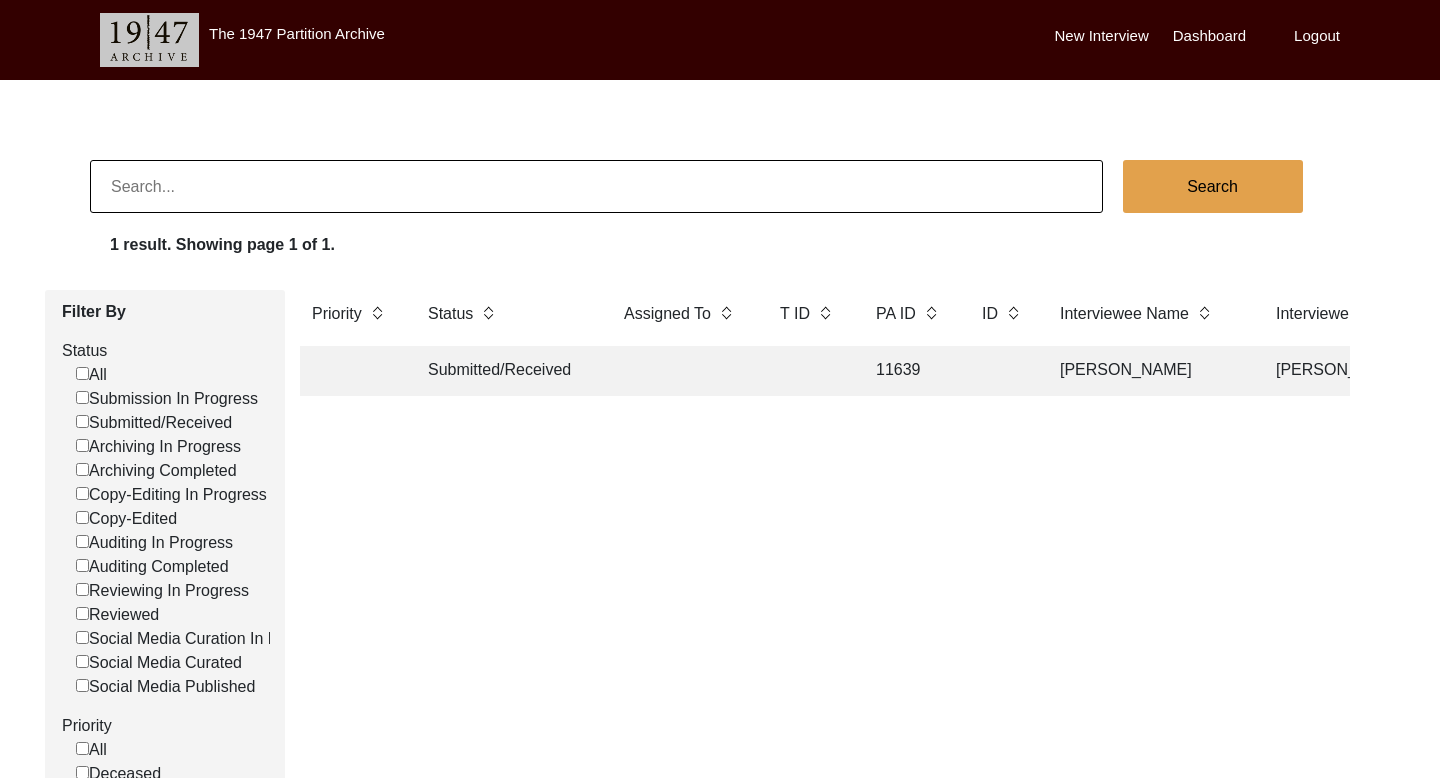 paste on "[PERSON_NAME]" 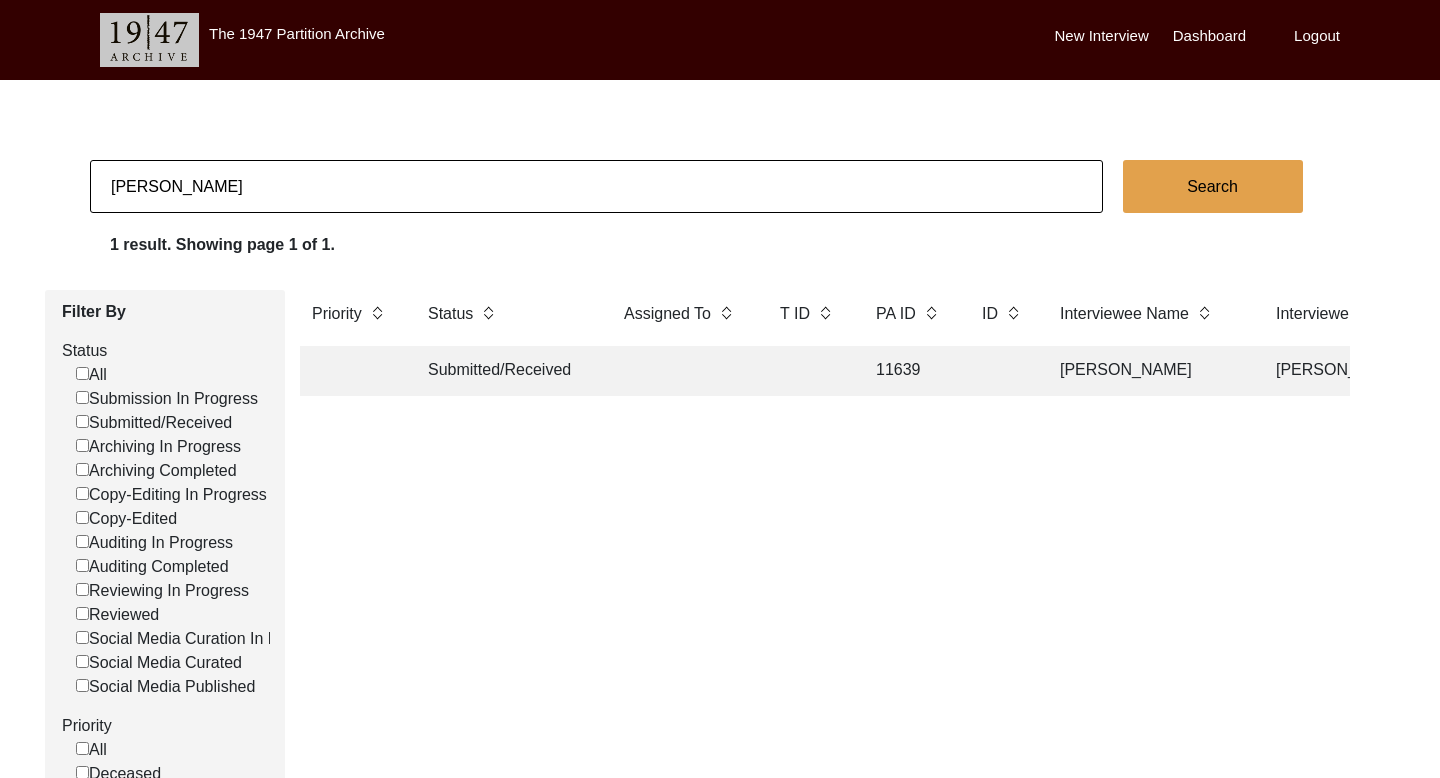 click on "Search" 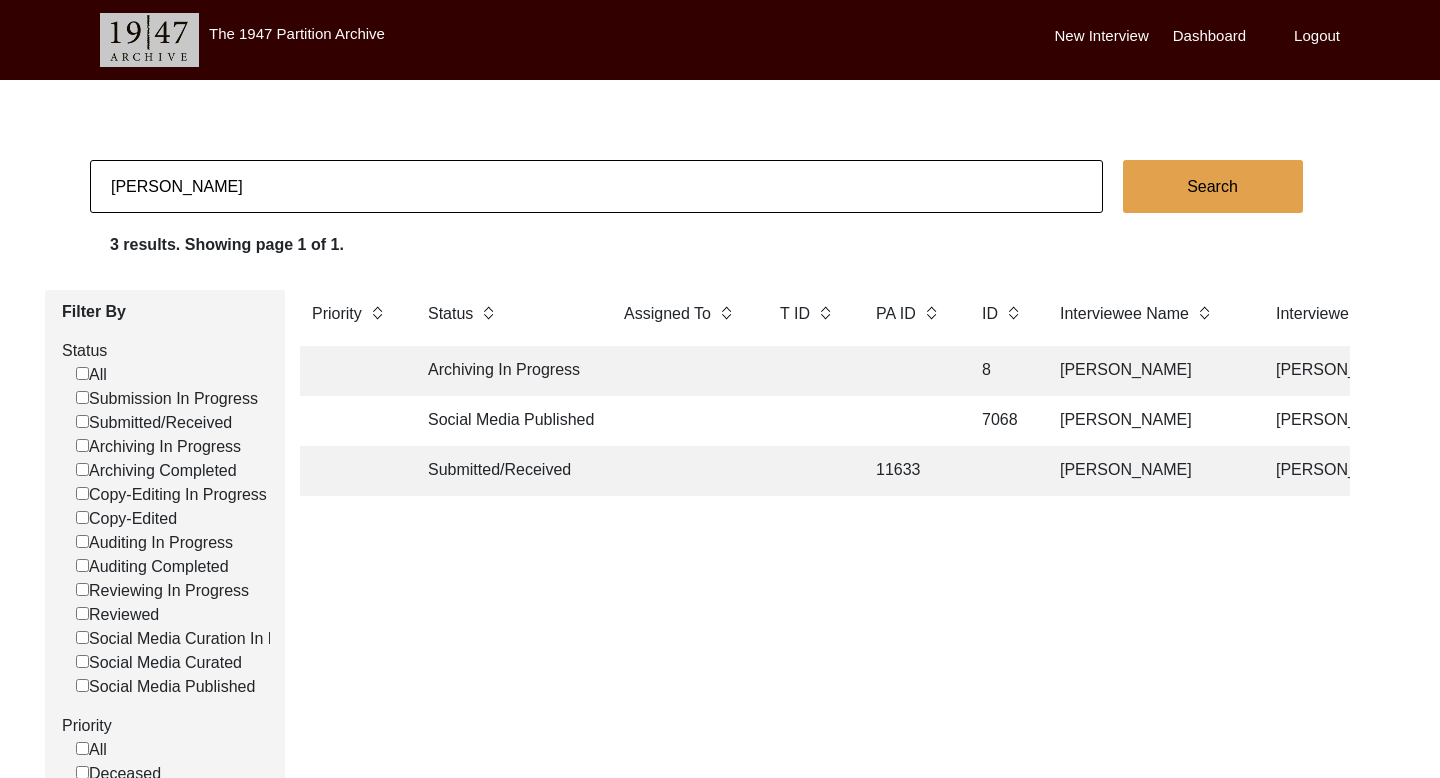click on "[PERSON_NAME]" 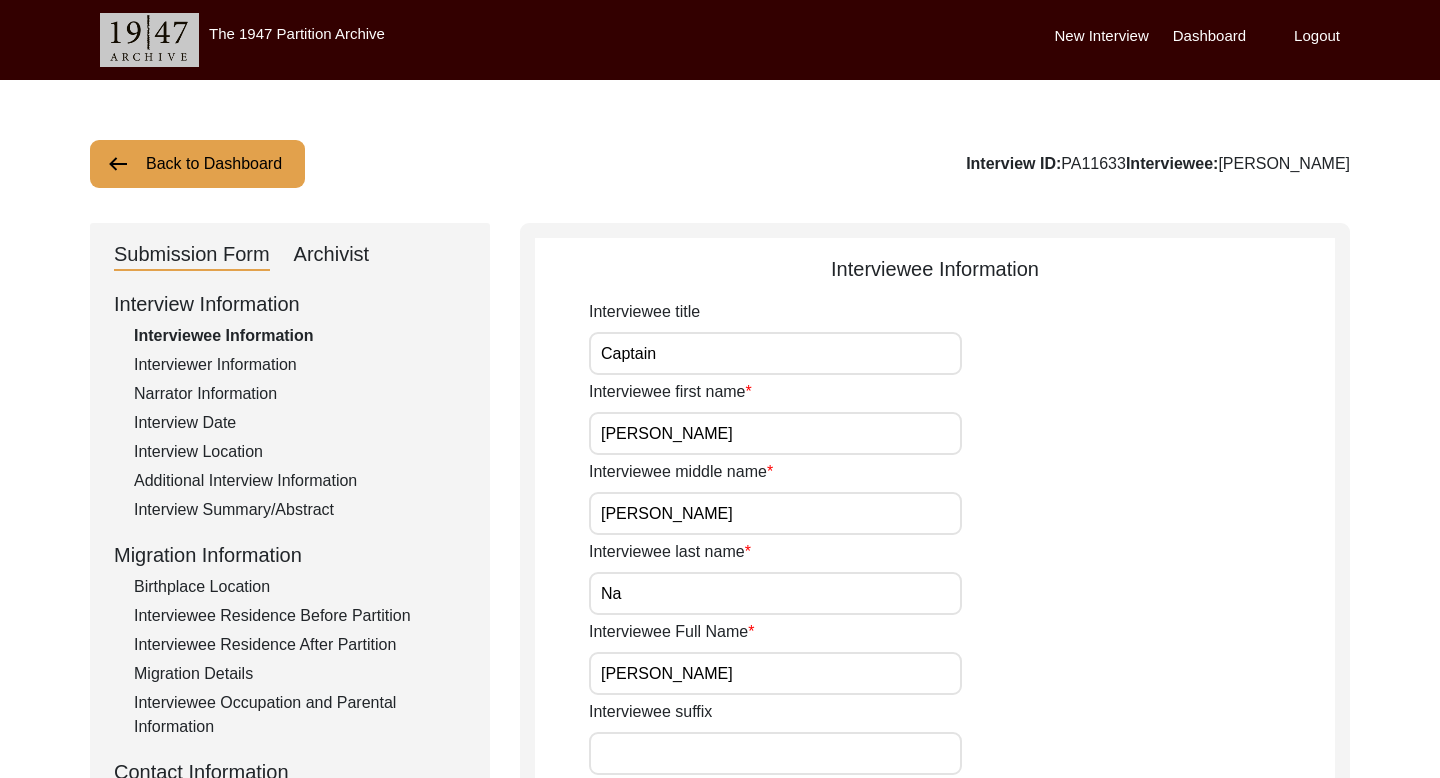 click on "Archivist" 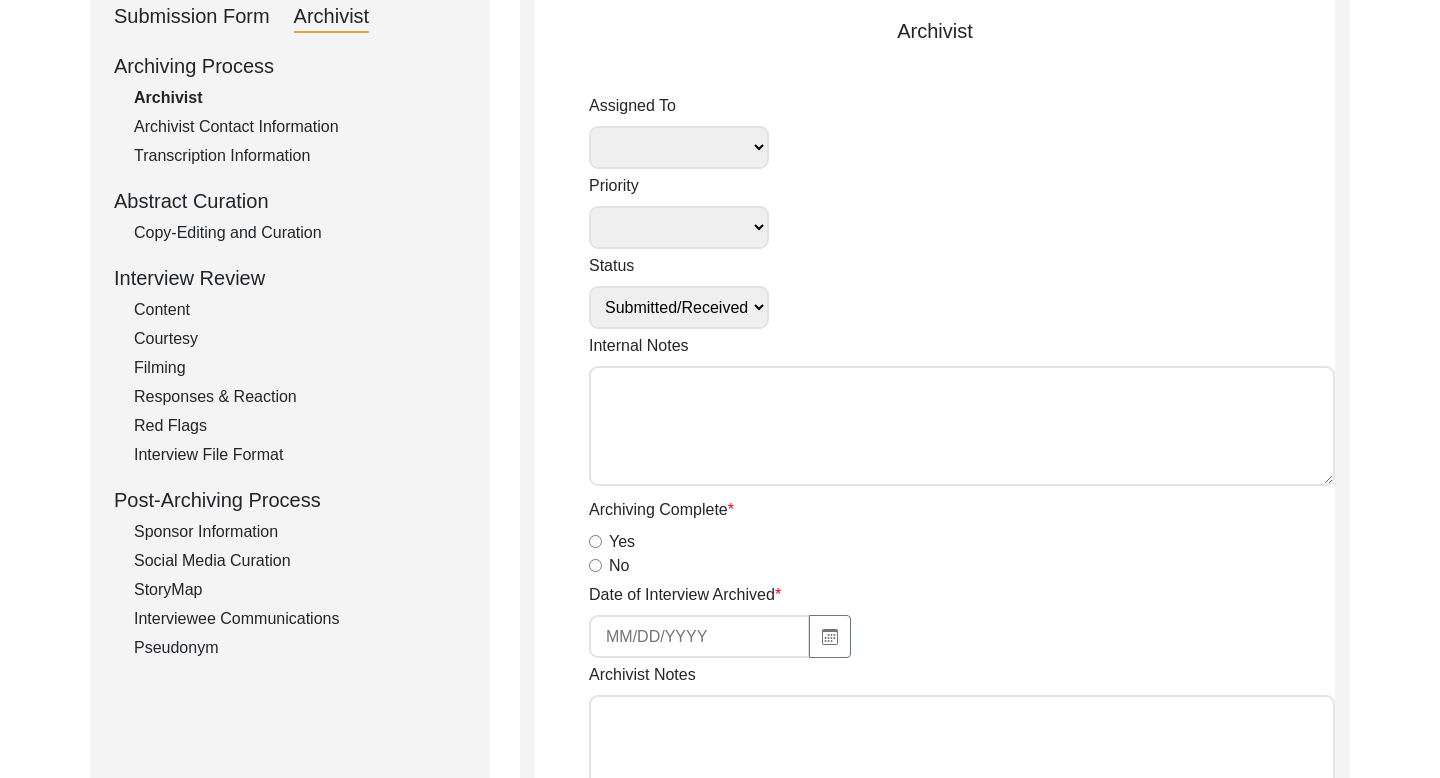 scroll, scrollTop: 257, scrollLeft: 0, axis: vertical 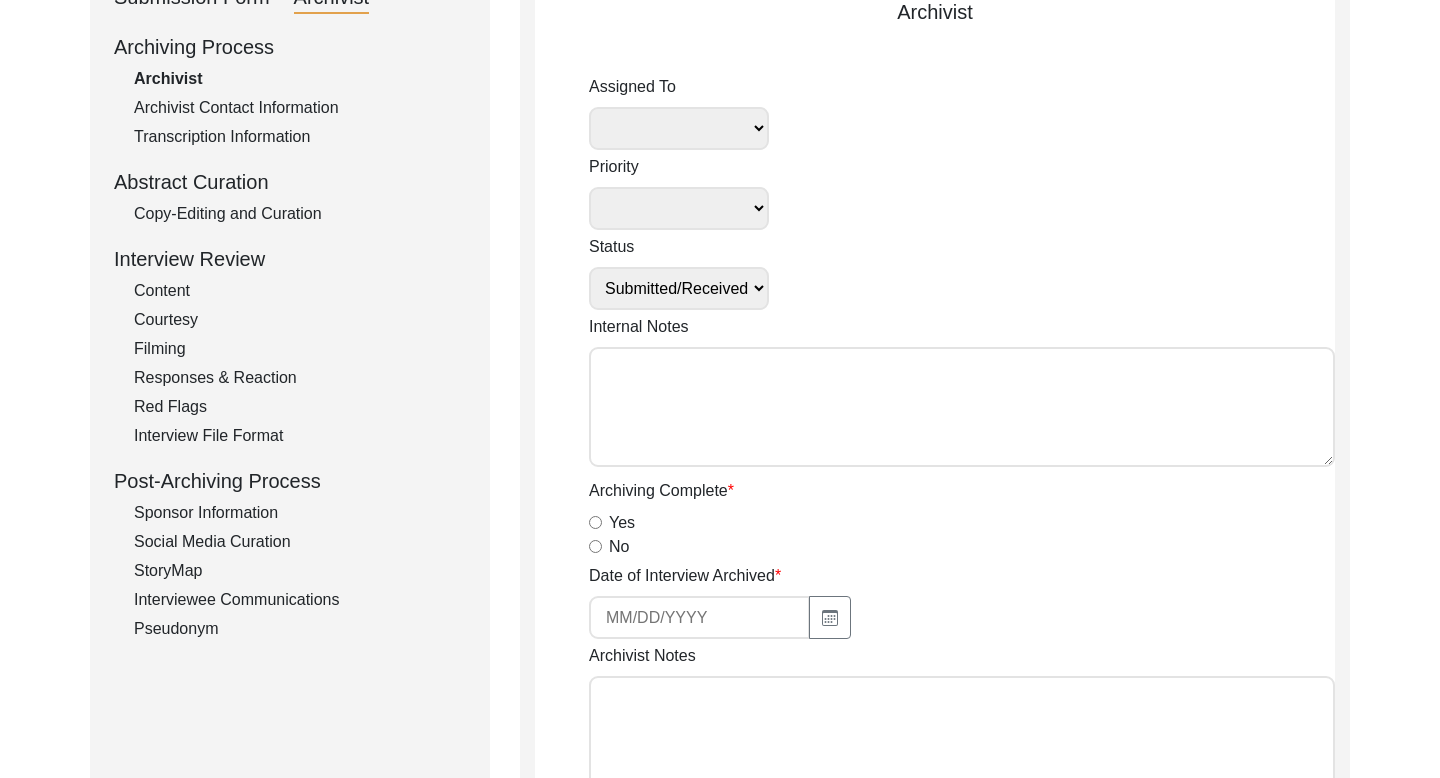 click on "Interviewee Communications" 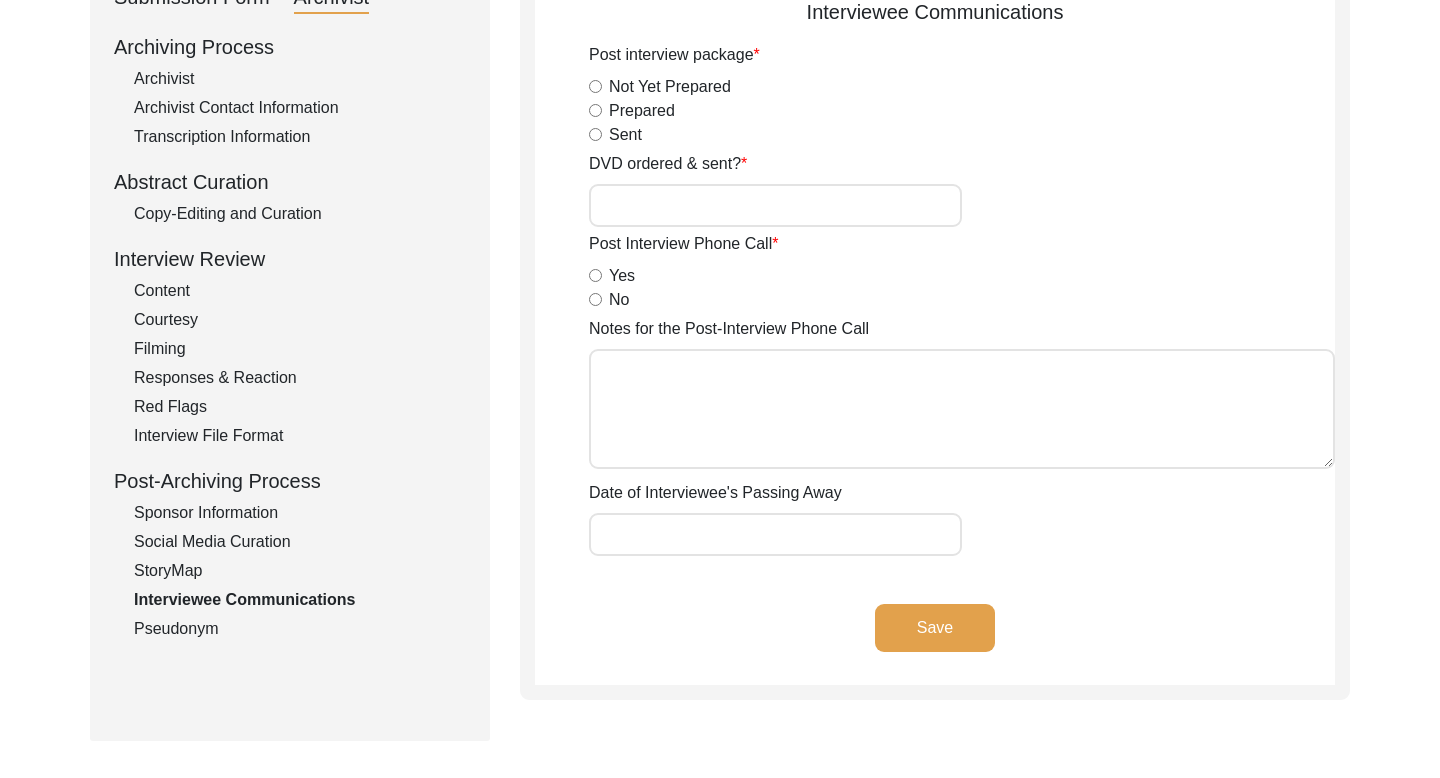click on "Yes" at bounding box center [595, 275] 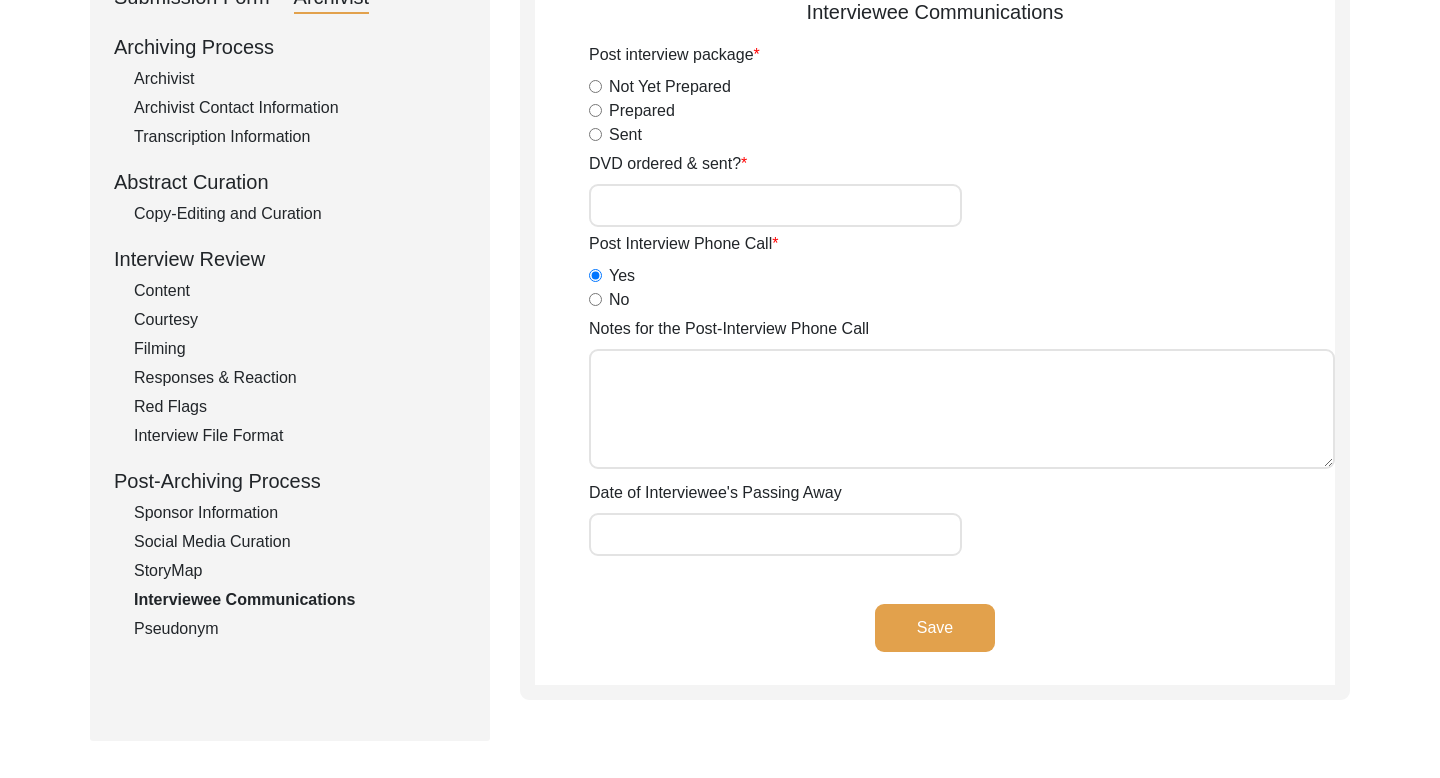 click on "Notes for the Post-Interview Phone Call" at bounding box center [962, 409] 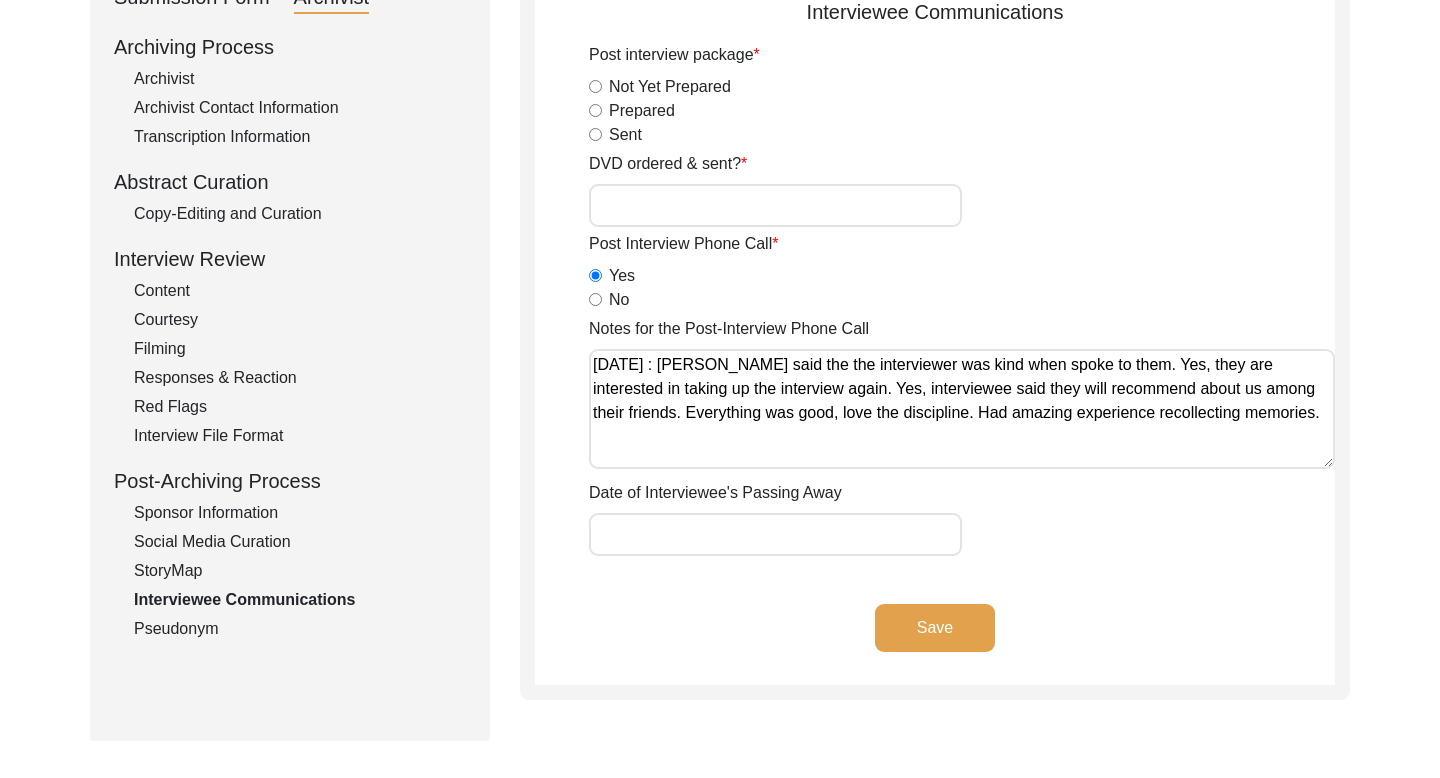 click on "Save" 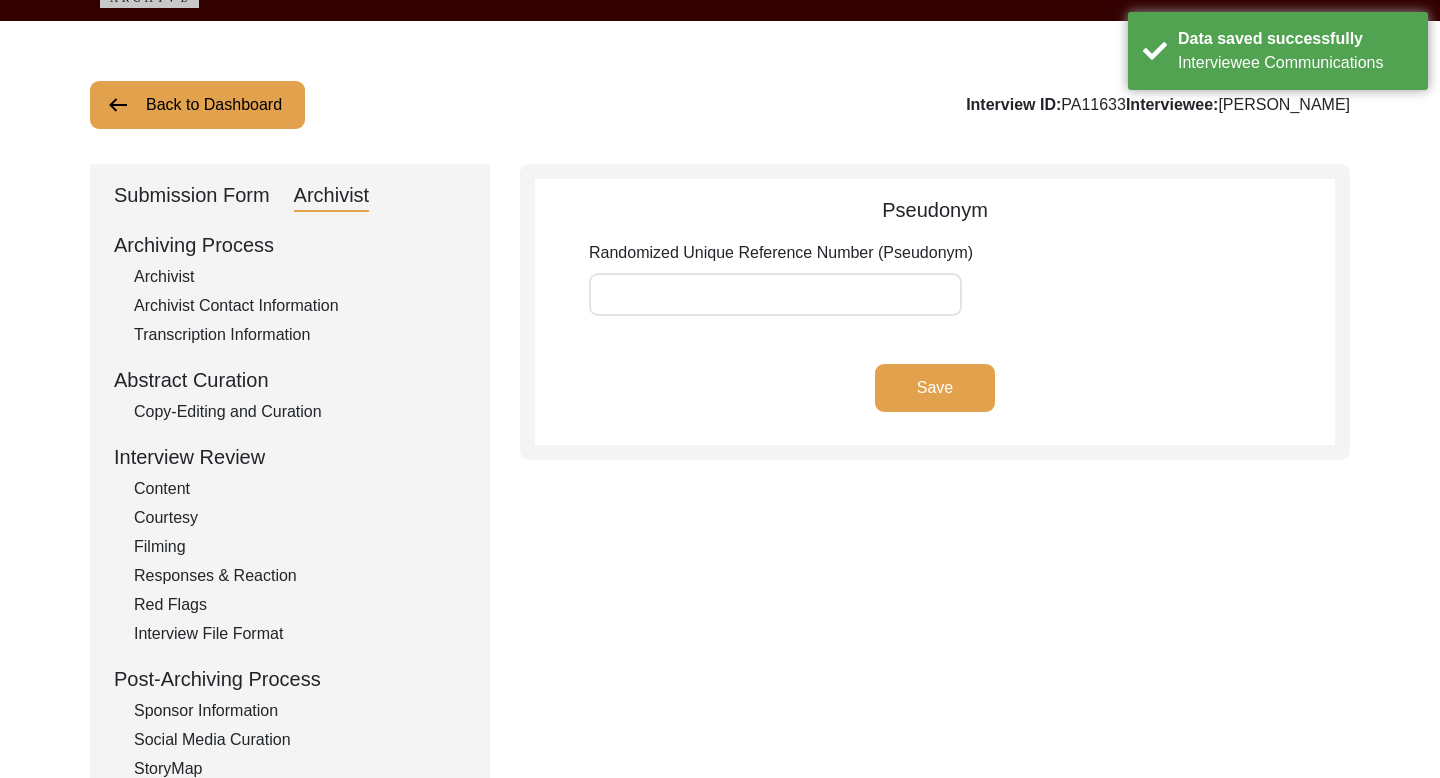 scroll, scrollTop: 40, scrollLeft: 0, axis: vertical 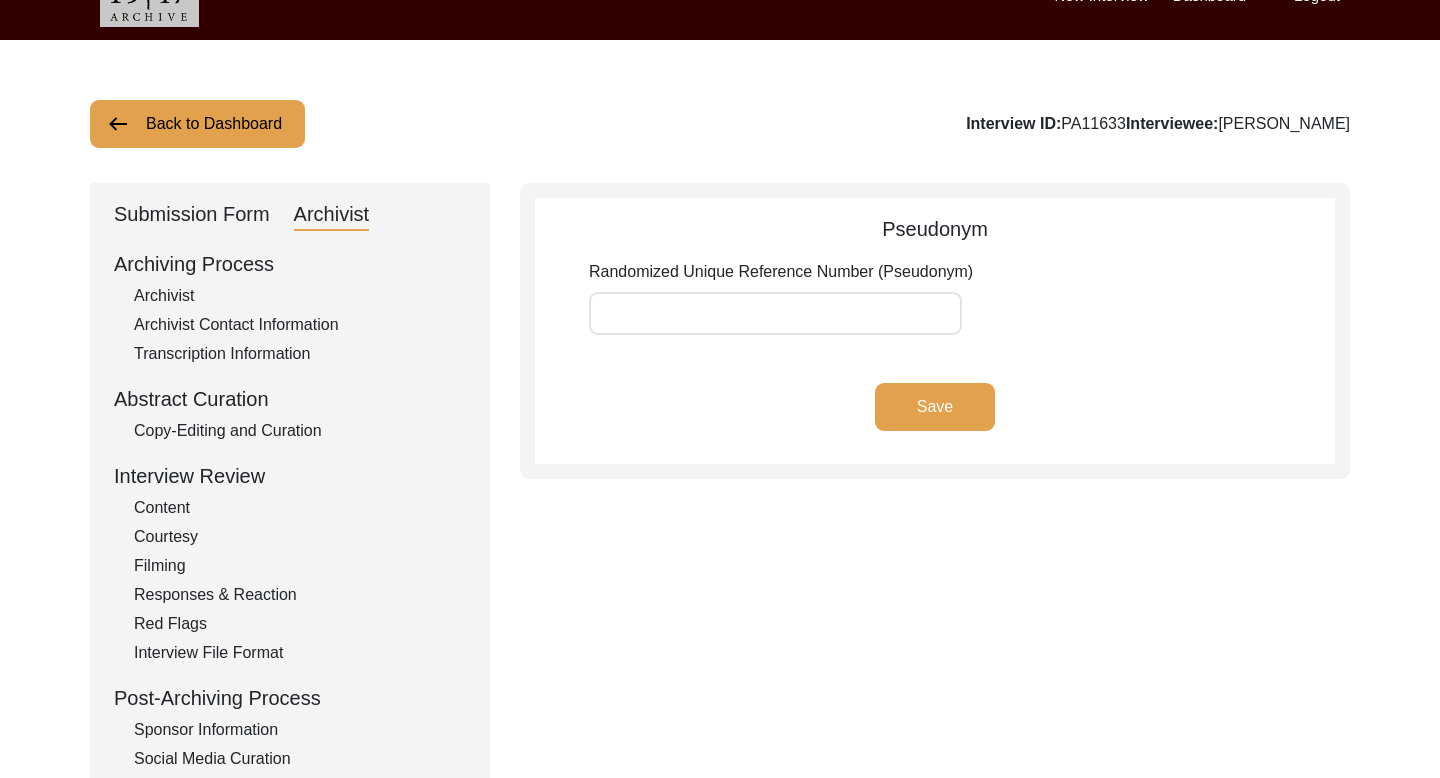 click on "Back to Dashboard" 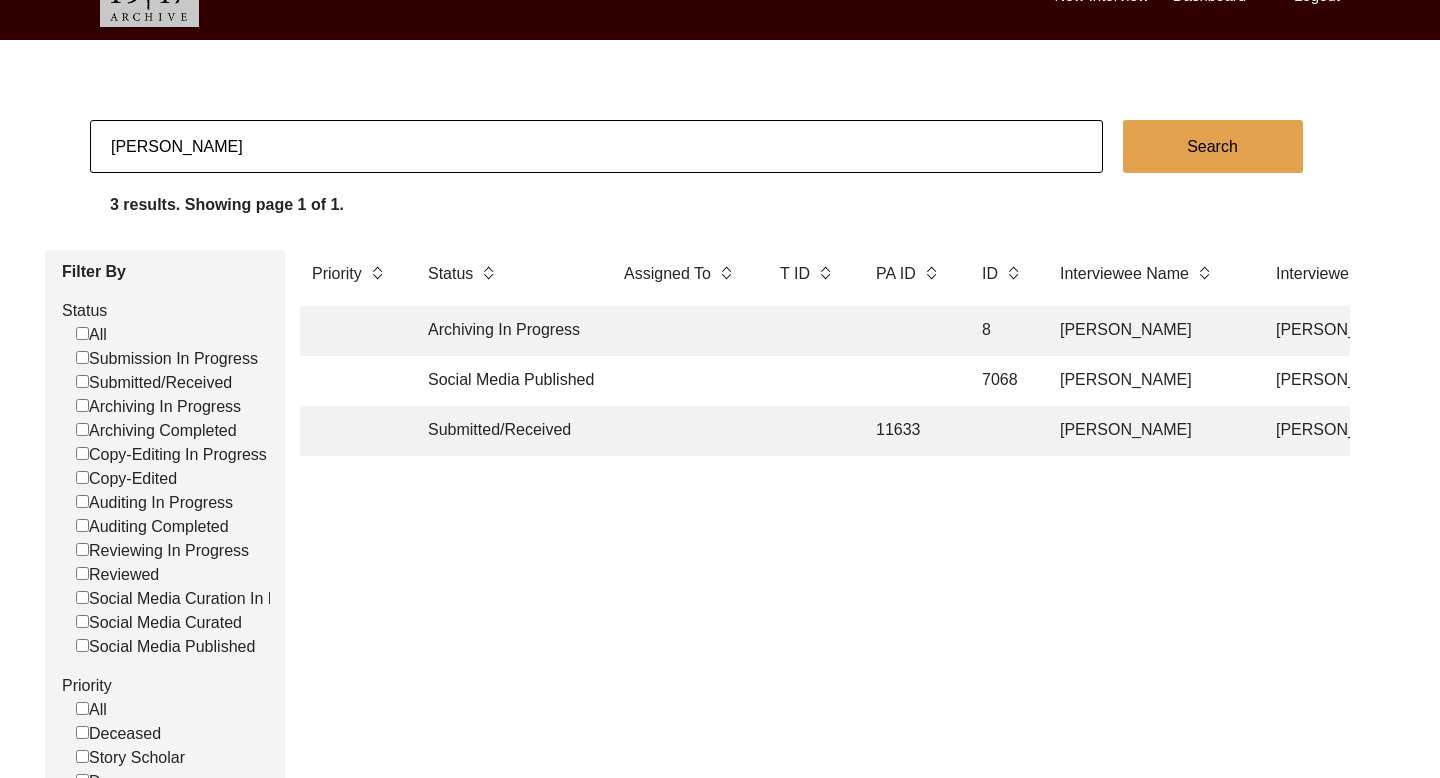 click on "[PERSON_NAME]" 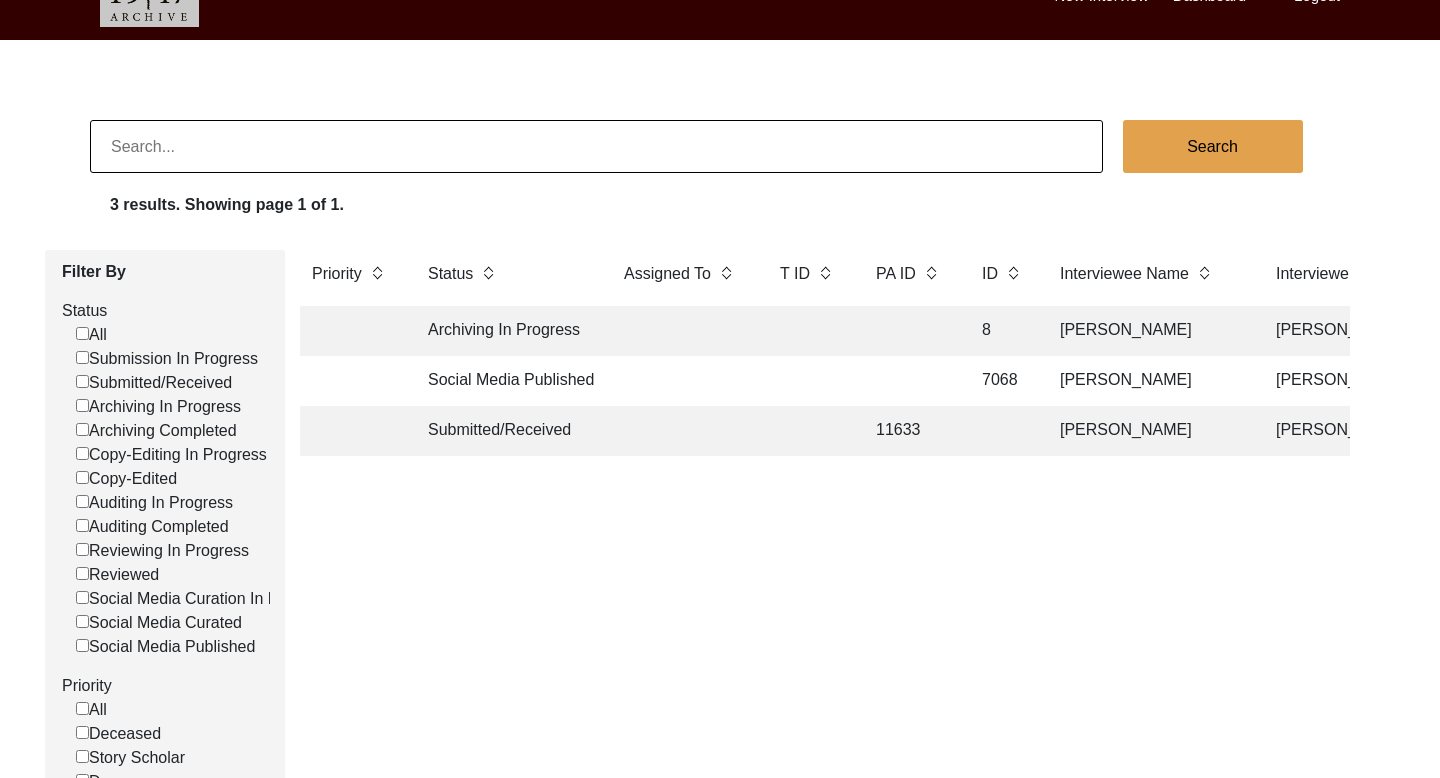 paste on "[PERSON_NAME]" 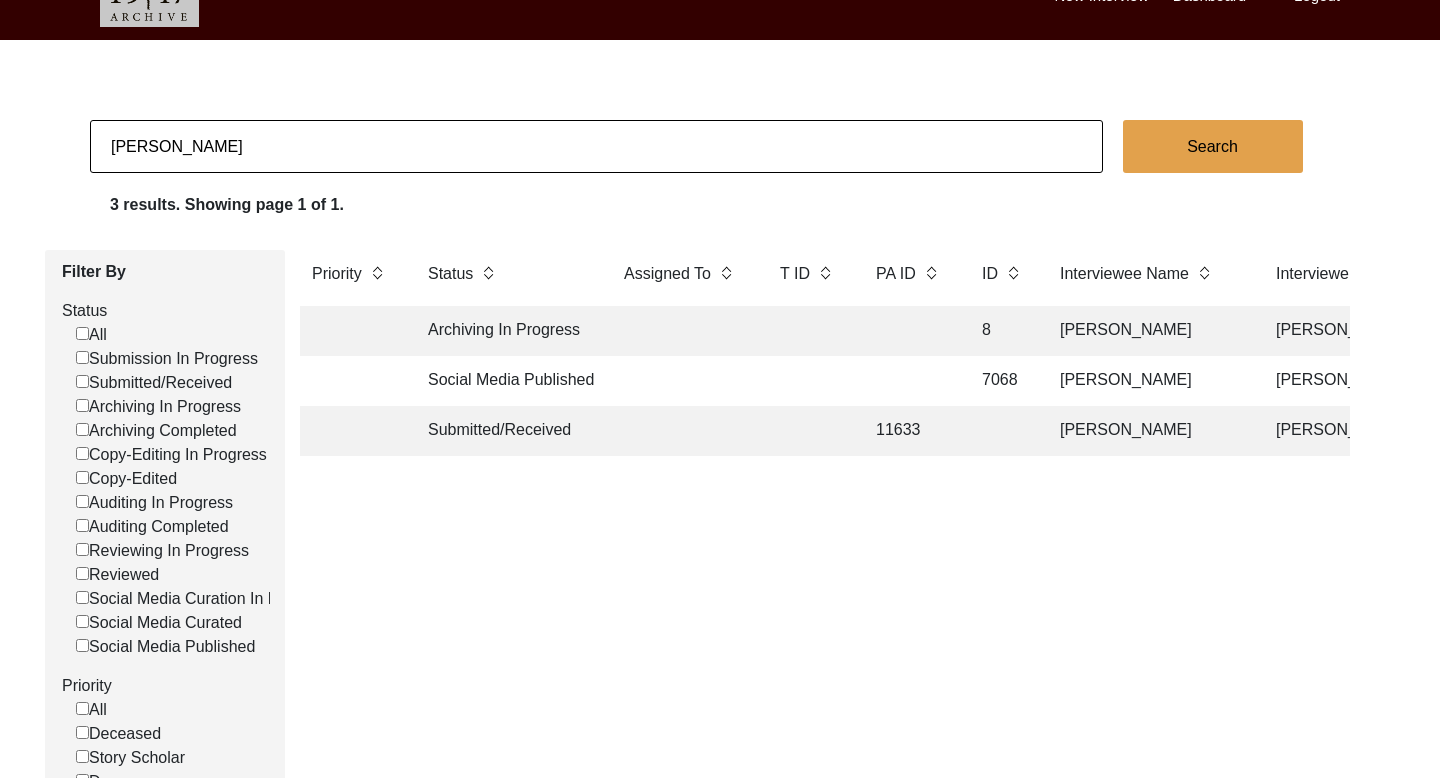click on "Search" 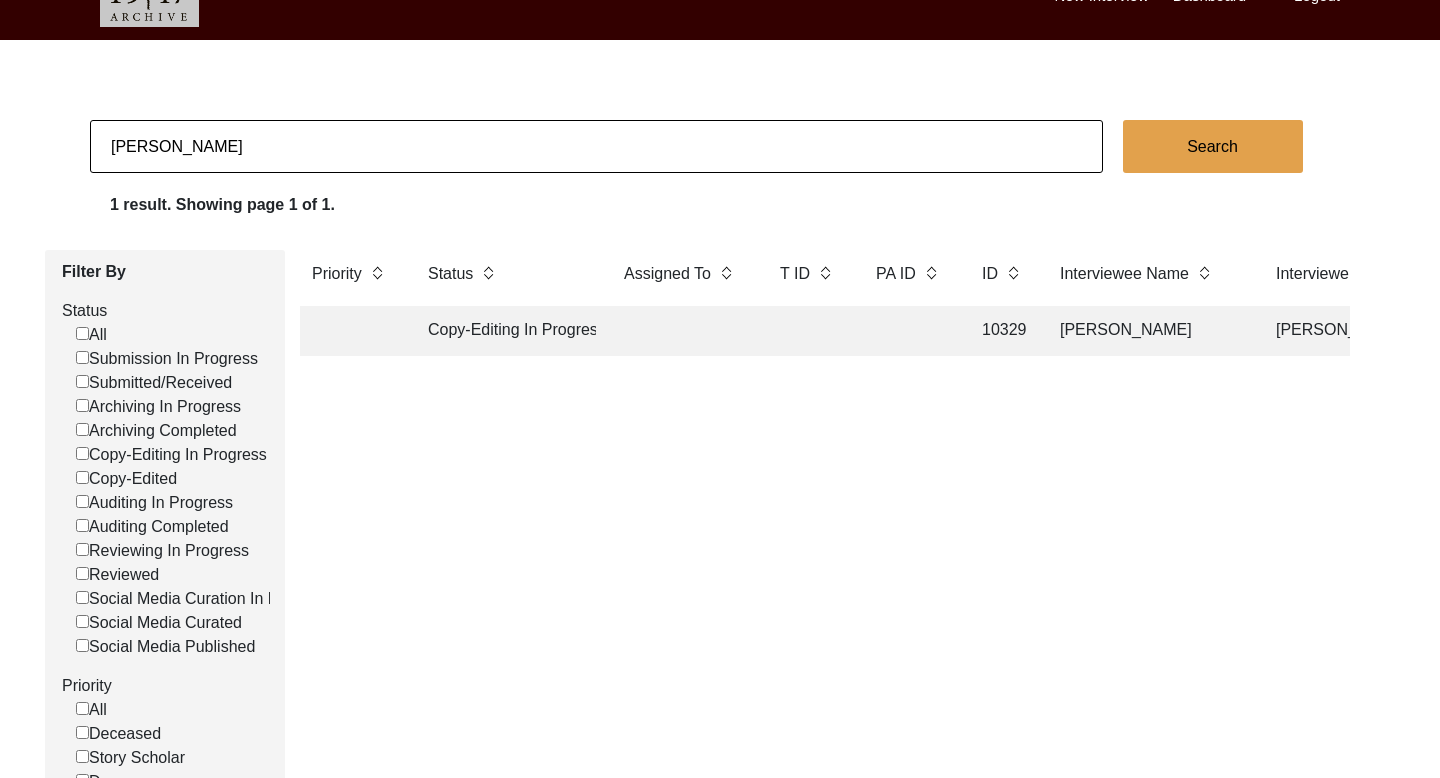 click on "[PERSON_NAME]" 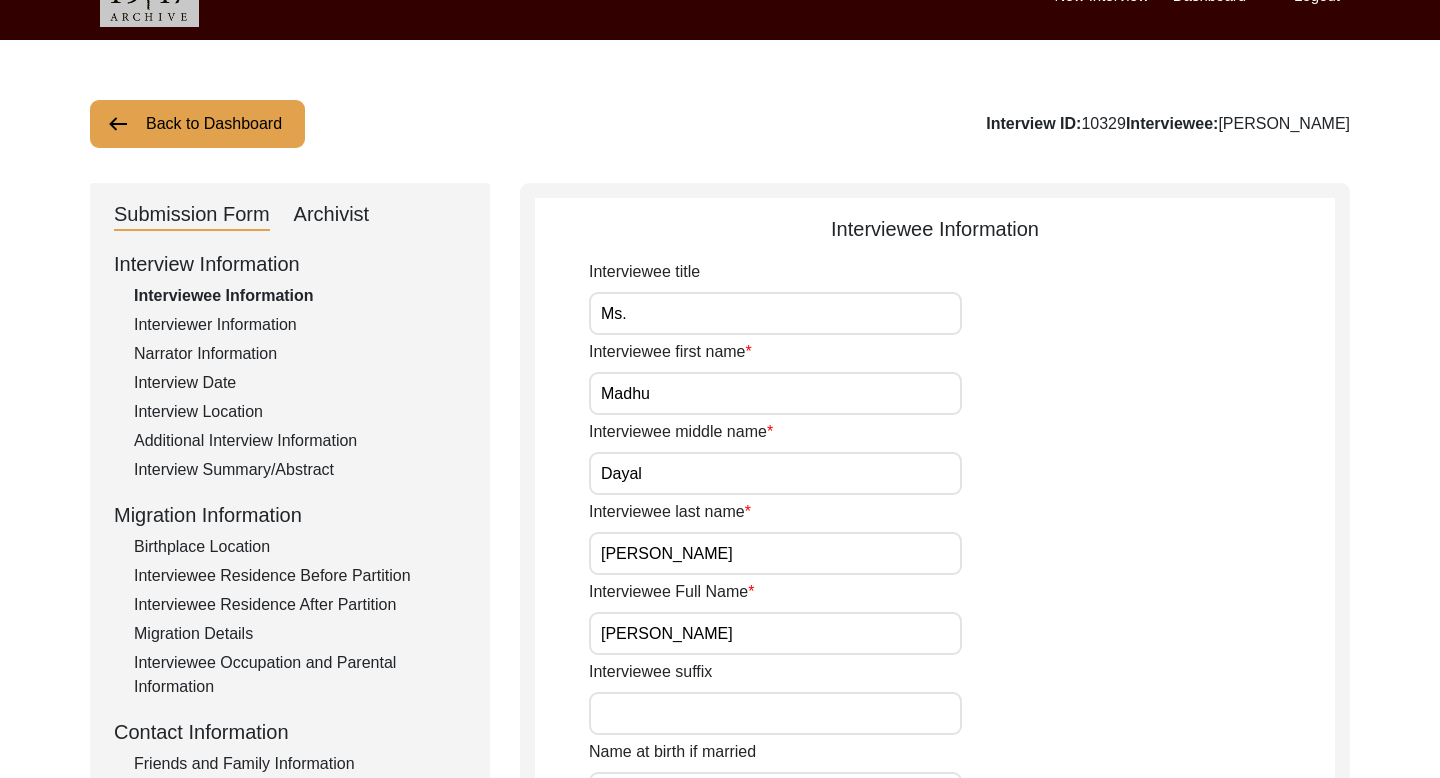 click on "Archivist" 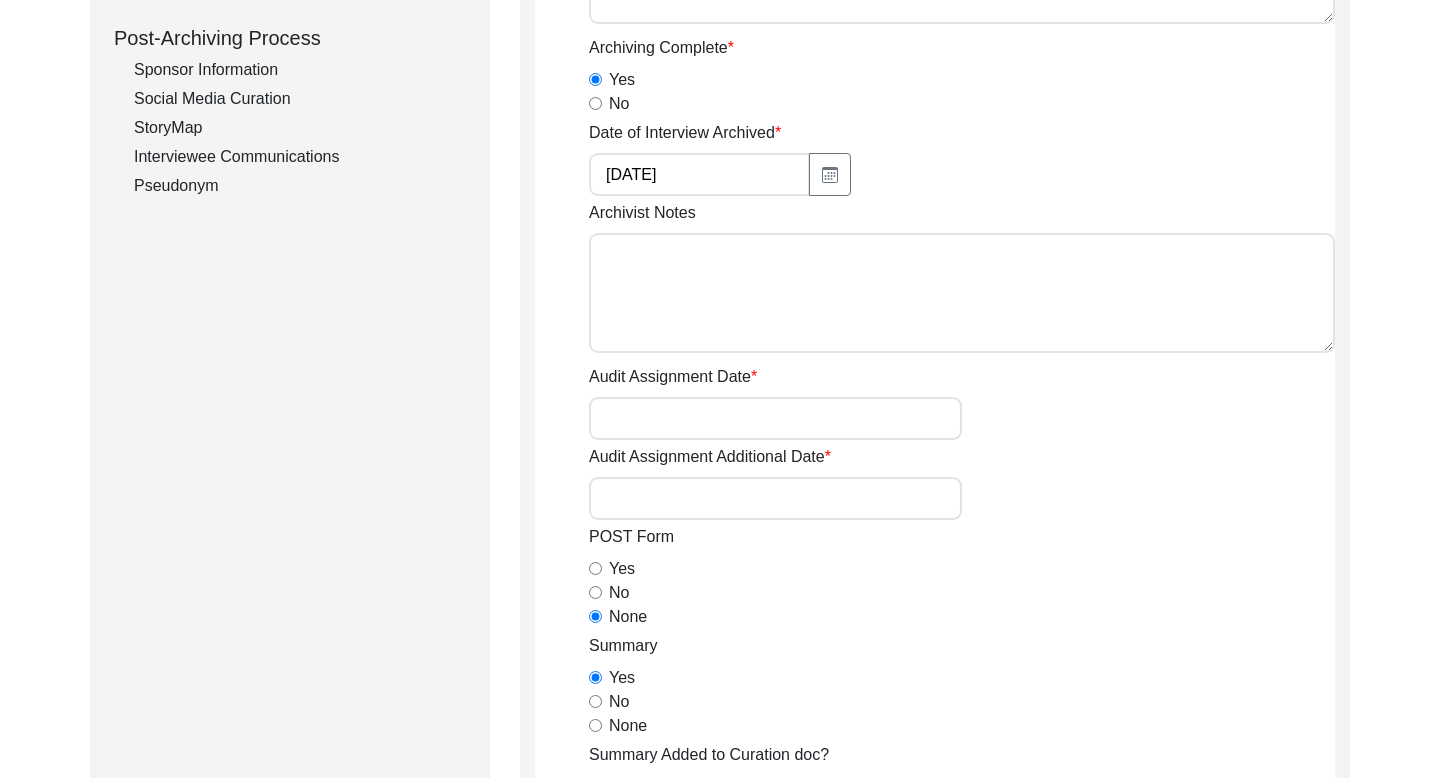 click on "Interviewee Communications" 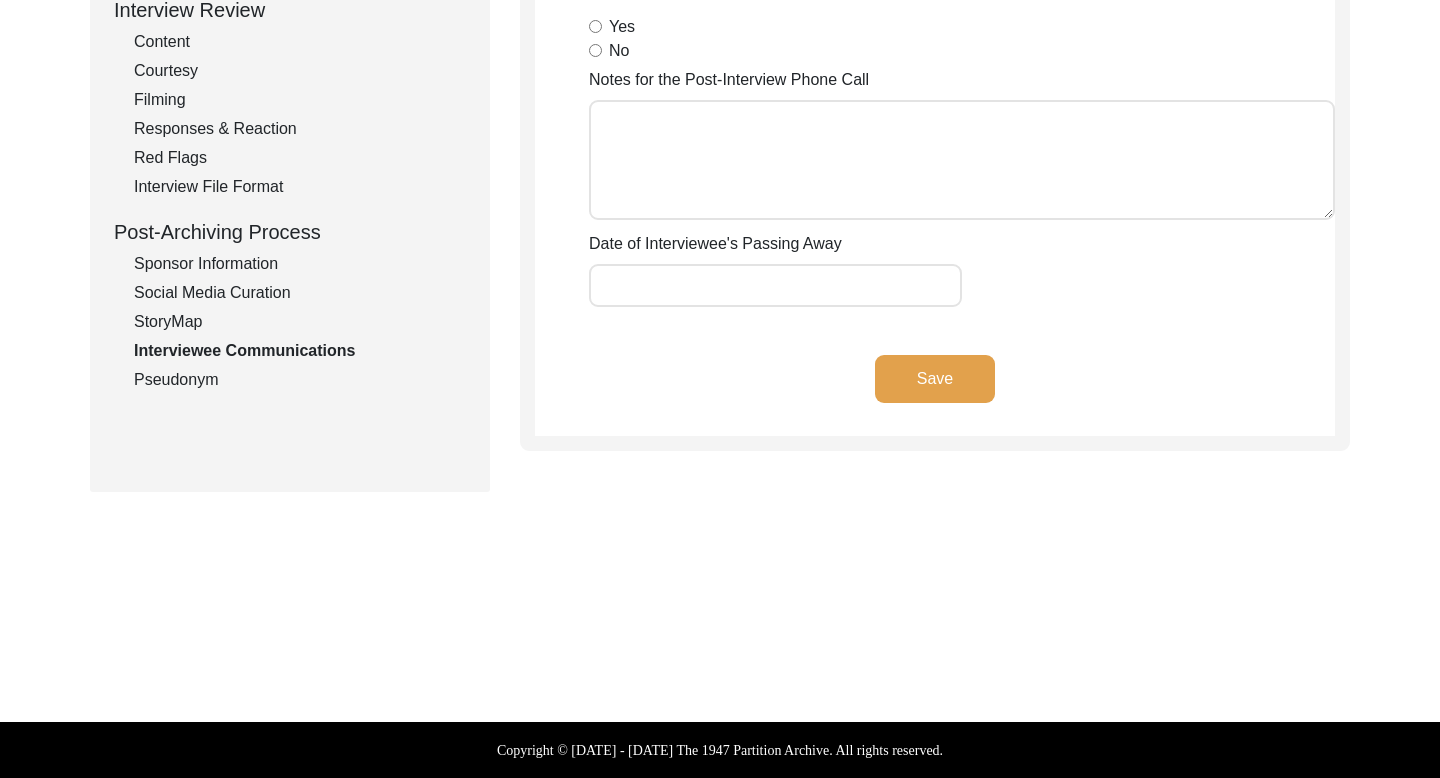 click on "Yes" at bounding box center [595, 26] 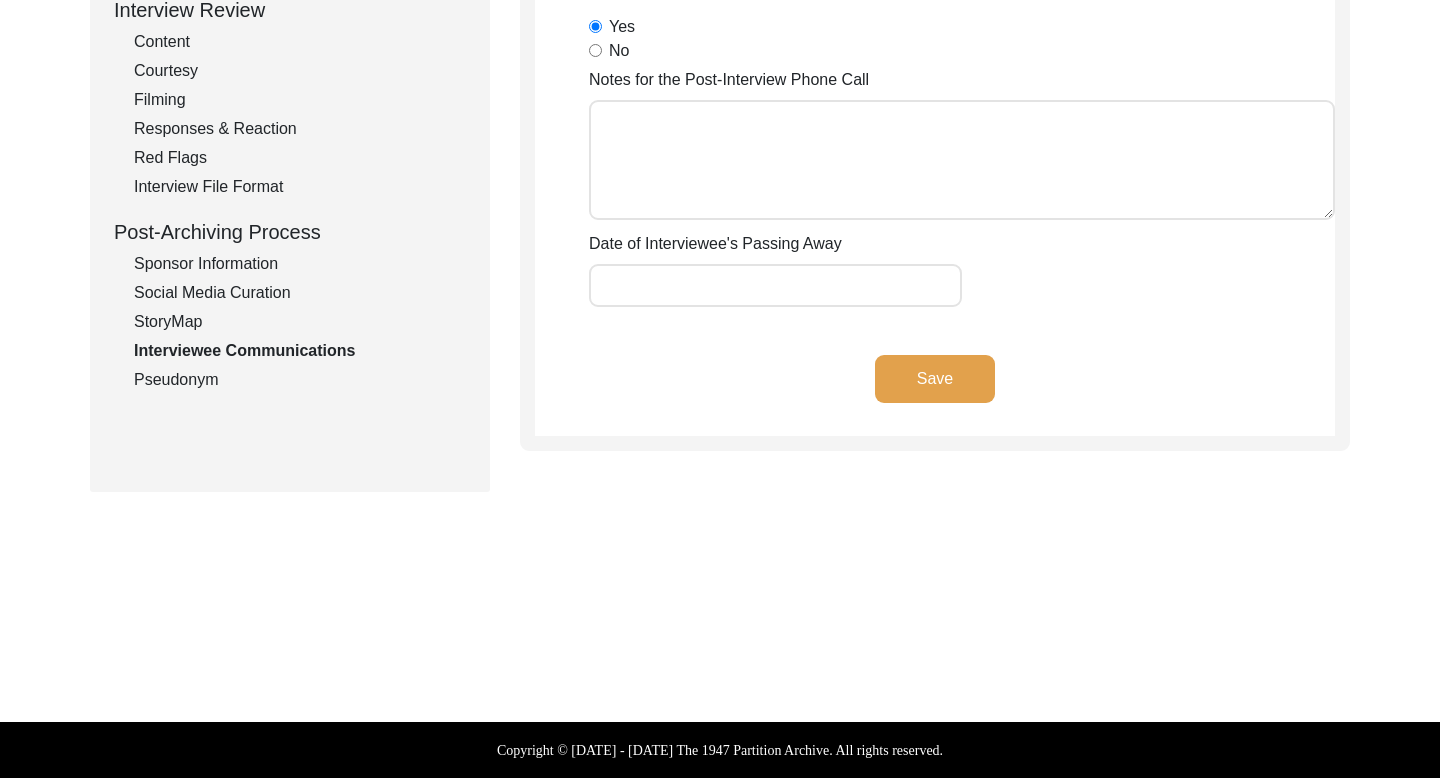 click on "Notes for the Post-Interview Phone Call" at bounding box center (962, 160) 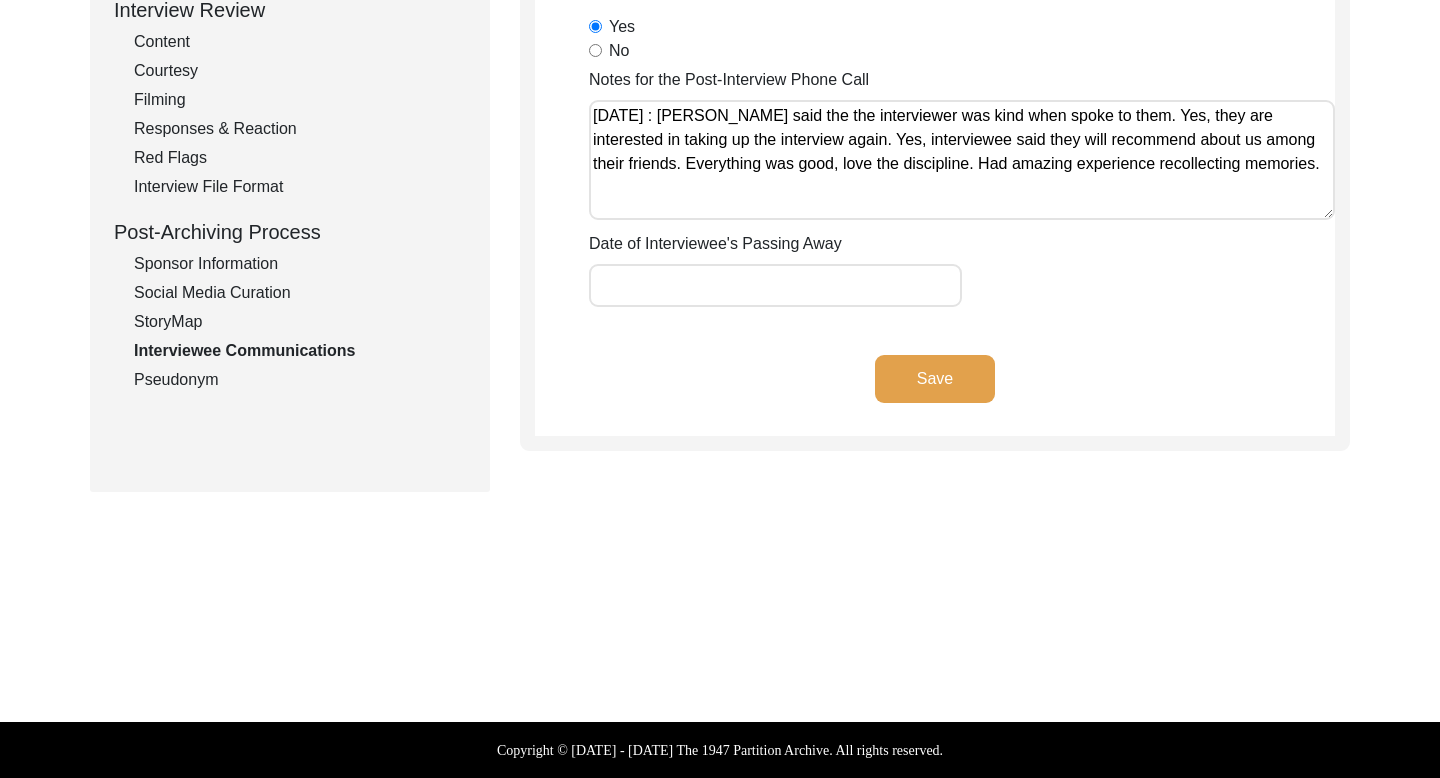 click on "Save" 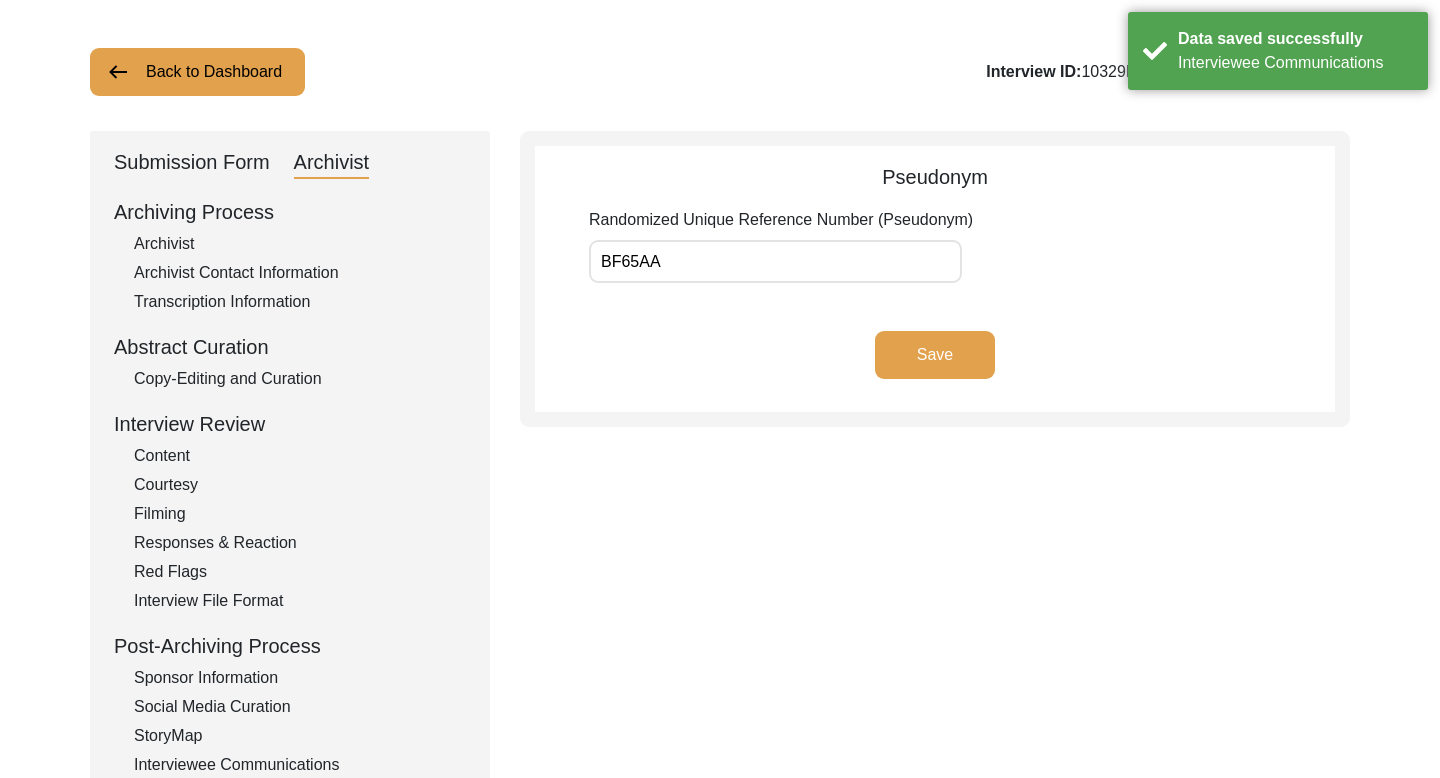 scroll, scrollTop: 0, scrollLeft: 0, axis: both 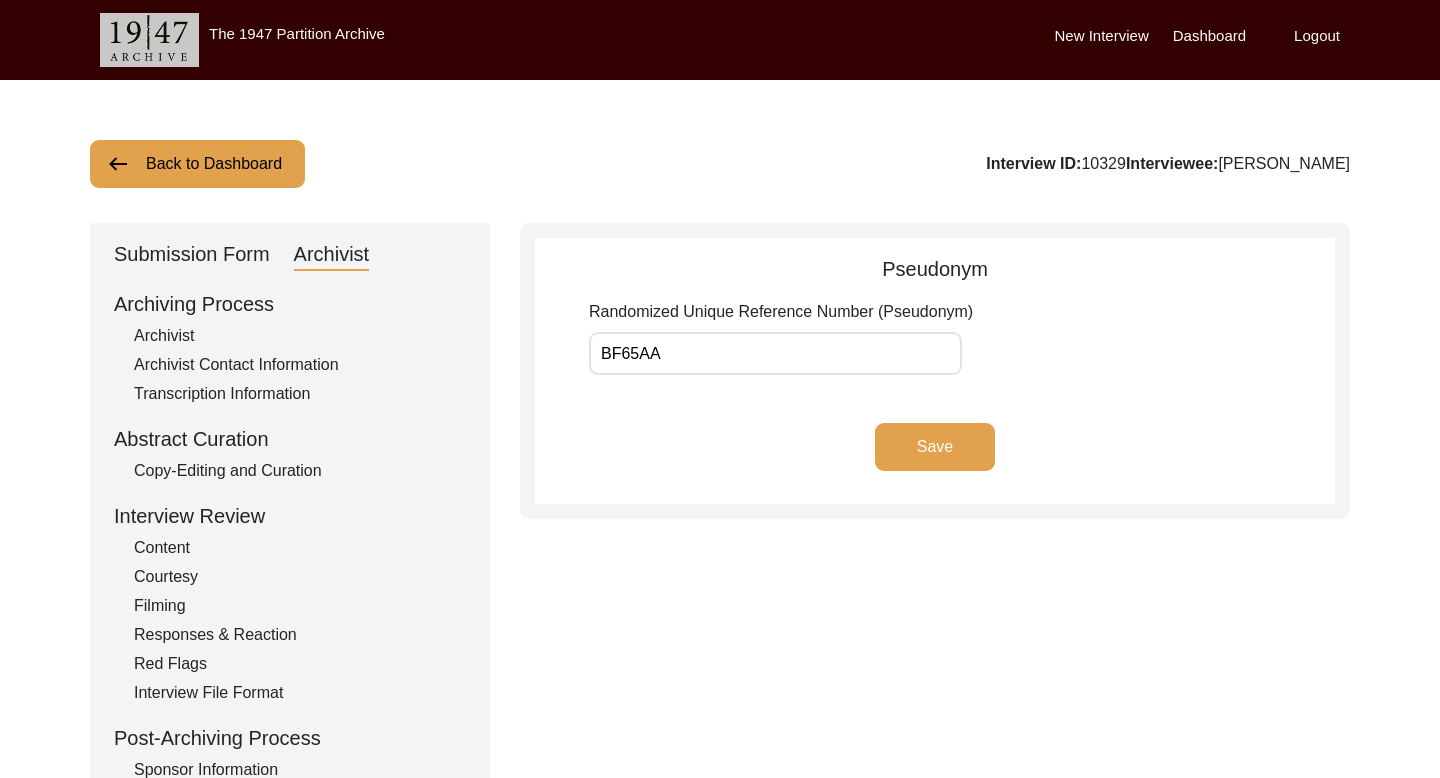 click on "Back to Dashboard" 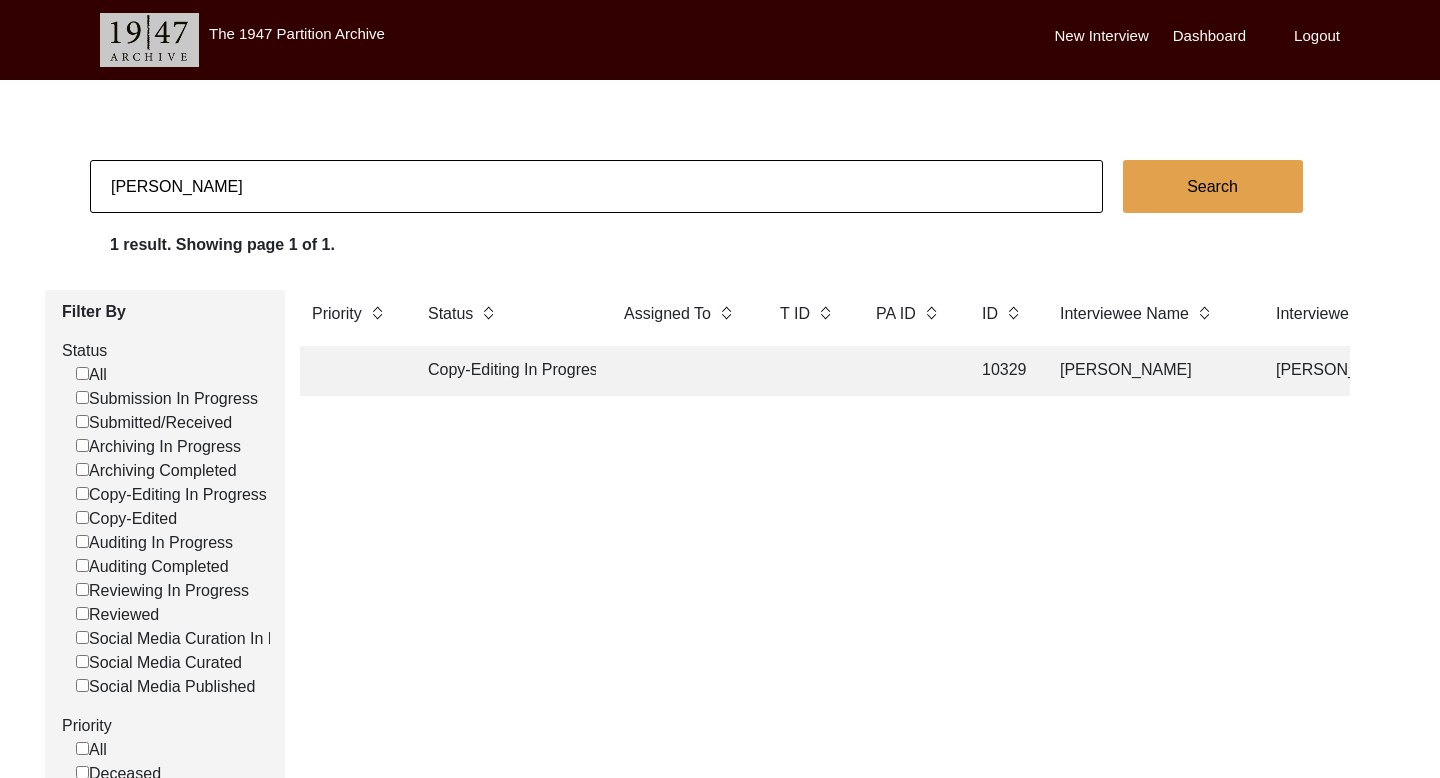 click on "[PERSON_NAME]" 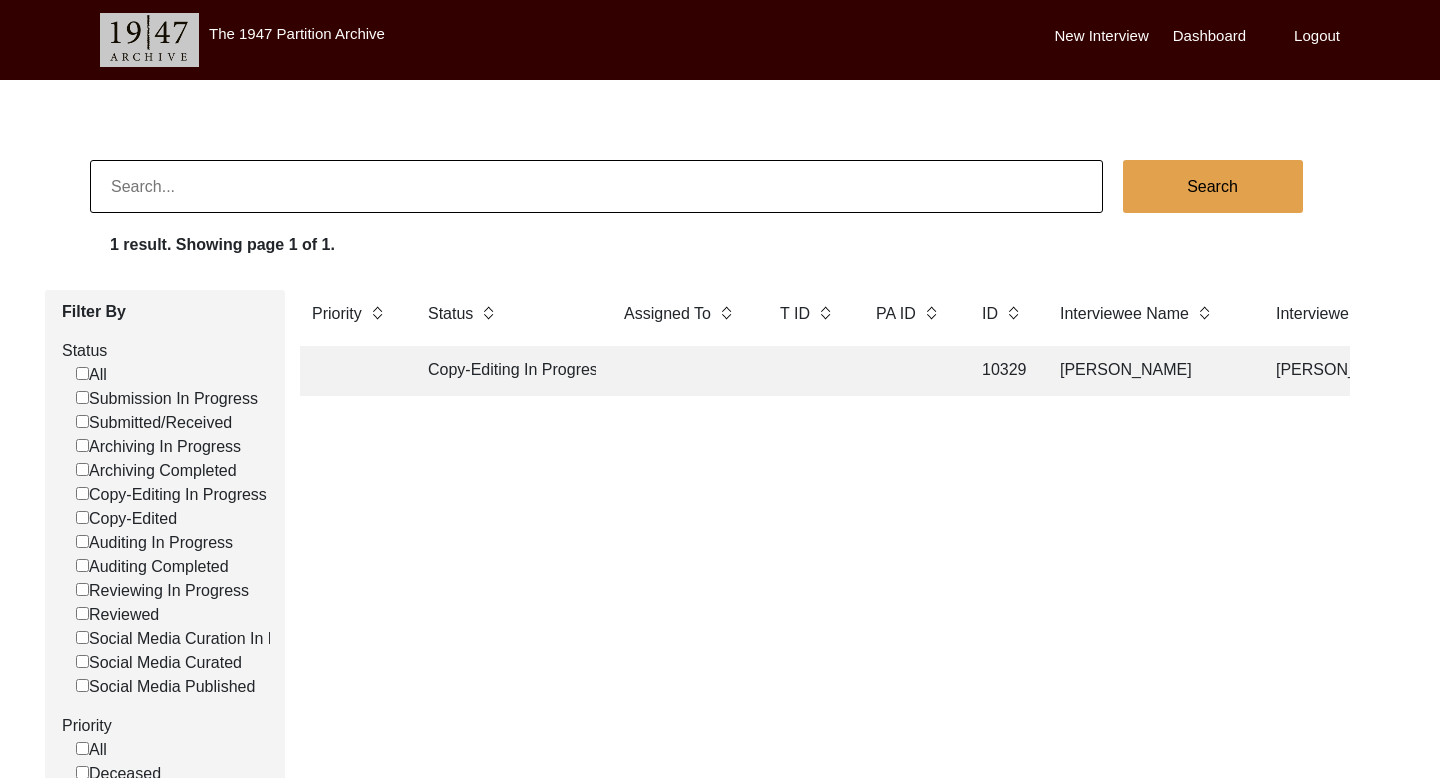 paste on "[PERSON_NAME]" 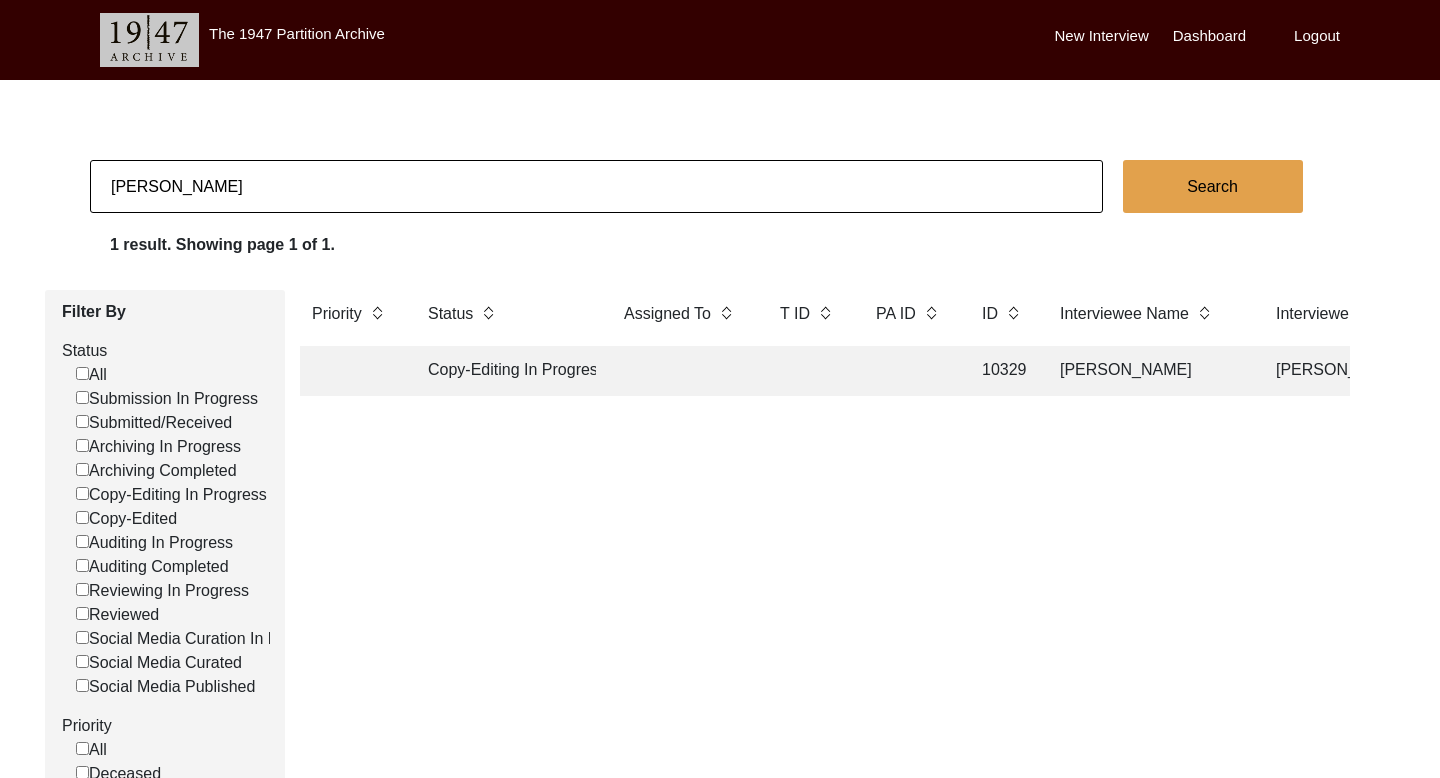 click on "Search" 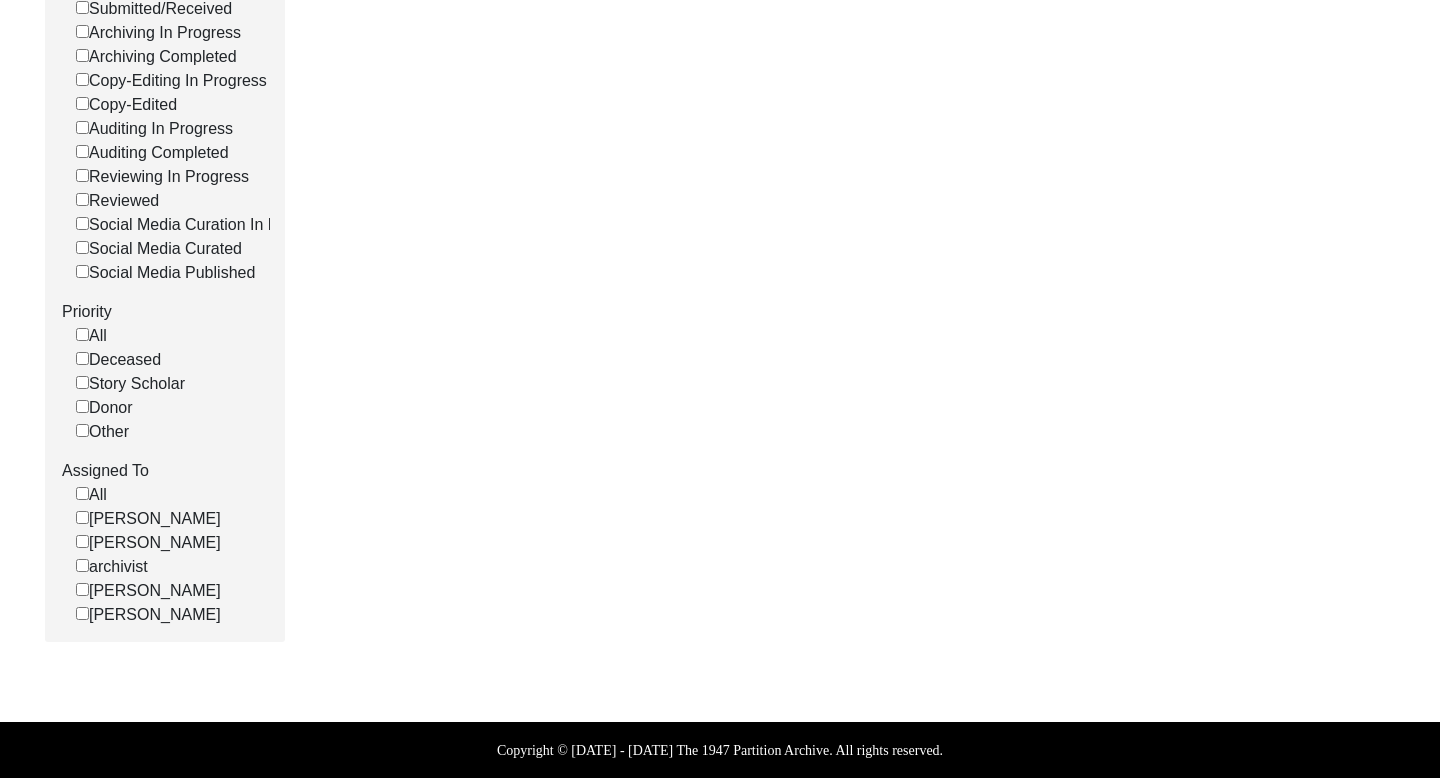 scroll, scrollTop: 0, scrollLeft: 0, axis: both 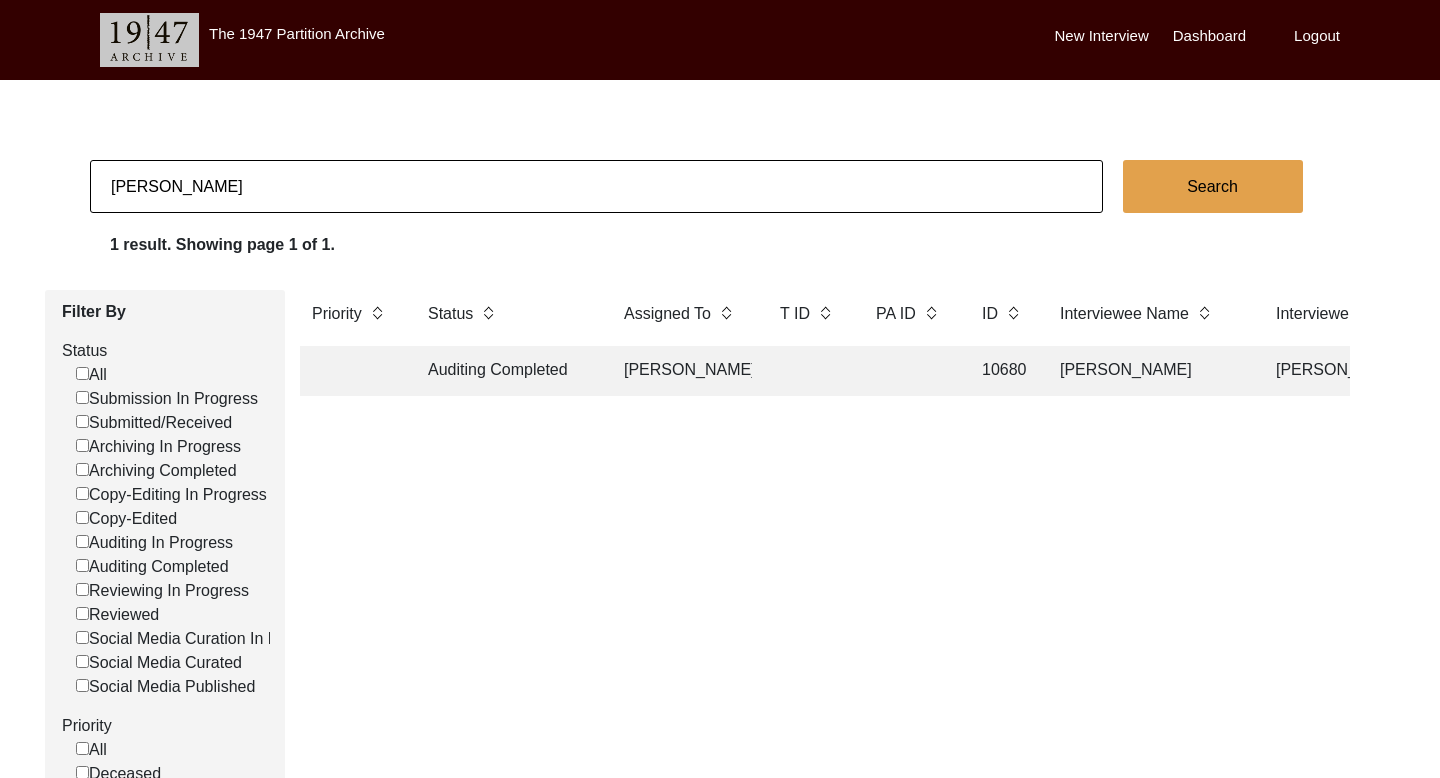 click on "10680" 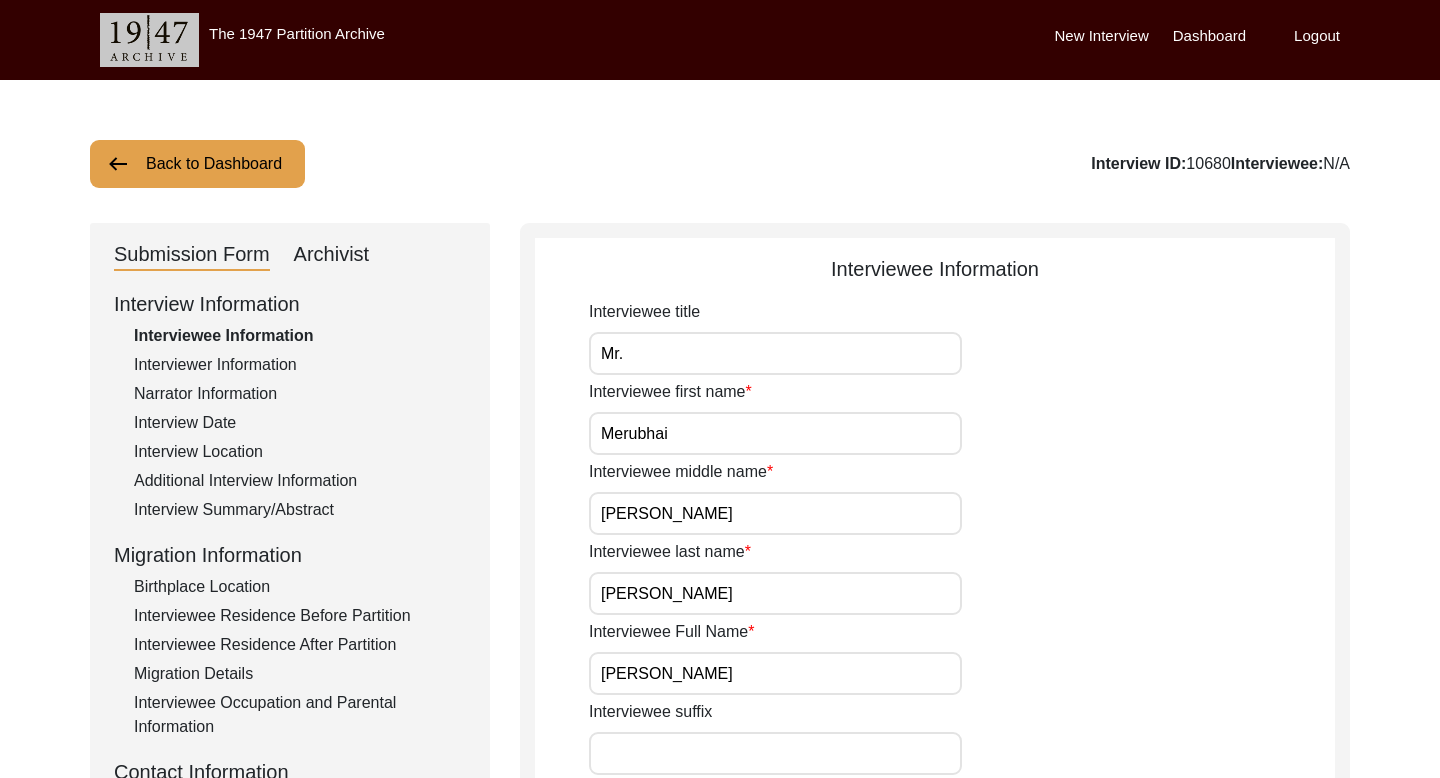 click on "Archivist" 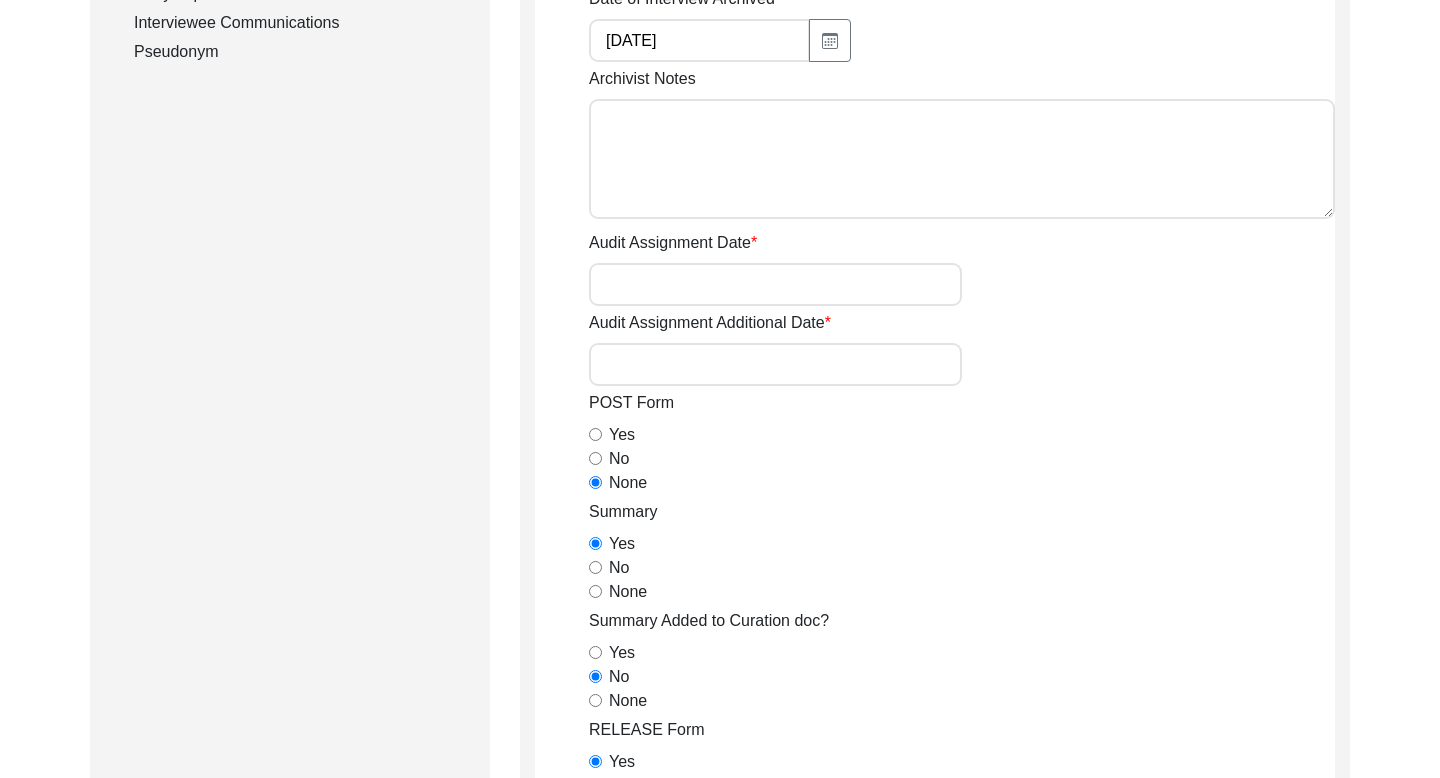 scroll, scrollTop: 310, scrollLeft: 0, axis: vertical 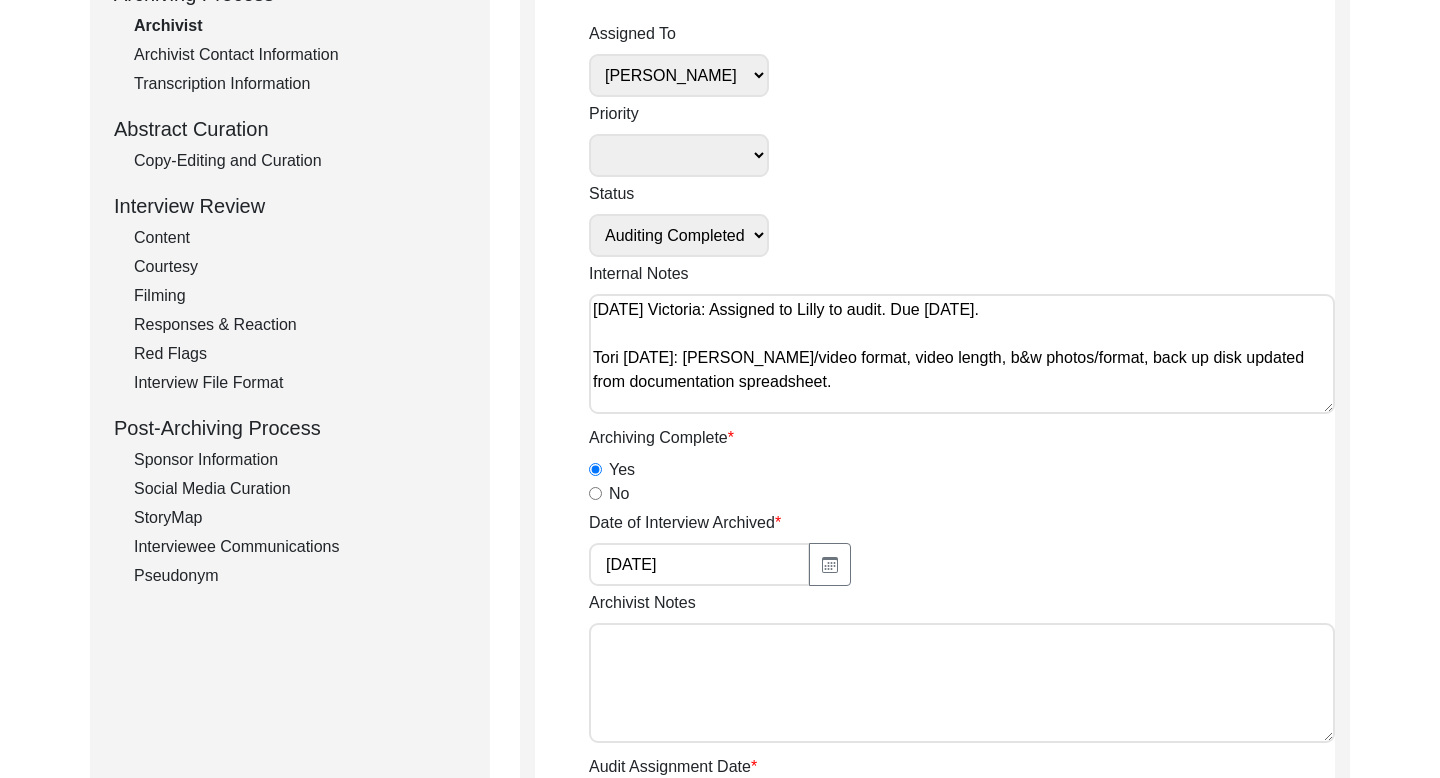 click on "Interviewee Communications" 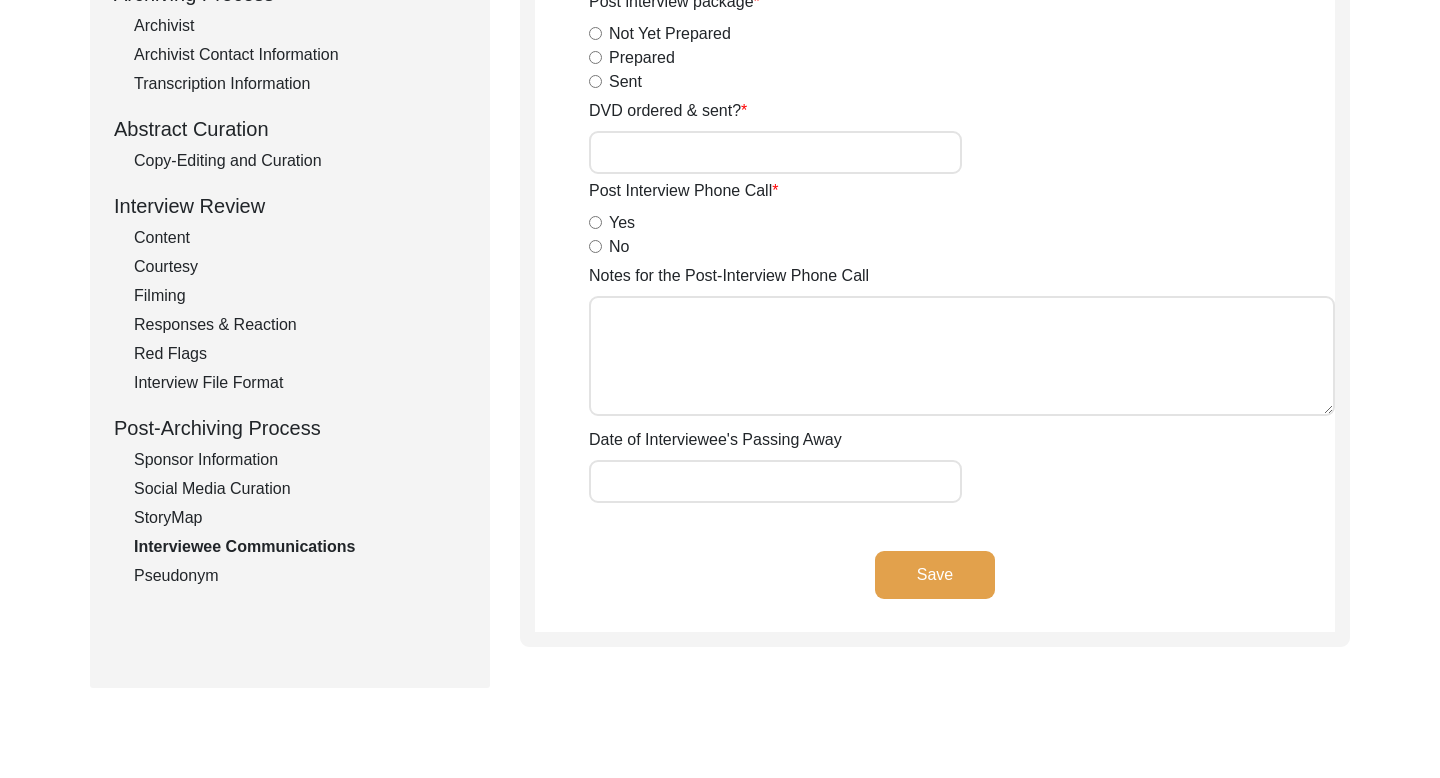 click on "Yes" at bounding box center (595, 222) 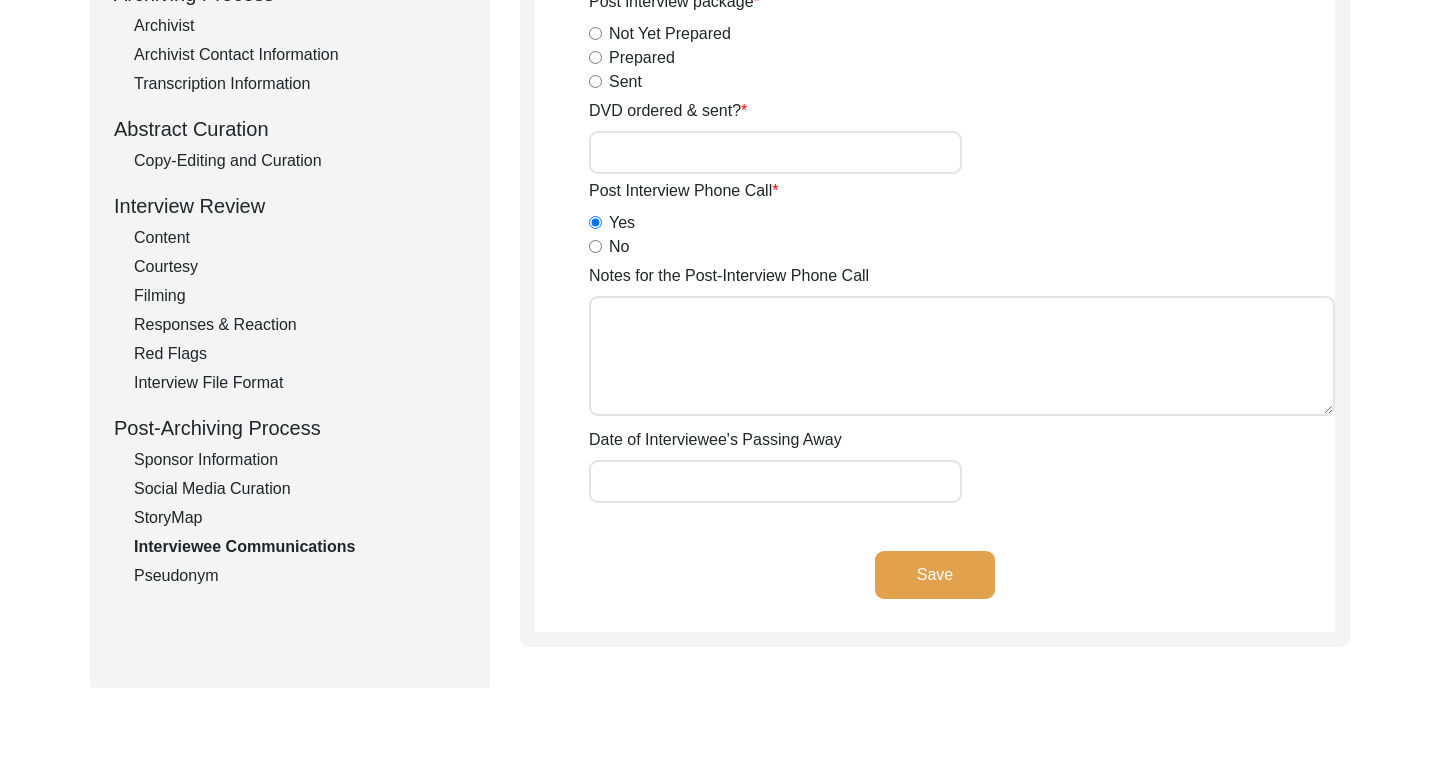 click on "Notes for the Post-Interview Phone Call" at bounding box center [962, 356] 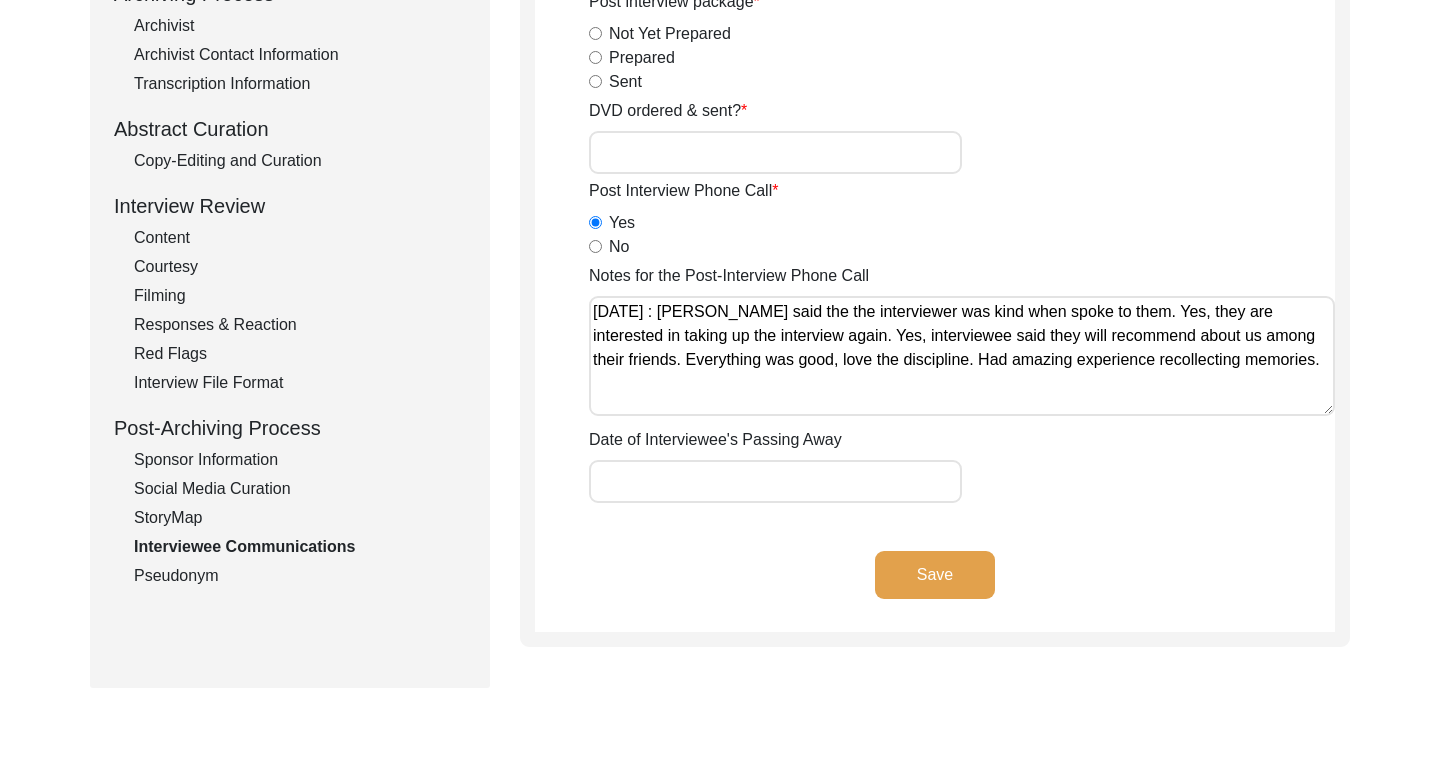 click on "Save" 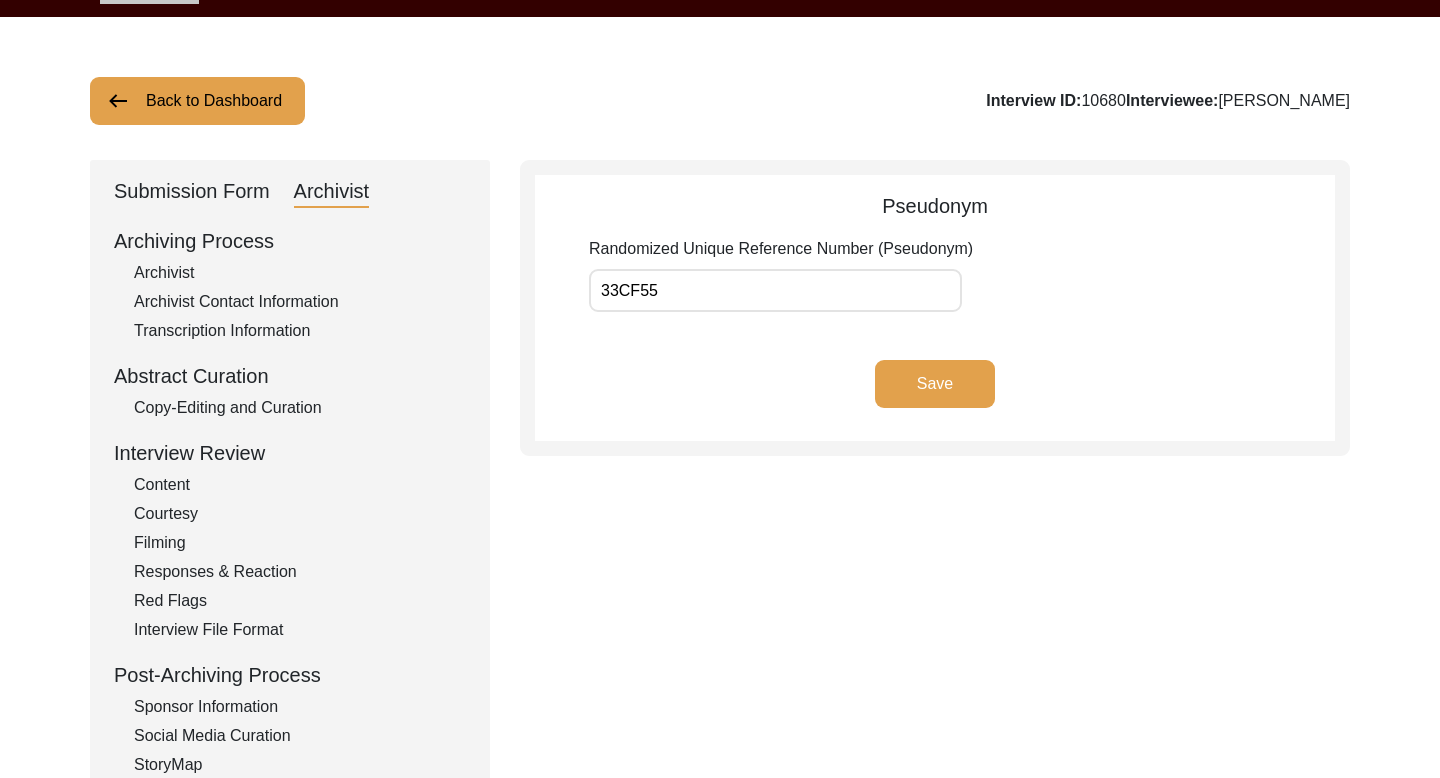 scroll, scrollTop: 0, scrollLeft: 0, axis: both 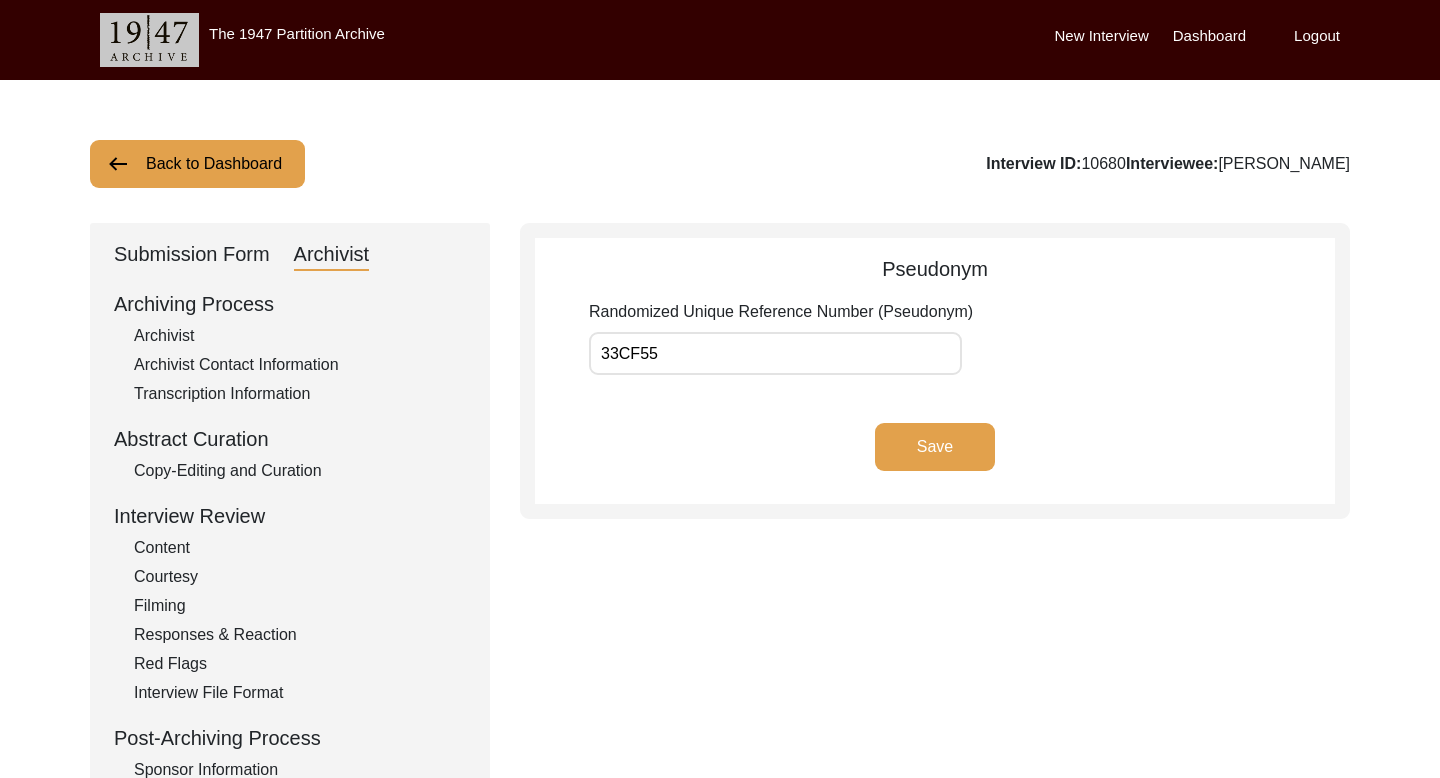 click on "Back to Dashboard" 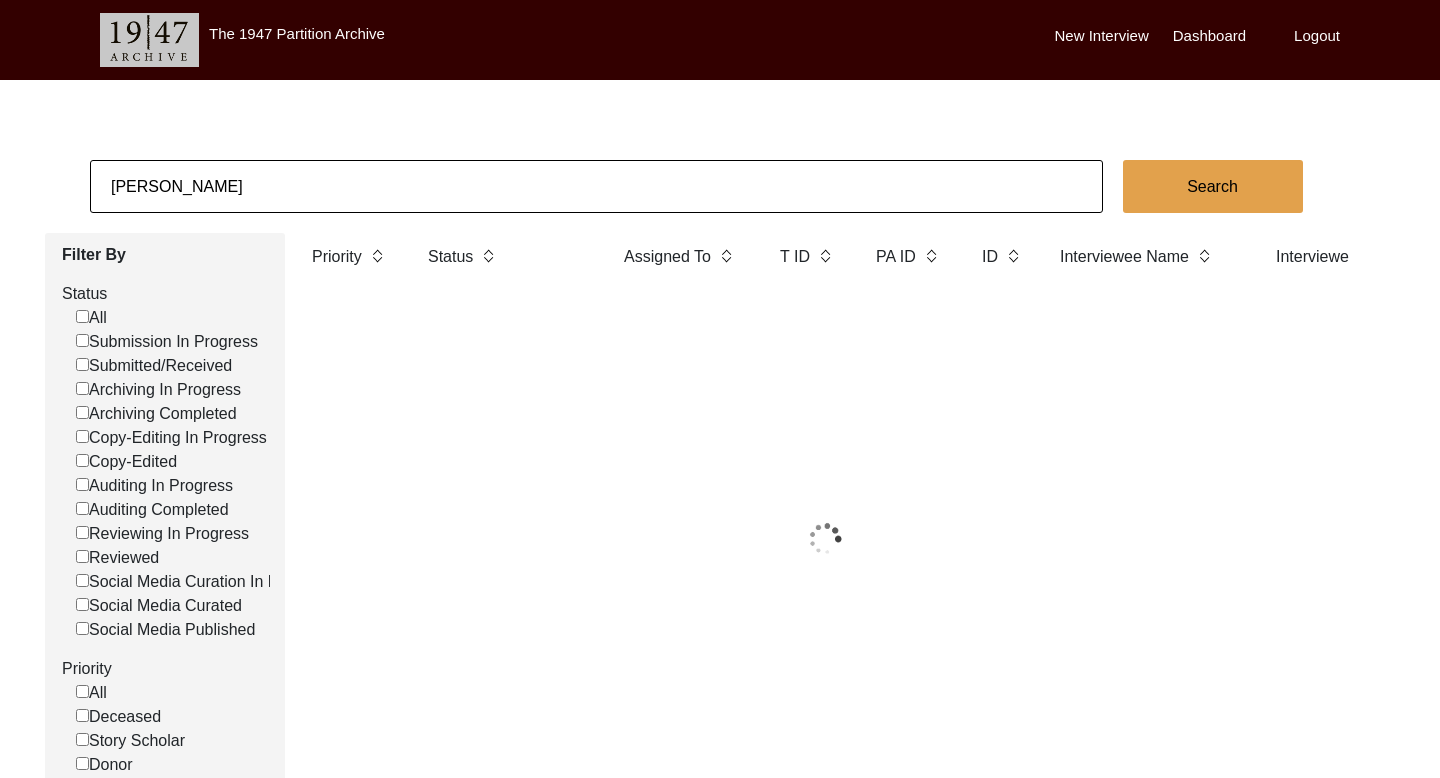 click on "[PERSON_NAME]" 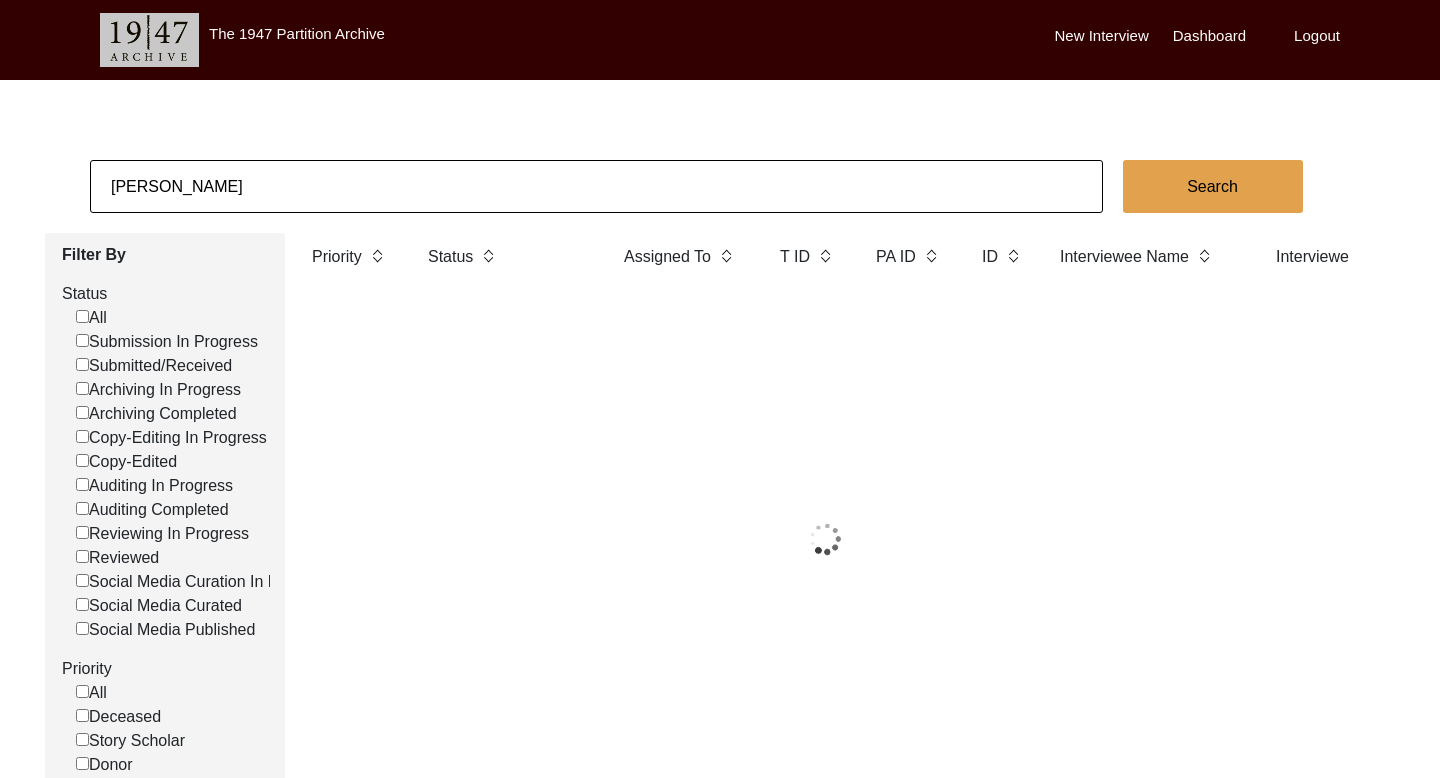 click on "[PERSON_NAME]" 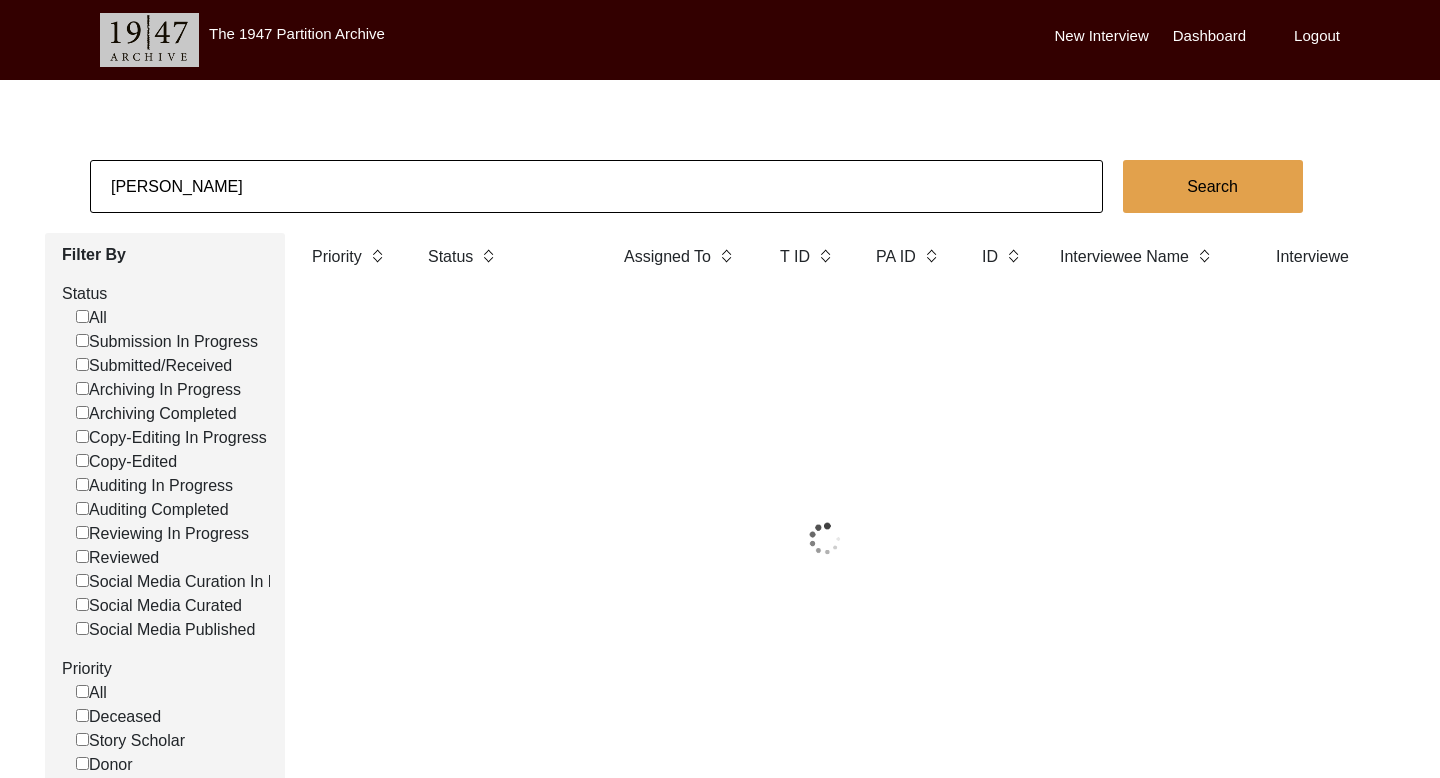 click on "[PERSON_NAME]" 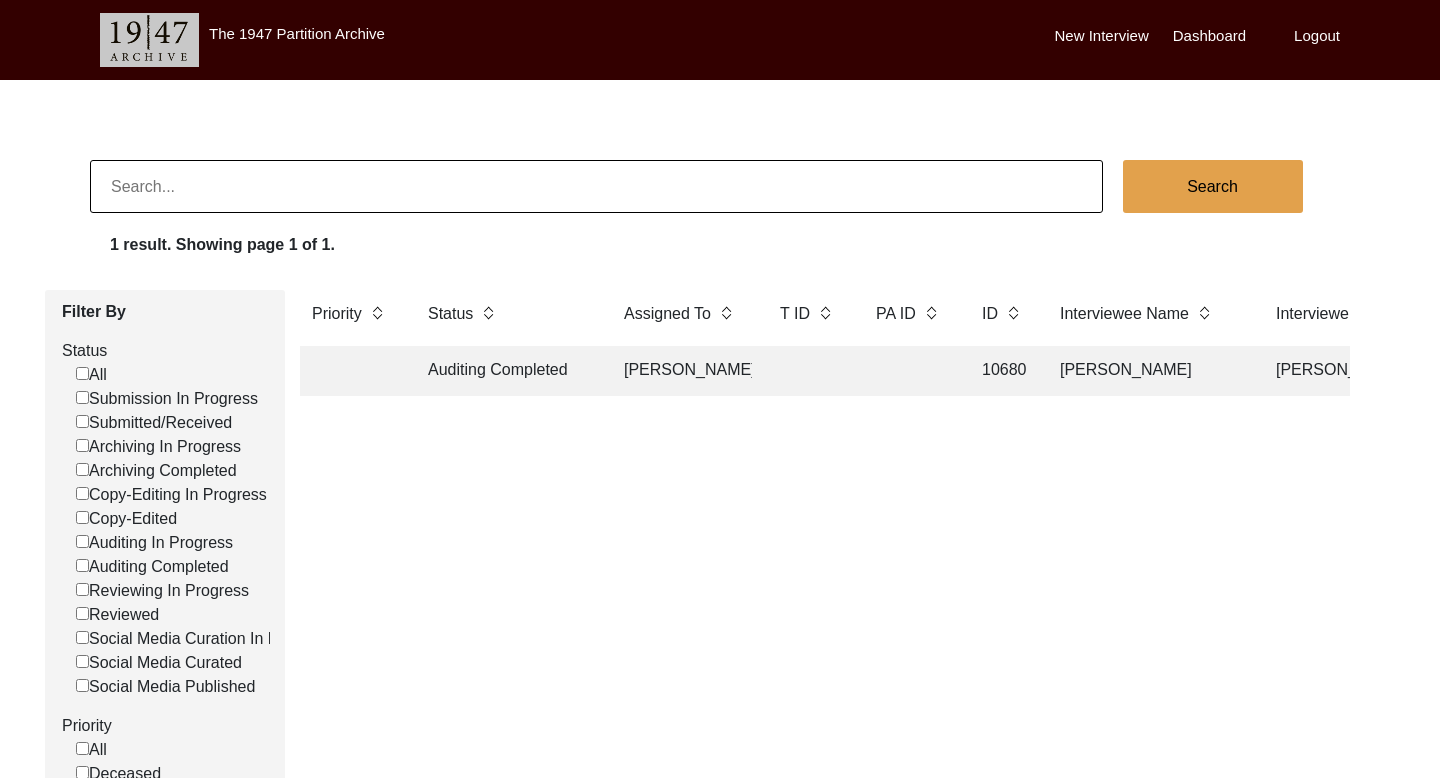 paste on "[PERSON_NAME] [PERSON_NAME]" 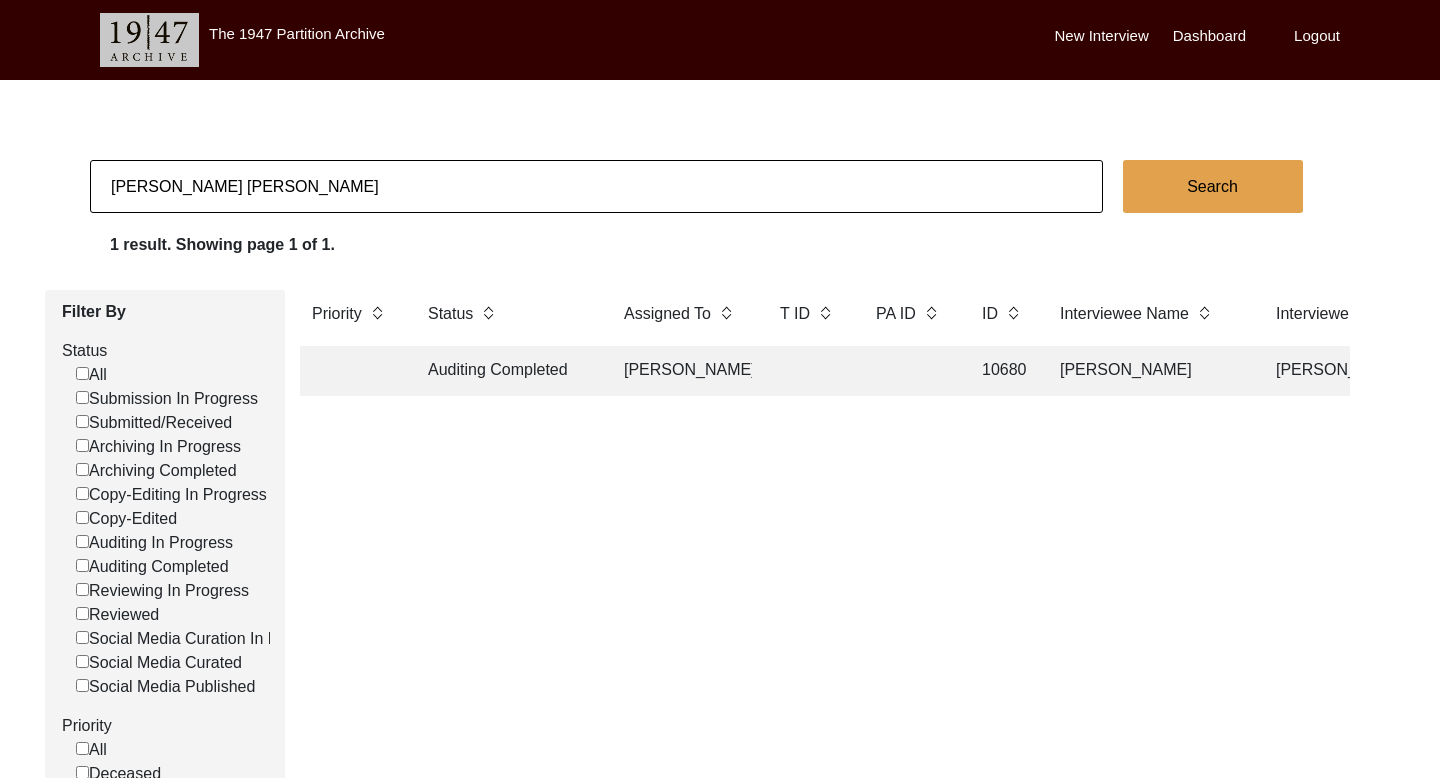 click on "Search" 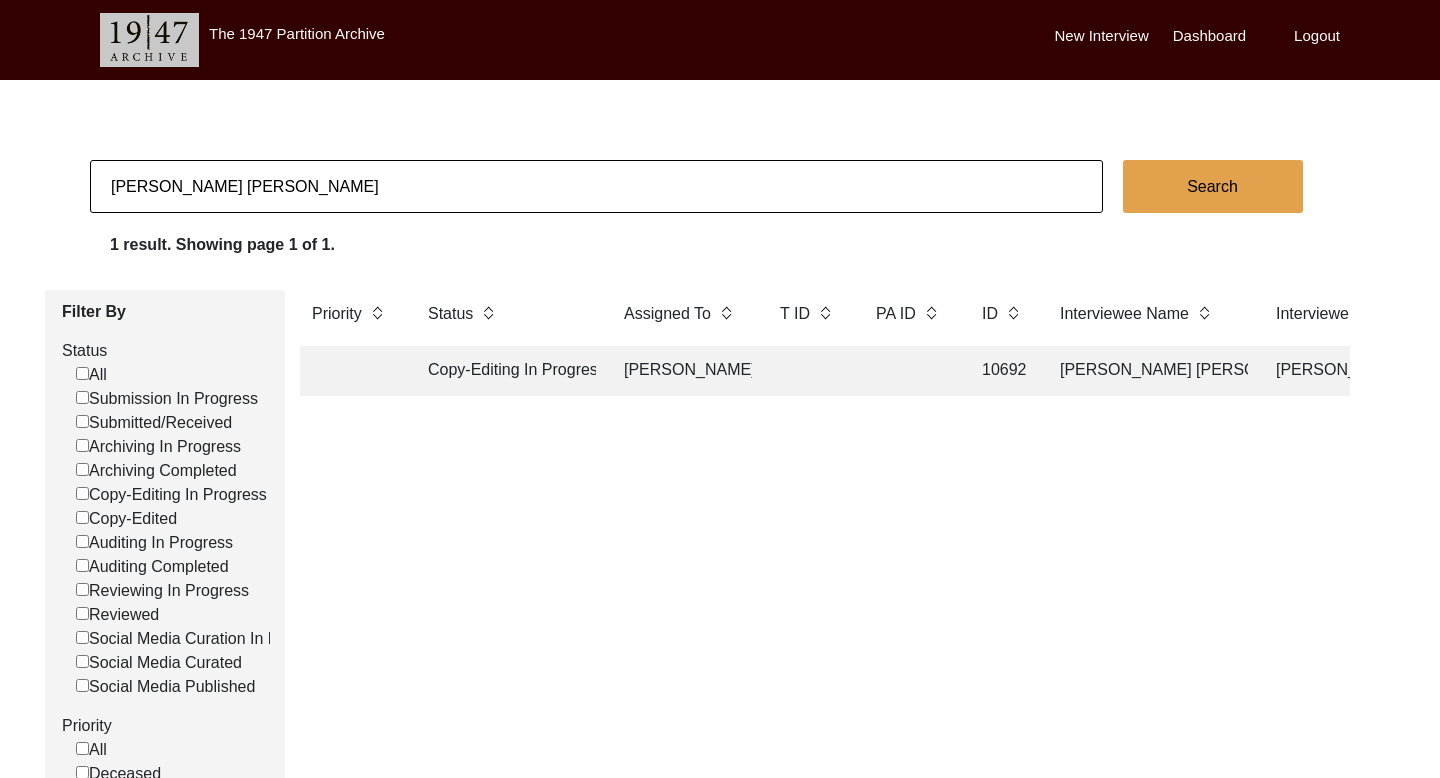 click 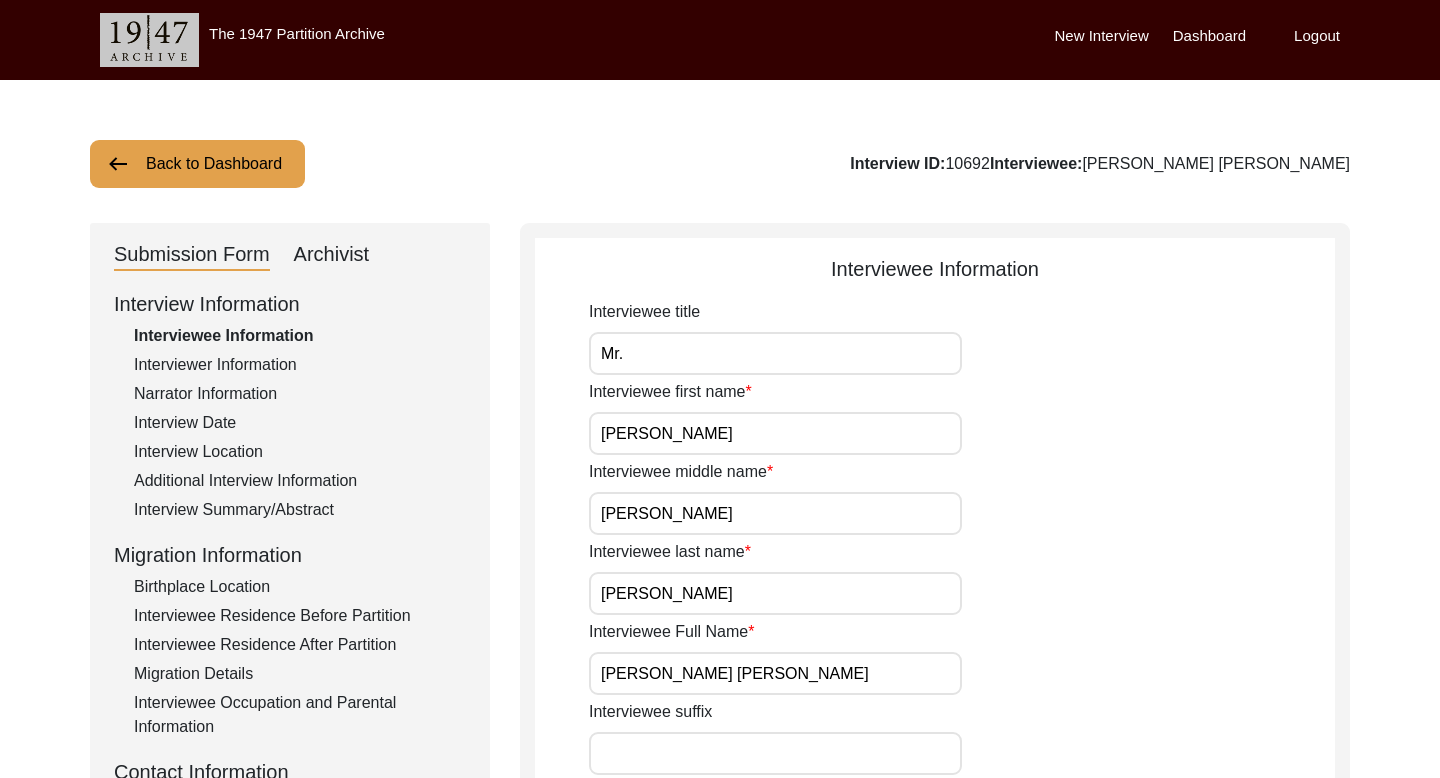click on "Archivist" 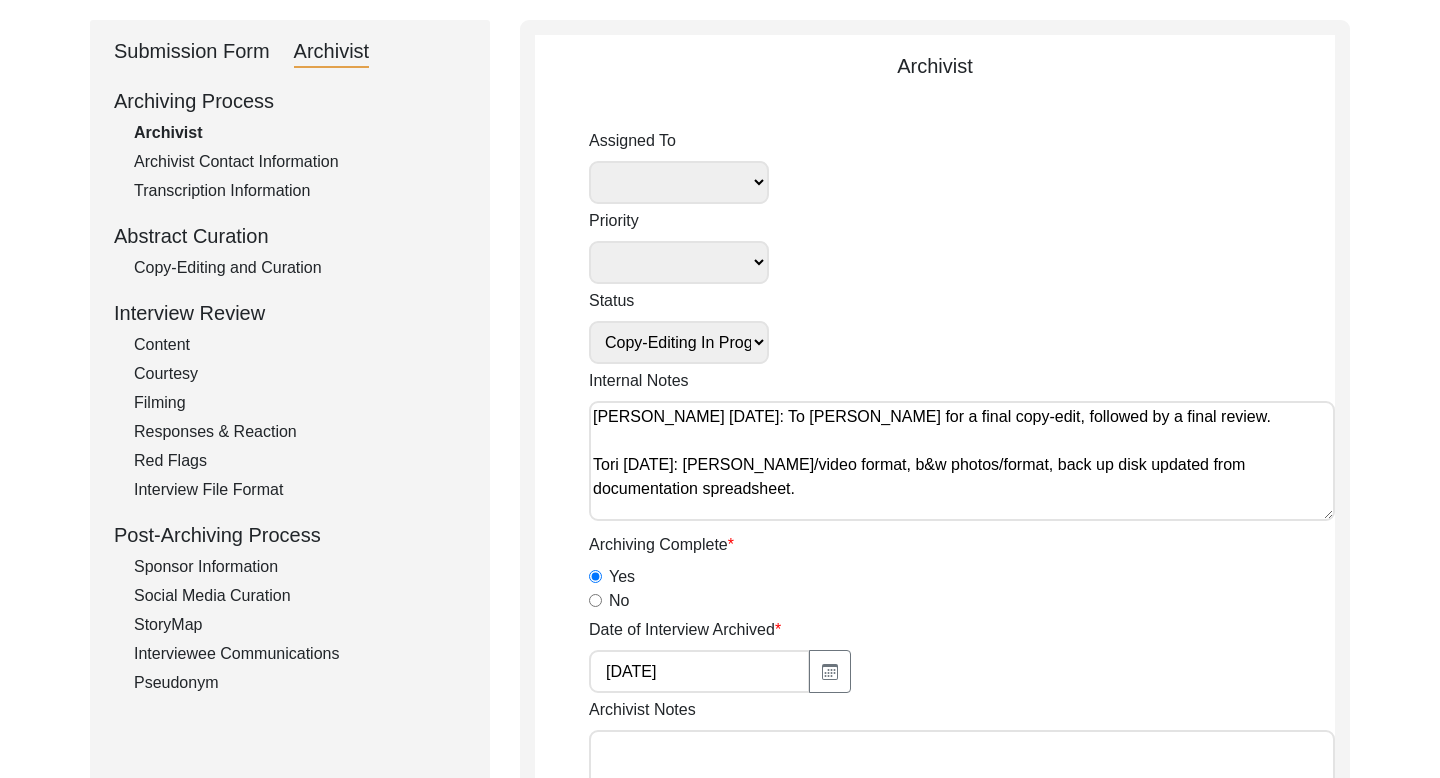 scroll, scrollTop: 244, scrollLeft: 0, axis: vertical 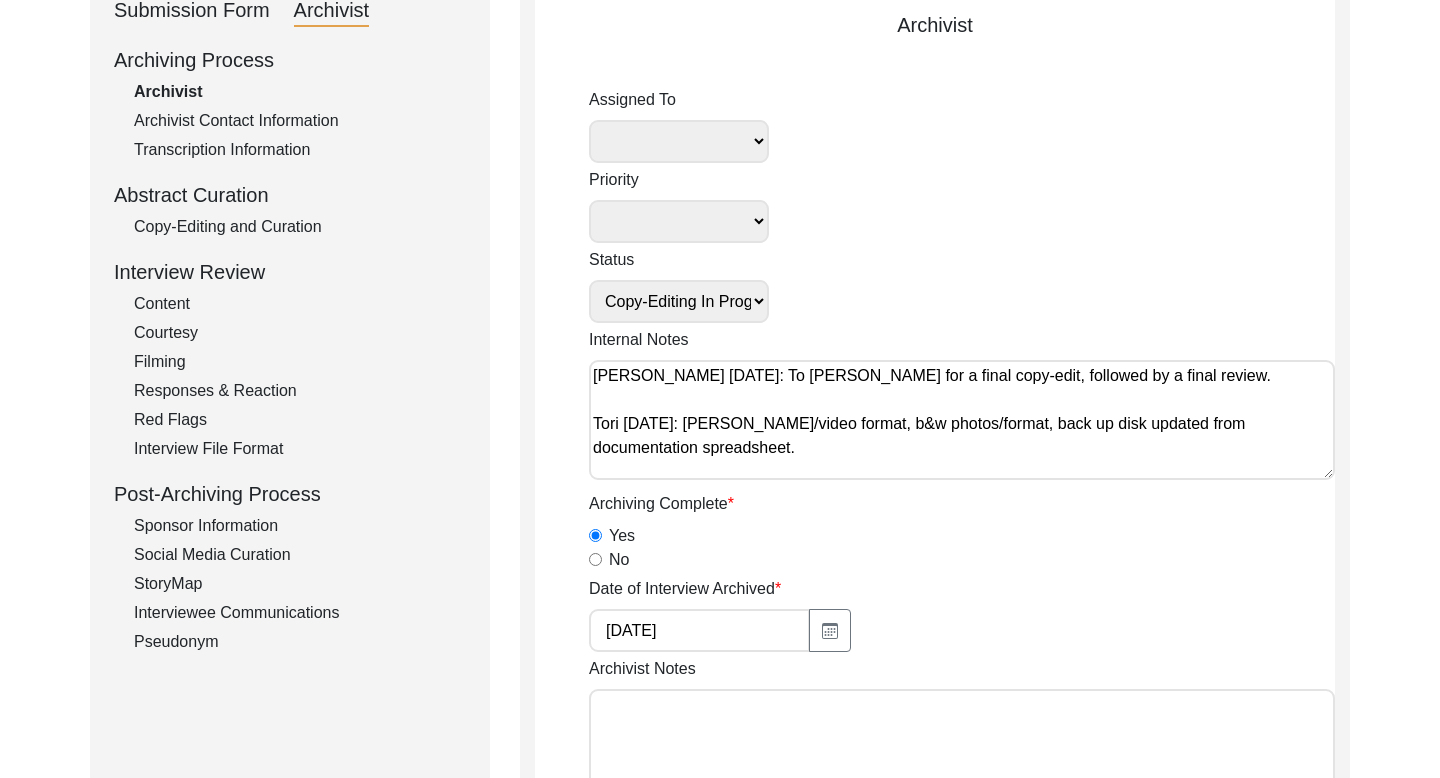click on "Interviewee Communications" 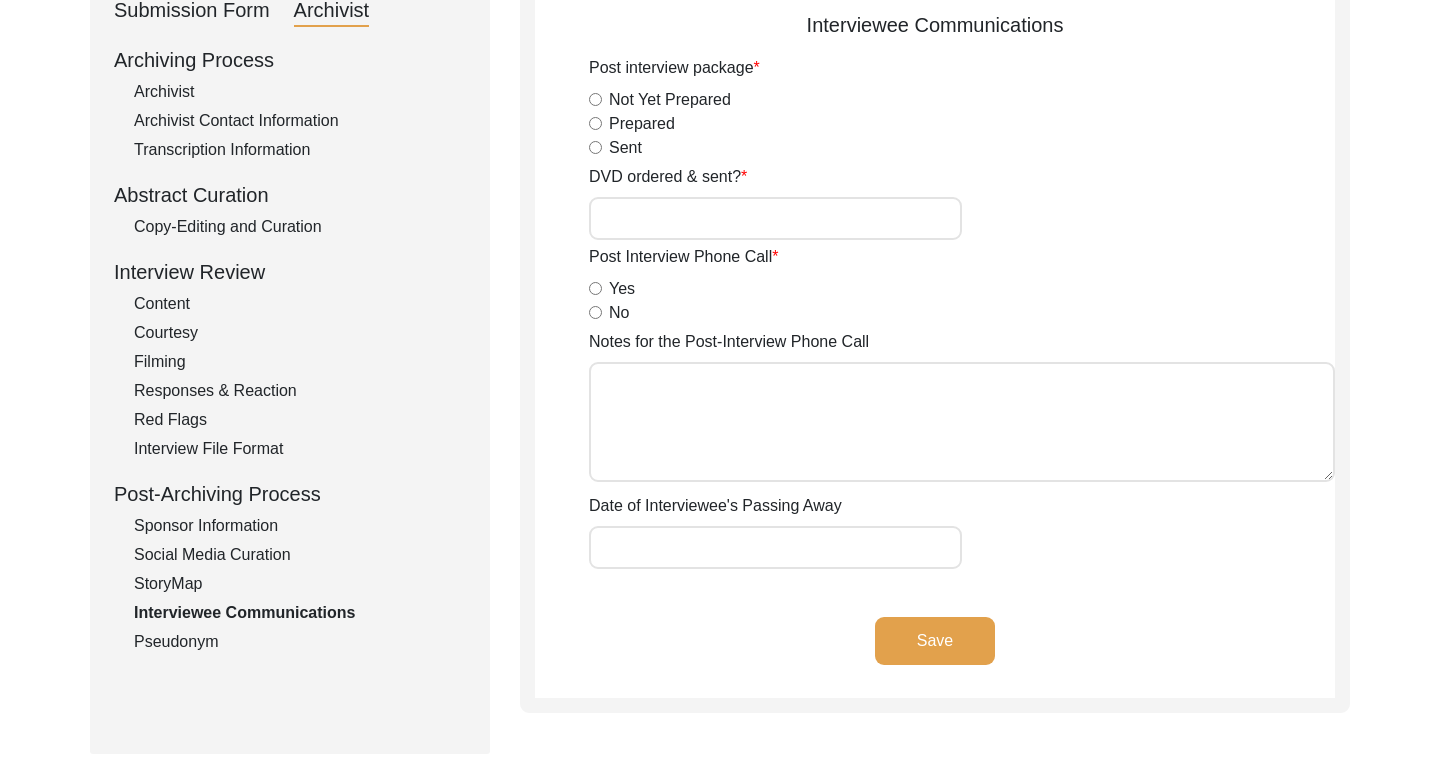click on "Yes" at bounding box center (595, 288) 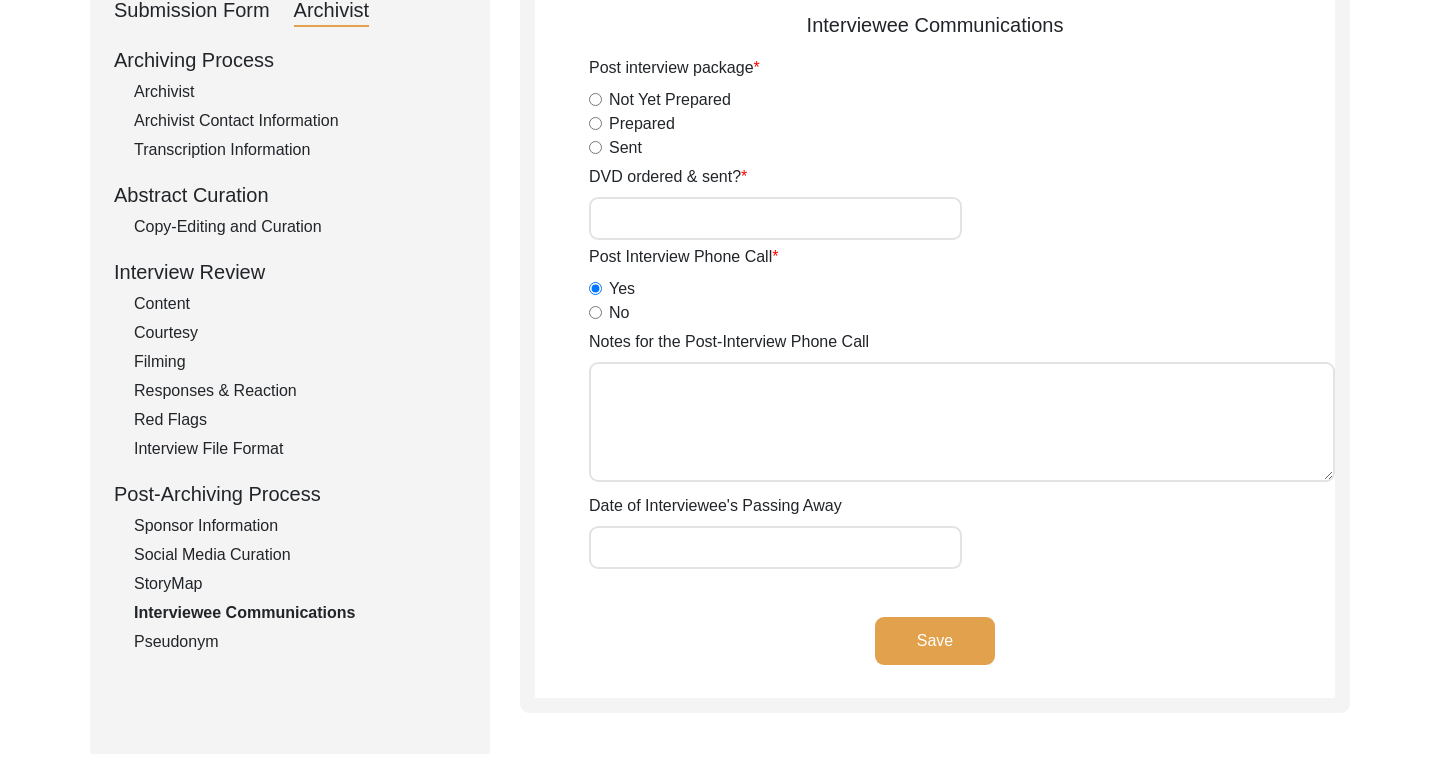 click on "Notes for the Post-Interview Phone Call" at bounding box center [962, 422] 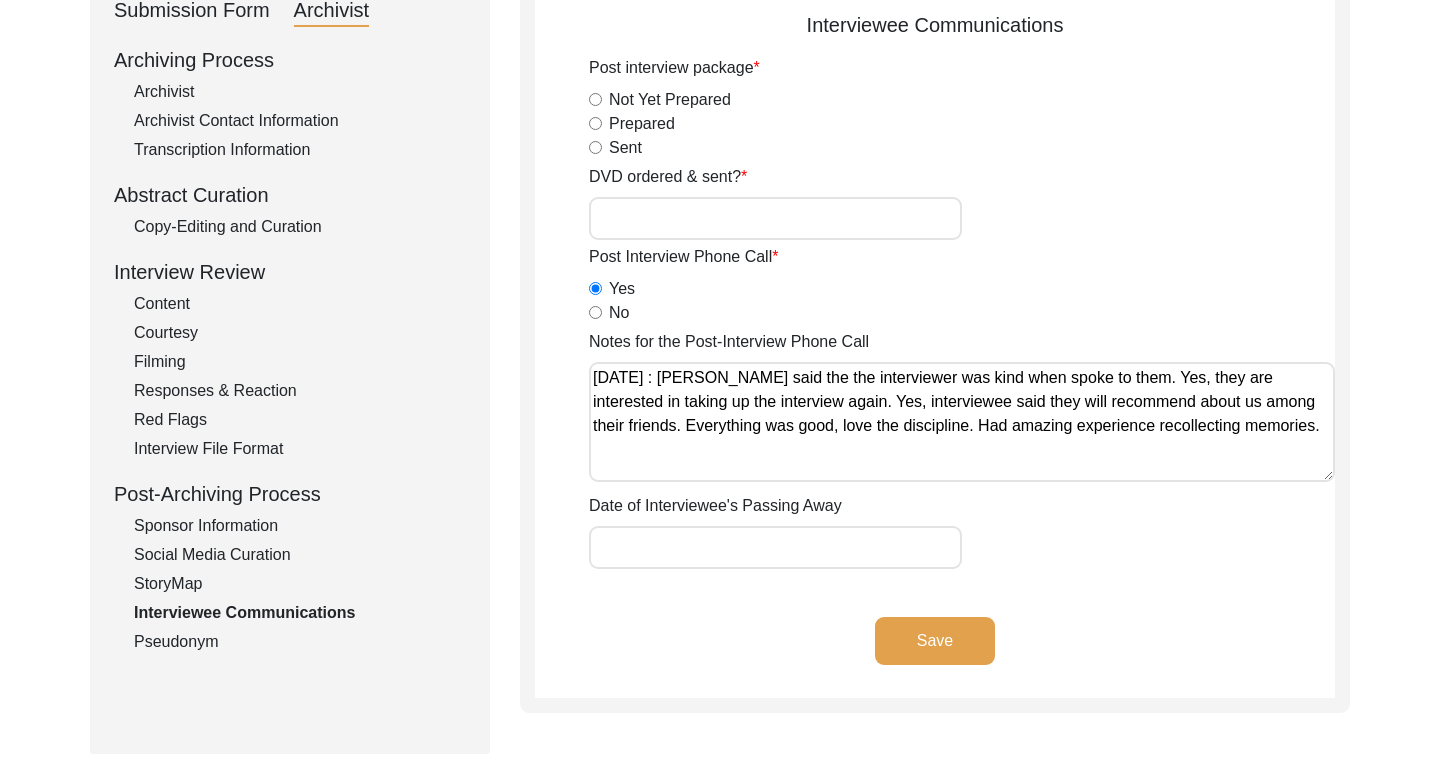 click on "Save" 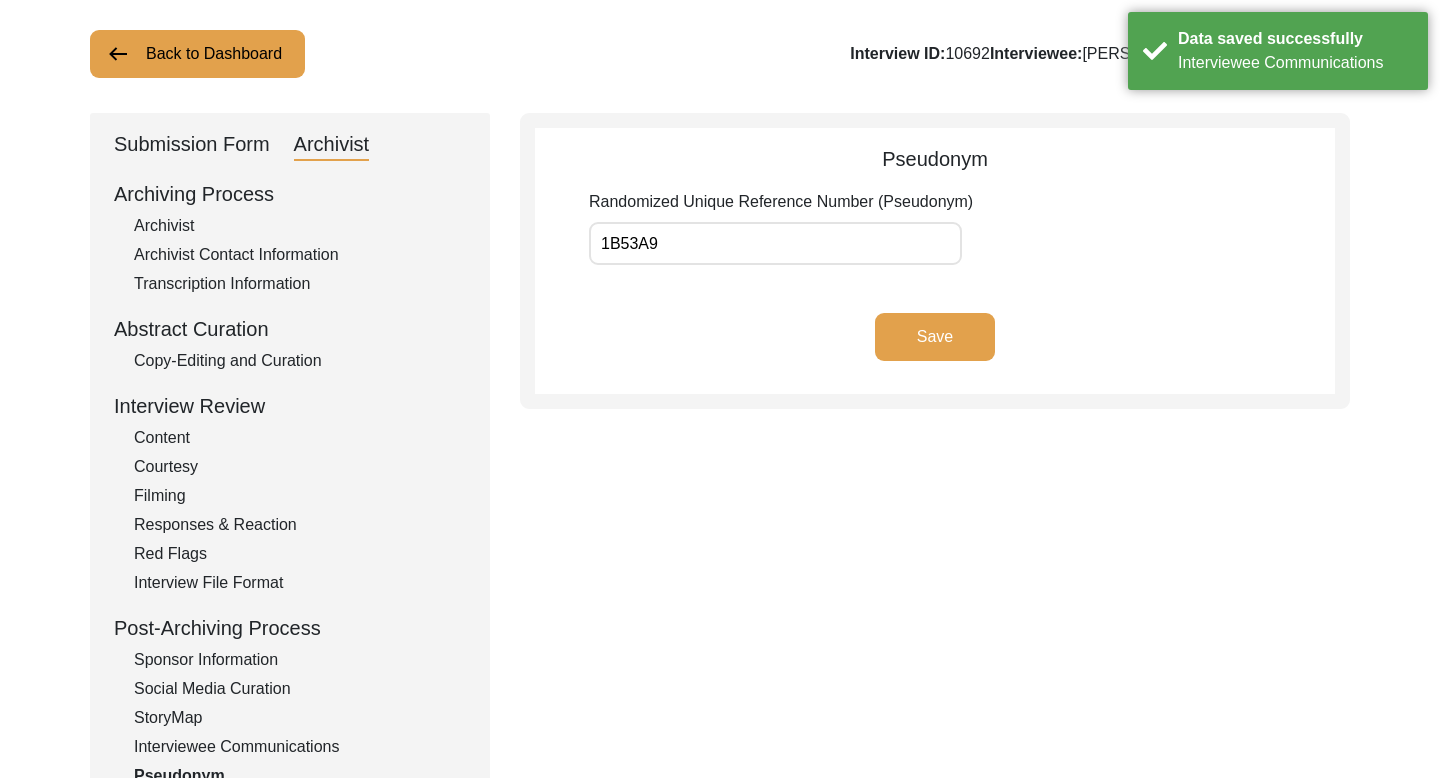 scroll, scrollTop: 0, scrollLeft: 0, axis: both 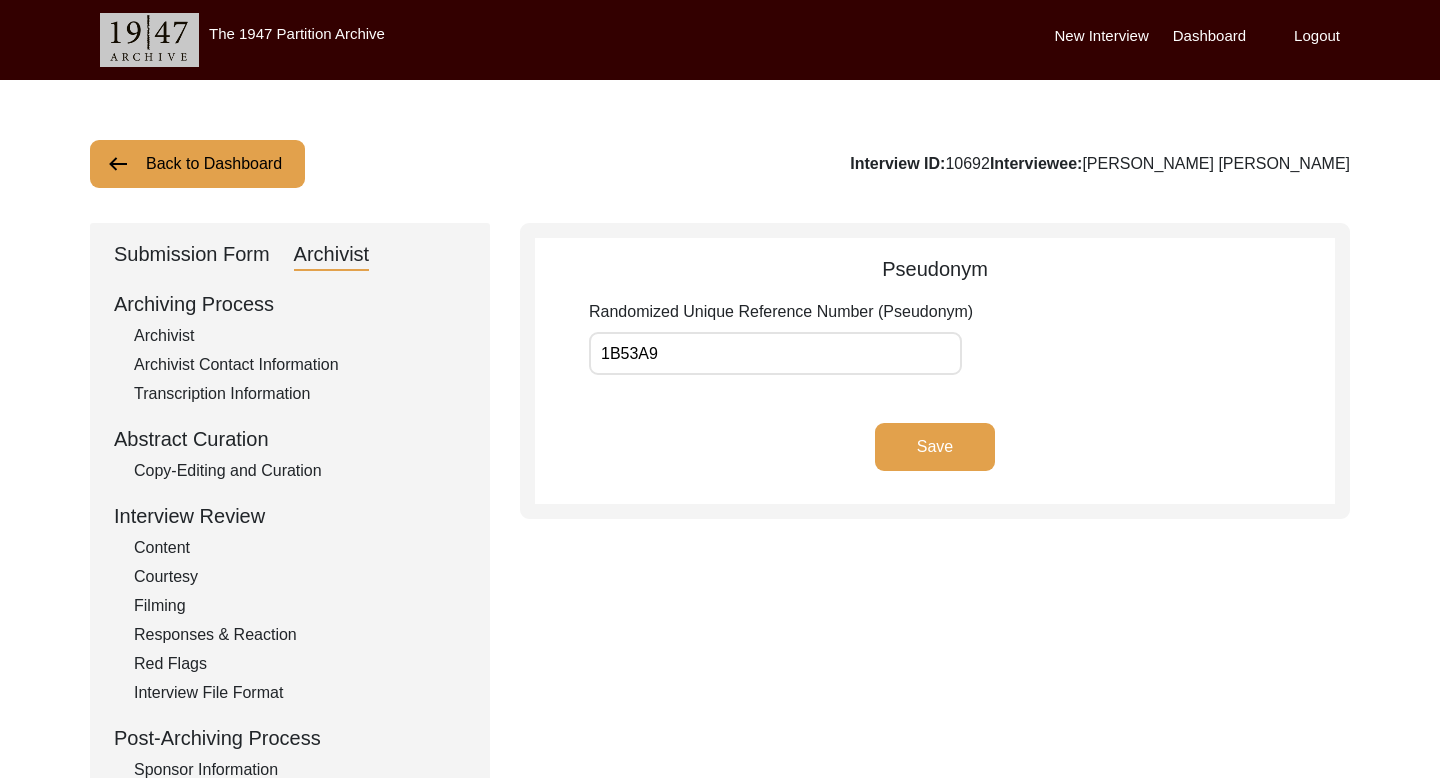 click on "Back to Dashboard" 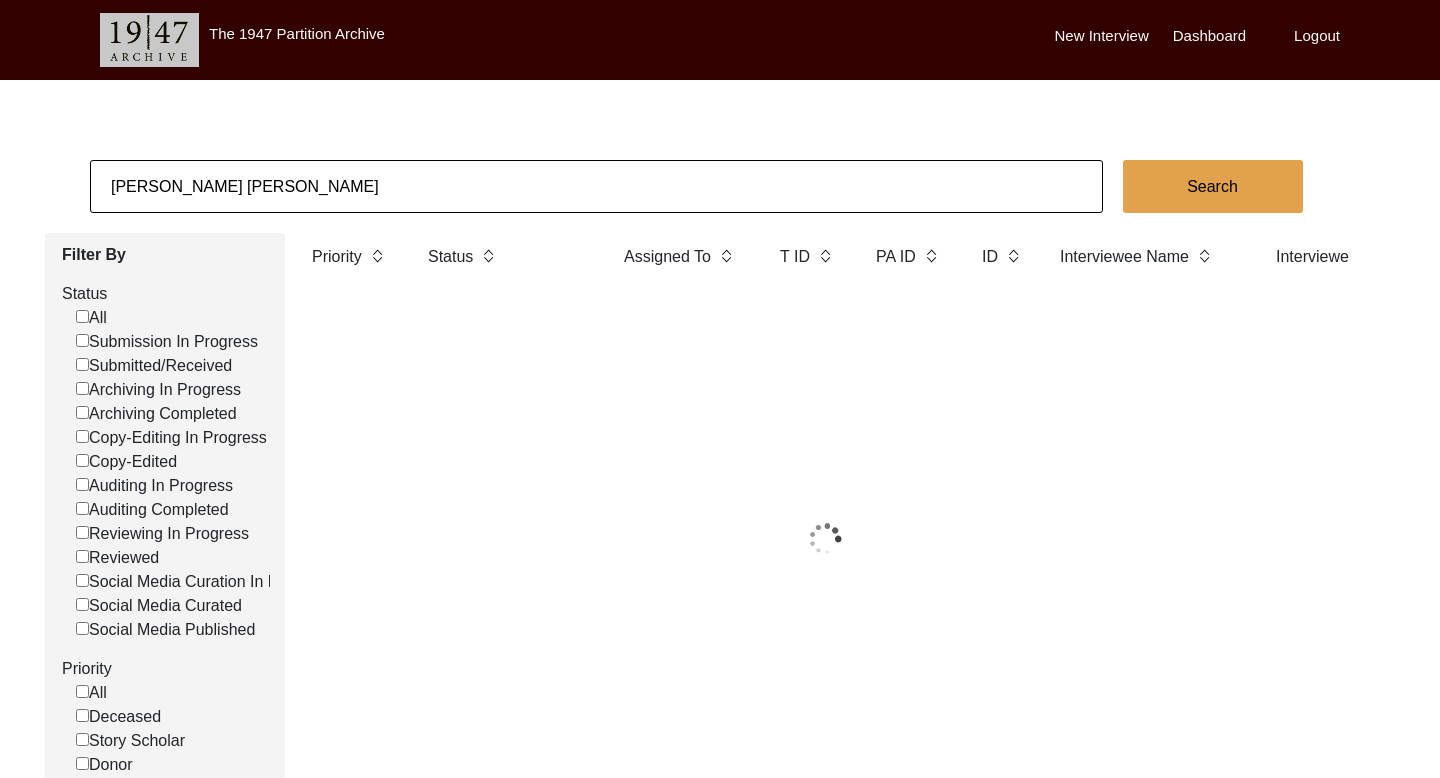 click on "[PERSON_NAME] [PERSON_NAME]" 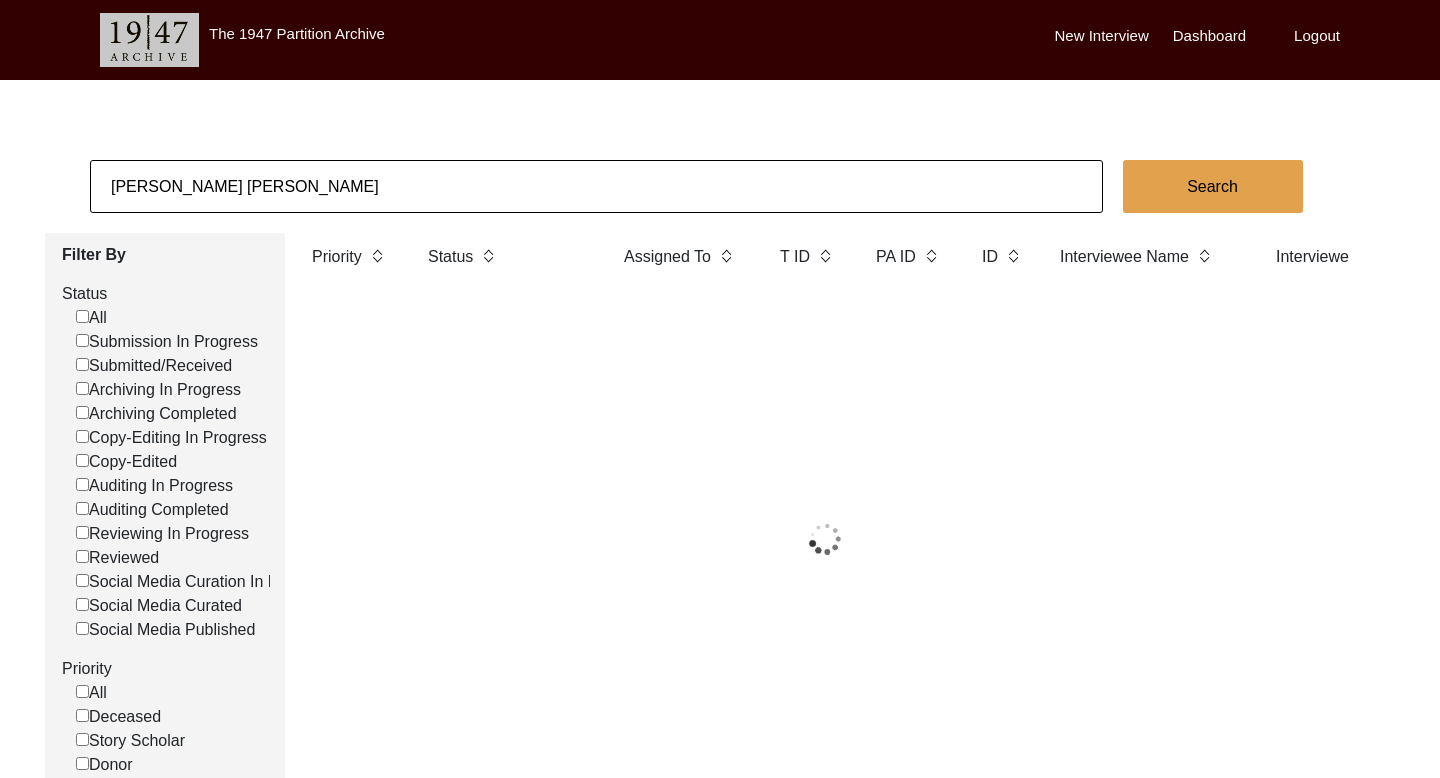 click on "[PERSON_NAME] [PERSON_NAME]" 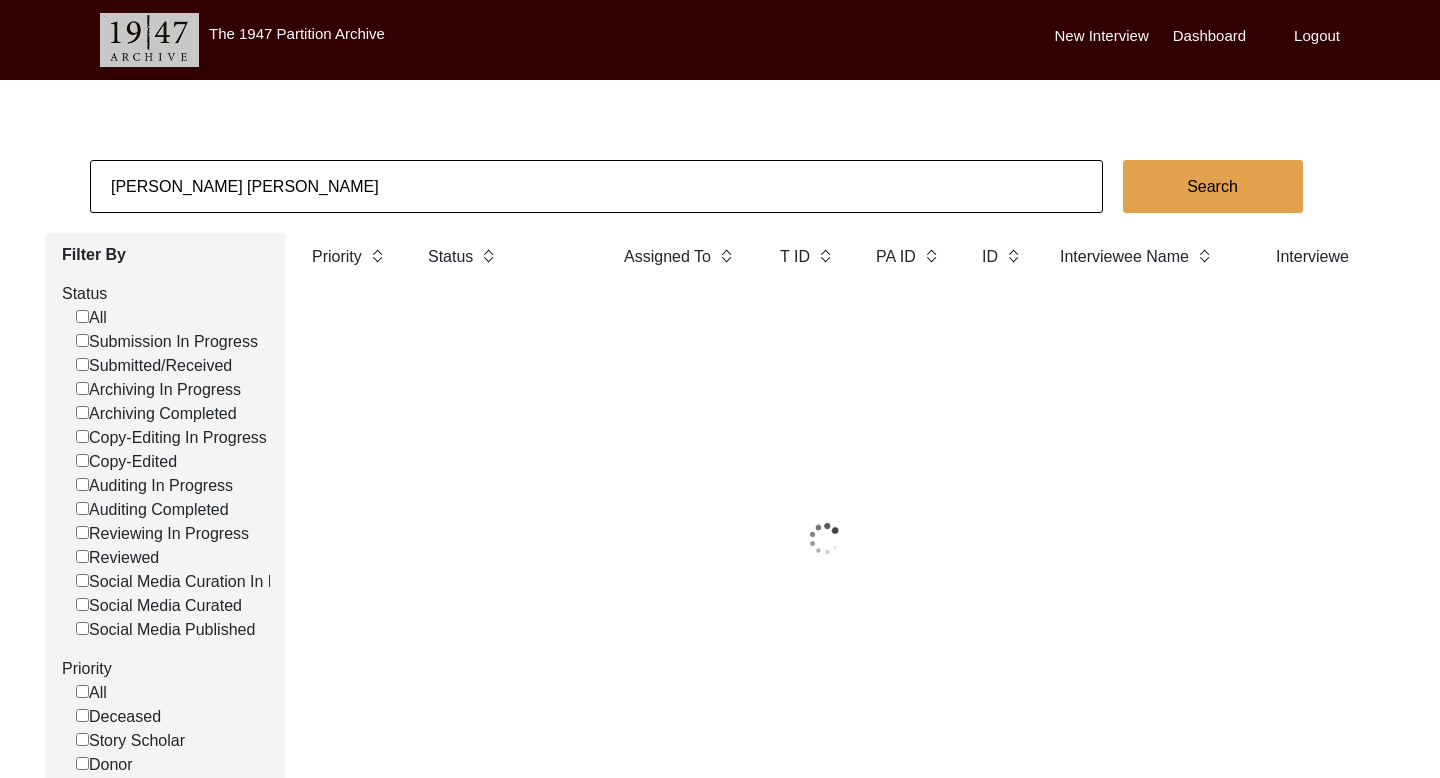 click on "[PERSON_NAME] [PERSON_NAME]" 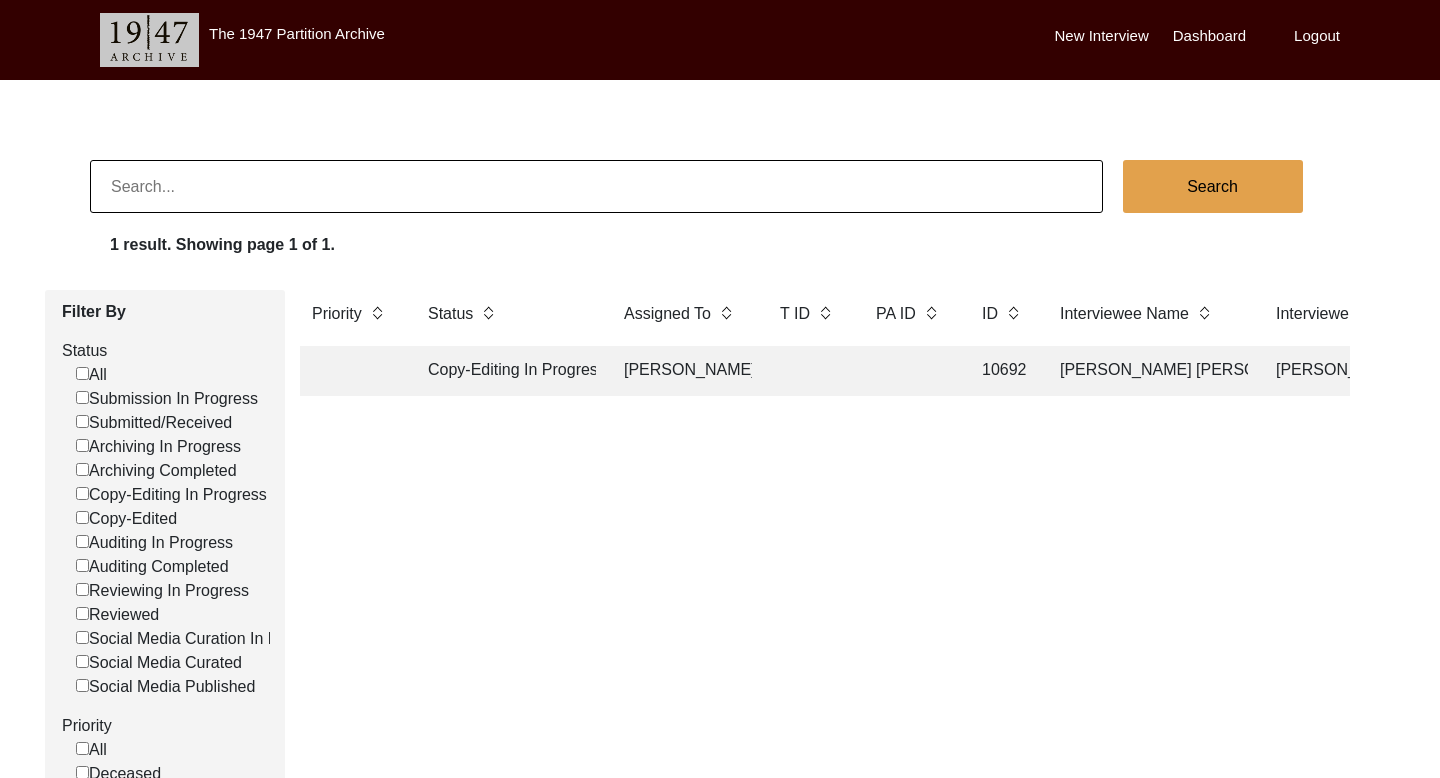 paste on "[PERSON_NAME] [PERSON_NAME]" 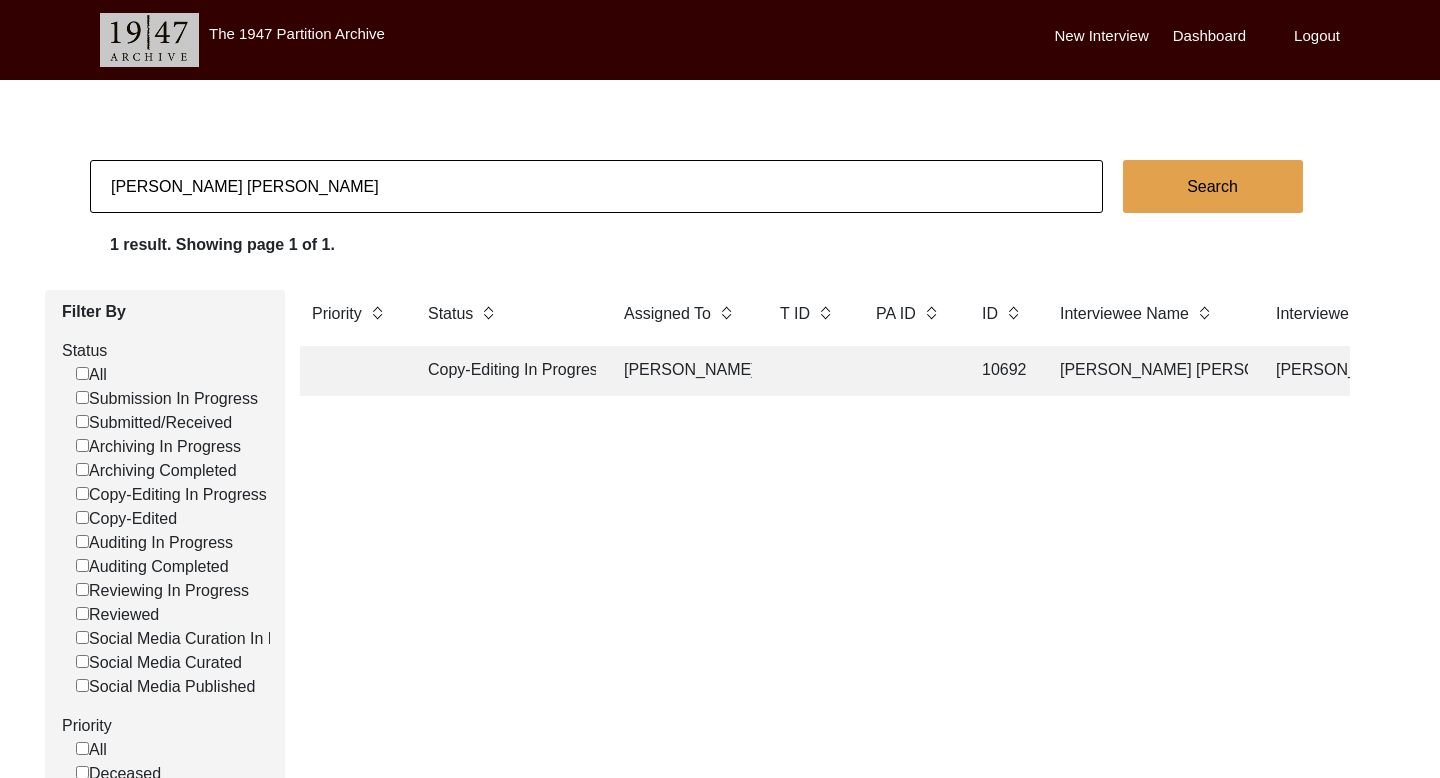 click on "Search" 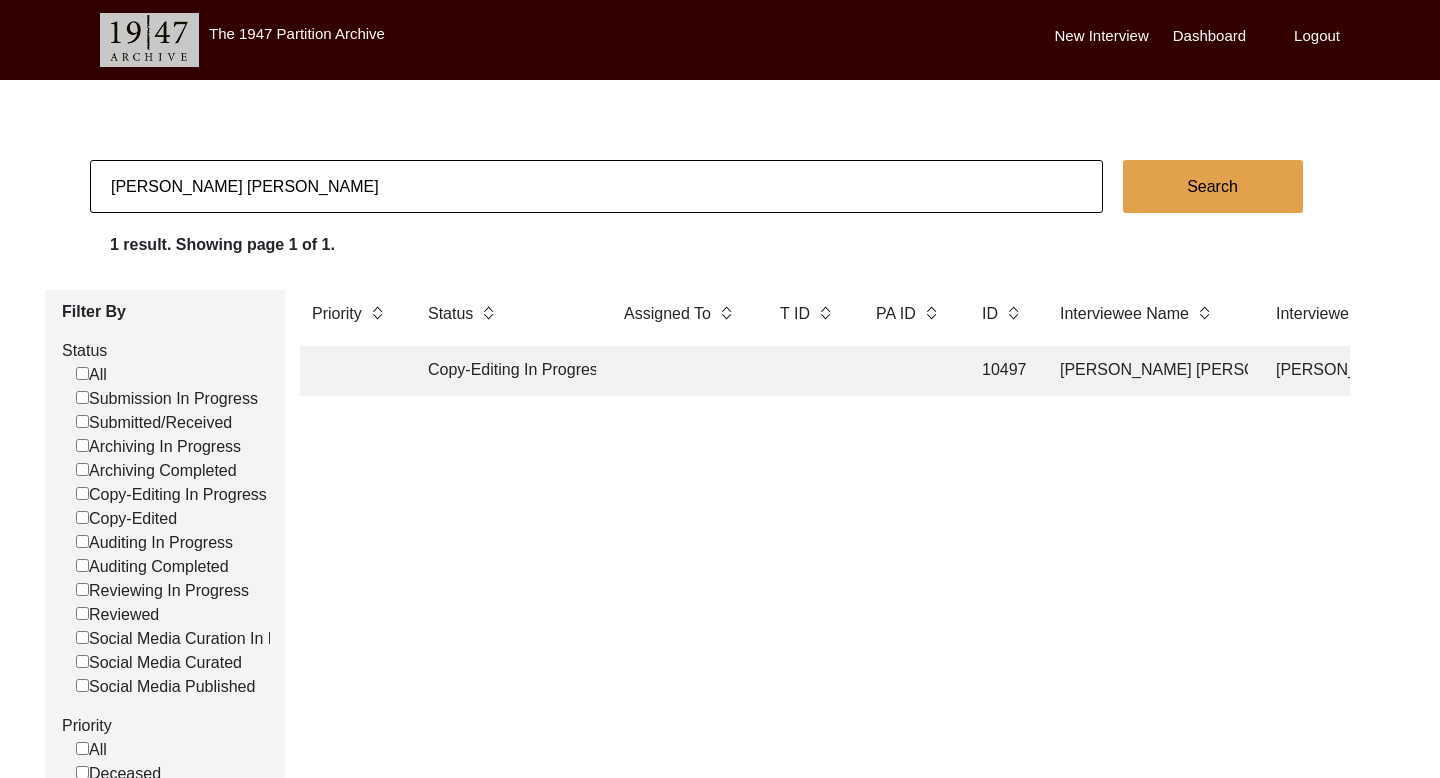 click on "Copy-Editing In Progress 10497 [PERSON_NAME] Sheetaldas [PERSON_NAME] [PERSON_NAME] [GEOGRAPHIC_DATA], [GEOGRAPHIC_DATA], [GEOGRAPHIC_DATA] [DATE] [DEMOGRAPHIC_DATA] 1937 [DEMOGRAPHIC_DATA] Hindi and Sindhi Ubauro, [GEOGRAPHIC_DATA], [GEOGRAPHIC_DATA] [GEOGRAPHIC_DATA], [GEOGRAPHIC_DATA], [GEOGRAPHIC_DATA] yes" 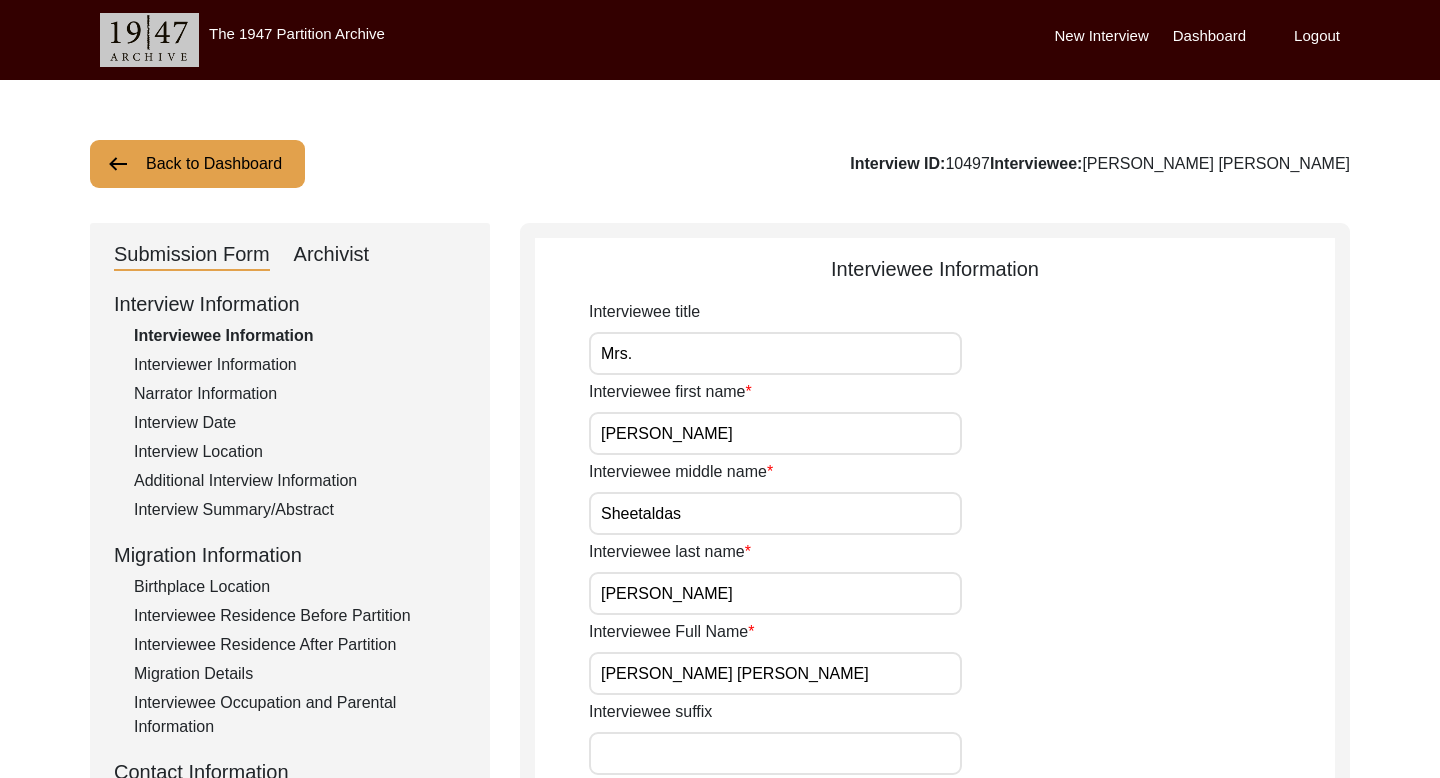 click on "Archivist" 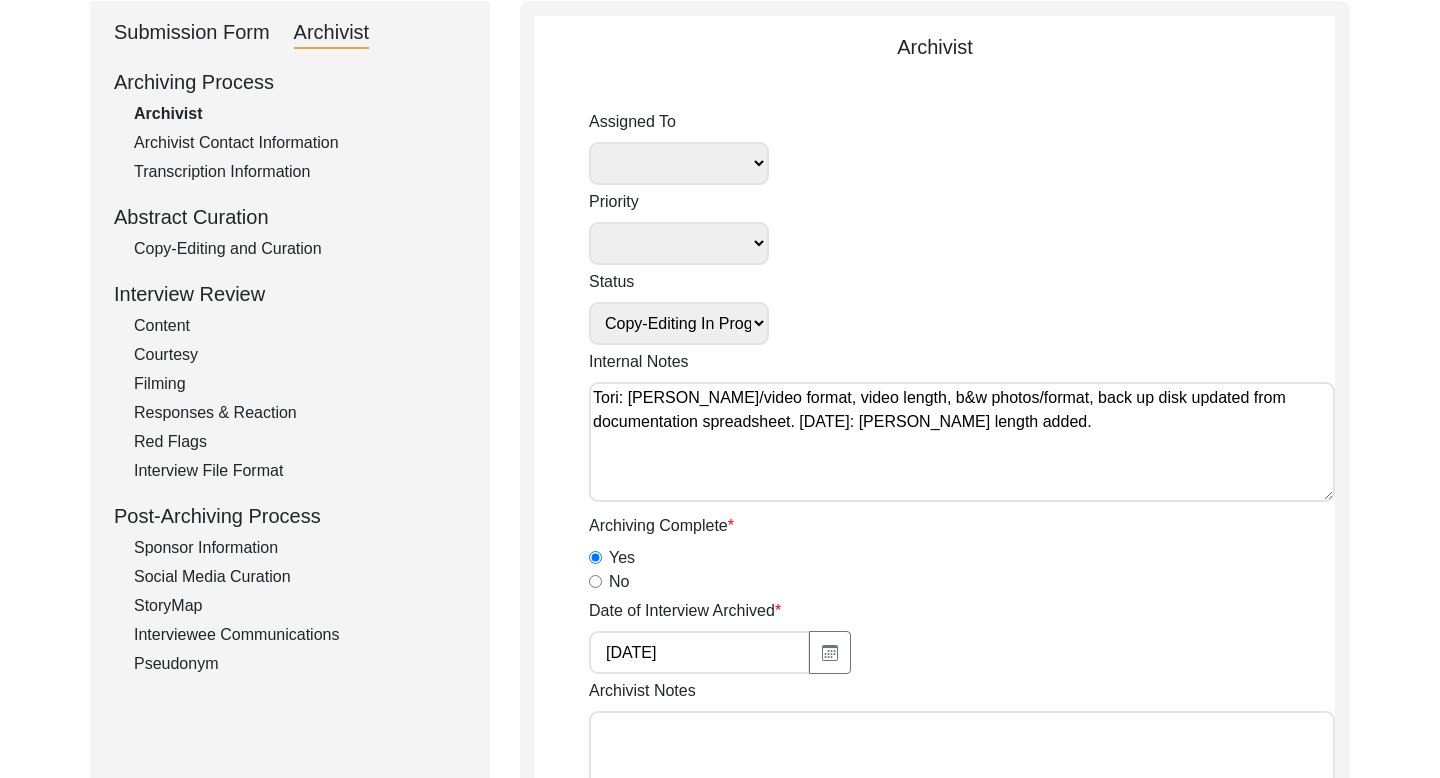 scroll, scrollTop: 358, scrollLeft: 0, axis: vertical 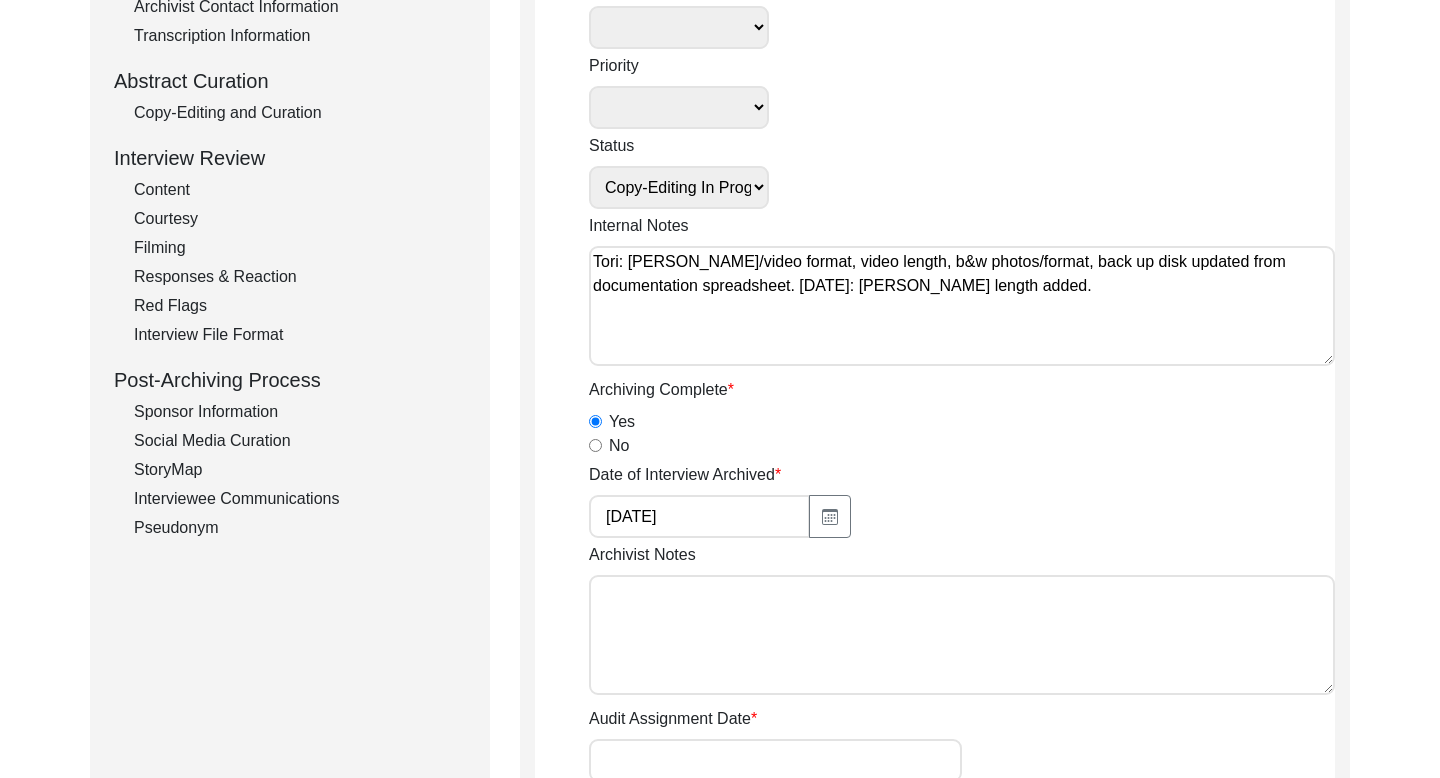 click on "Interviewee Communications" 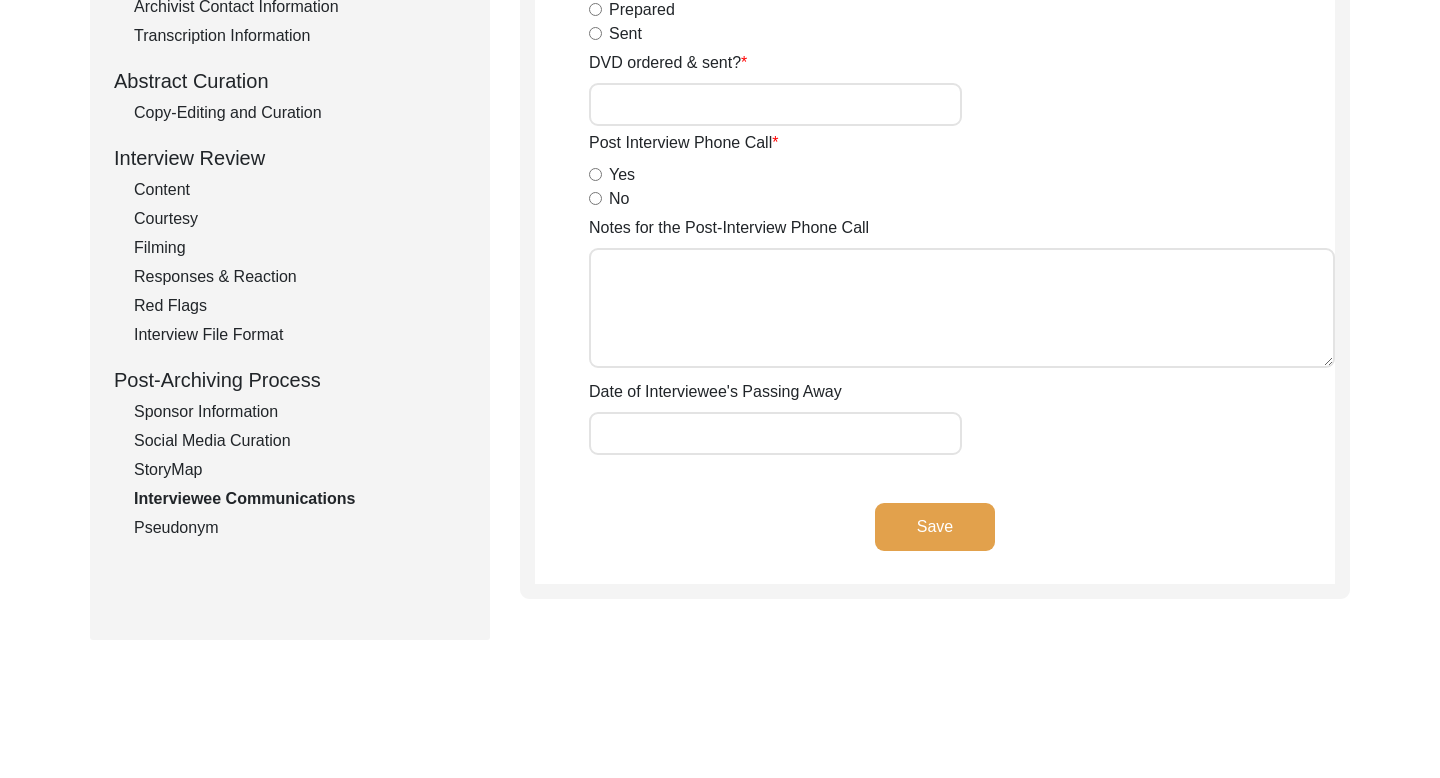 click on "Yes" at bounding box center (595, 174) 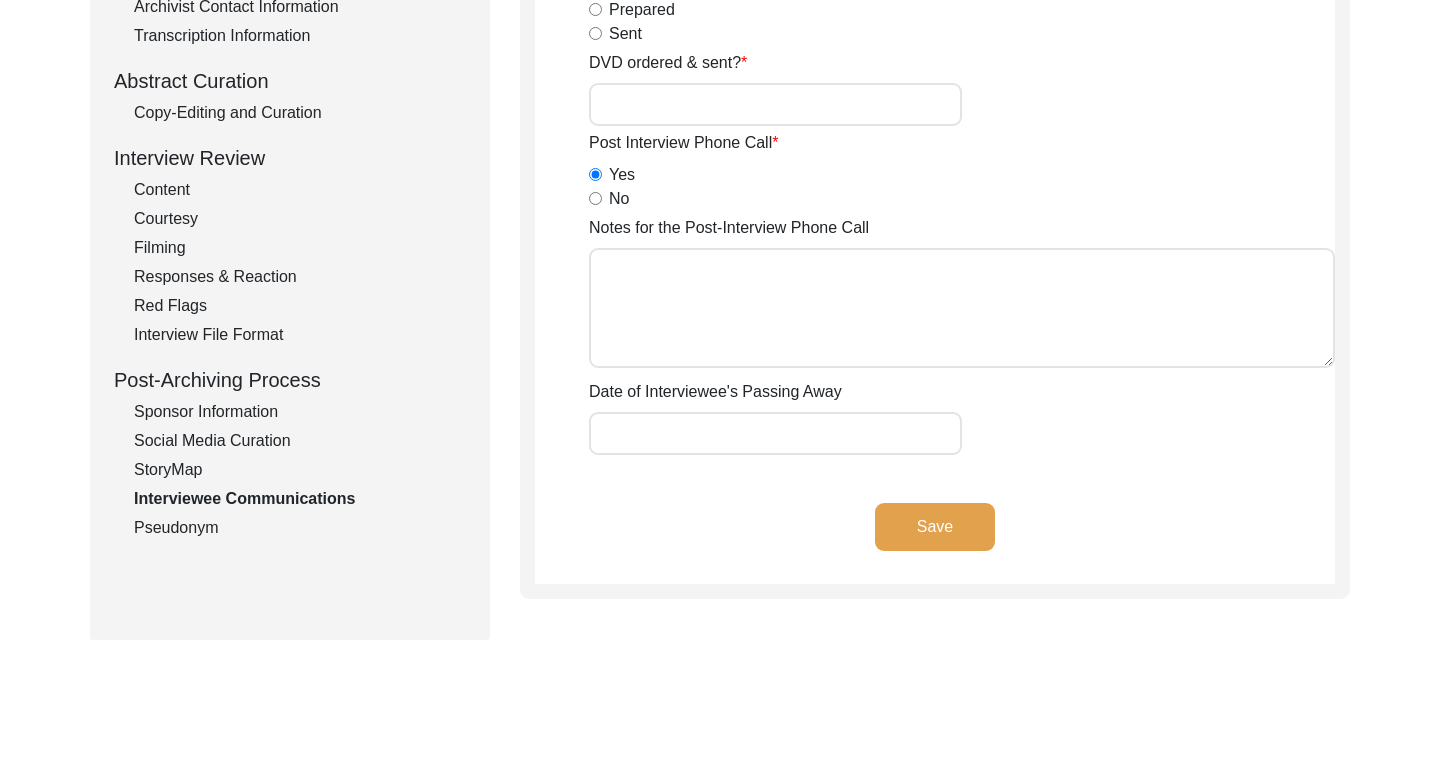click on "Notes for the Post-Interview Phone Call" at bounding box center [962, 308] 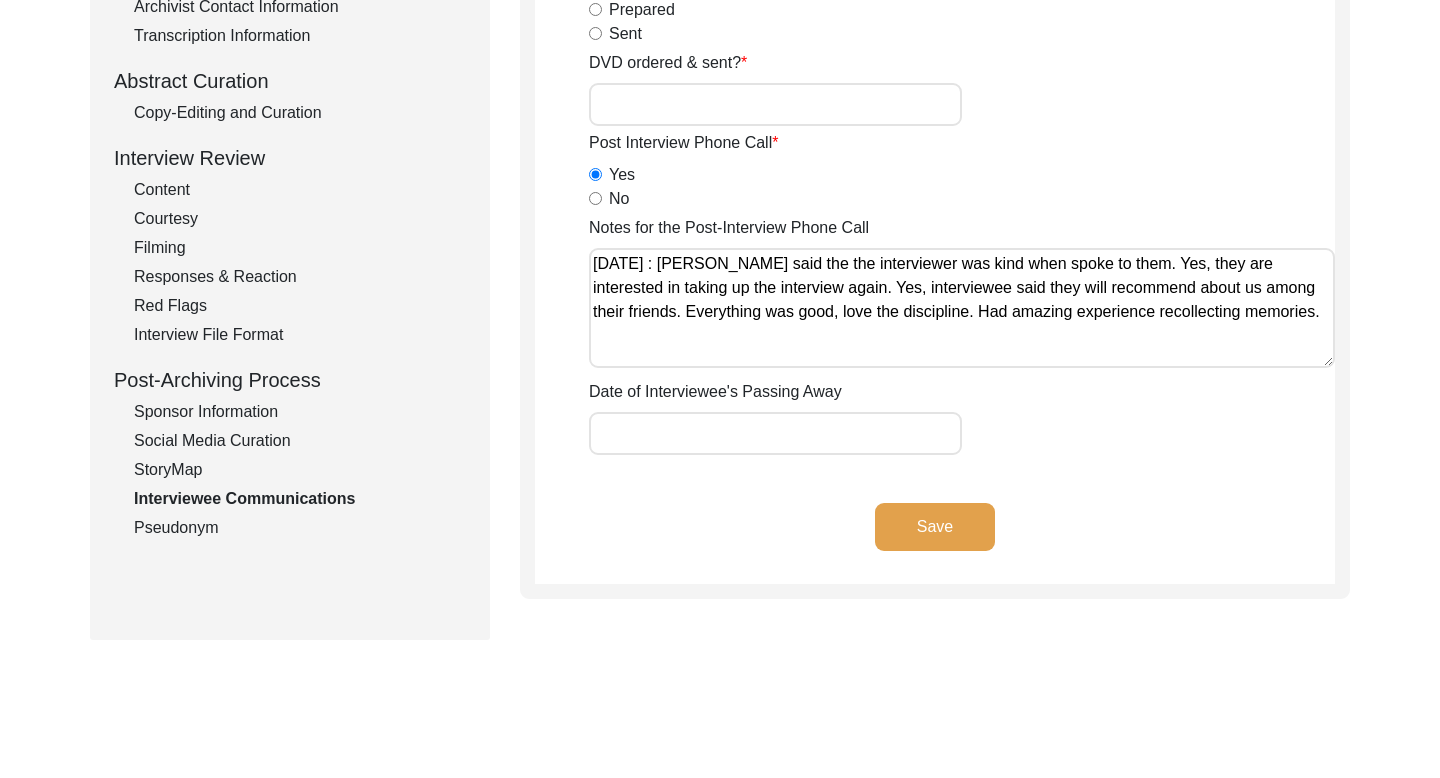 click on "Save" 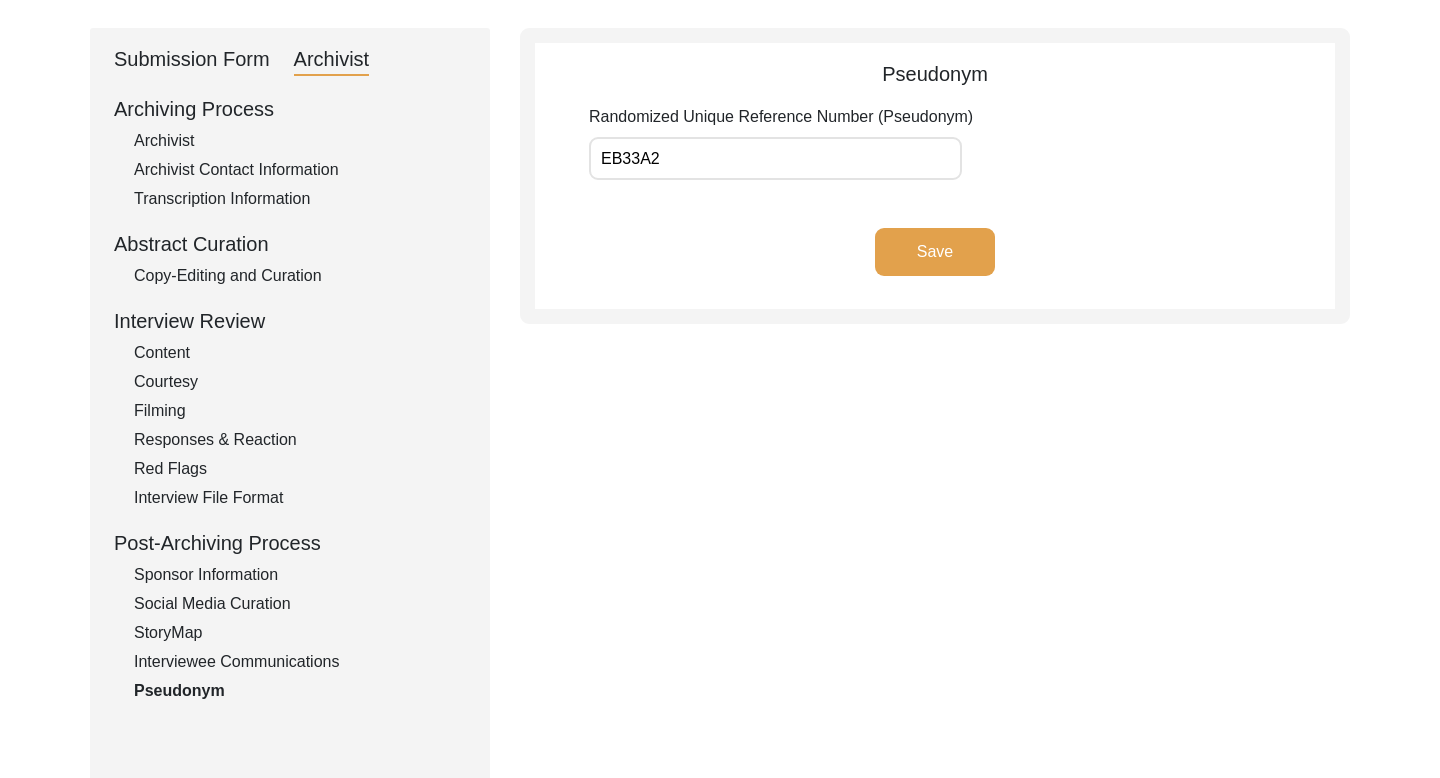 scroll, scrollTop: 0, scrollLeft: 0, axis: both 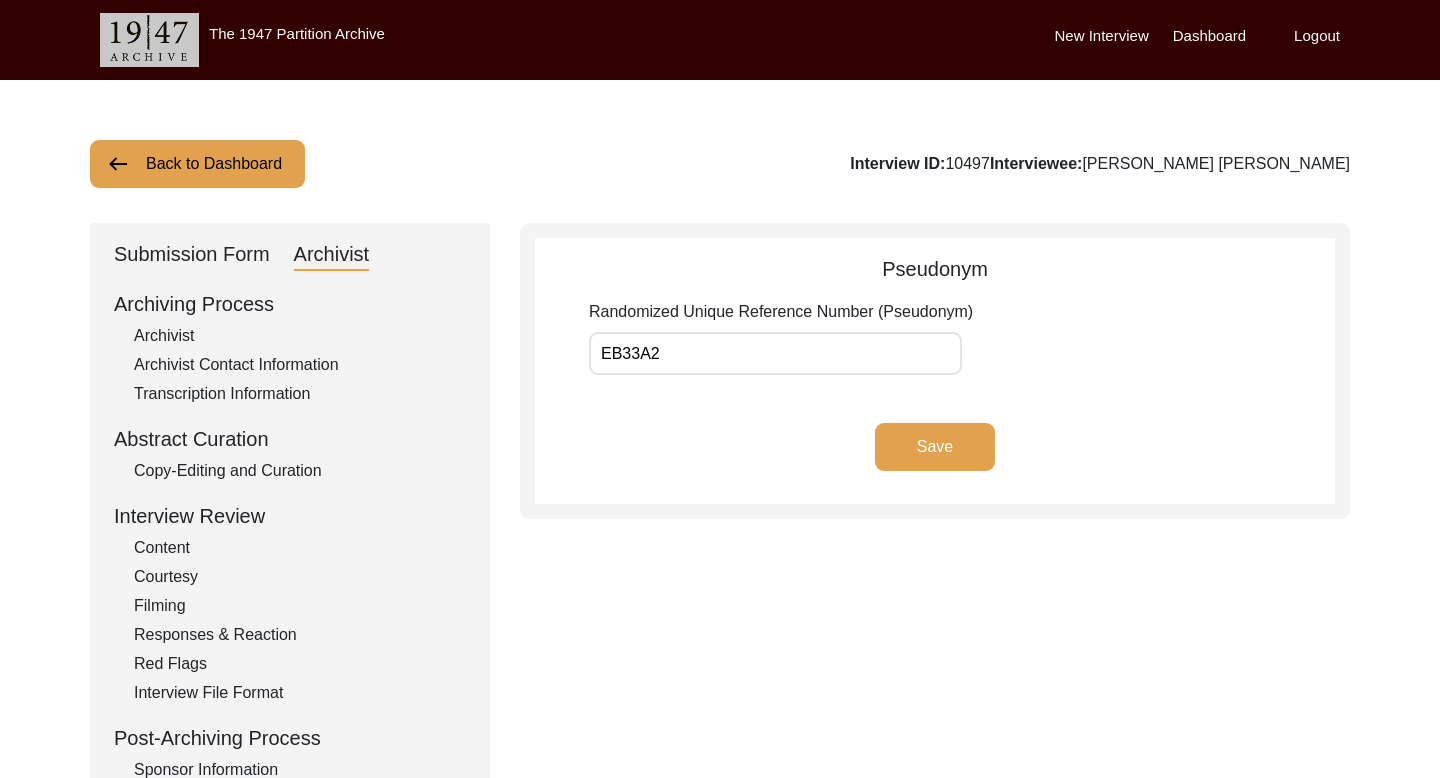 click on "Back to Dashboard" 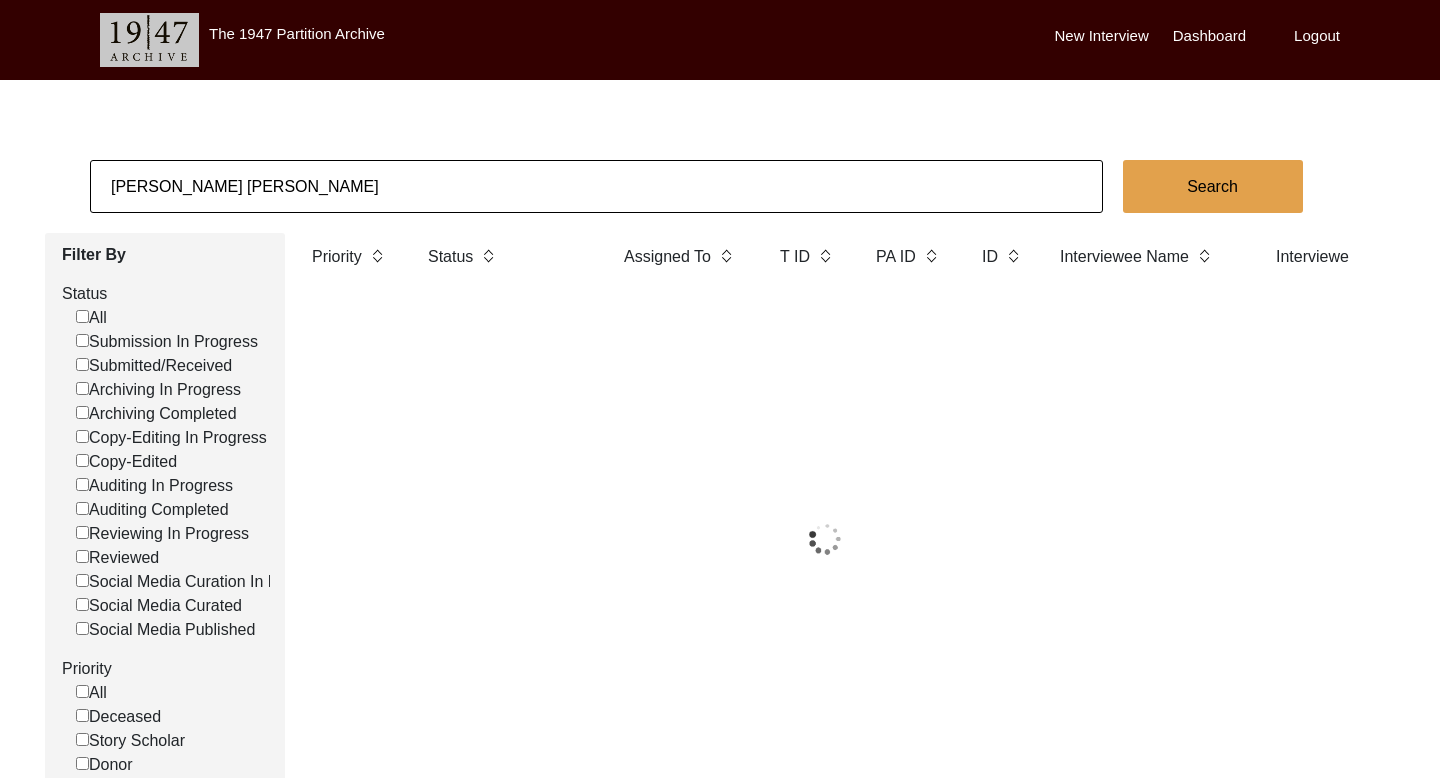 click on "[PERSON_NAME] [PERSON_NAME]" 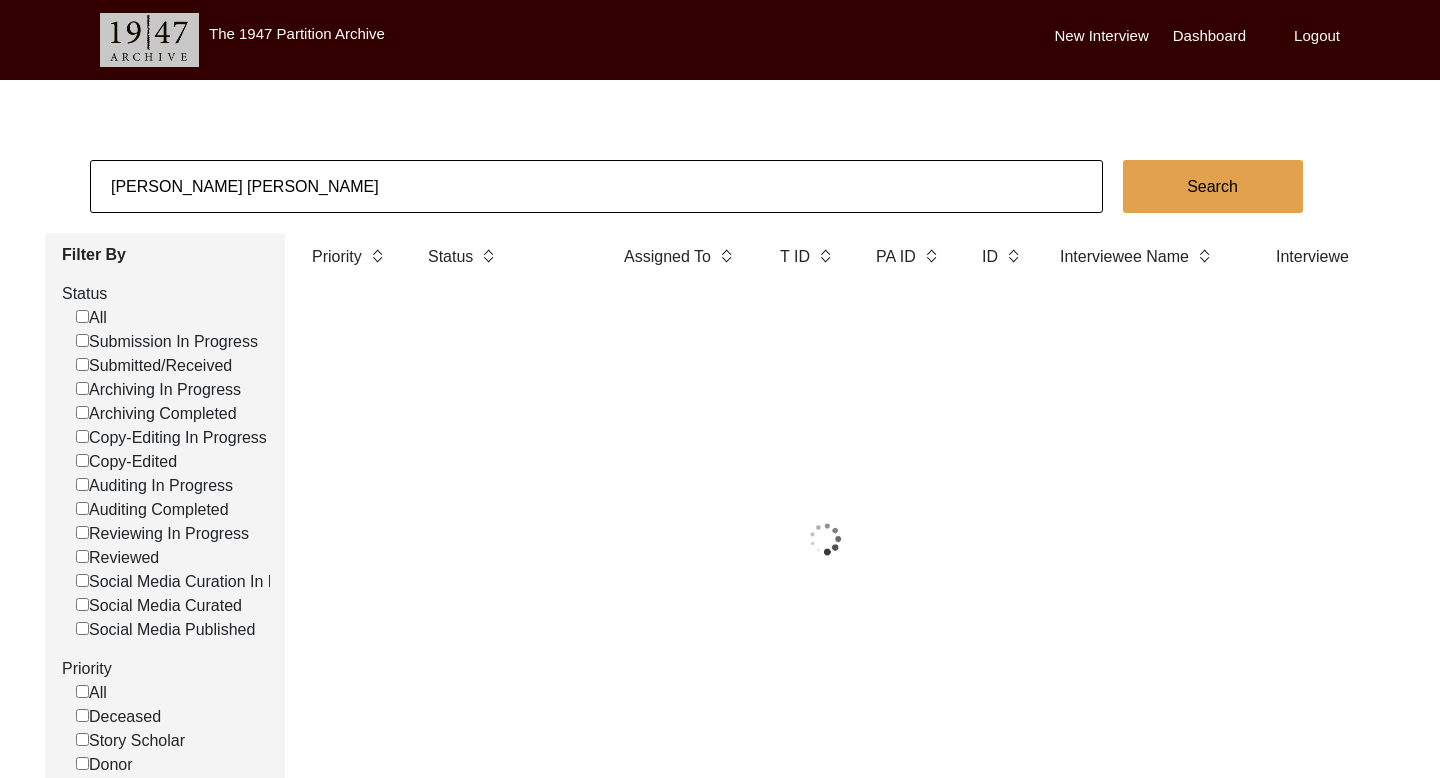 click on "[PERSON_NAME] [PERSON_NAME]" 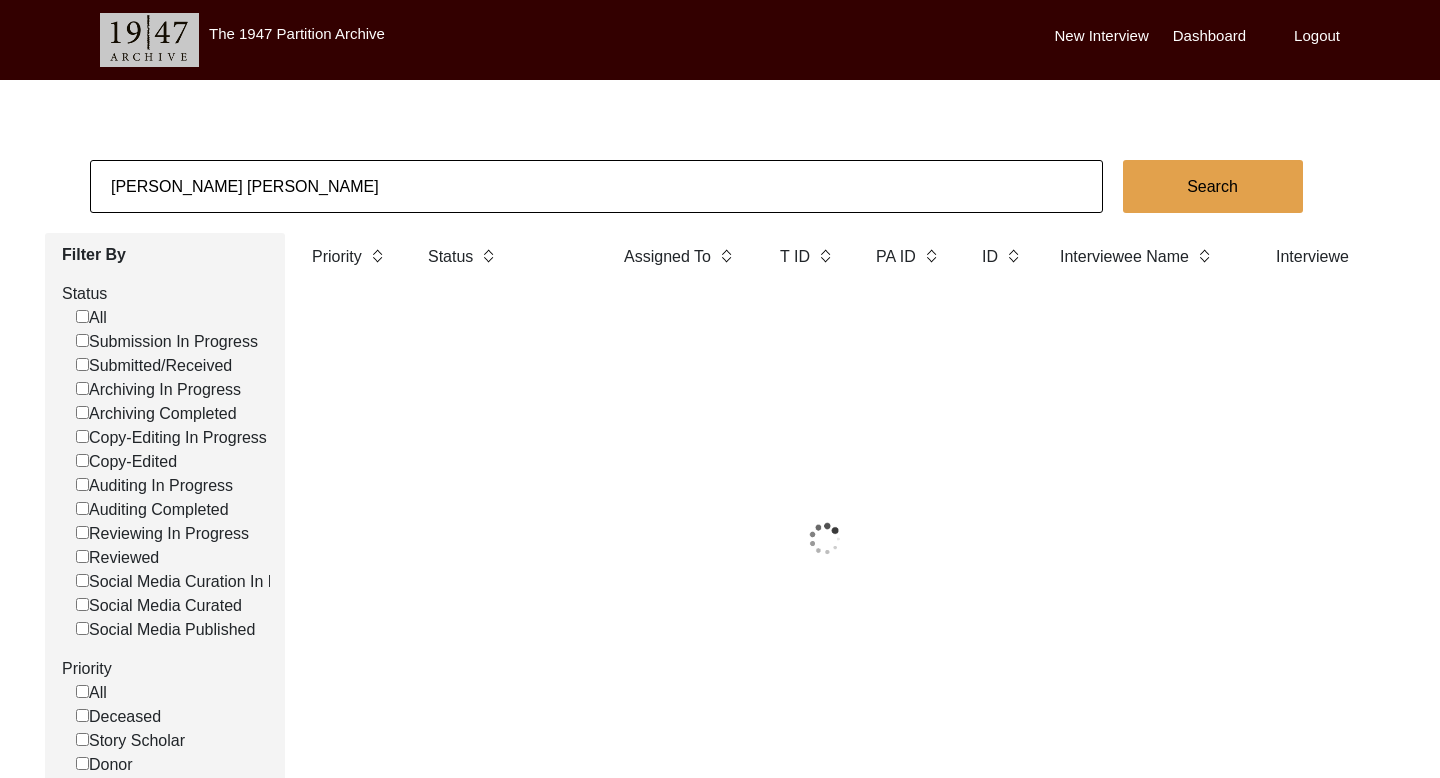 click on "[PERSON_NAME] [PERSON_NAME]" 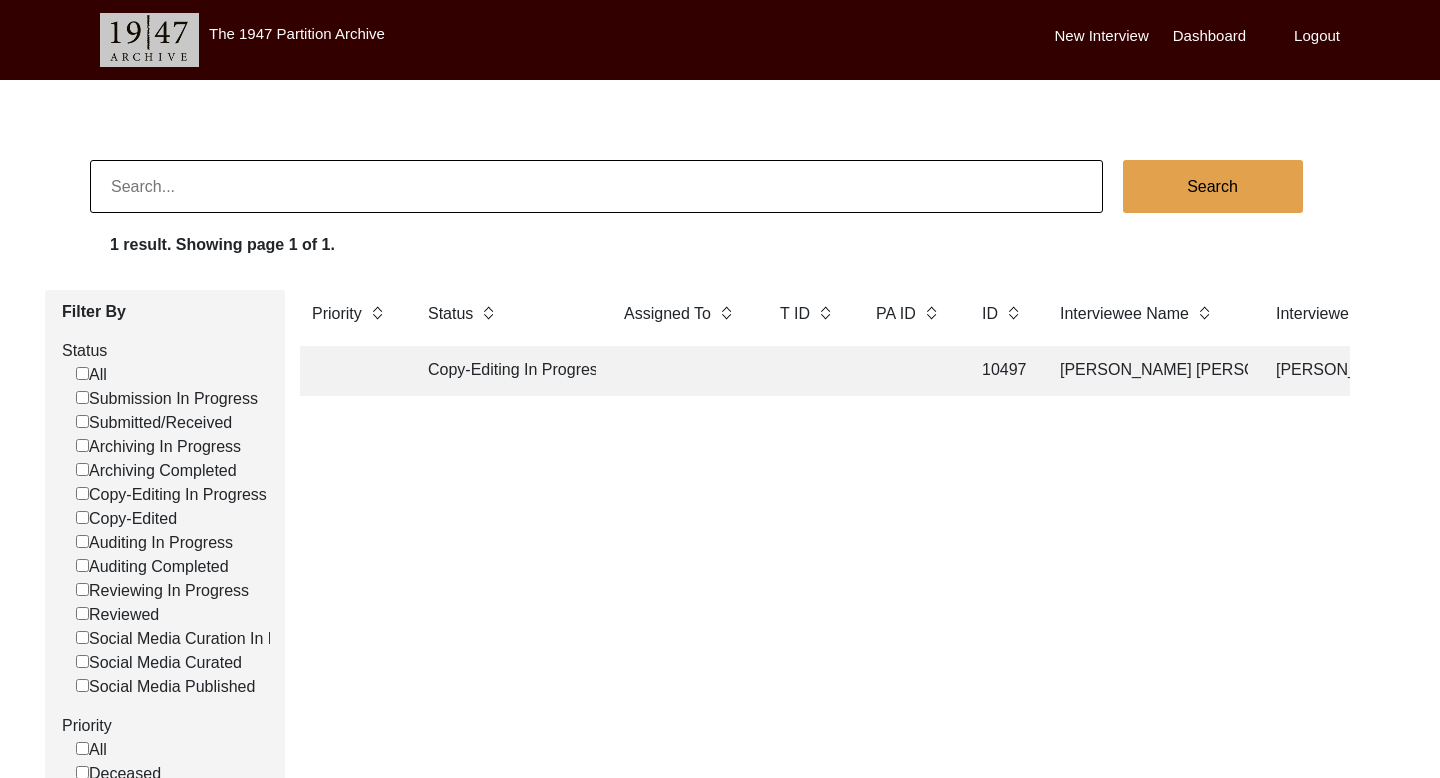 paste on "[PERSON_NAME] Jesthanand Keshariya" 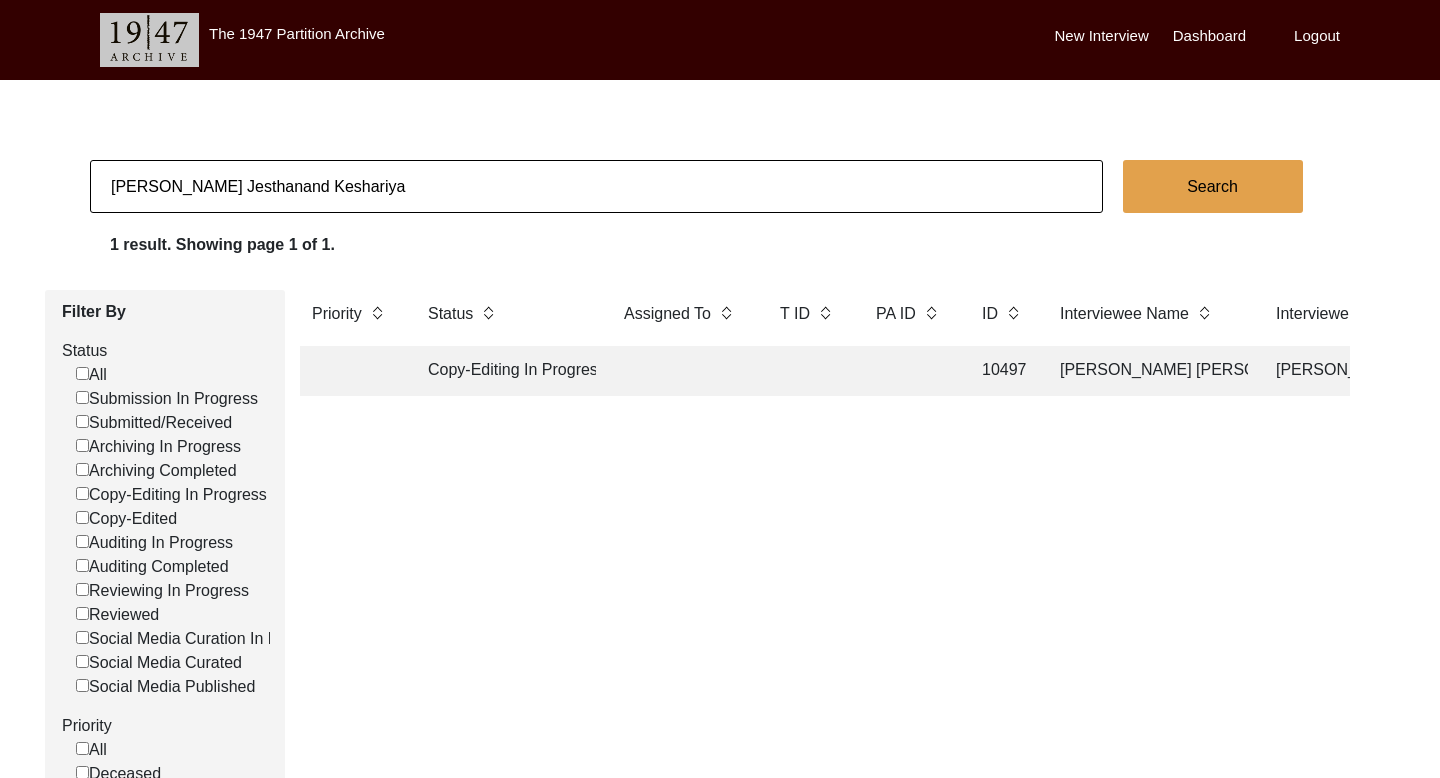 click on "Search" 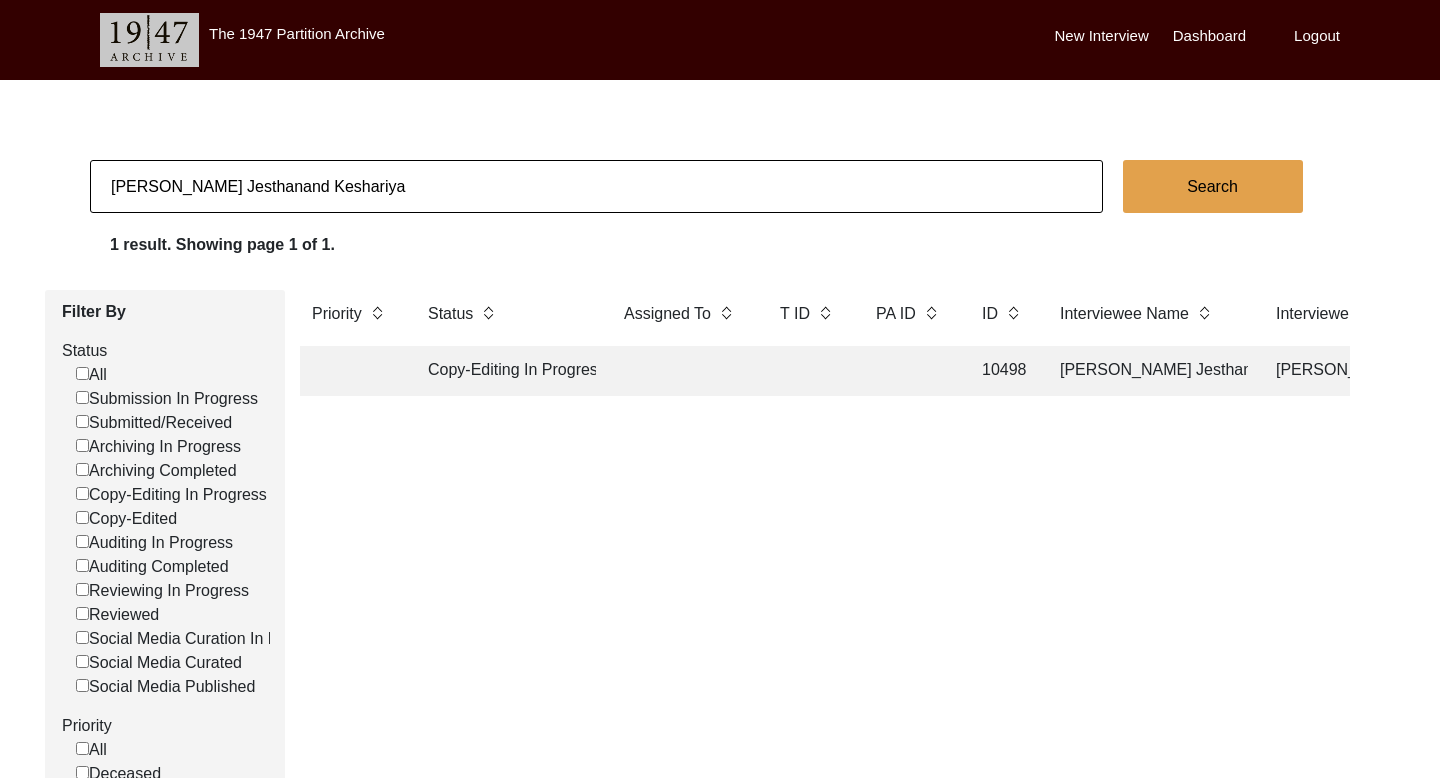 click 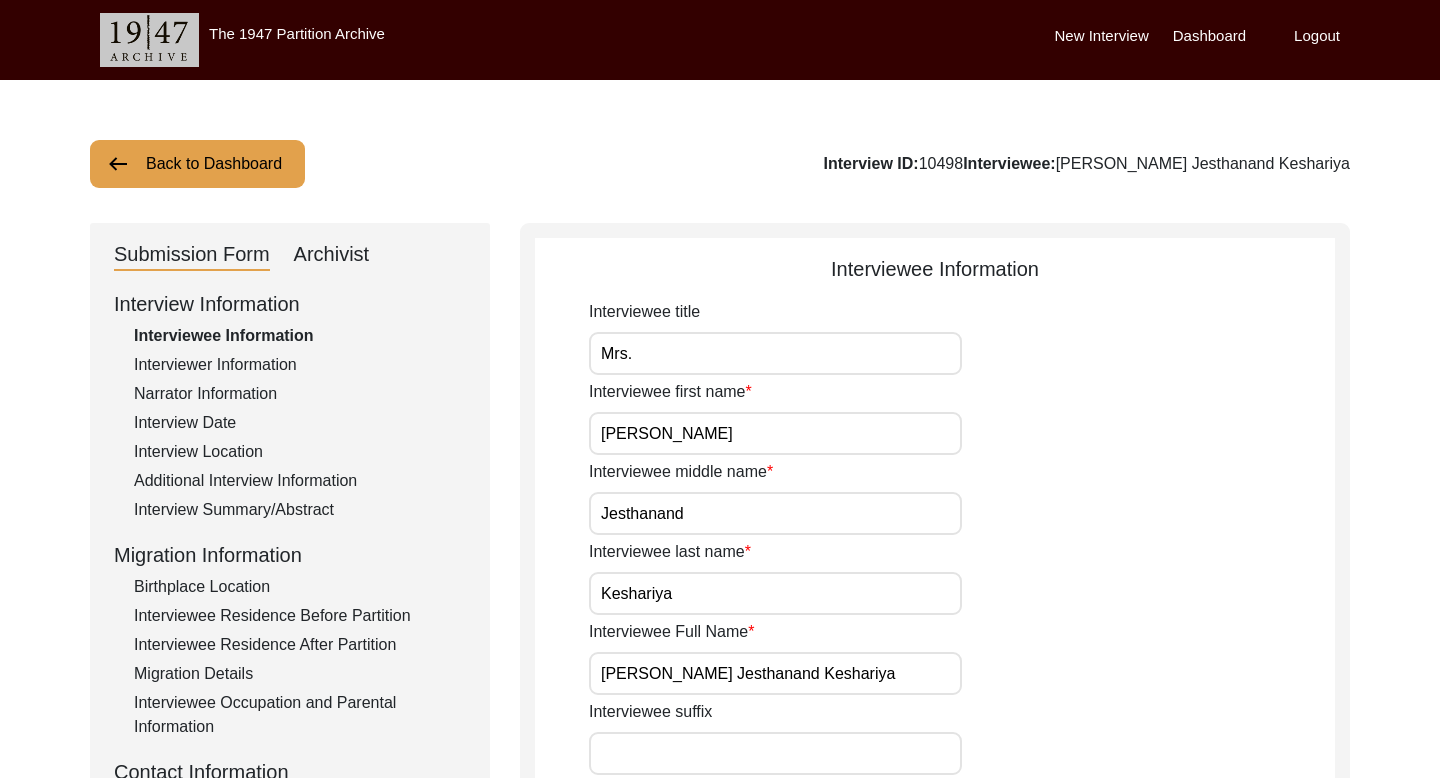 click on "Archivist" 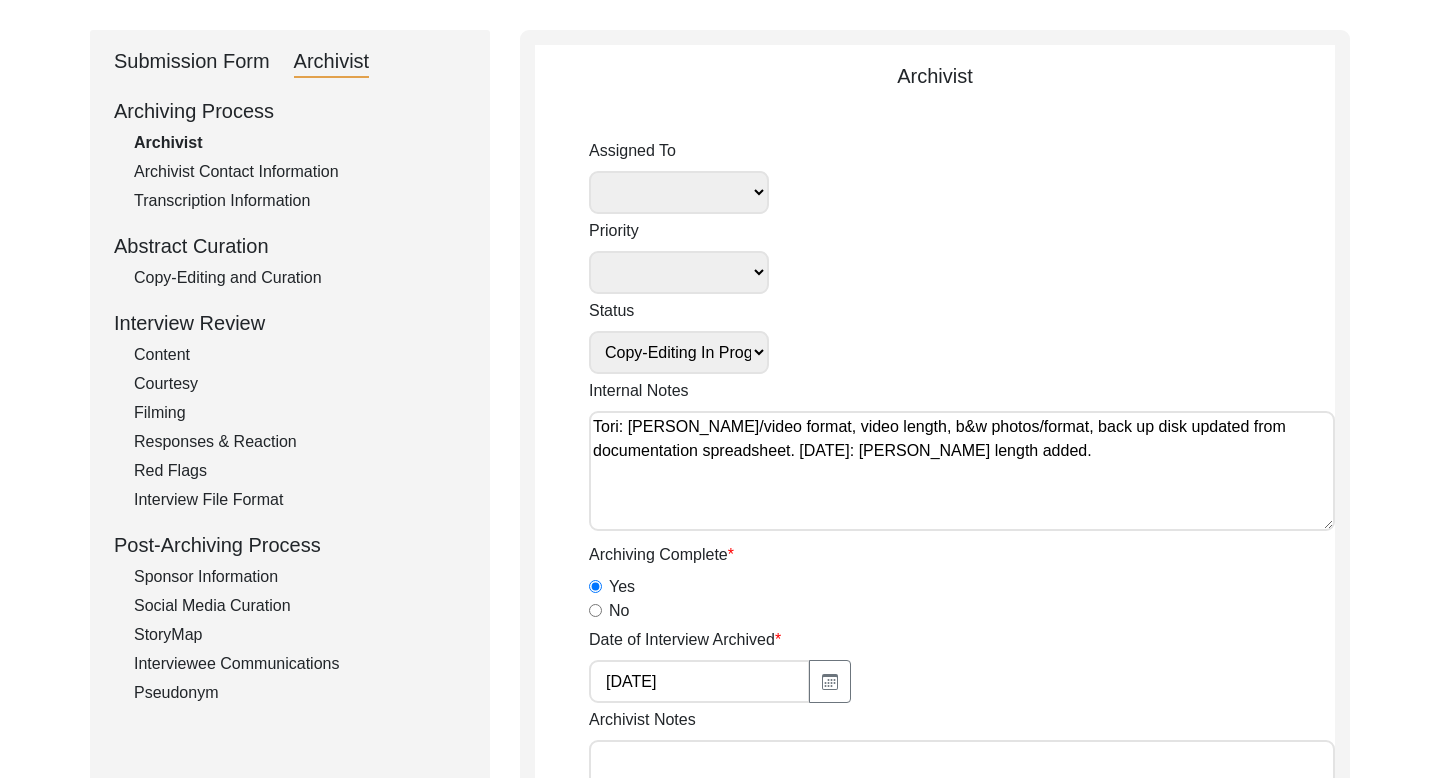 scroll, scrollTop: 405, scrollLeft: 0, axis: vertical 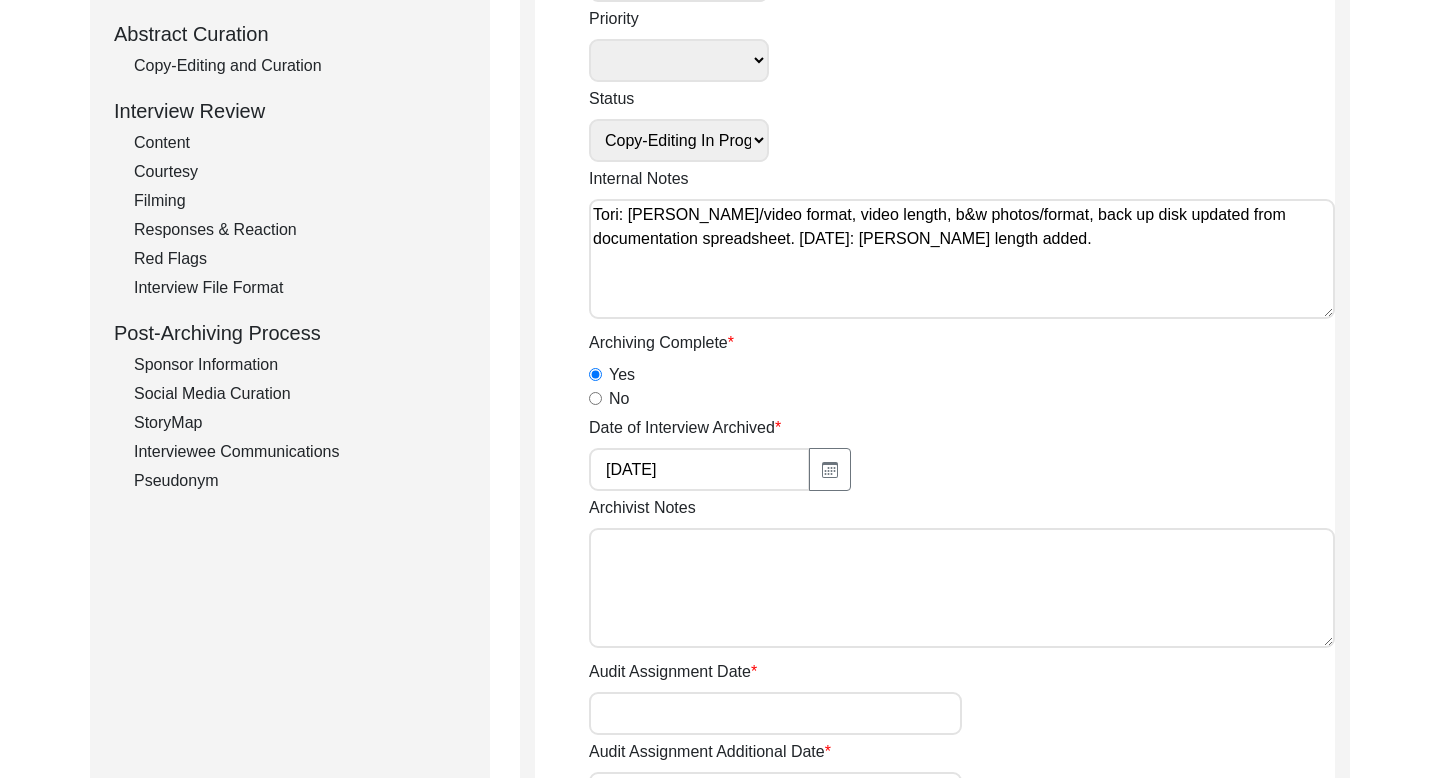 click on "Interviewee Communications" 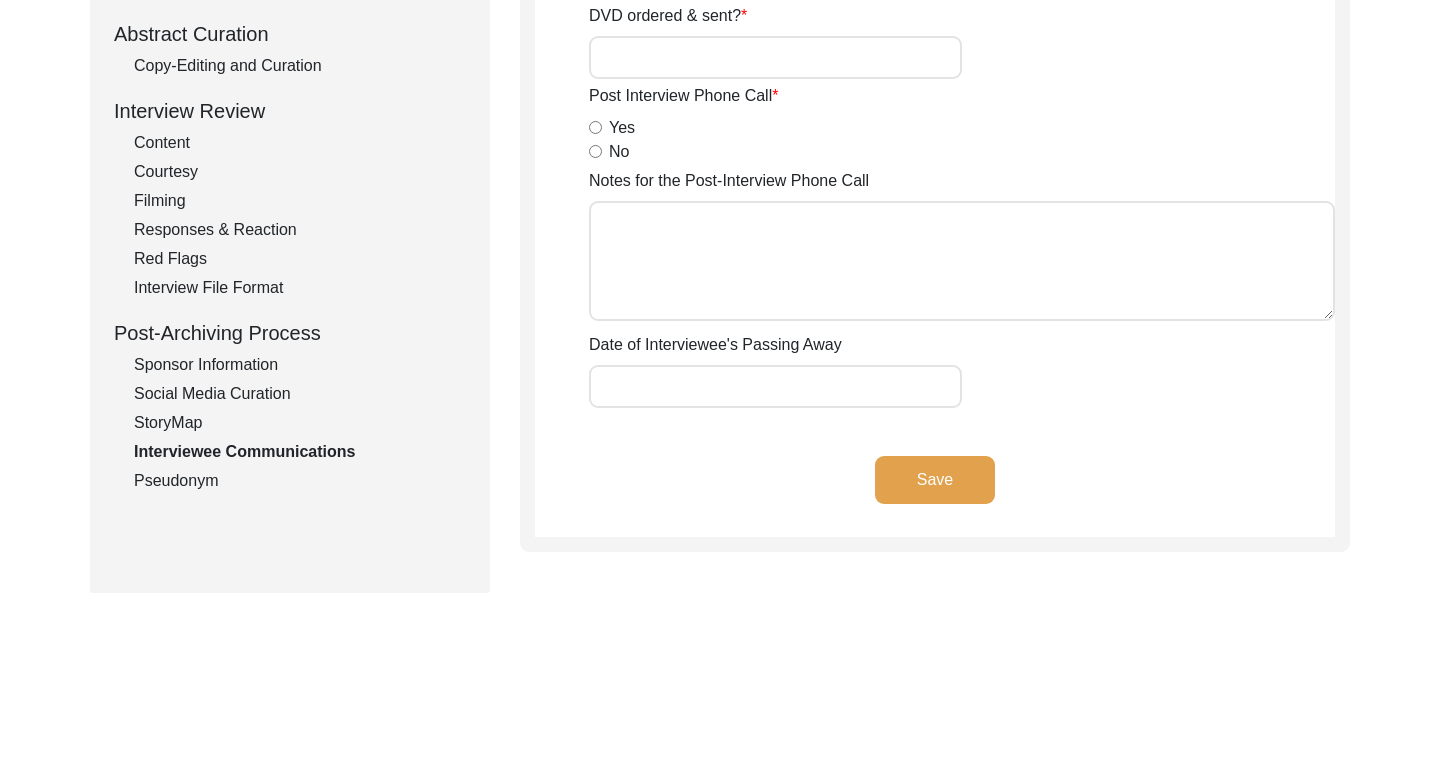 click on "Yes" at bounding box center [595, 127] 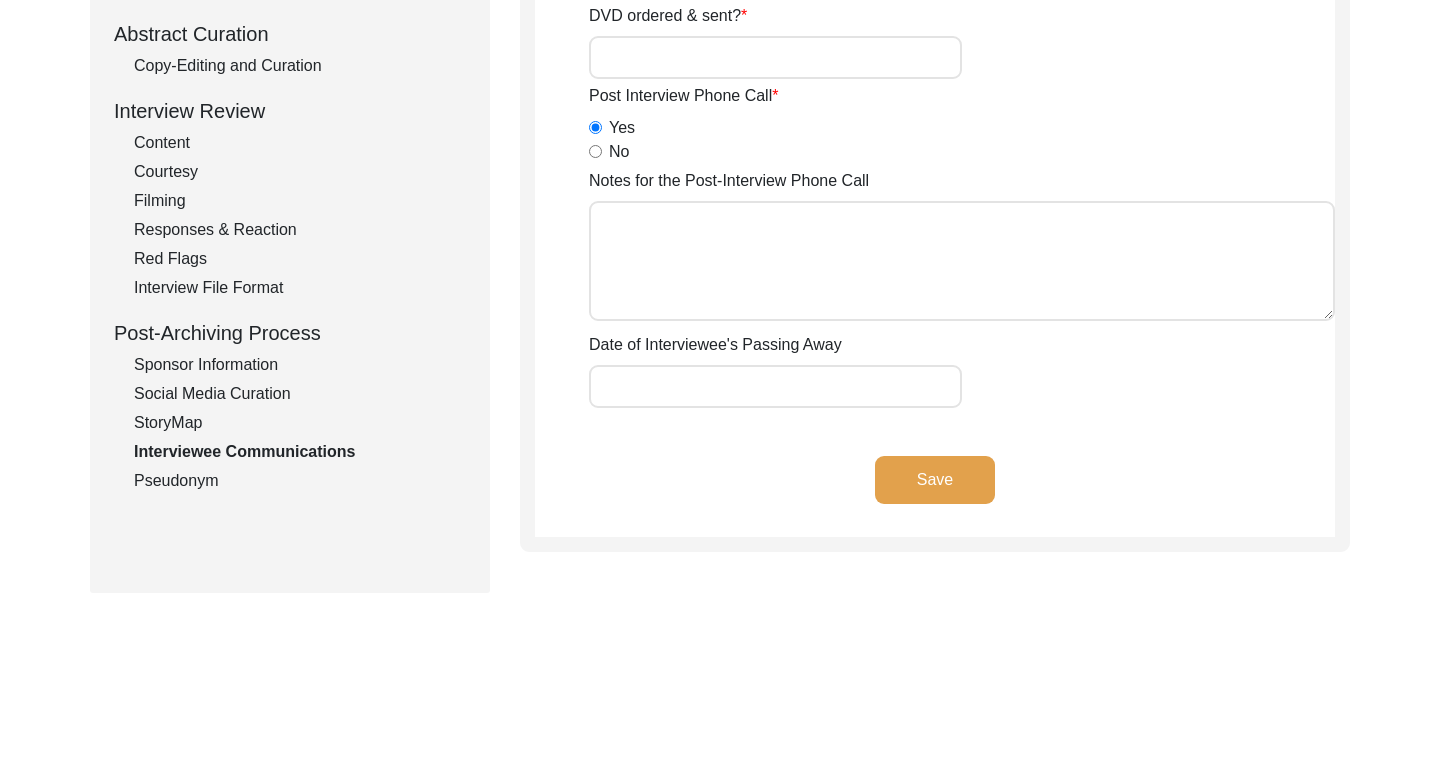 click on "Notes for the Post-Interview Phone Call" at bounding box center [962, 261] 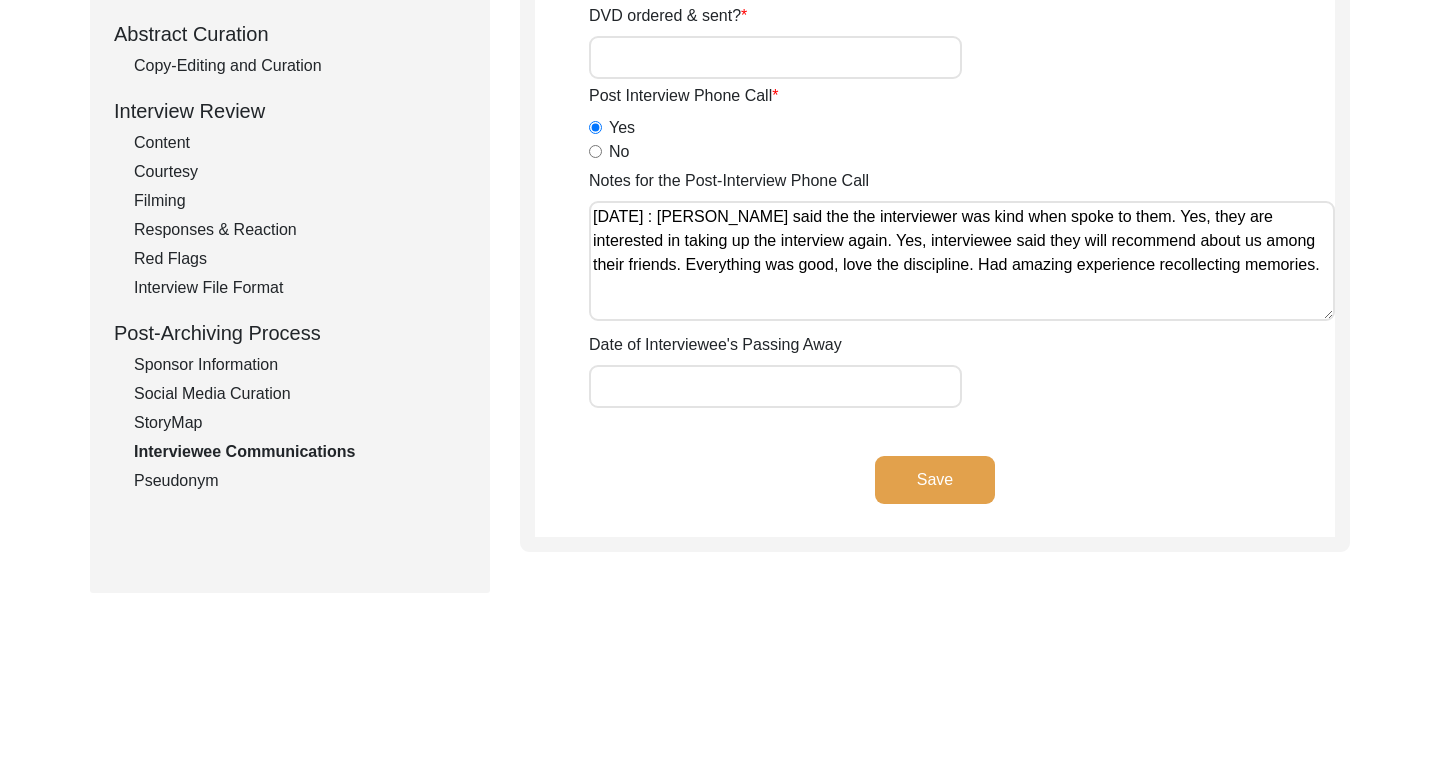 click on "Save" 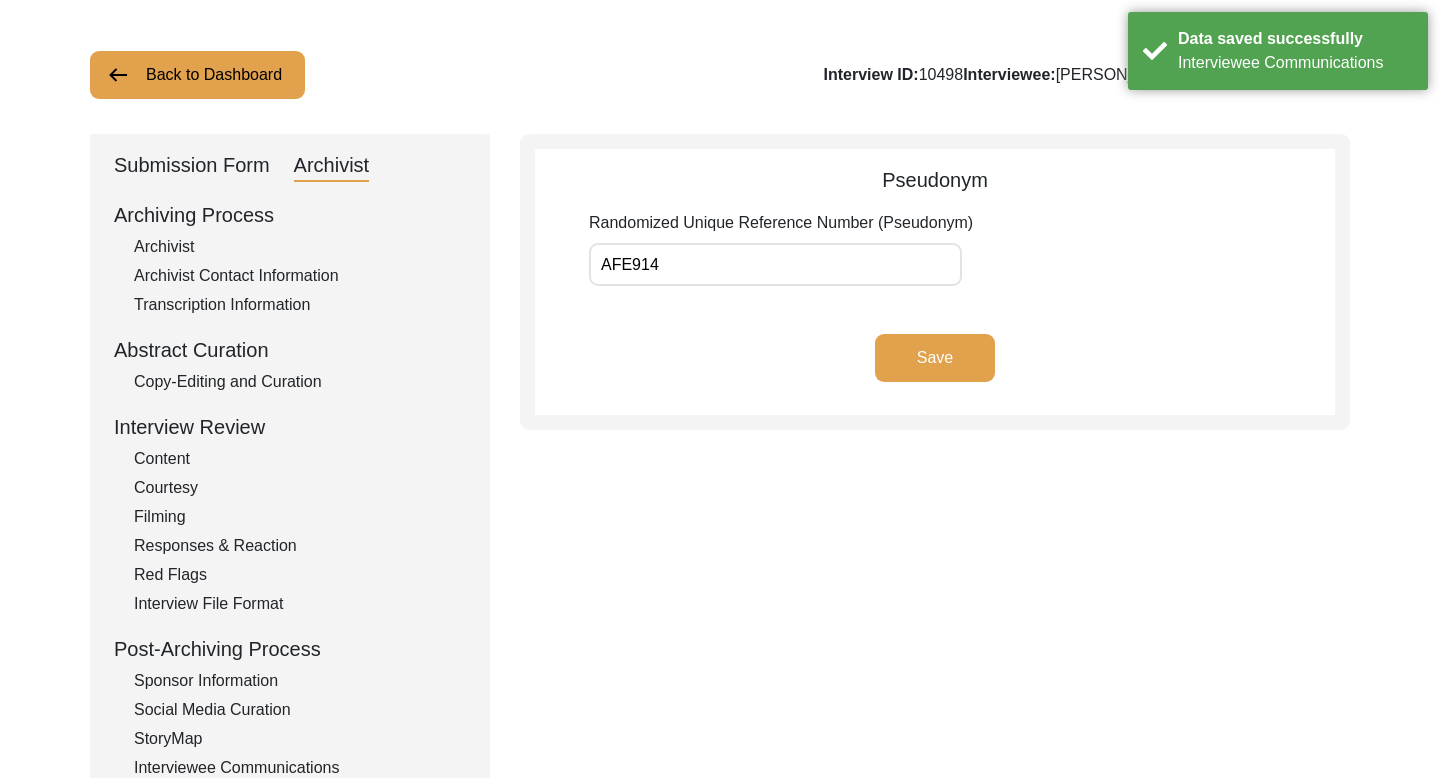scroll, scrollTop: 0, scrollLeft: 0, axis: both 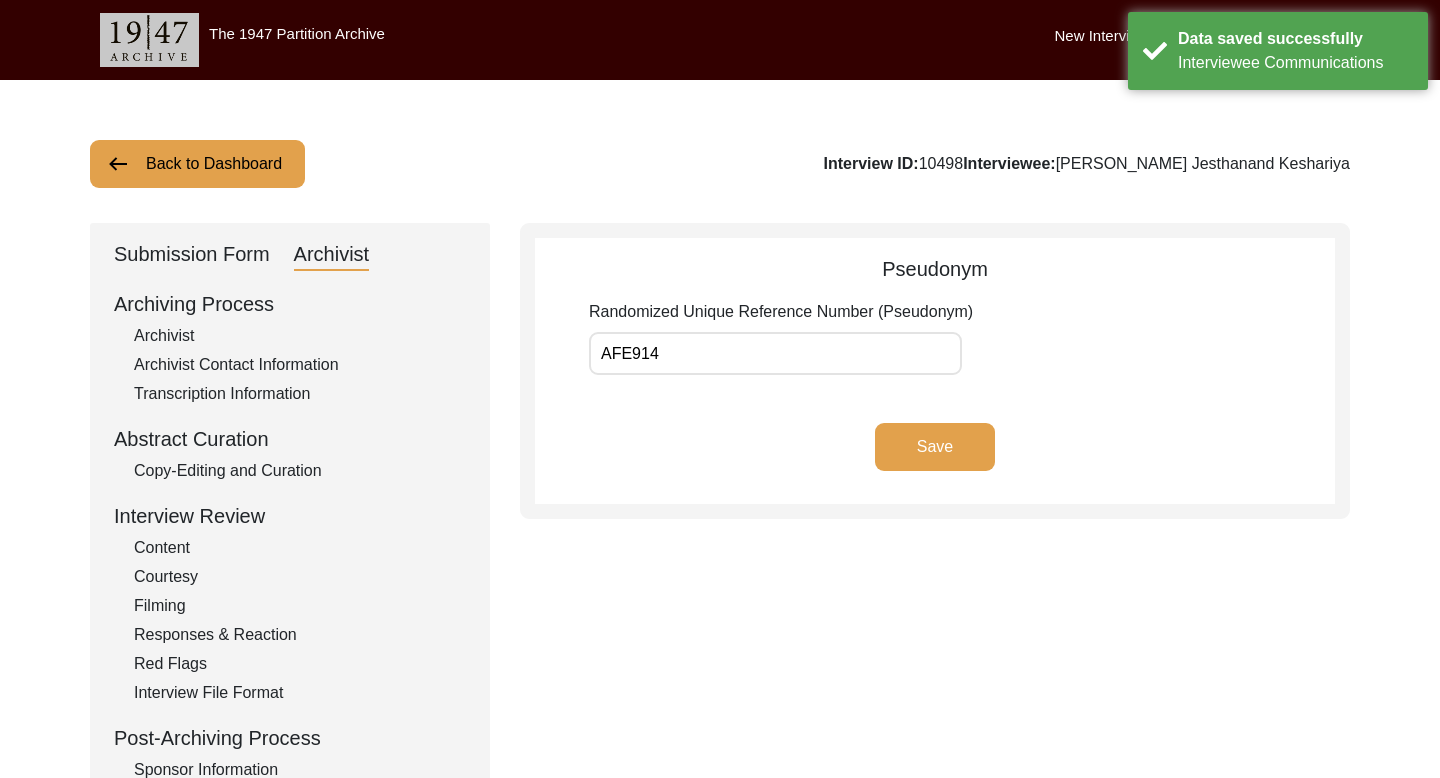 click on "Back to Dashboard" 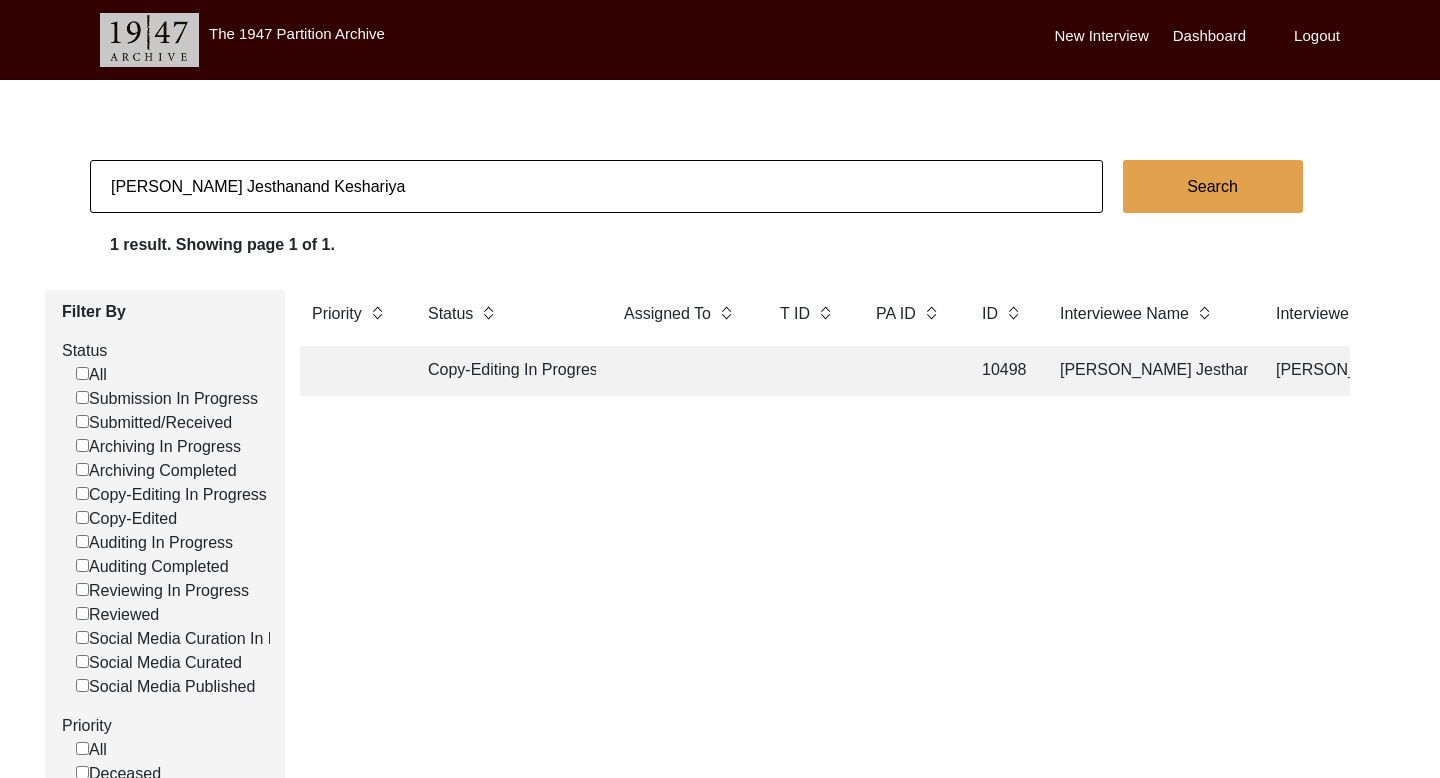 click on "[PERSON_NAME] Jesthanand Keshariya" 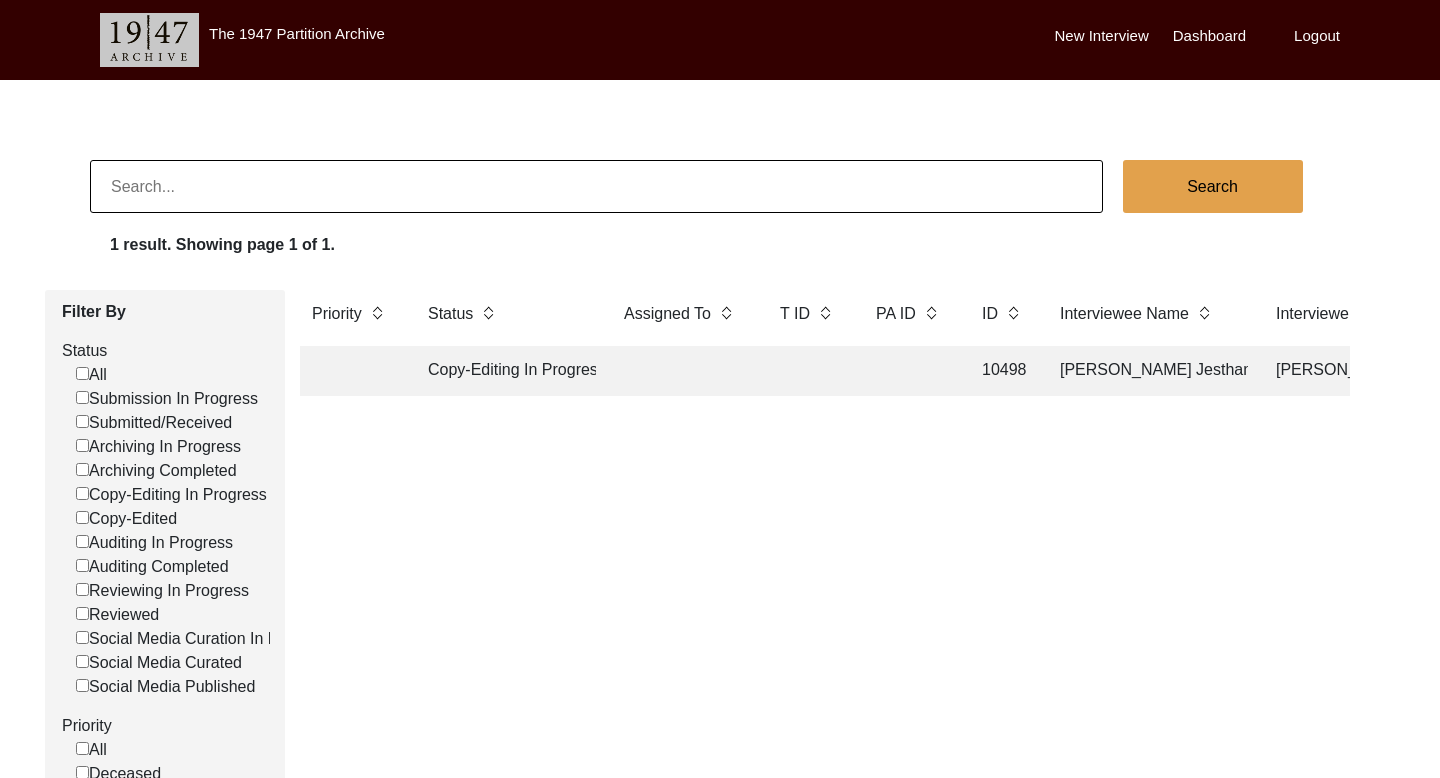 paste on "[PERSON_NAME] [PERSON_NAME]" 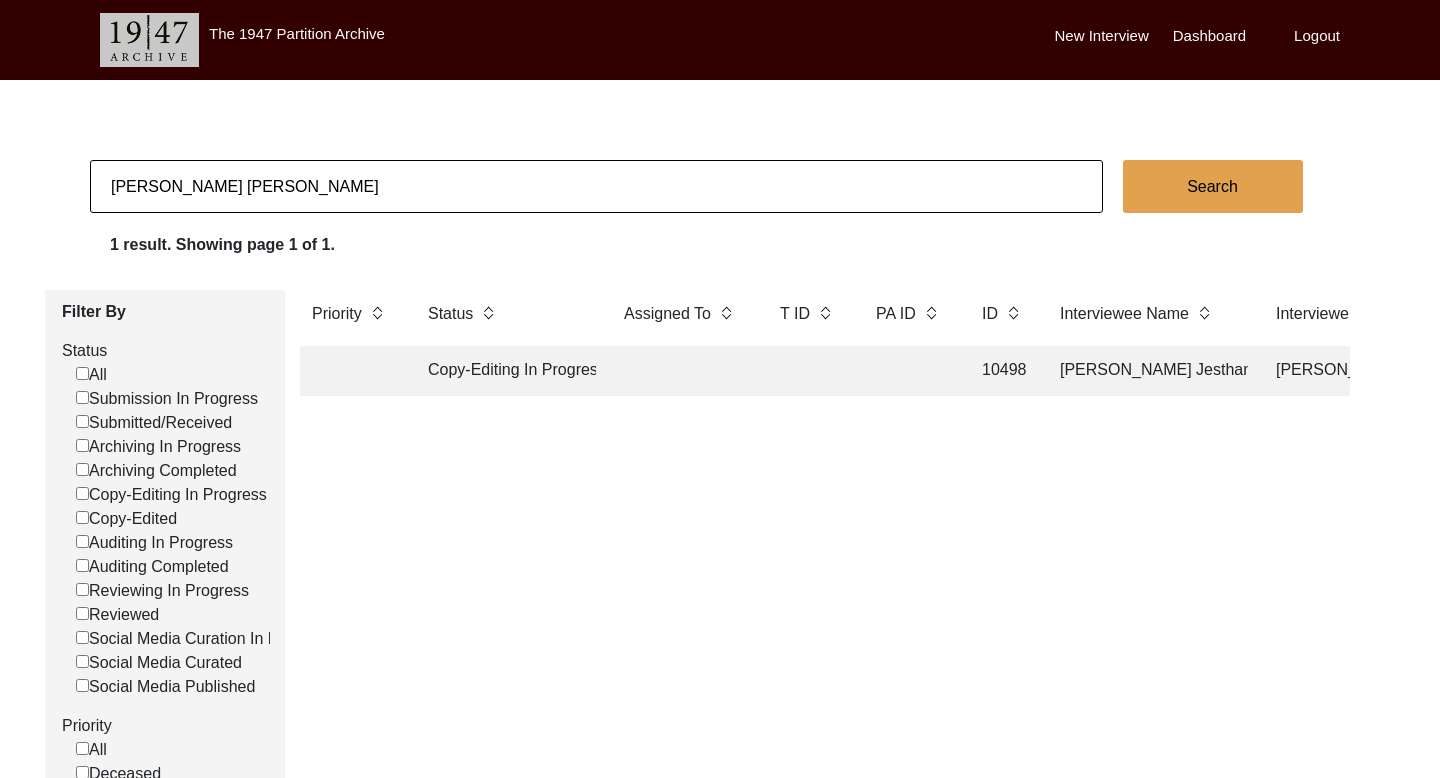 click on "Search" 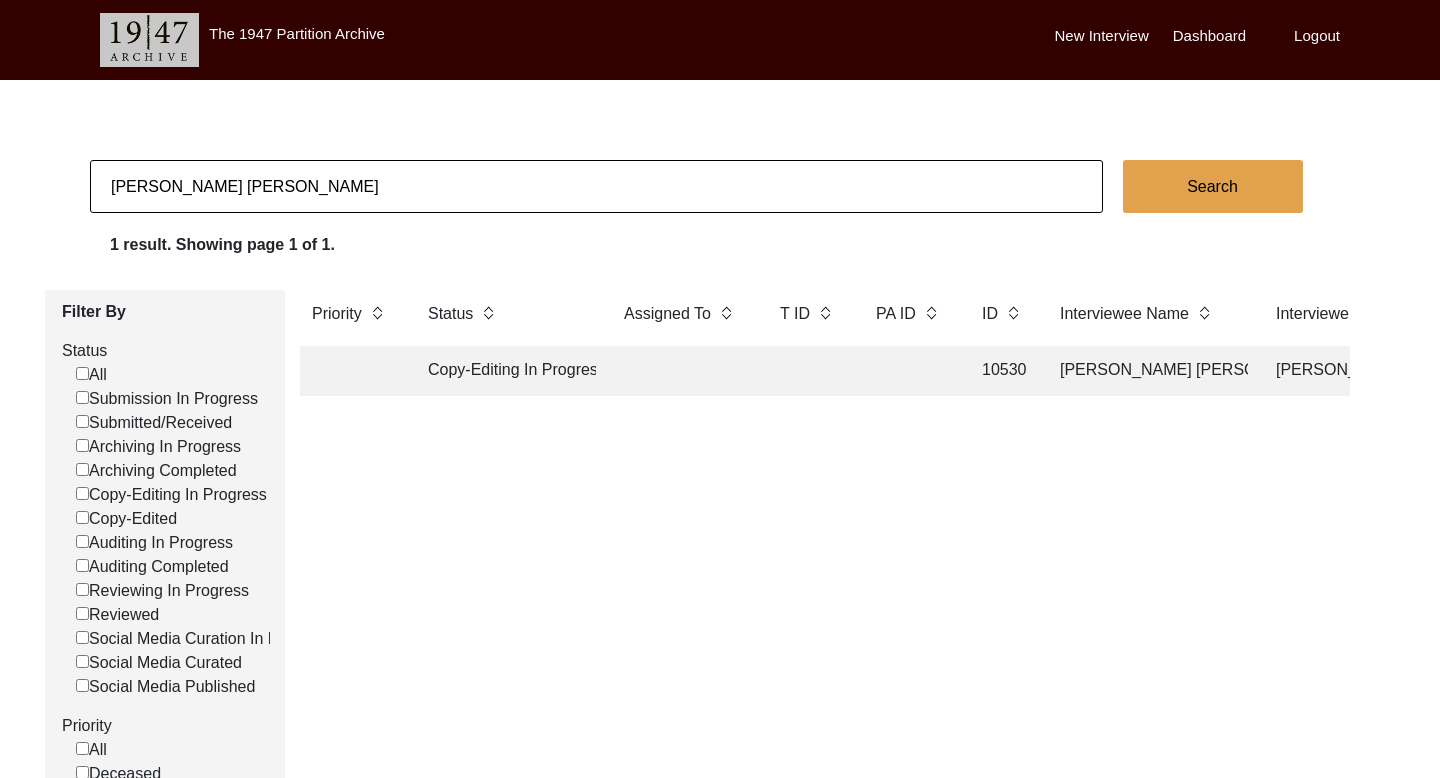 click 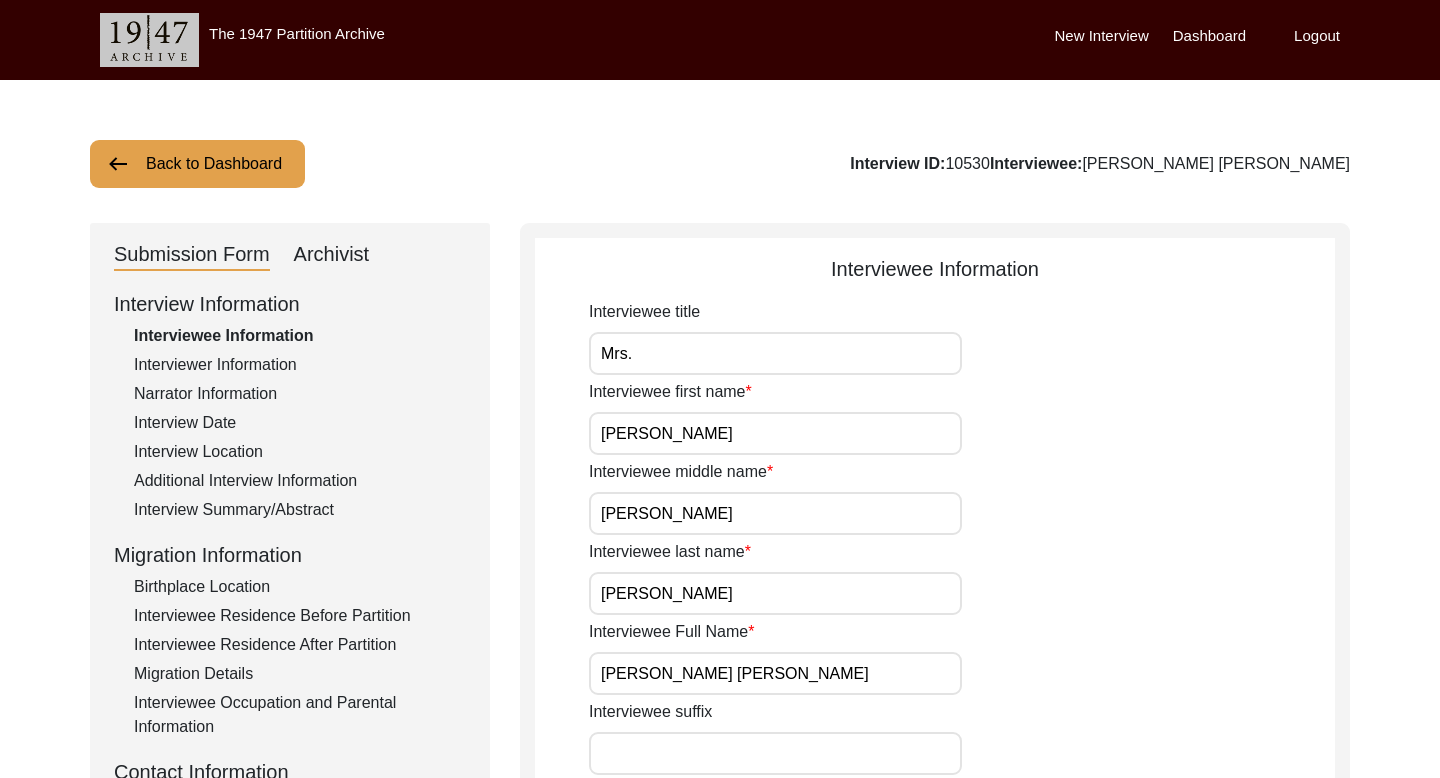 click on "Archivist" 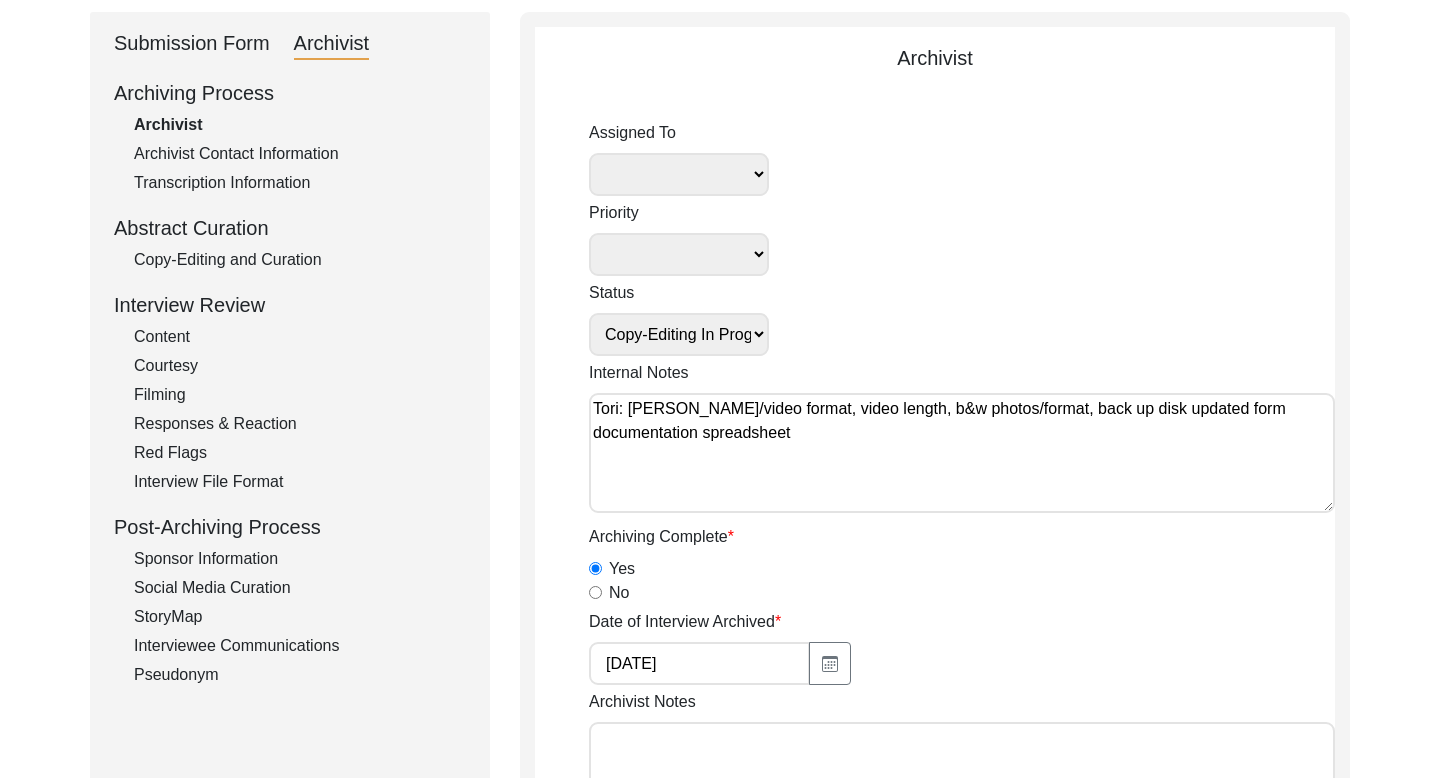 scroll, scrollTop: 278, scrollLeft: 0, axis: vertical 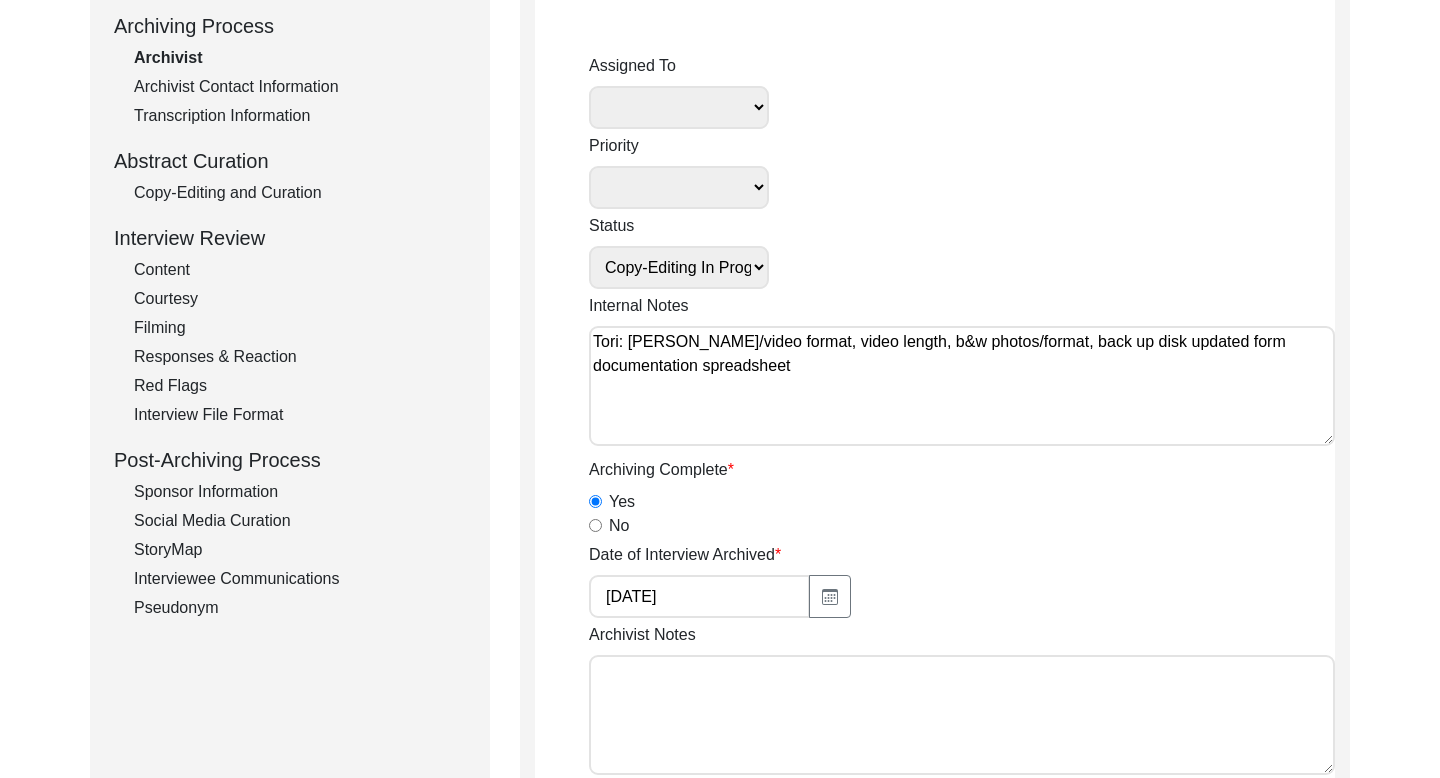 click on "Interviewee Communications" 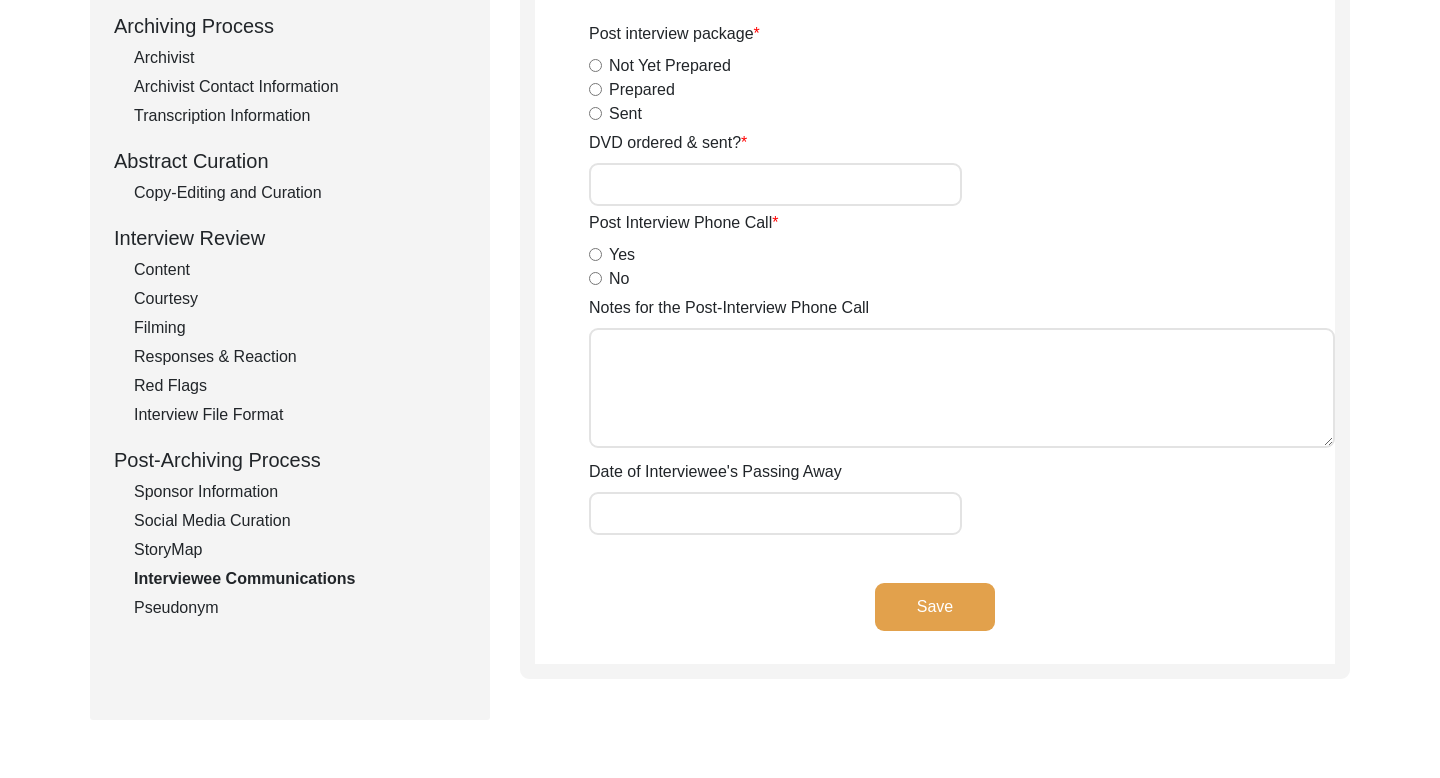 click on "Yes" at bounding box center (595, 254) 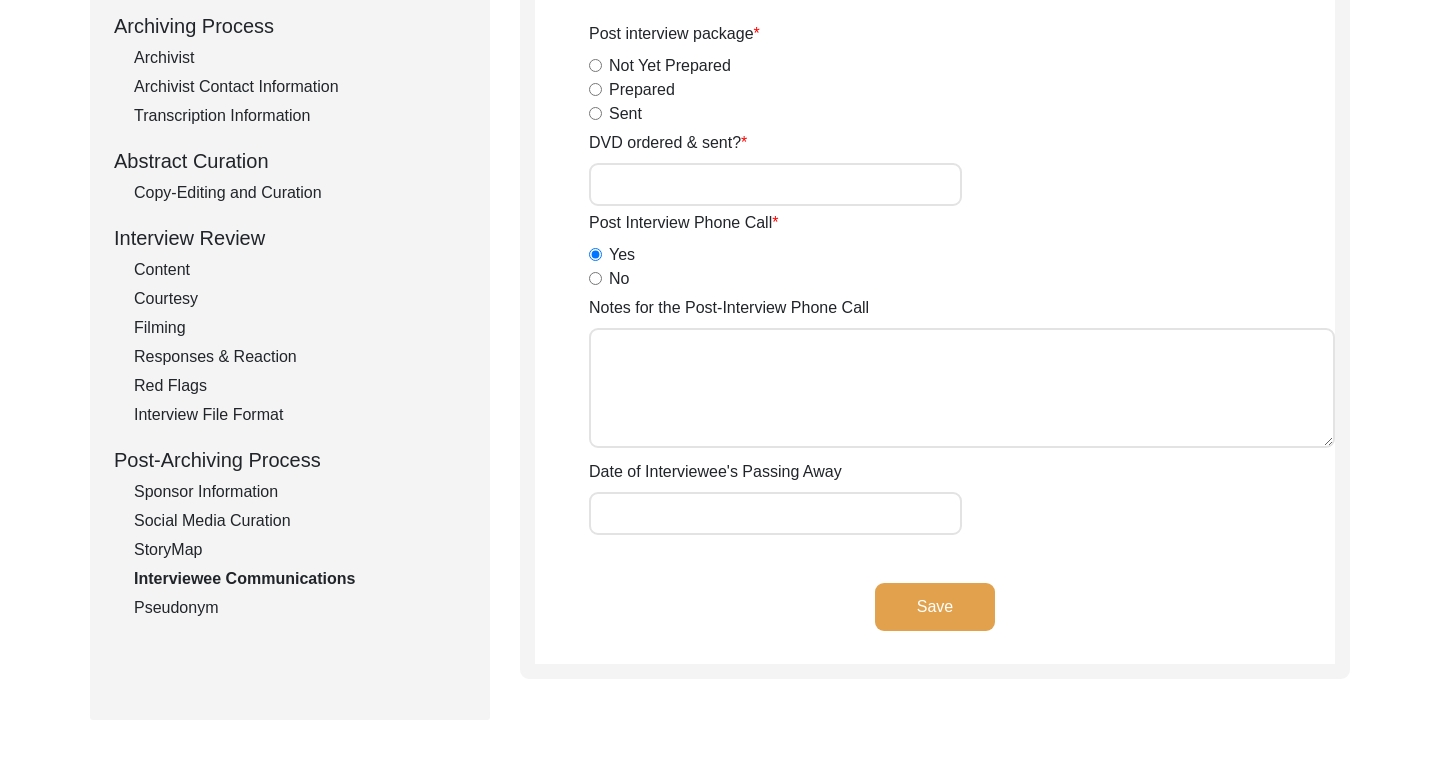 click on "Notes for the Post-Interview Phone Call" at bounding box center (962, 388) 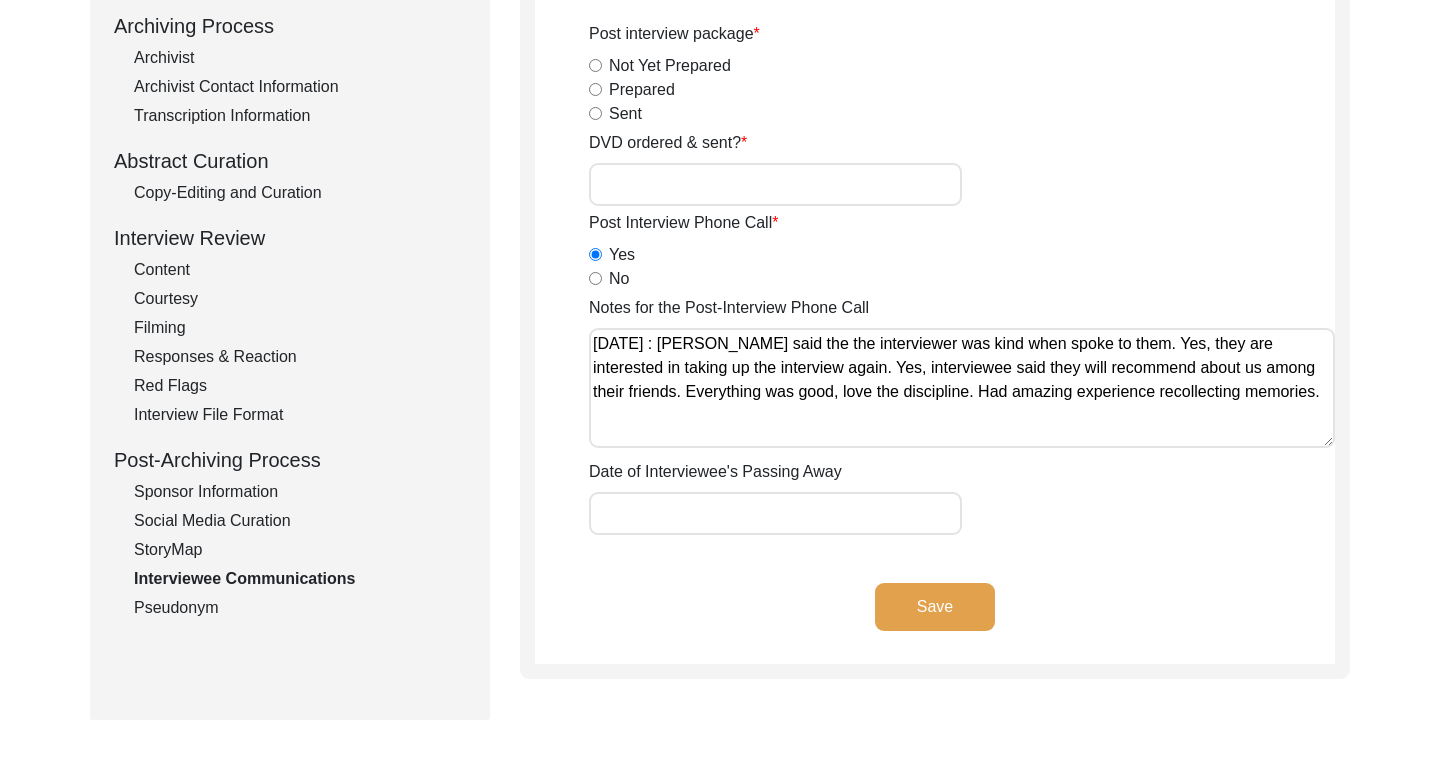 click on "Save" 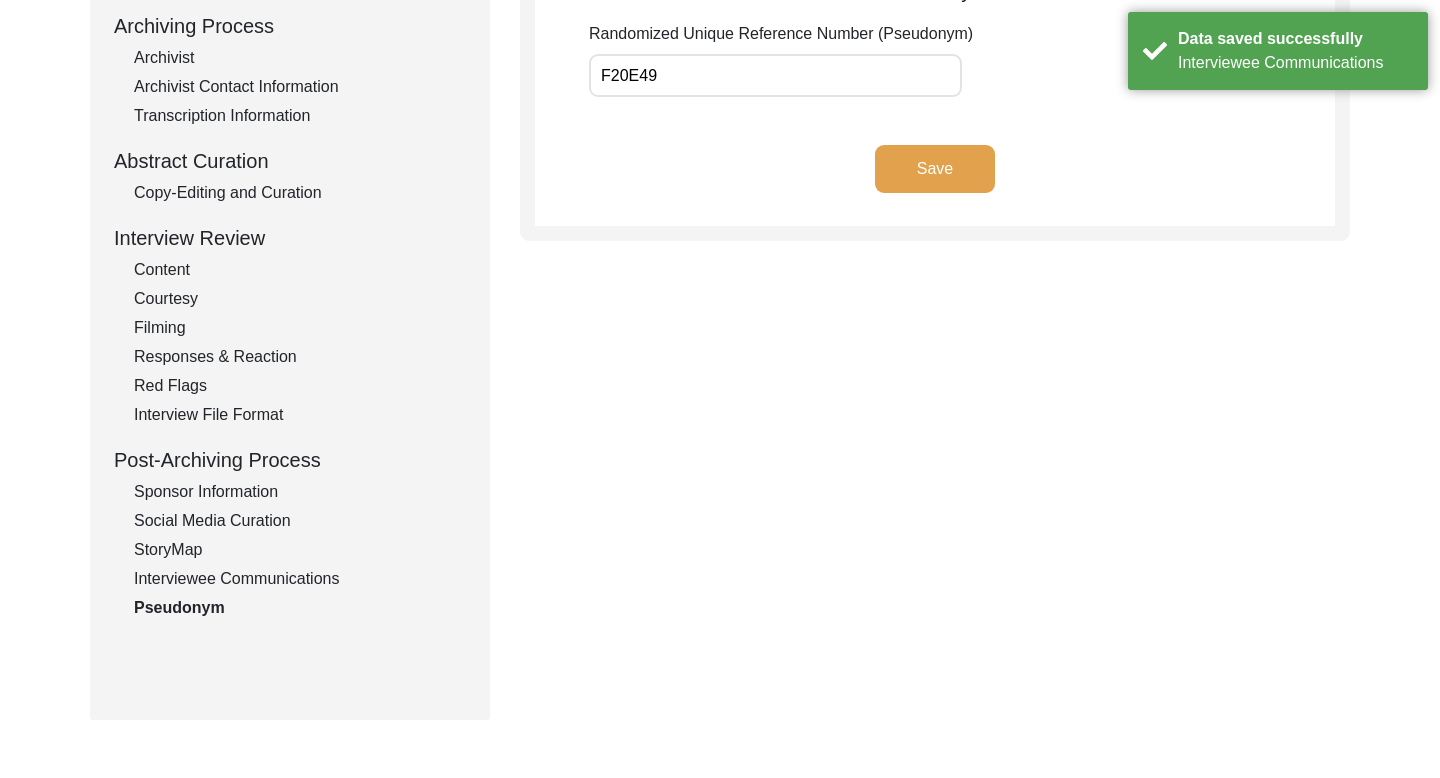scroll, scrollTop: 0, scrollLeft: 0, axis: both 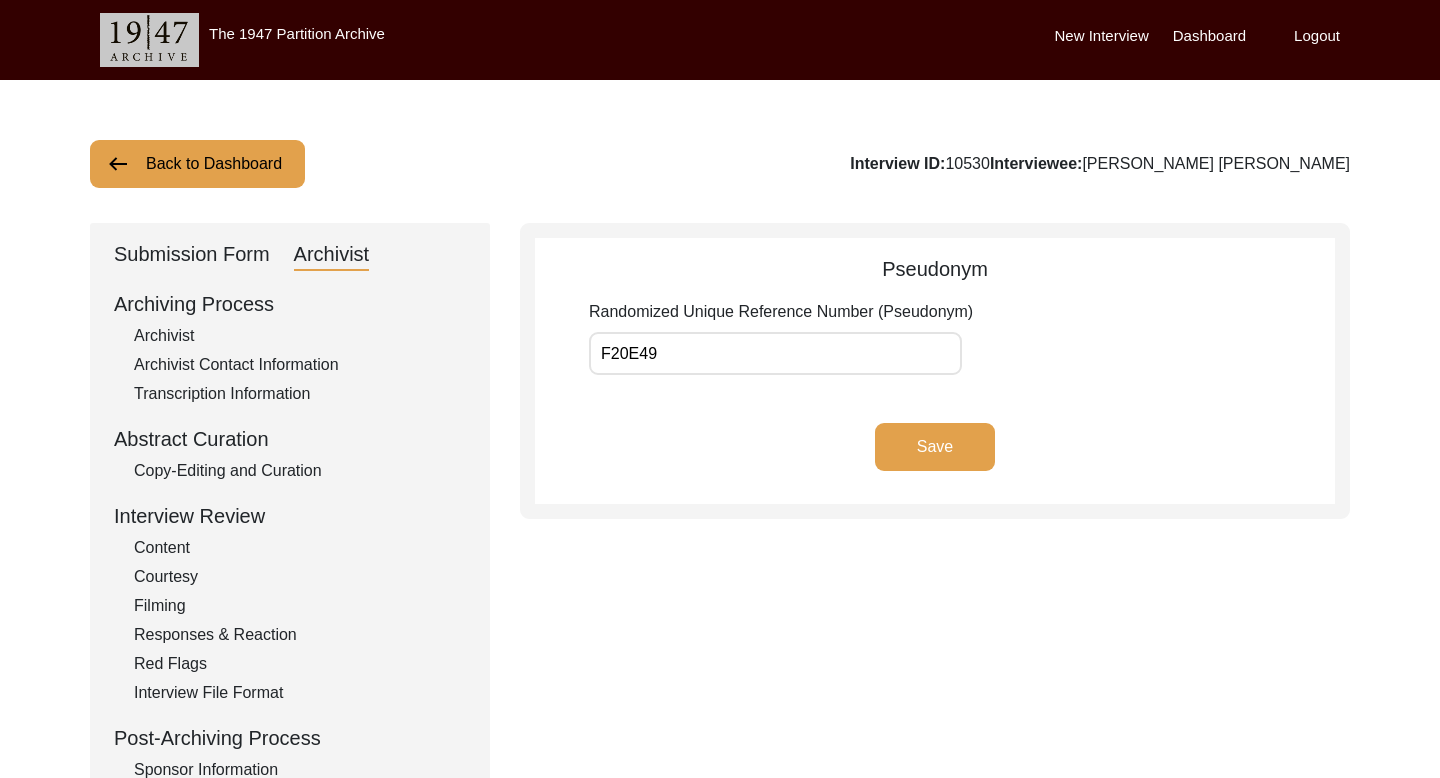 click on "Back to Dashboard" 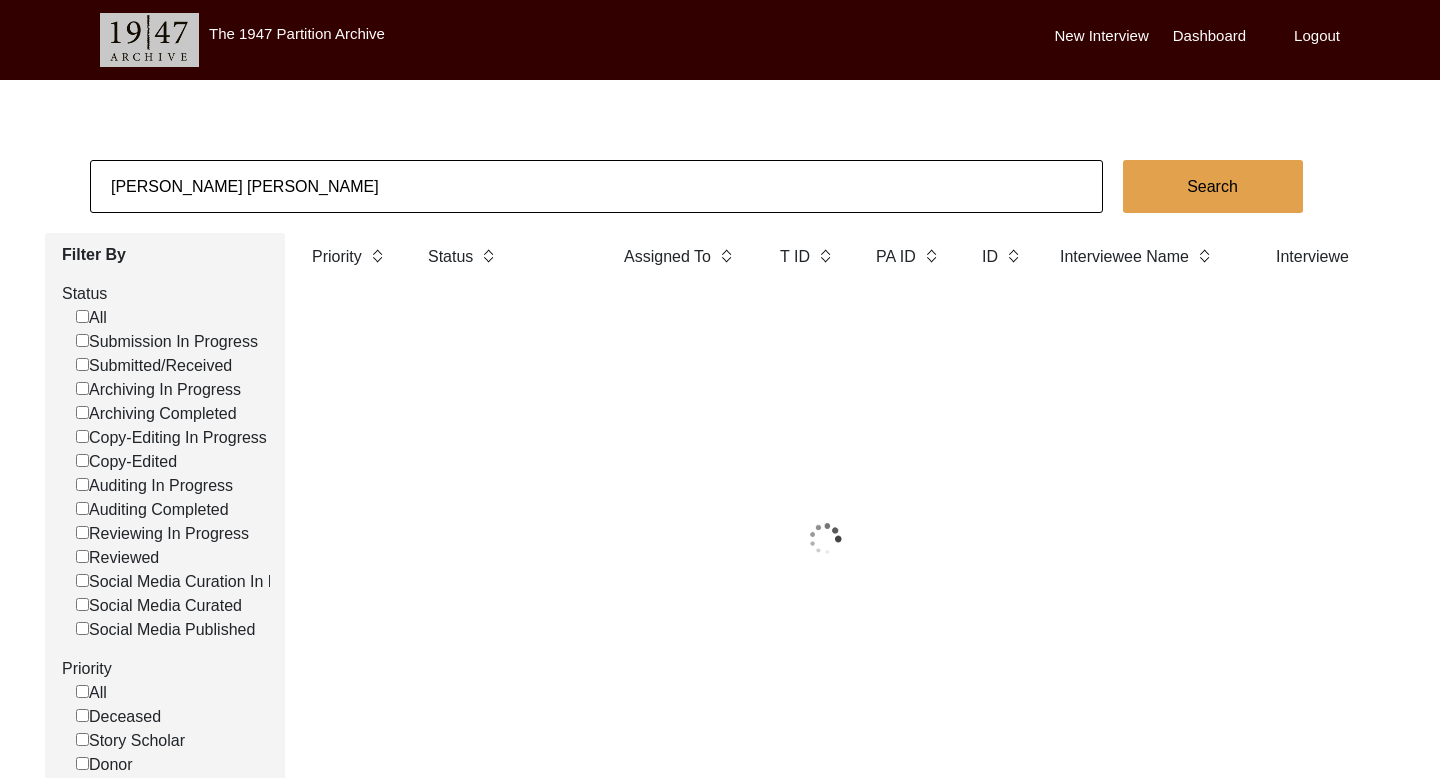 click on "[PERSON_NAME] [PERSON_NAME]" 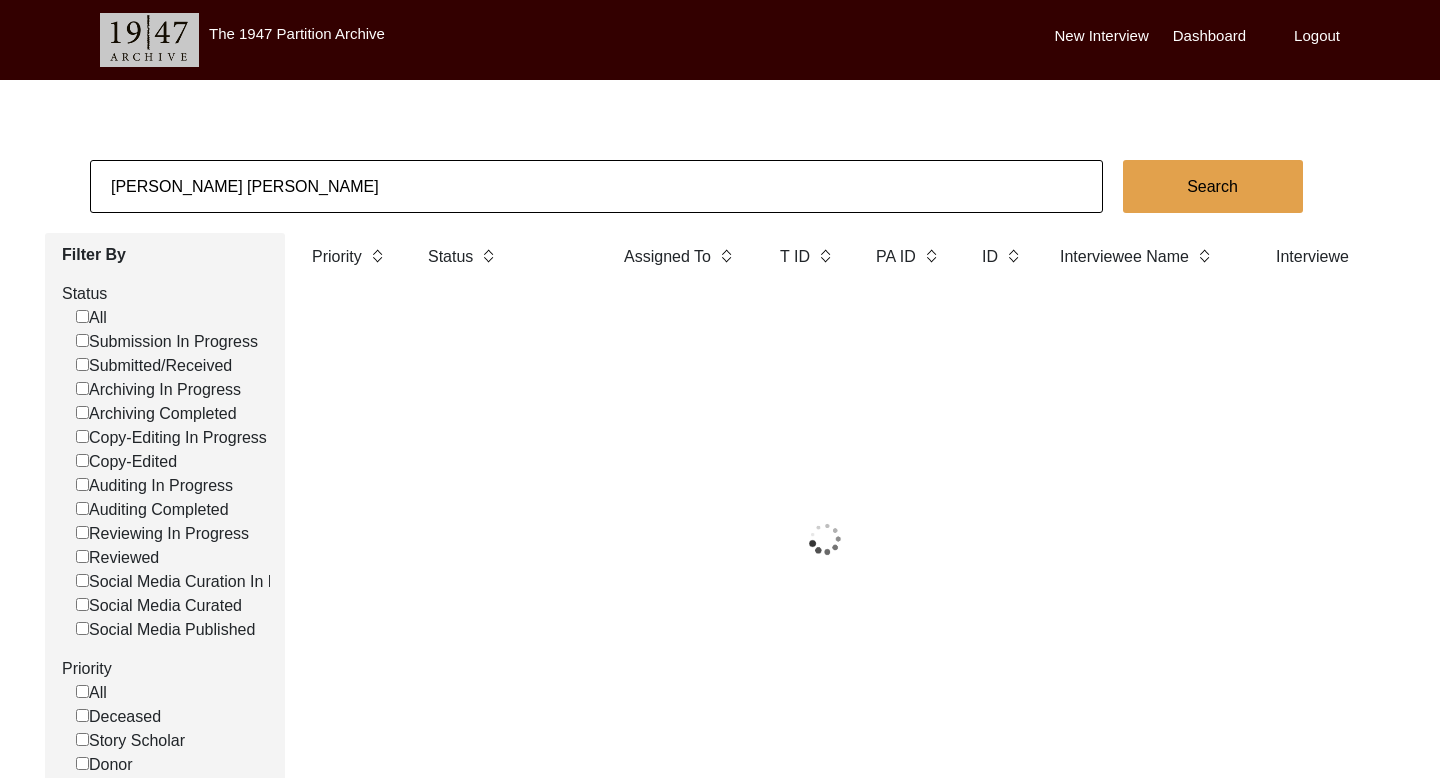 click on "[PERSON_NAME] [PERSON_NAME]" 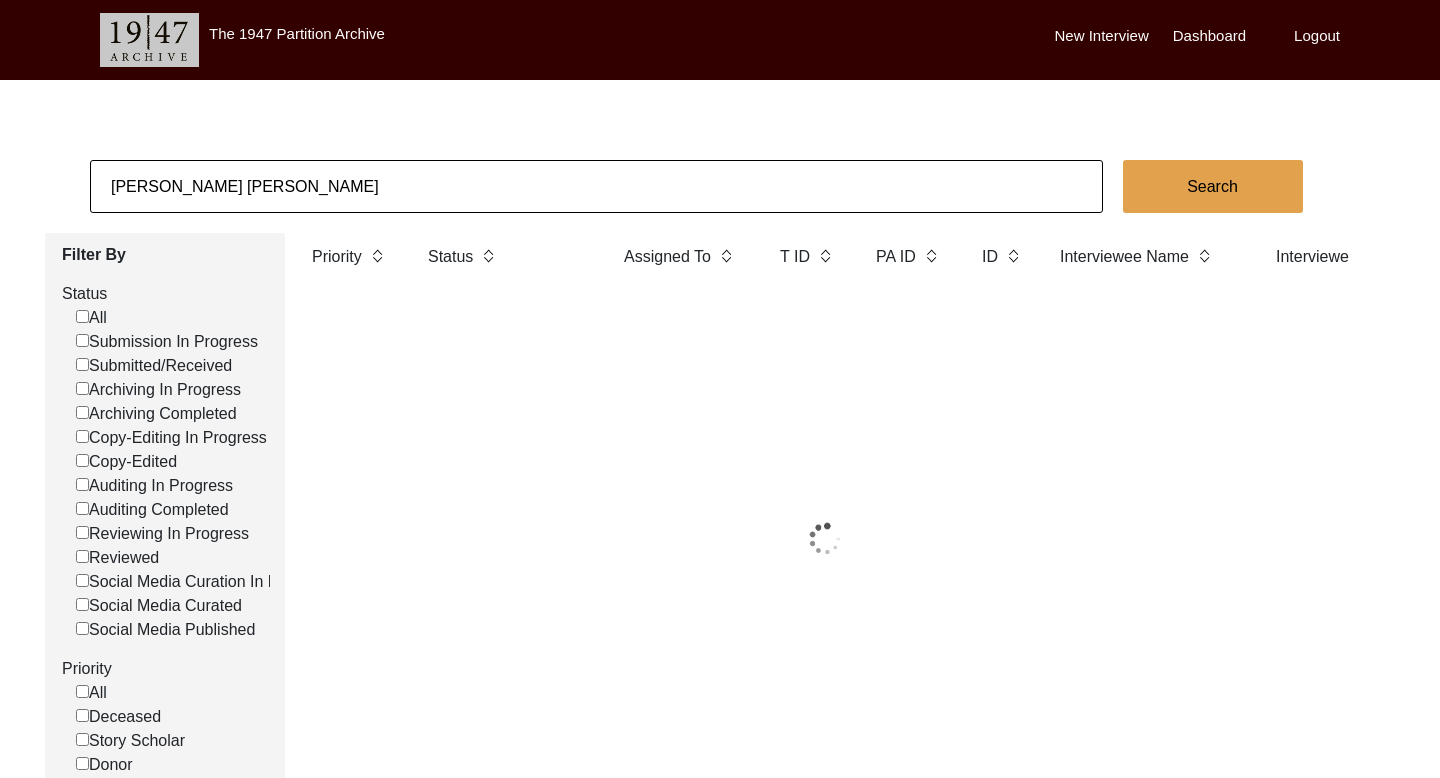 click on "[PERSON_NAME] [PERSON_NAME]" 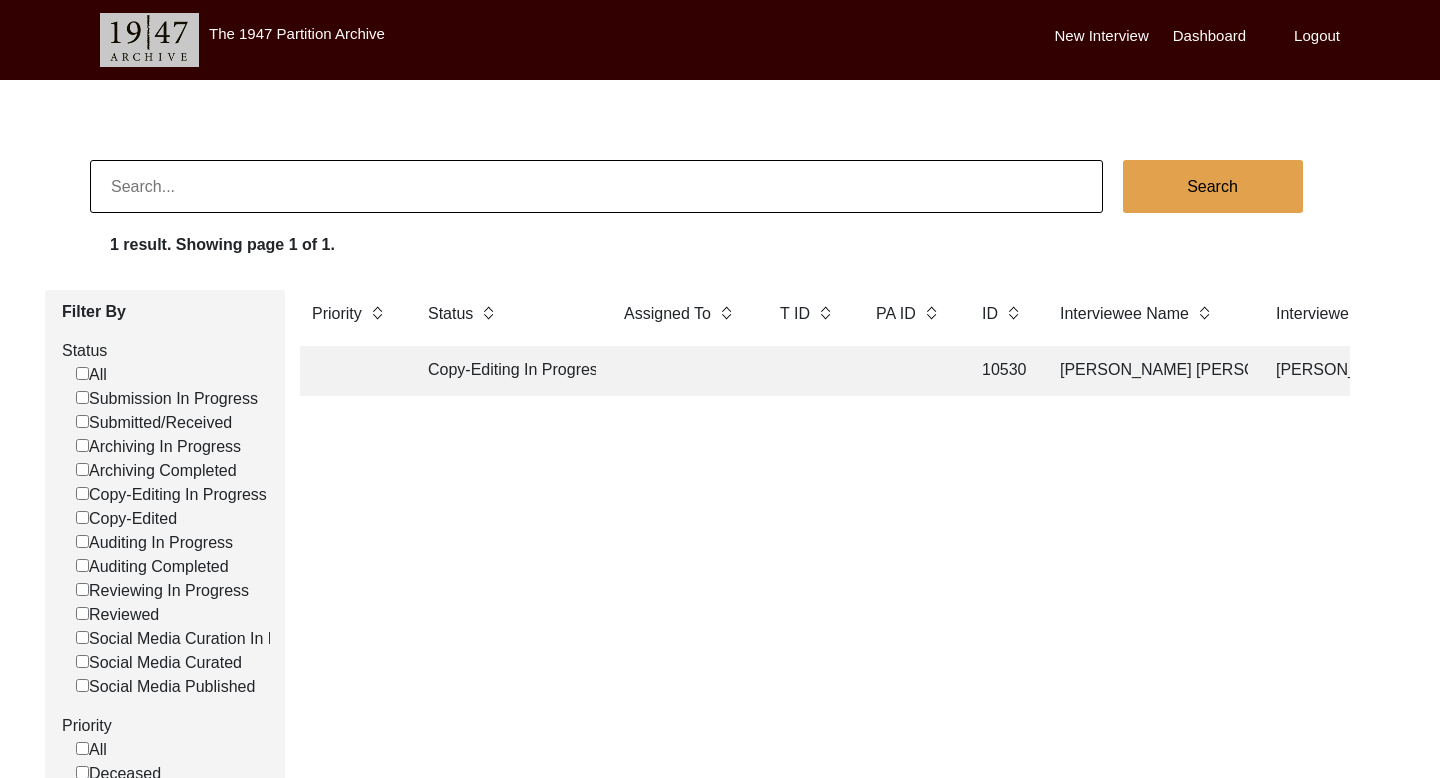 paste on "[PERSON_NAME] [PERSON_NAME]" 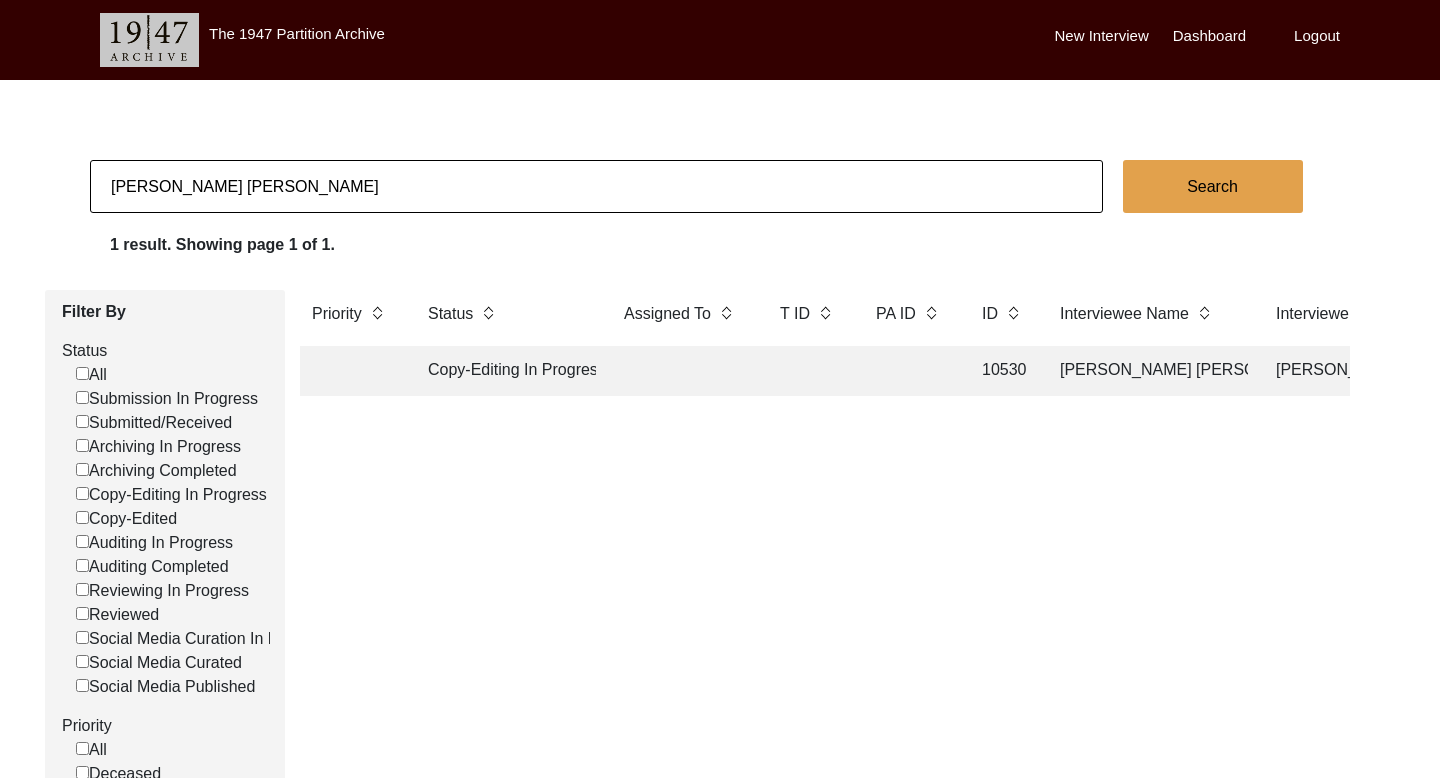 click on "Search" 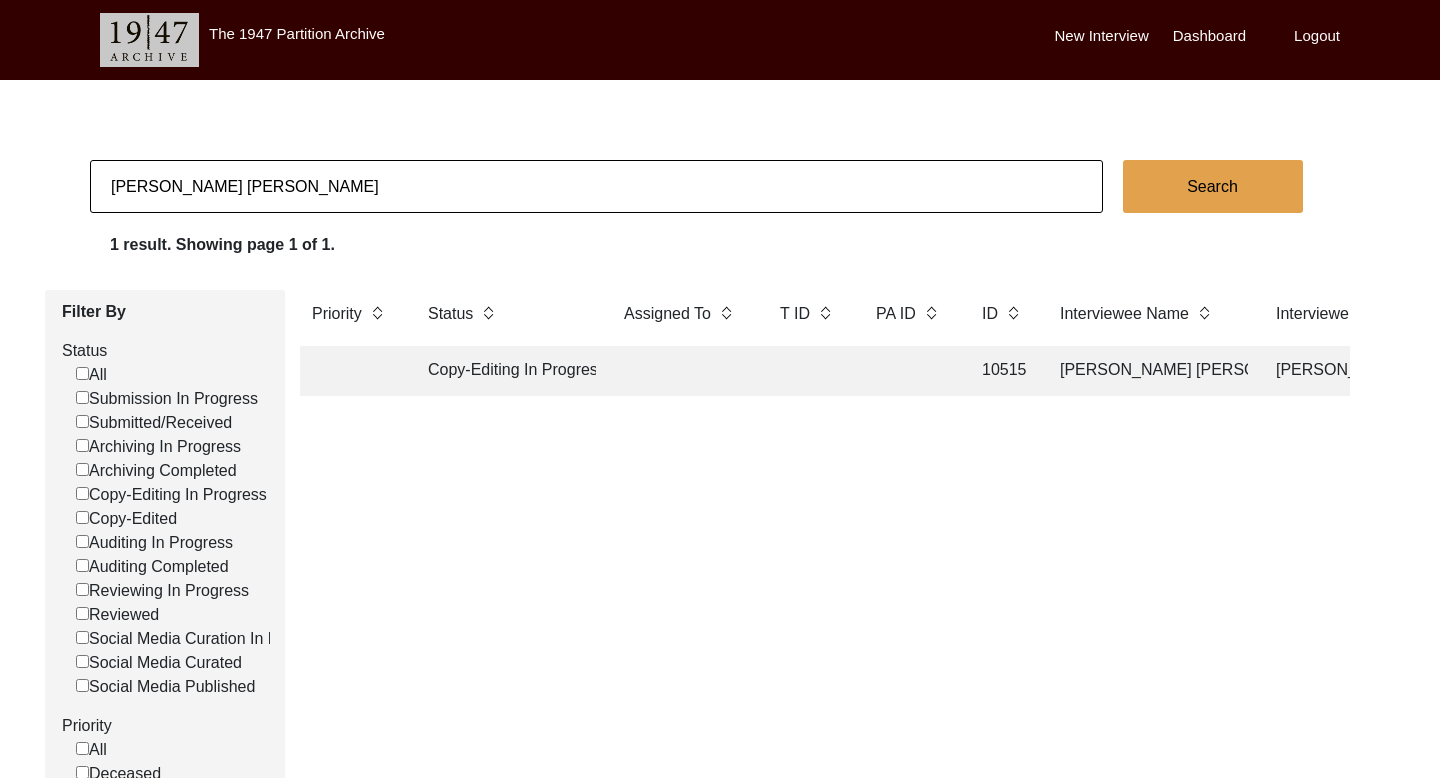 click 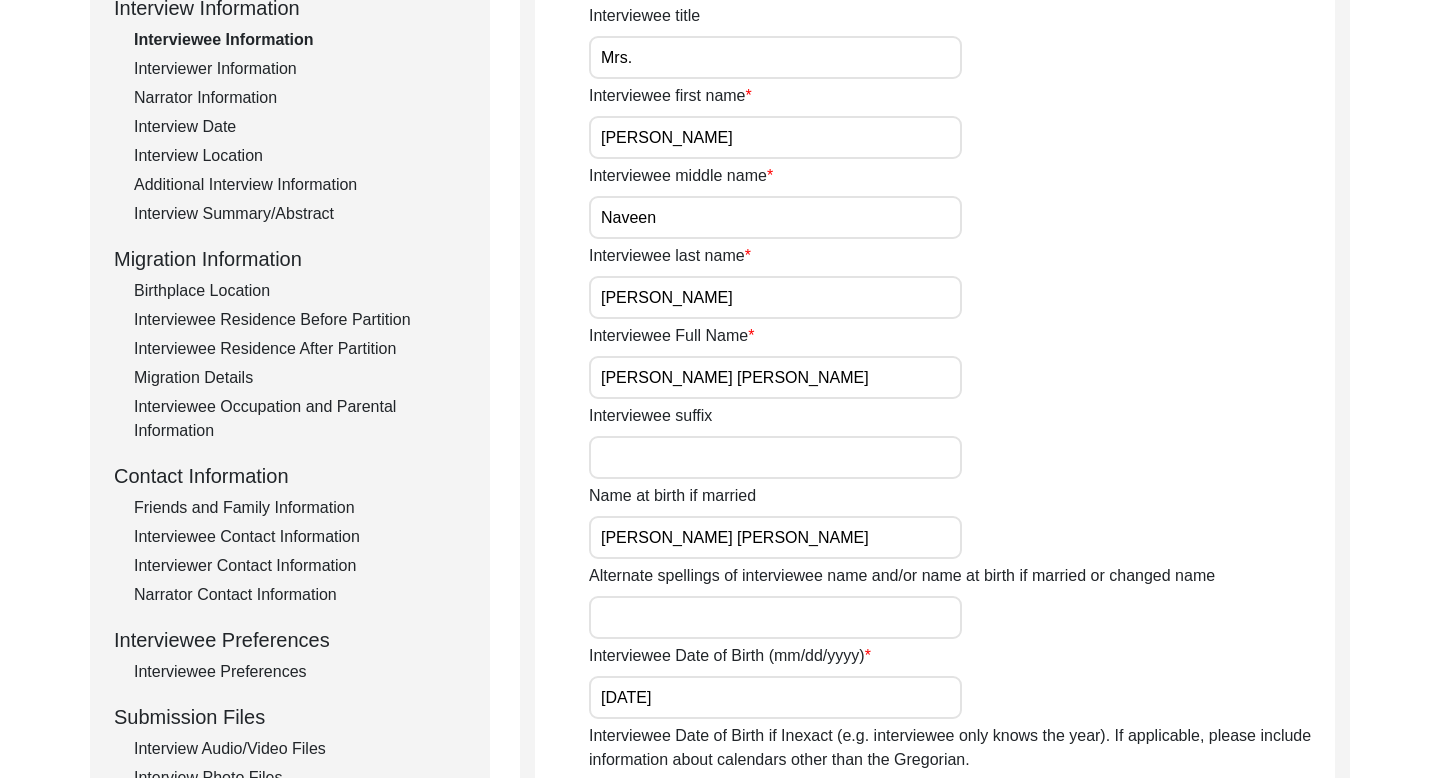 scroll, scrollTop: 65, scrollLeft: 0, axis: vertical 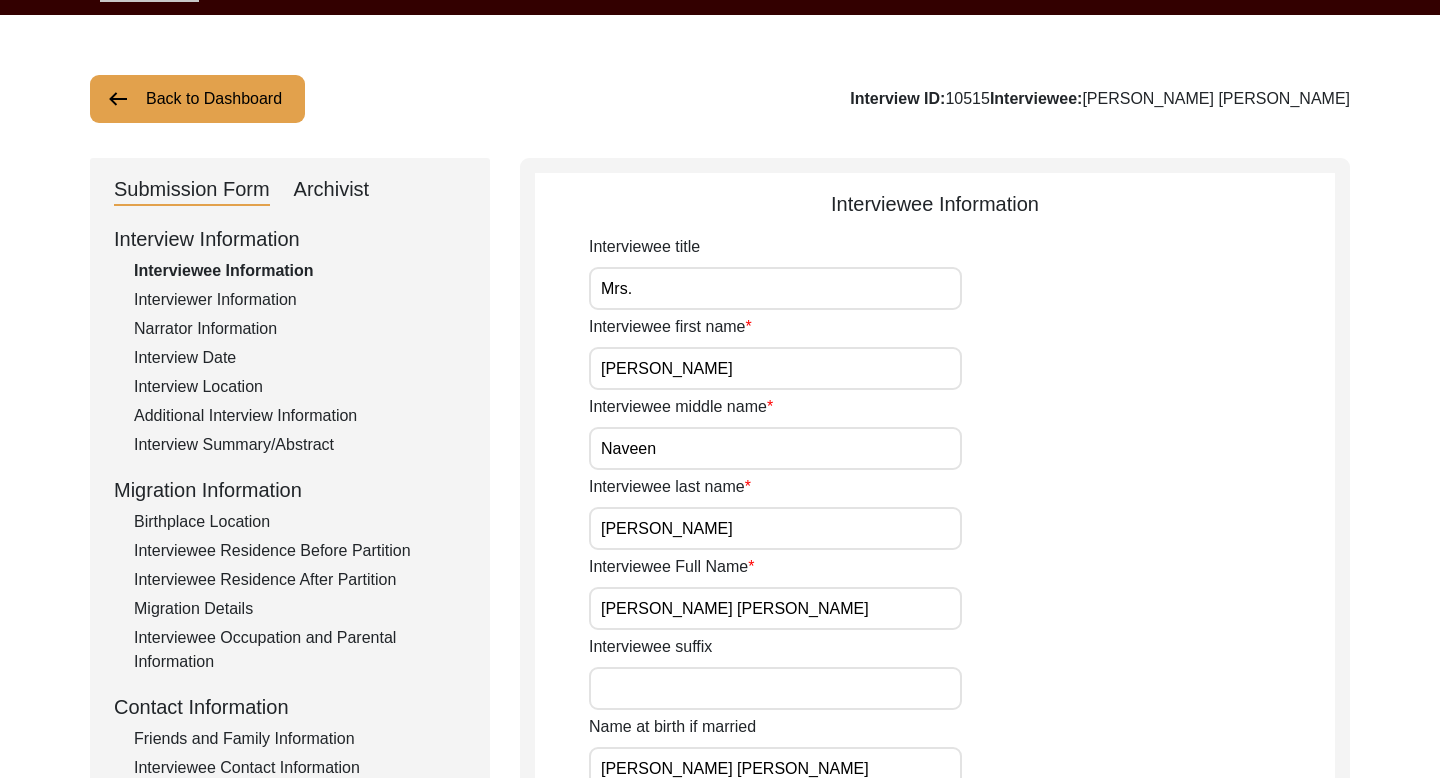 click on "Archivist" 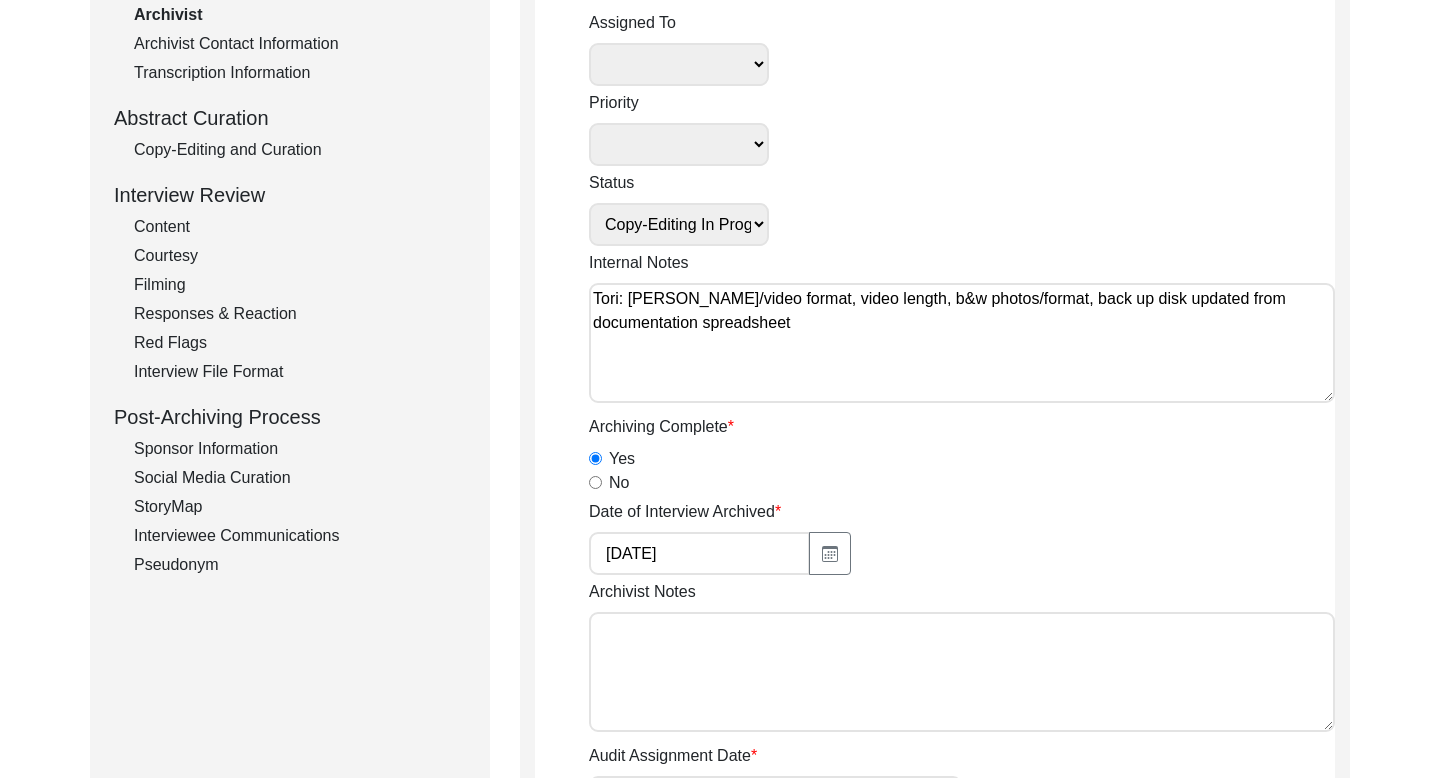 scroll, scrollTop: 372, scrollLeft: 0, axis: vertical 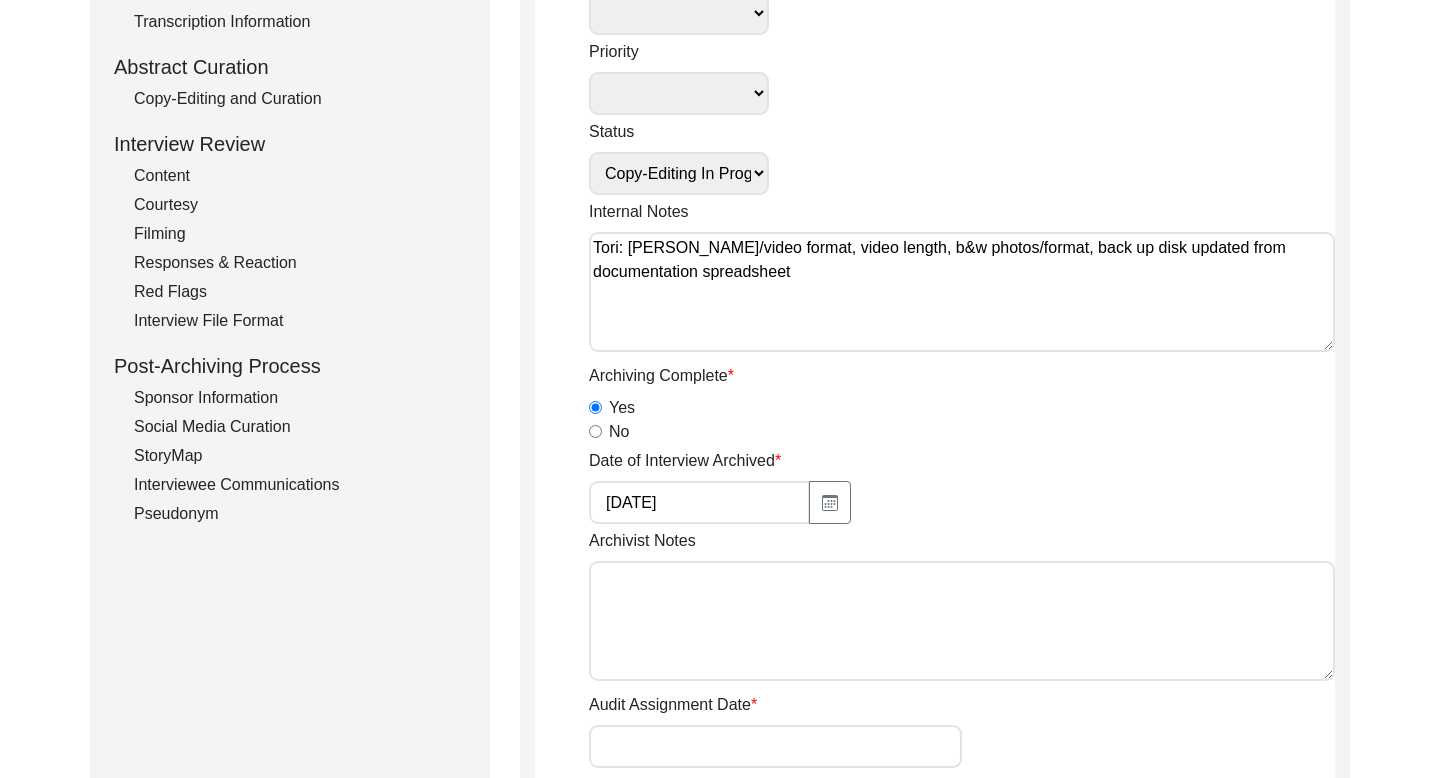 click on "Interviewee Communications" 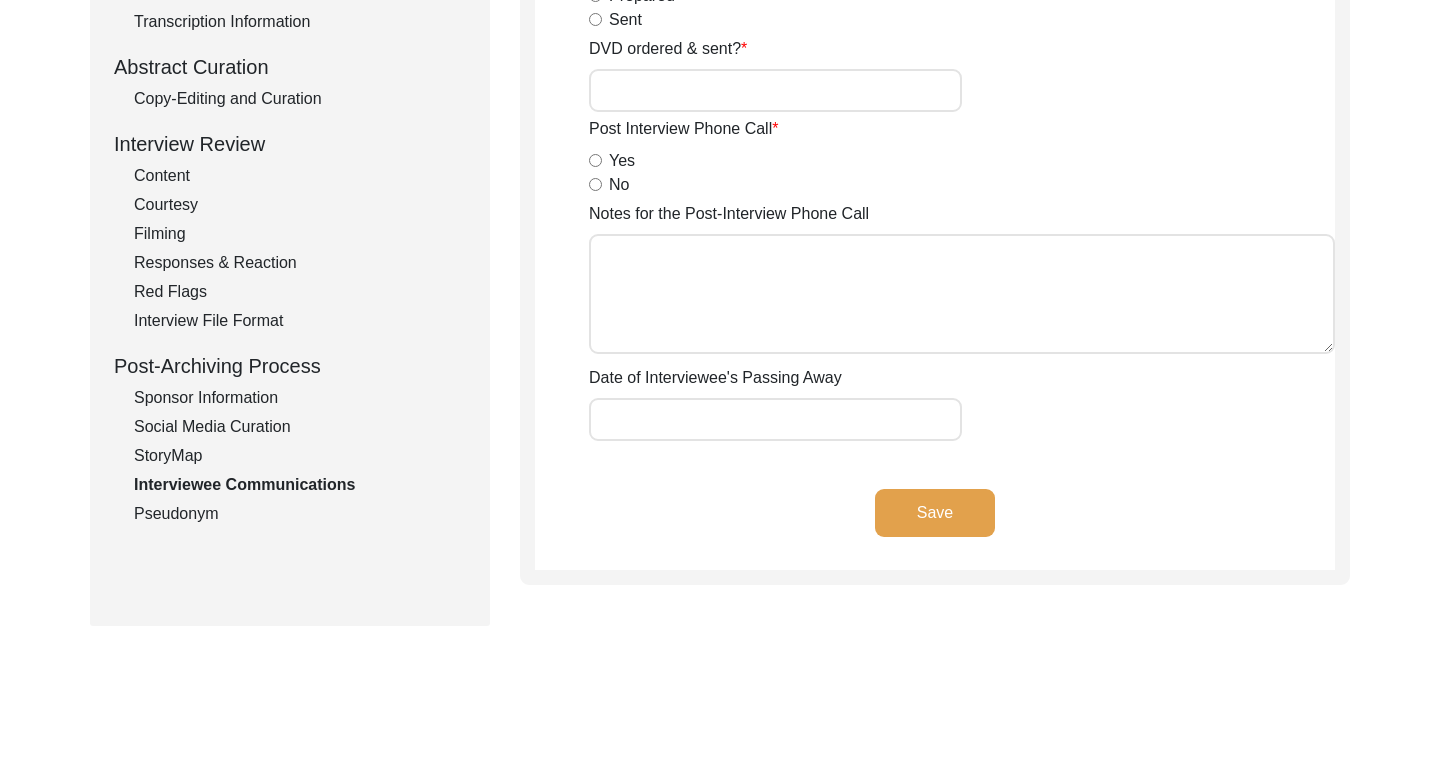 click on "Yes" at bounding box center [595, 160] 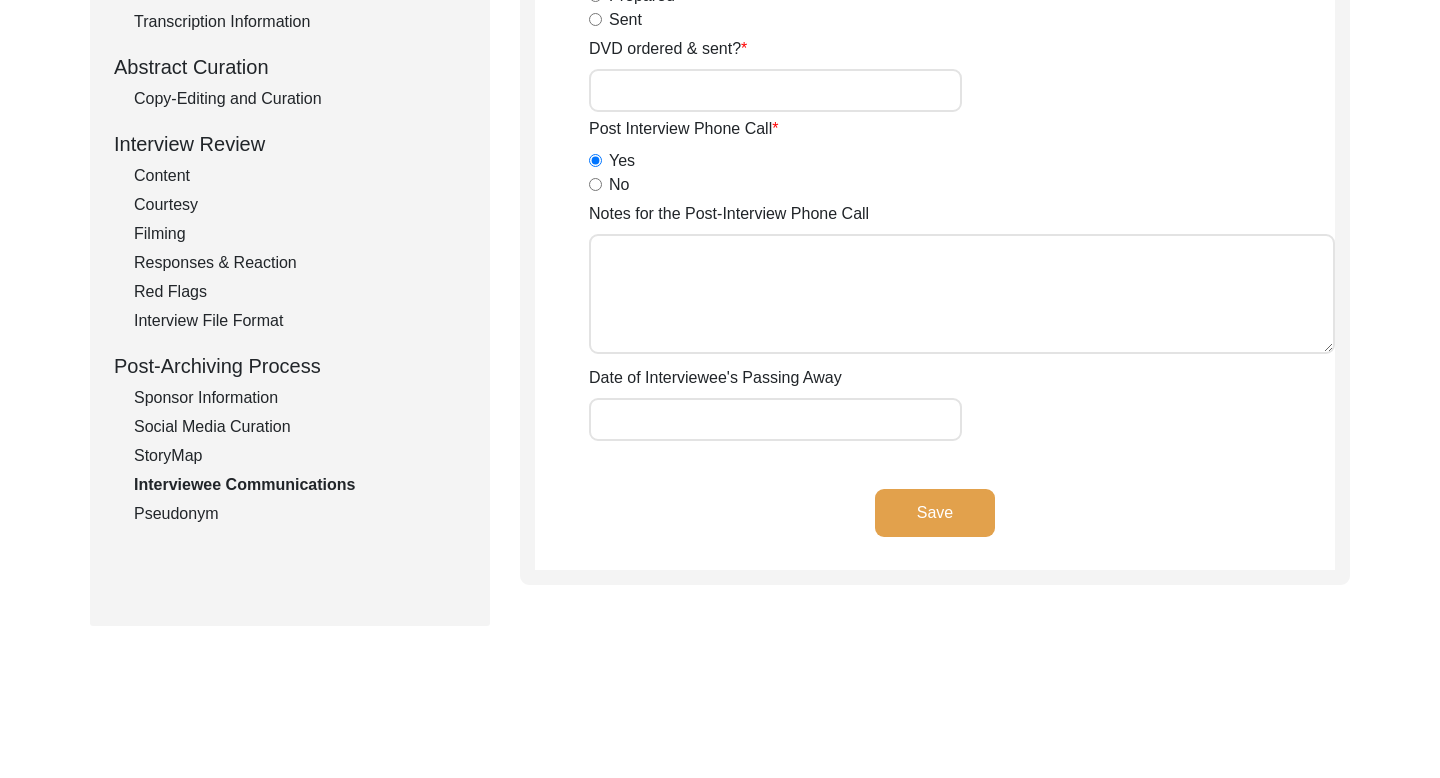 click on "Notes for the Post-Interview Phone Call" at bounding box center [962, 294] 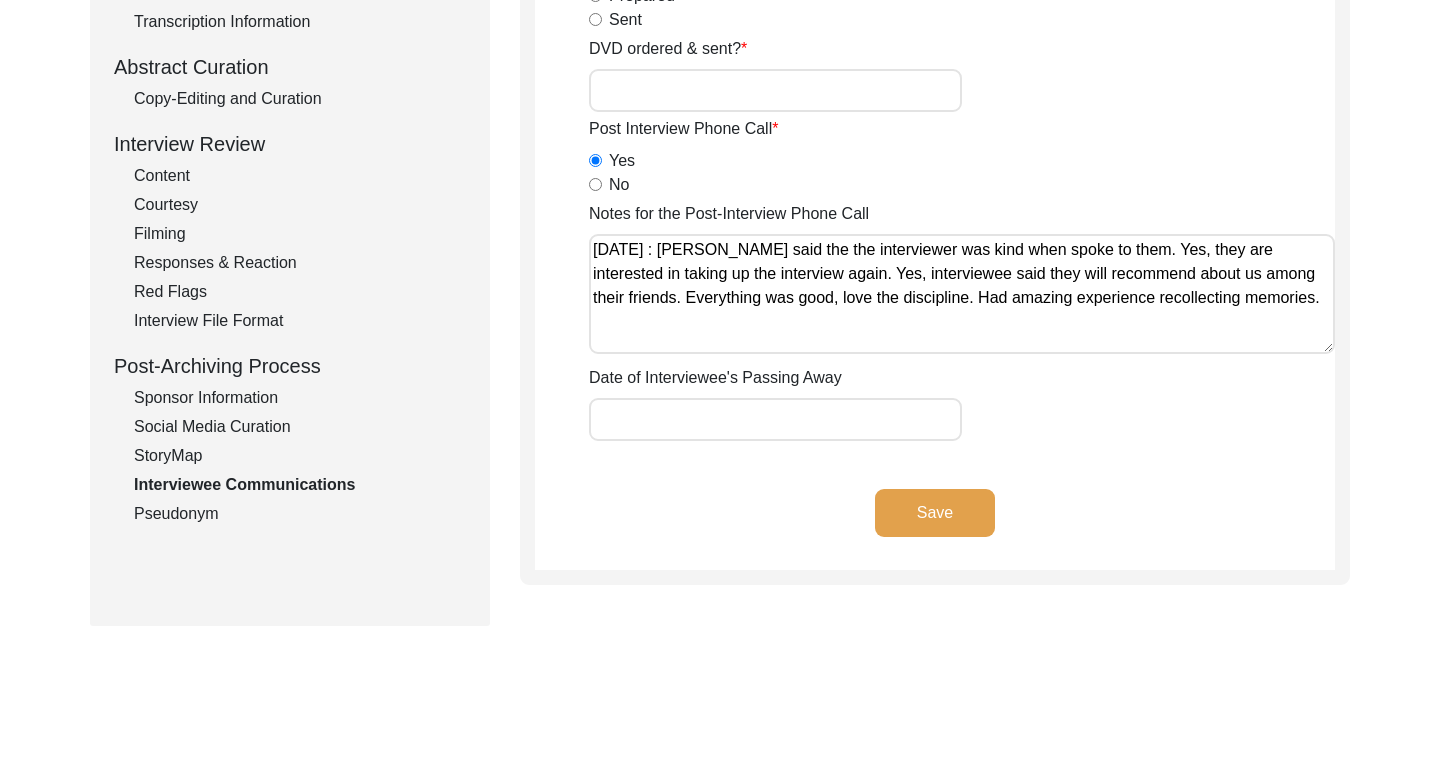 click on "Save" 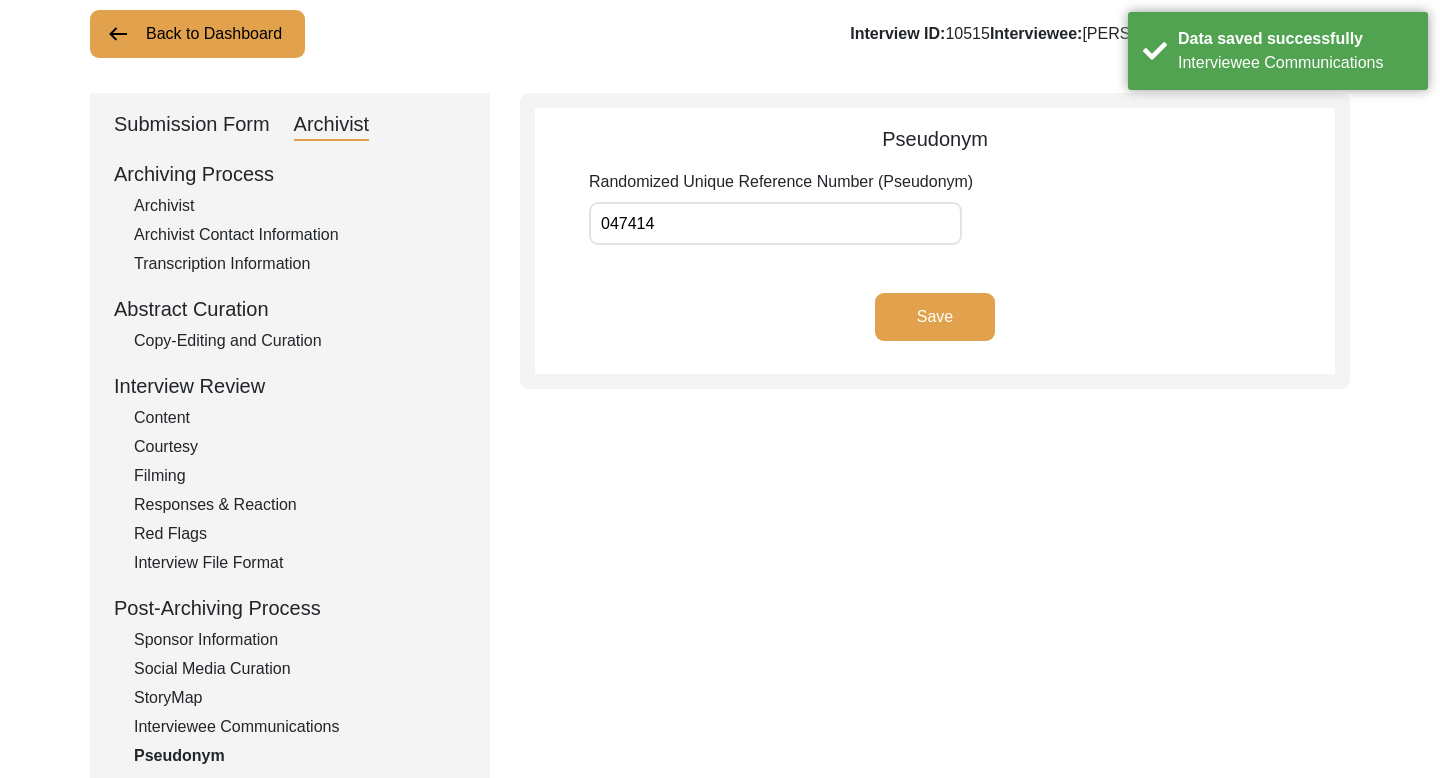 scroll, scrollTop: 0, scrollLeft: 0, axis: both 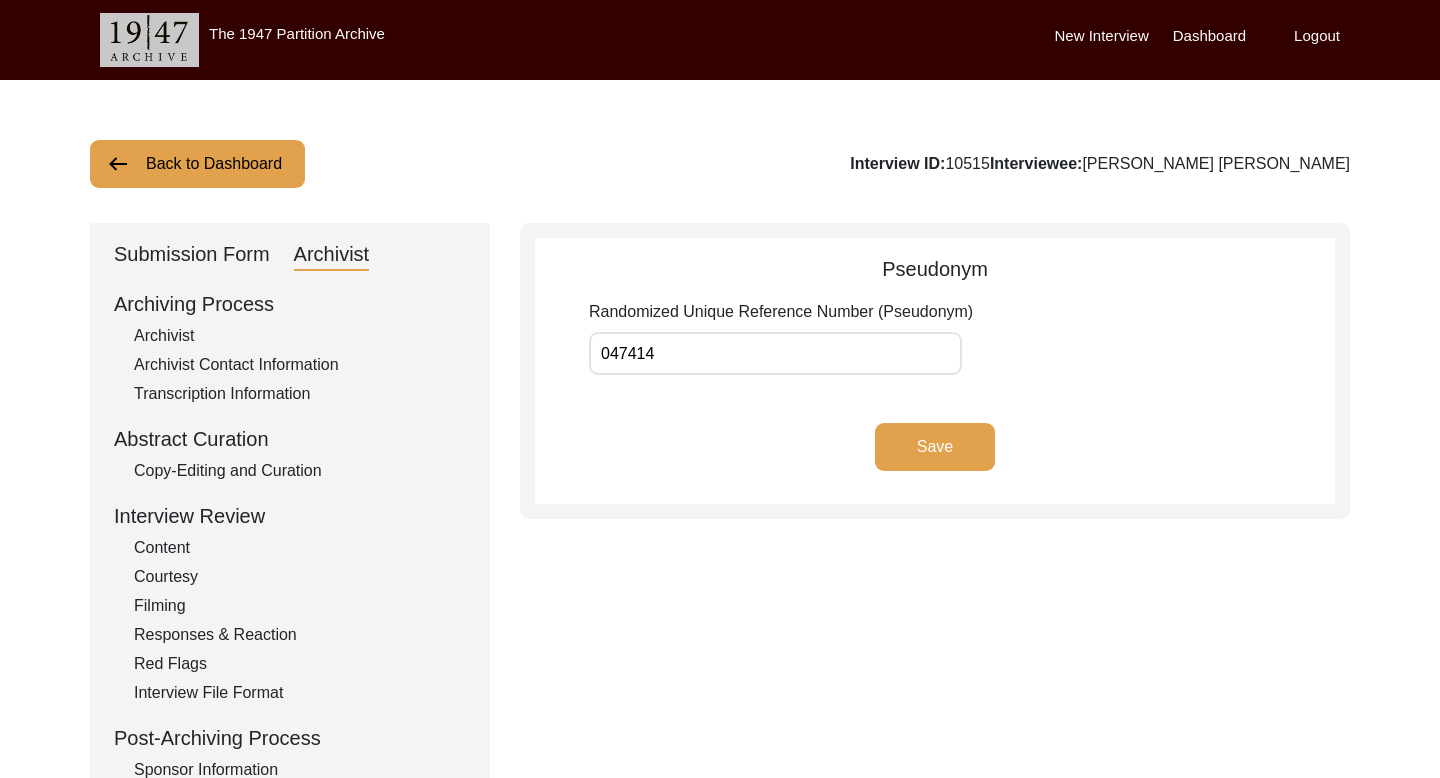 click on "Back to Dashboard" 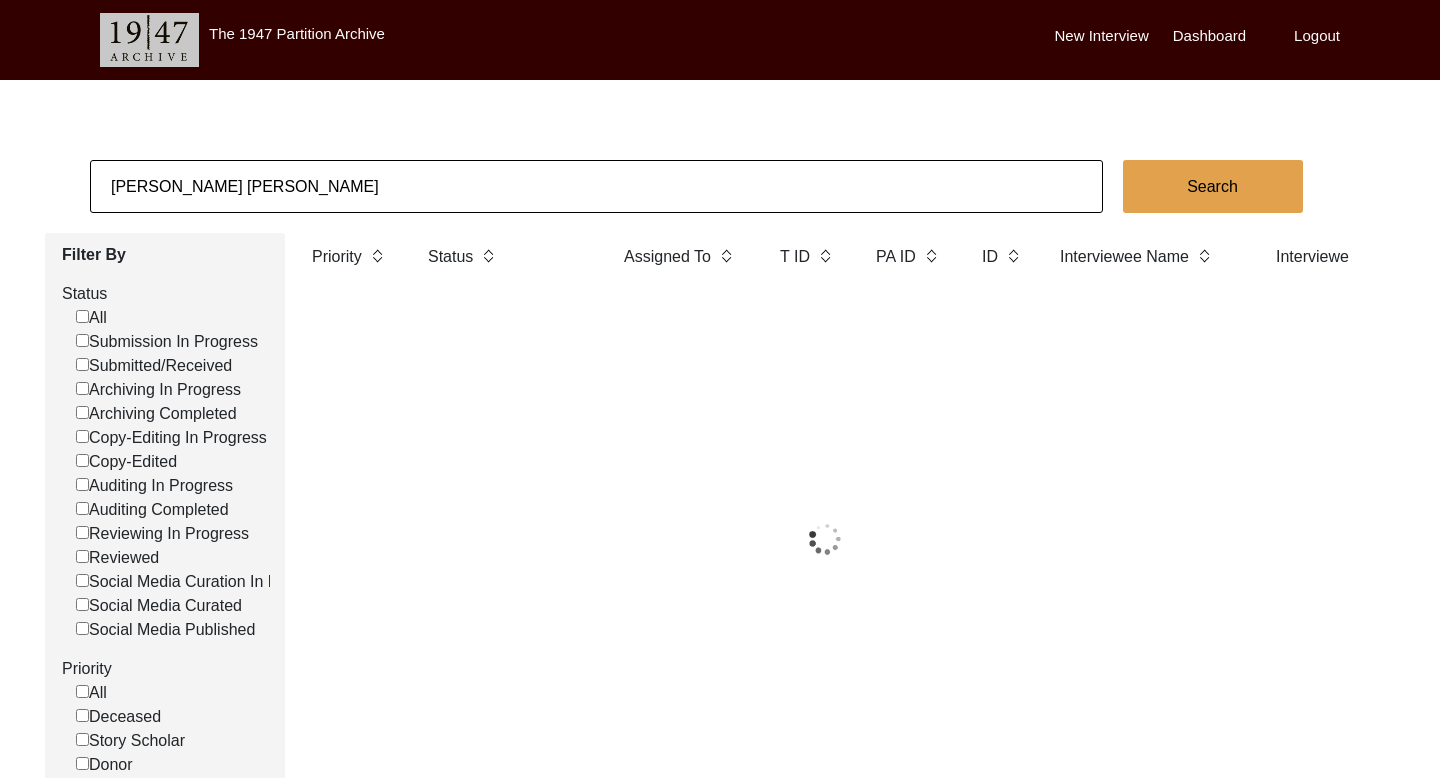 click on "[PERSON_NAME] [PERSON_NAME]" 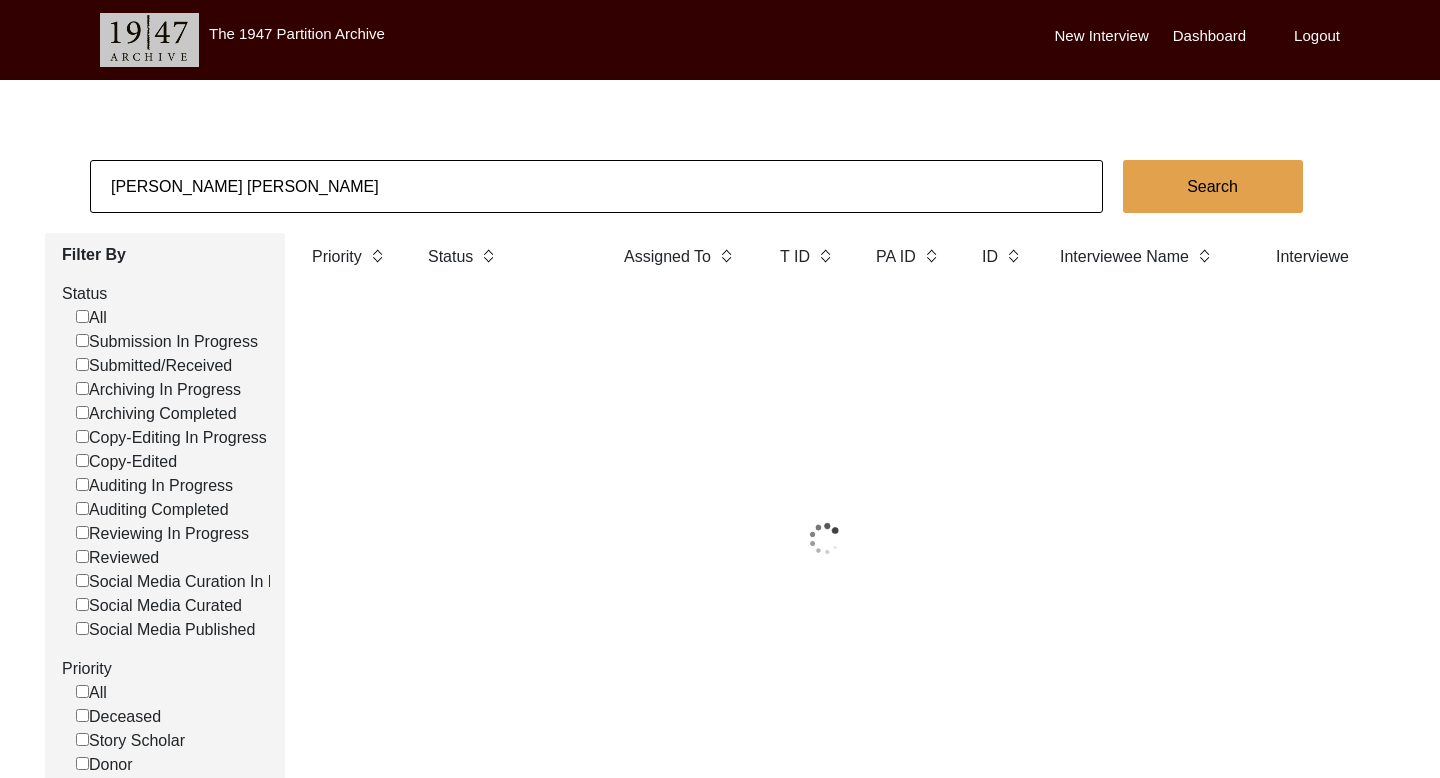click on "[PERSON_NAME] [PERSON_NAME]" 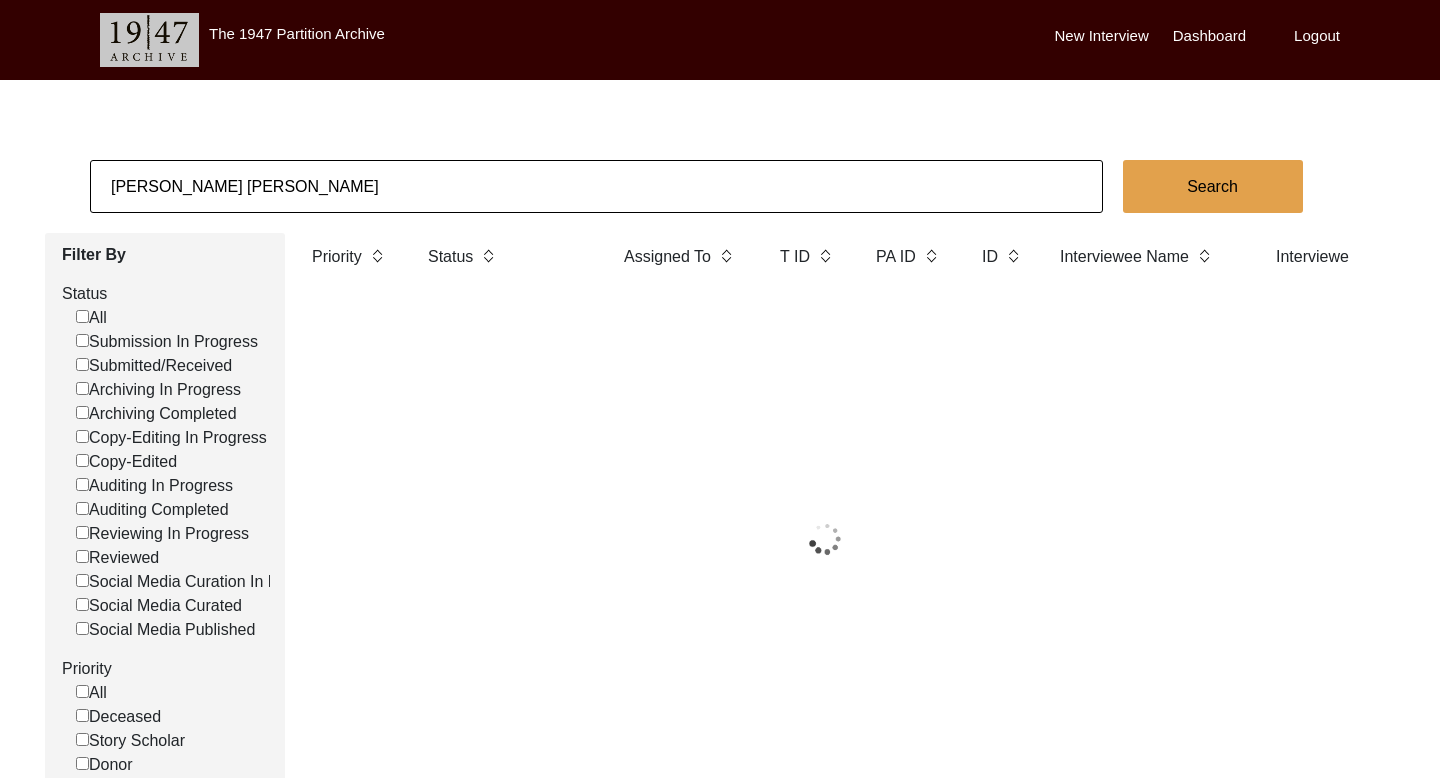 click on "[PERSON_NAME] [PERSON_NAME]" 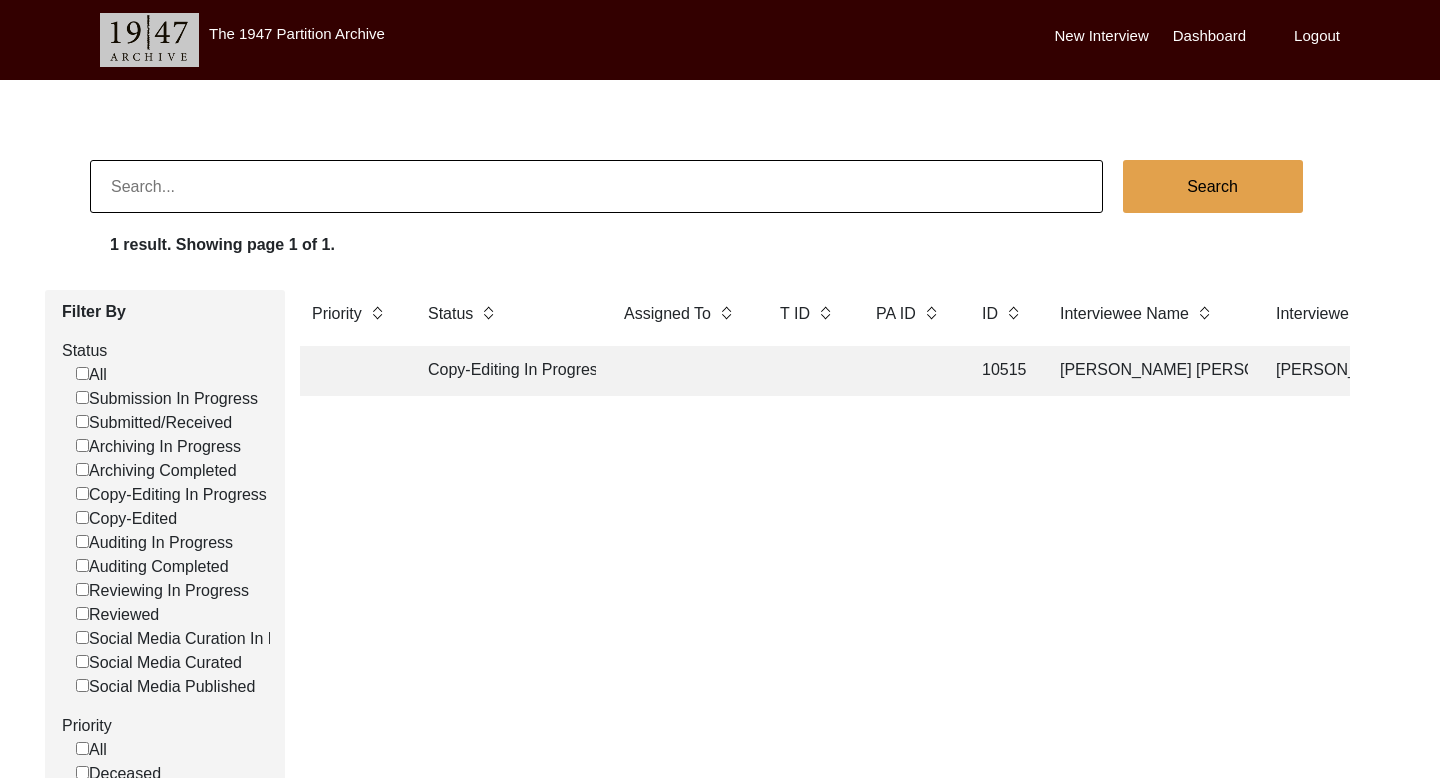 paste on "[PERSON_NAME]" 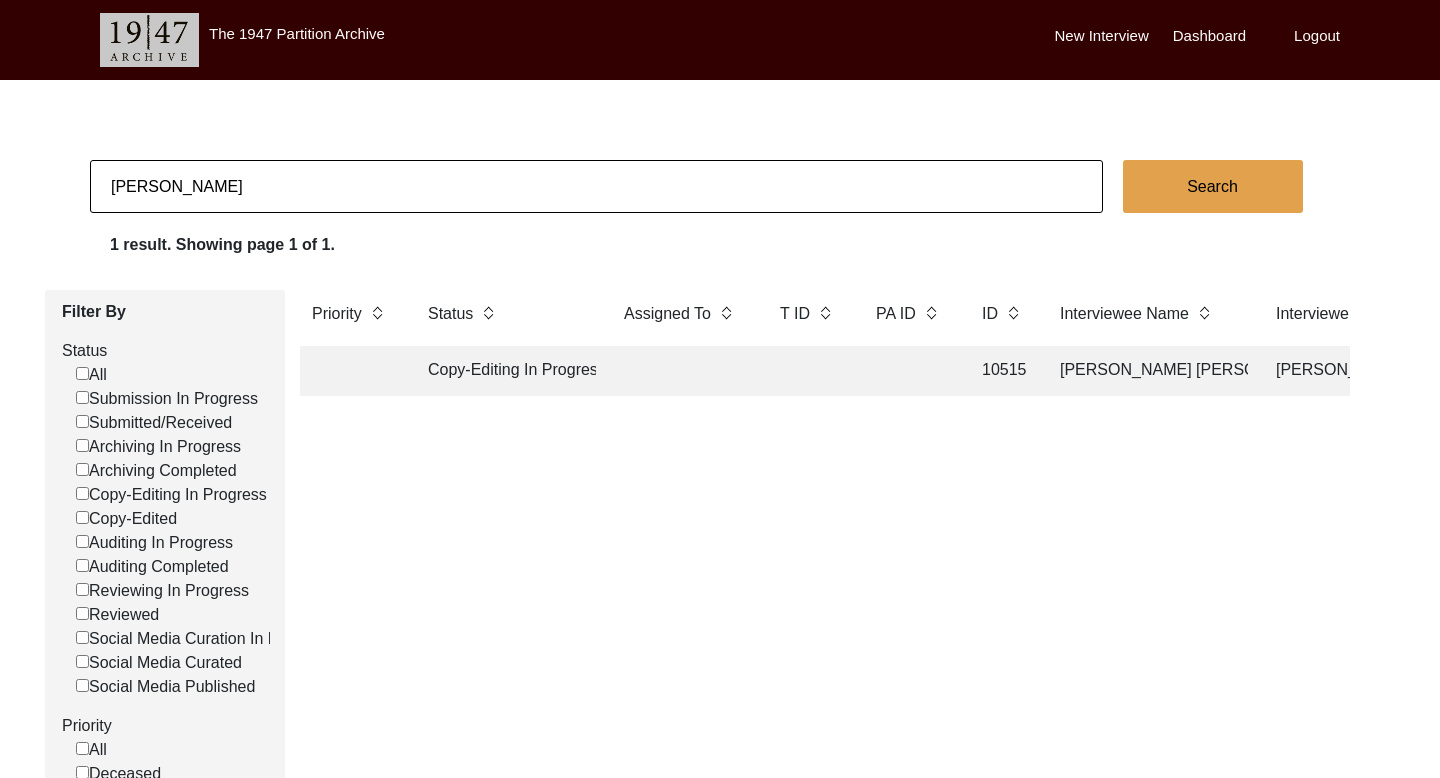 click on "Search" 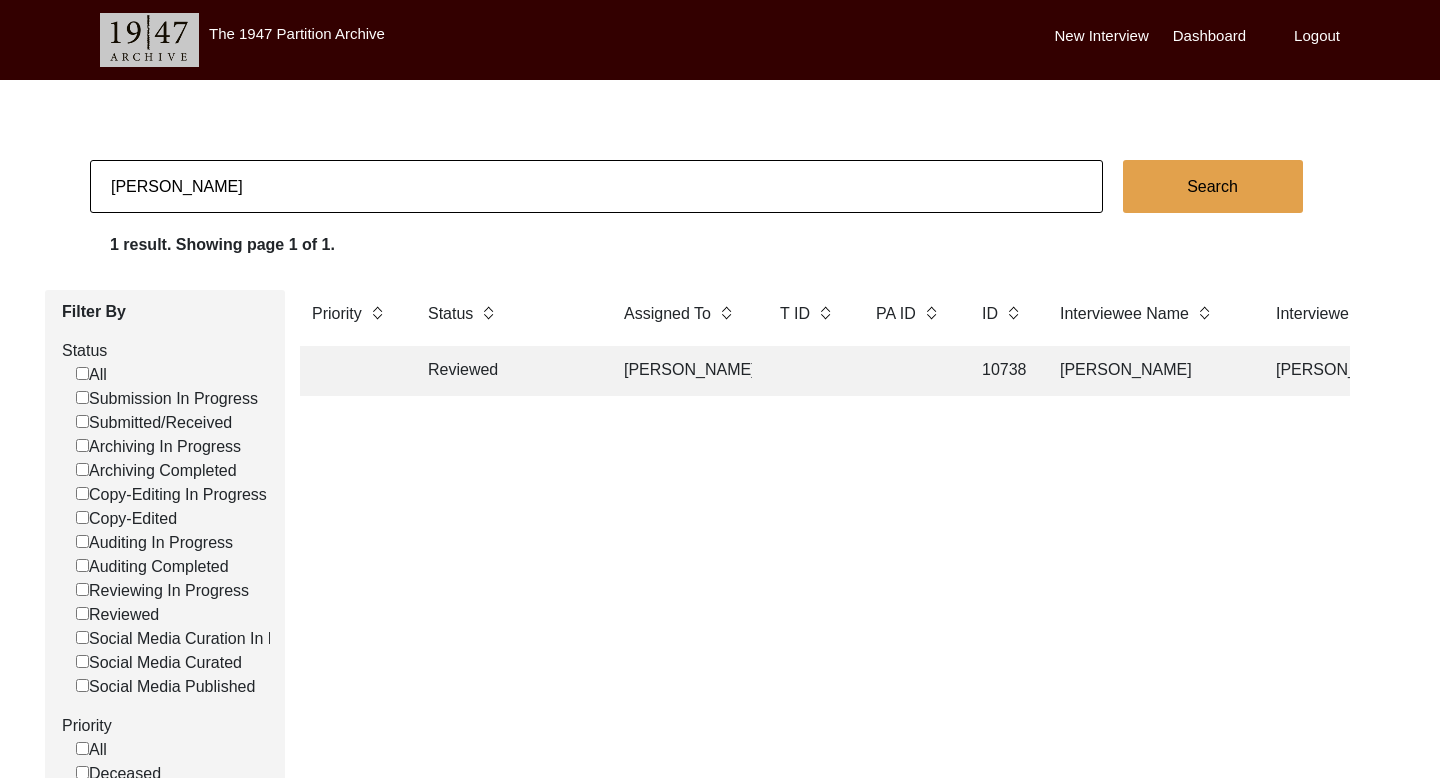 click on "10738" 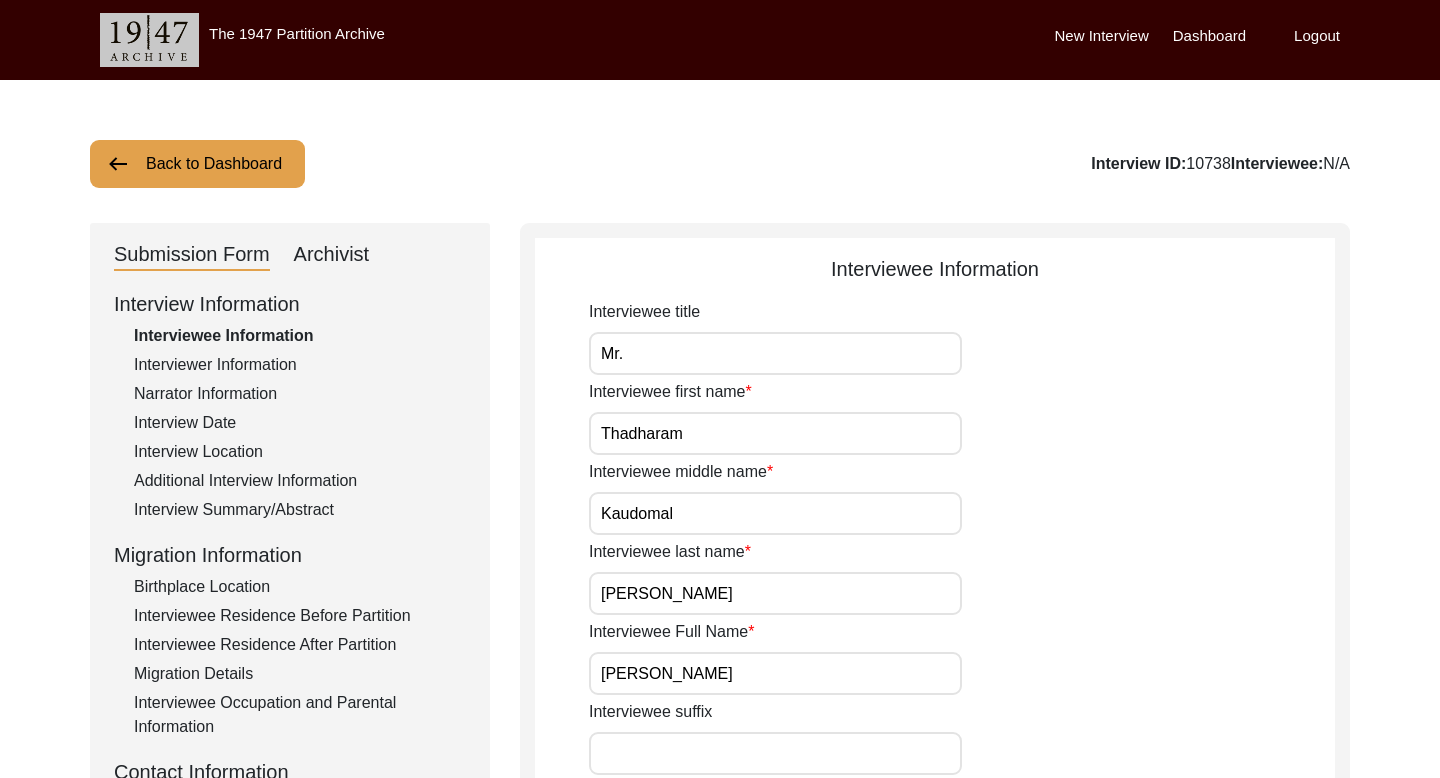 click on "Archivist" 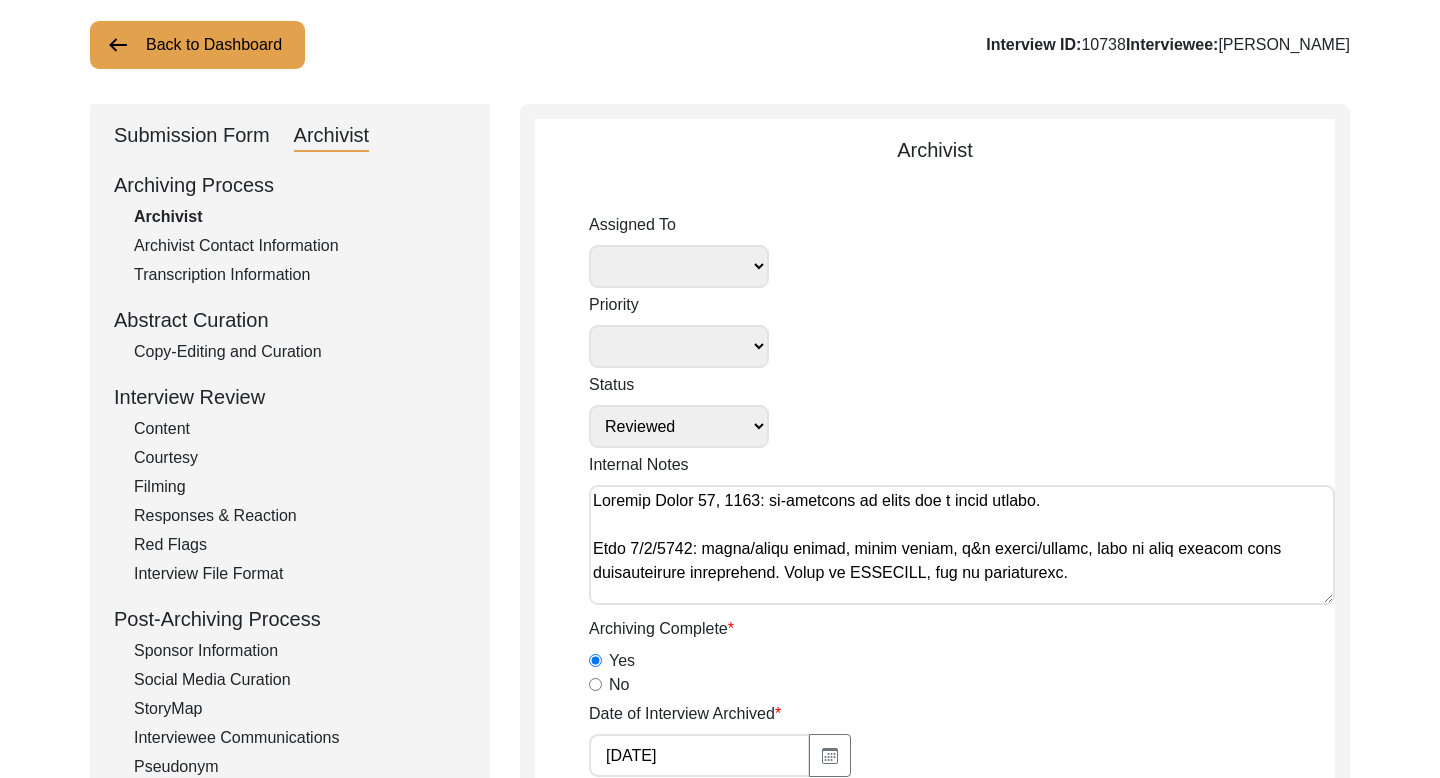 scroll, scrollTop: 194, scrollLeft: 0, axis: vertical 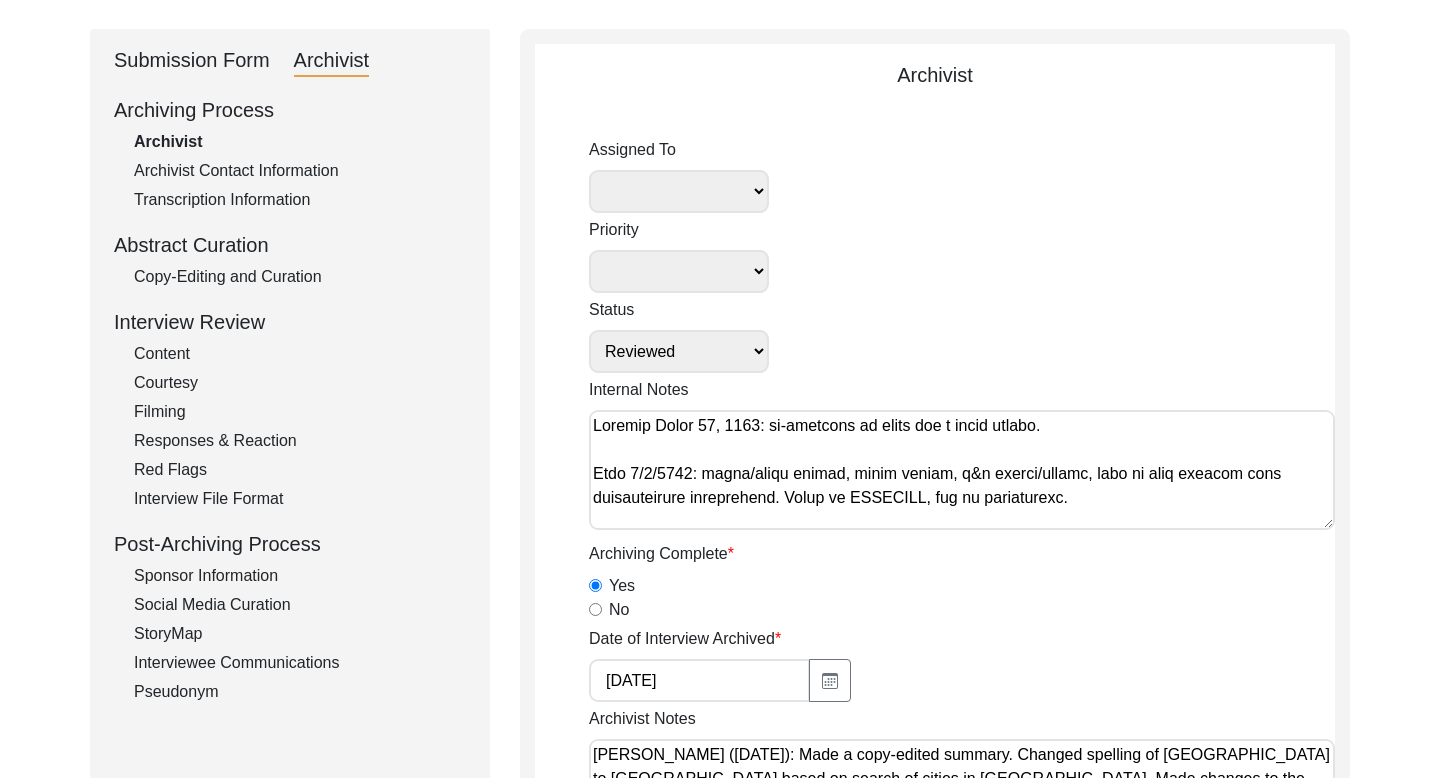 click on "Interviewee Communications" 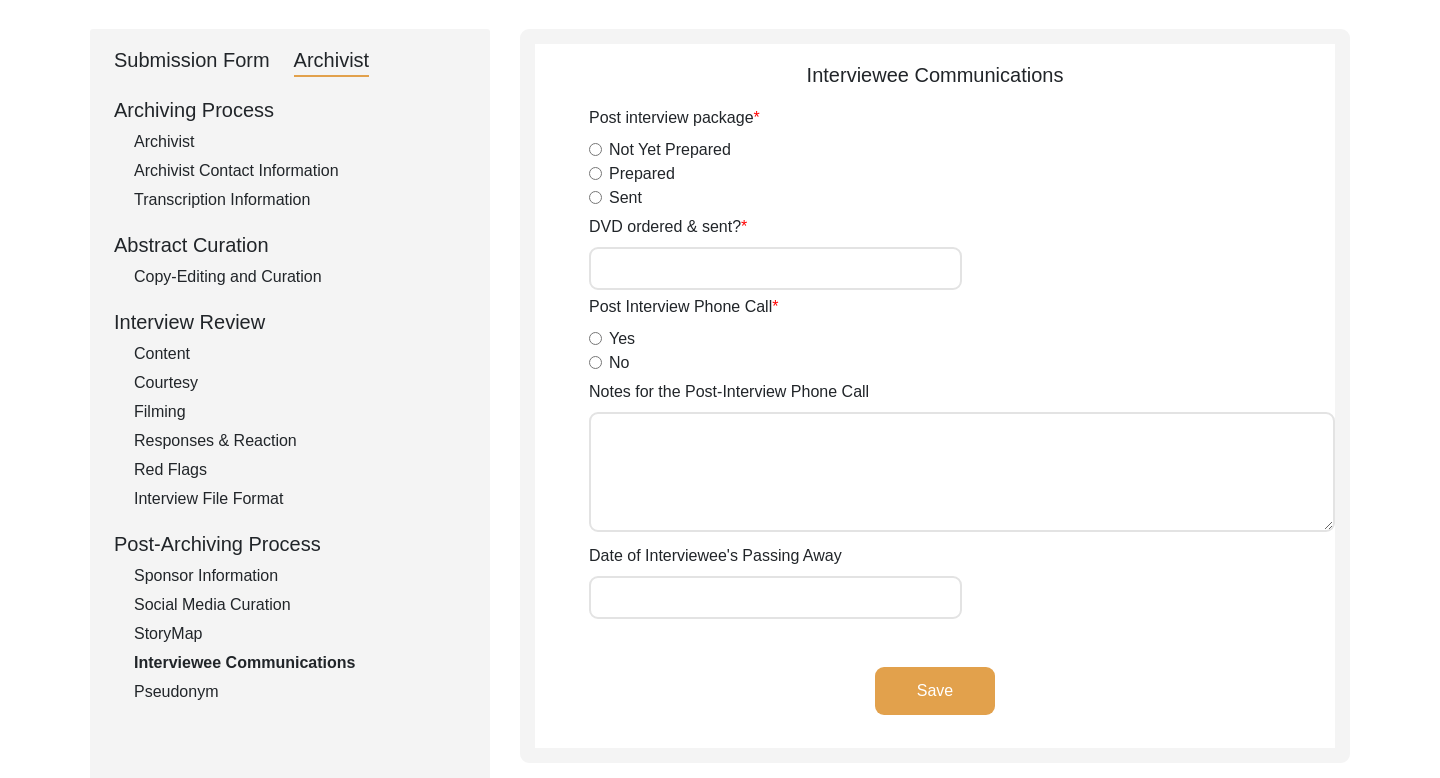 click on "Yes" at bounding box center (595, 338) 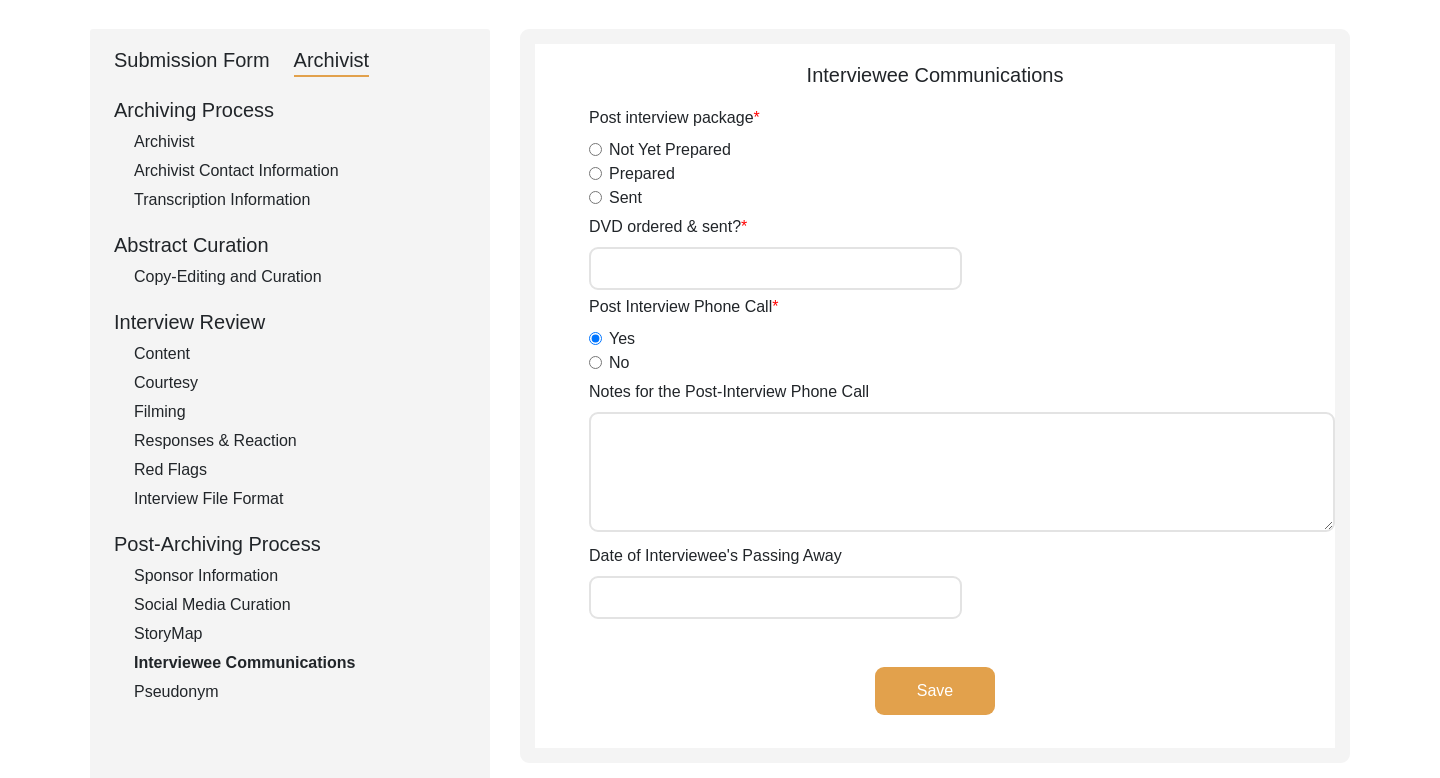 click on "Notes for the Post-Interview Phone Call" at bounding box center (962, 472) 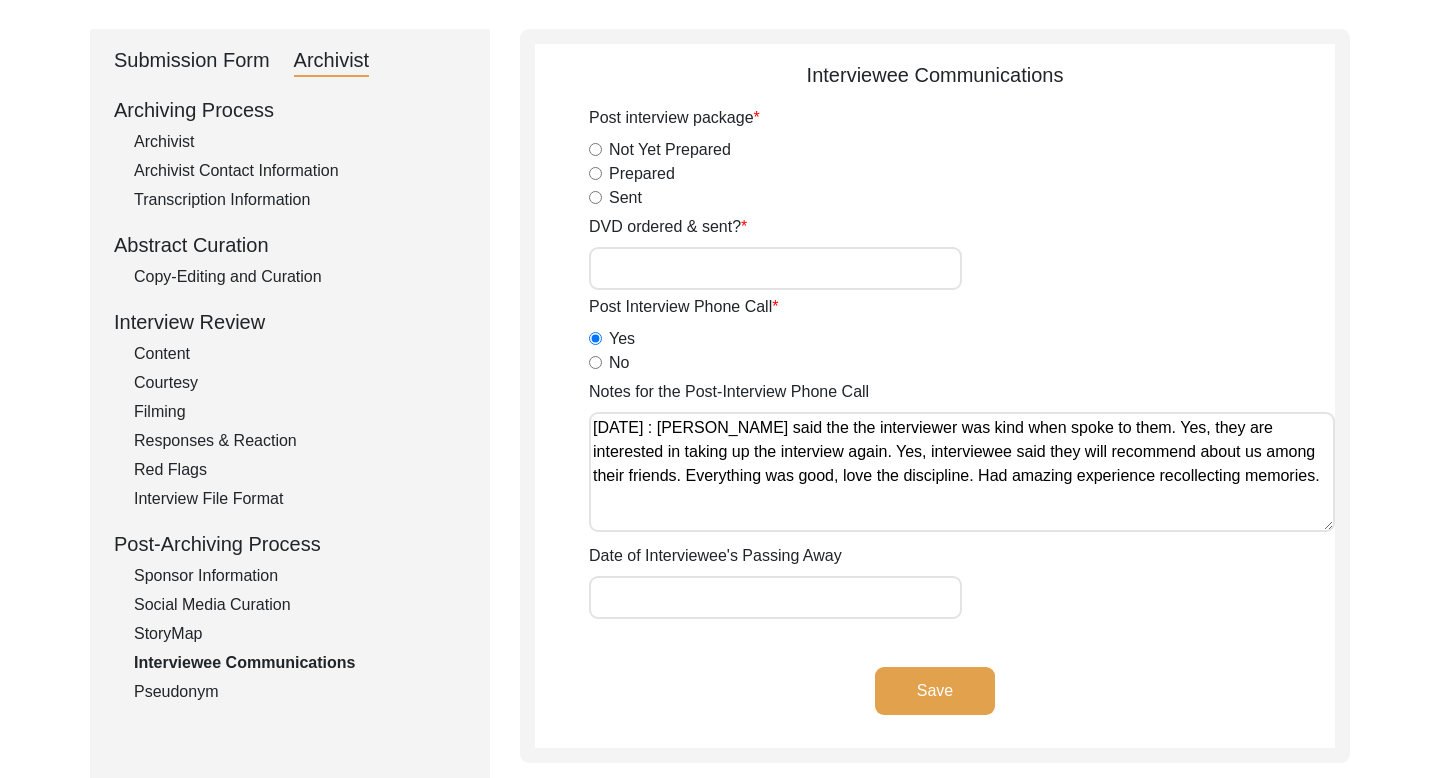 click on "Save" 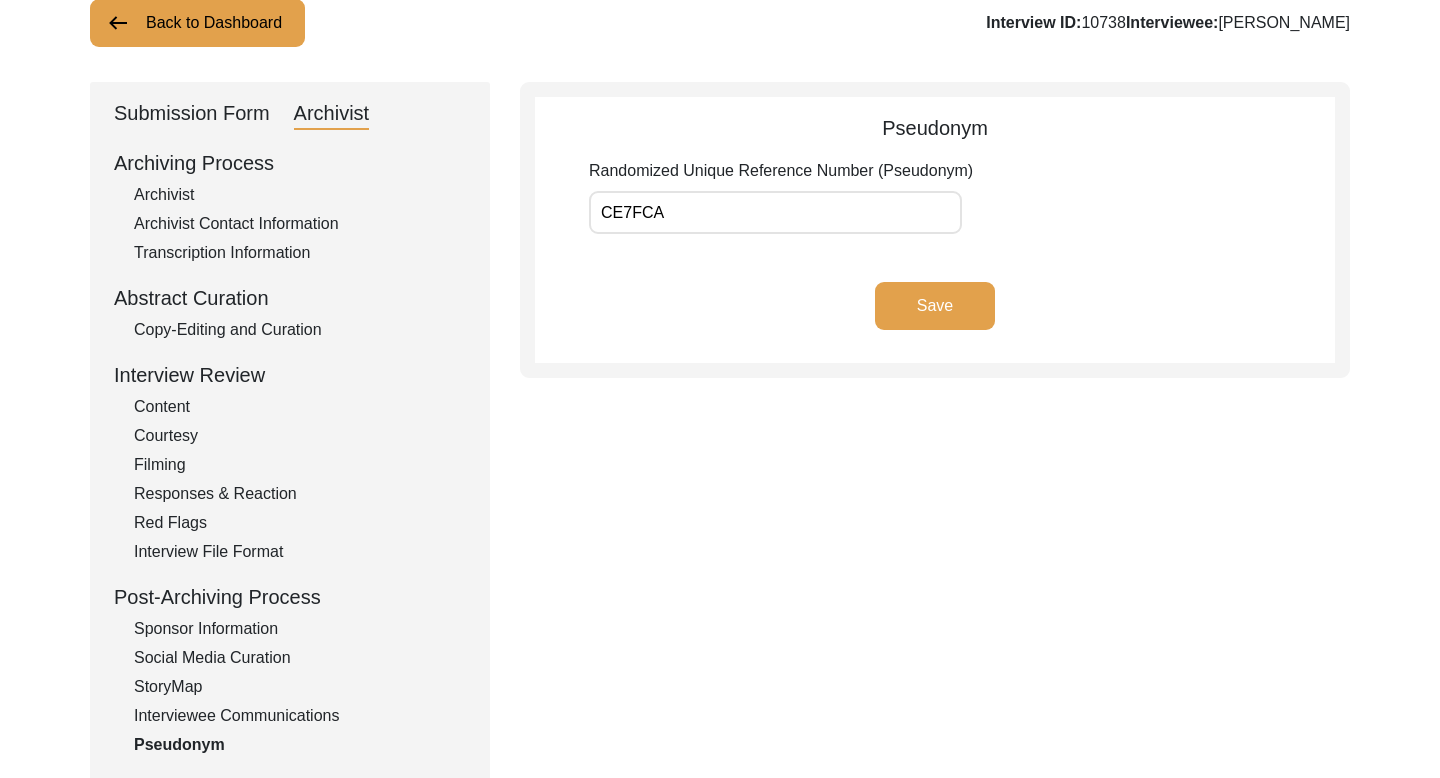 scroll, scrollTop: 0, scrollLeft: 0, axis: both 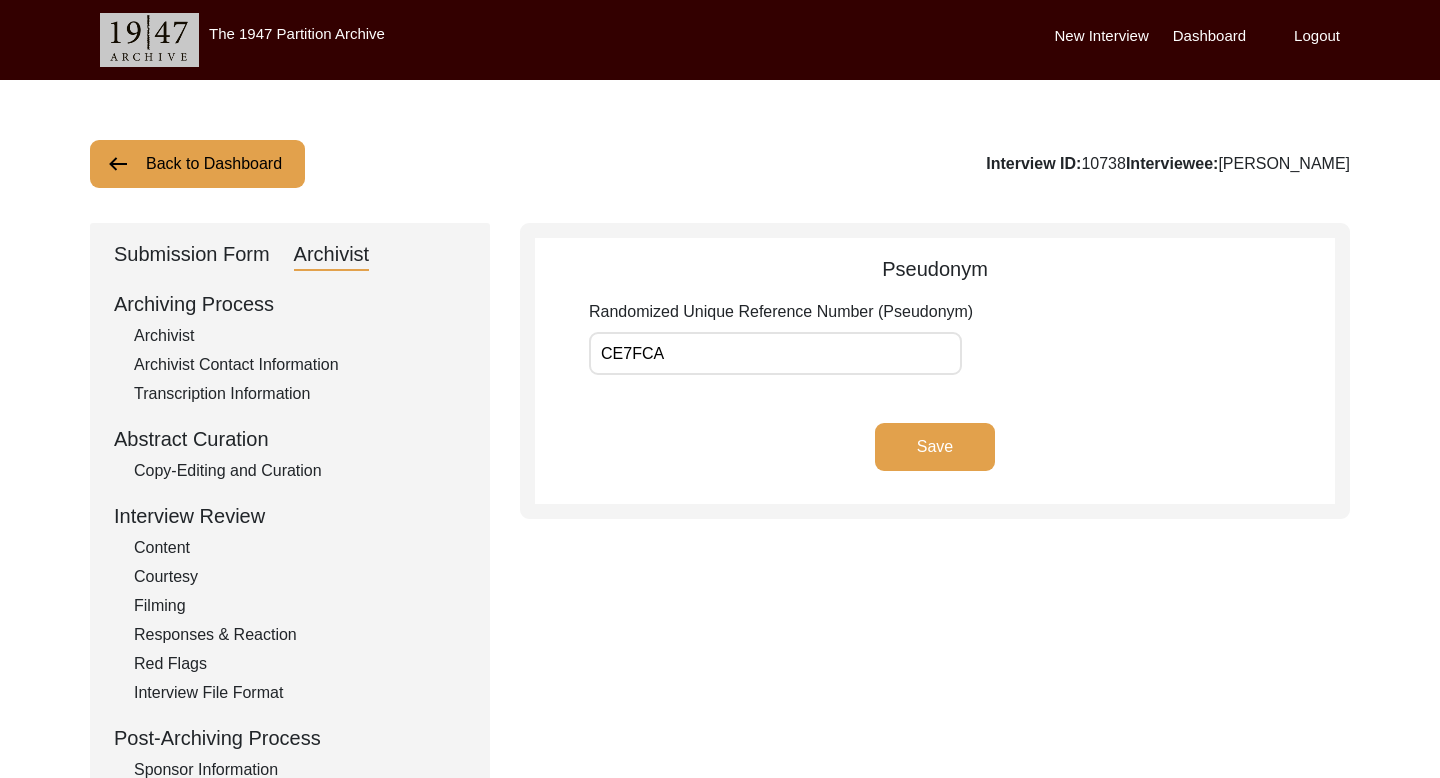 click on "Back to Dashboard" 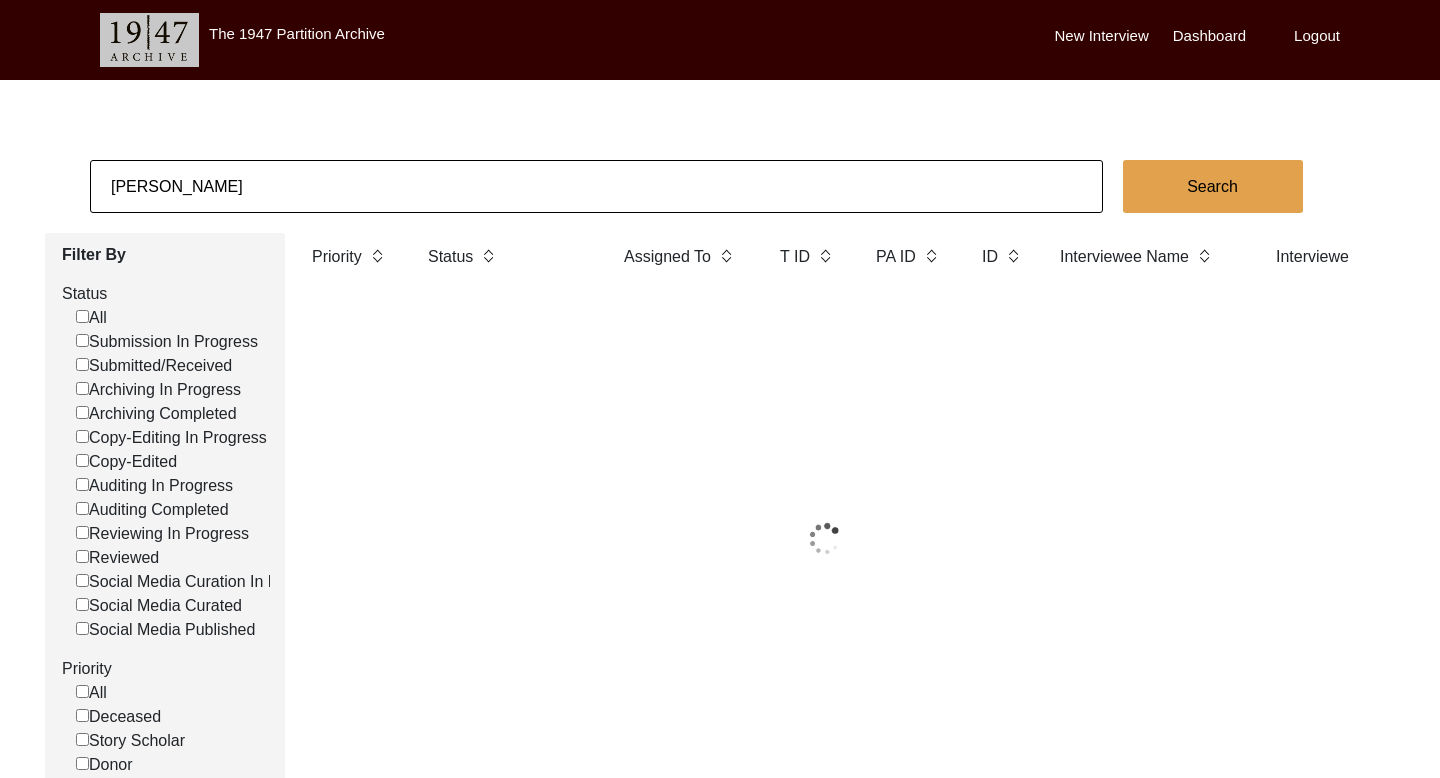 click on "[PERSON_NAME]" 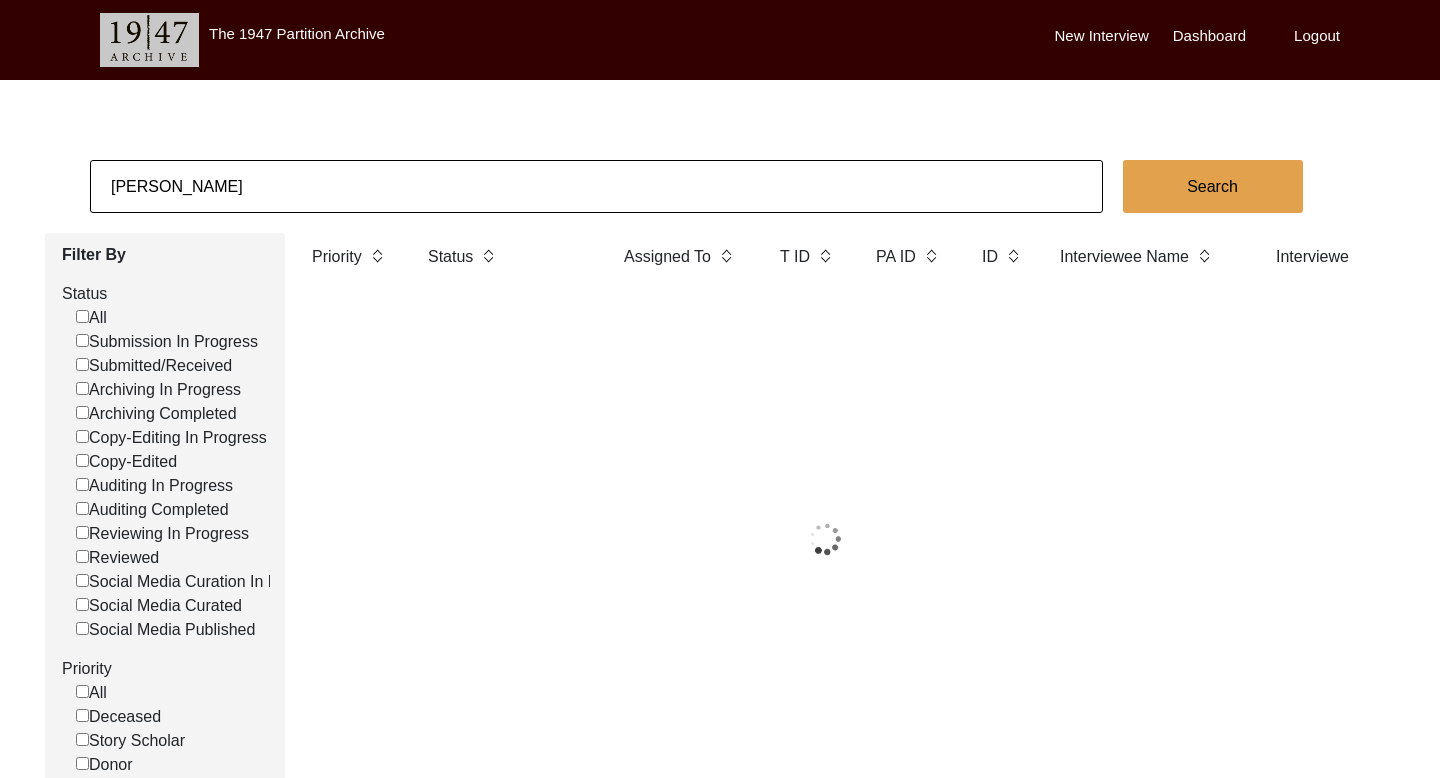 click on "[PERSON_NAME]" 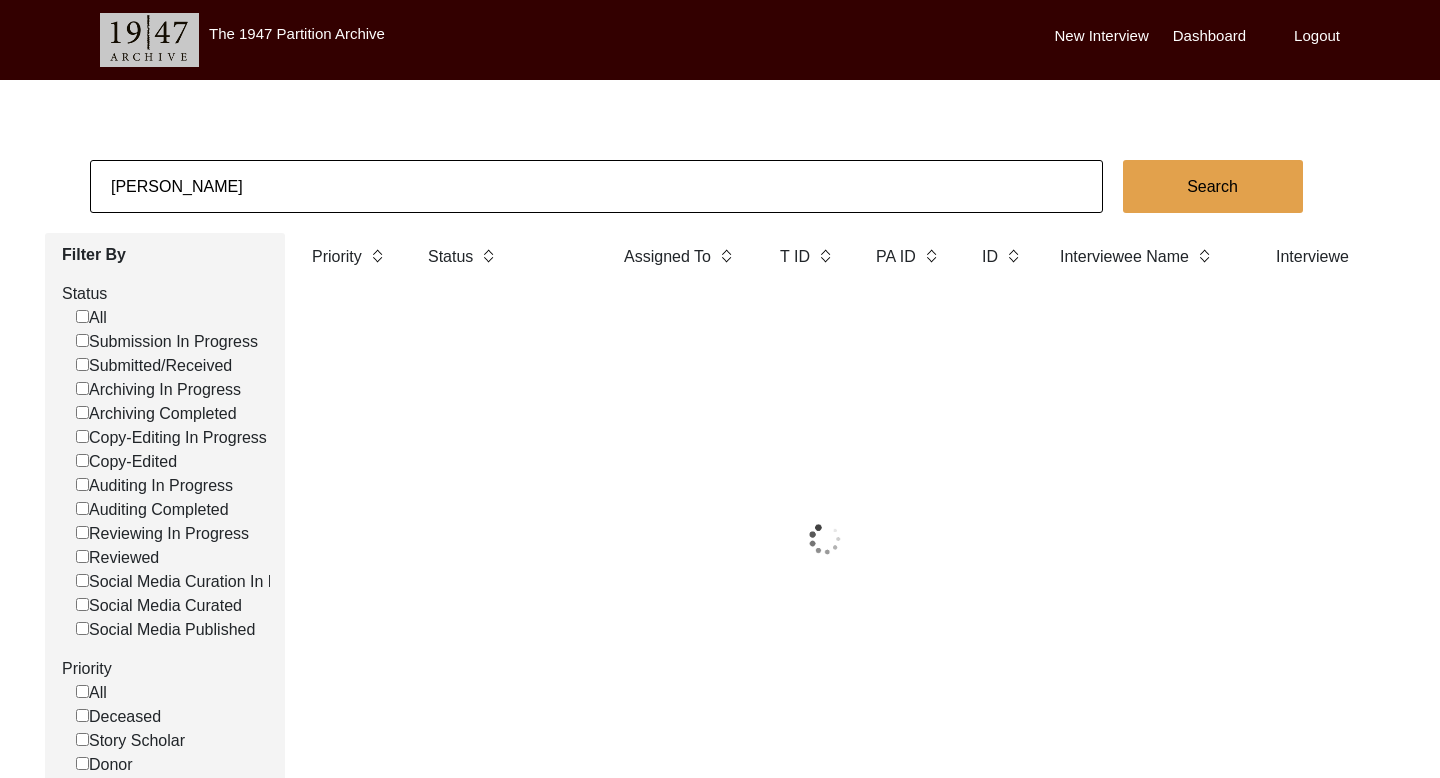 click on "[PERSON_NAME]" 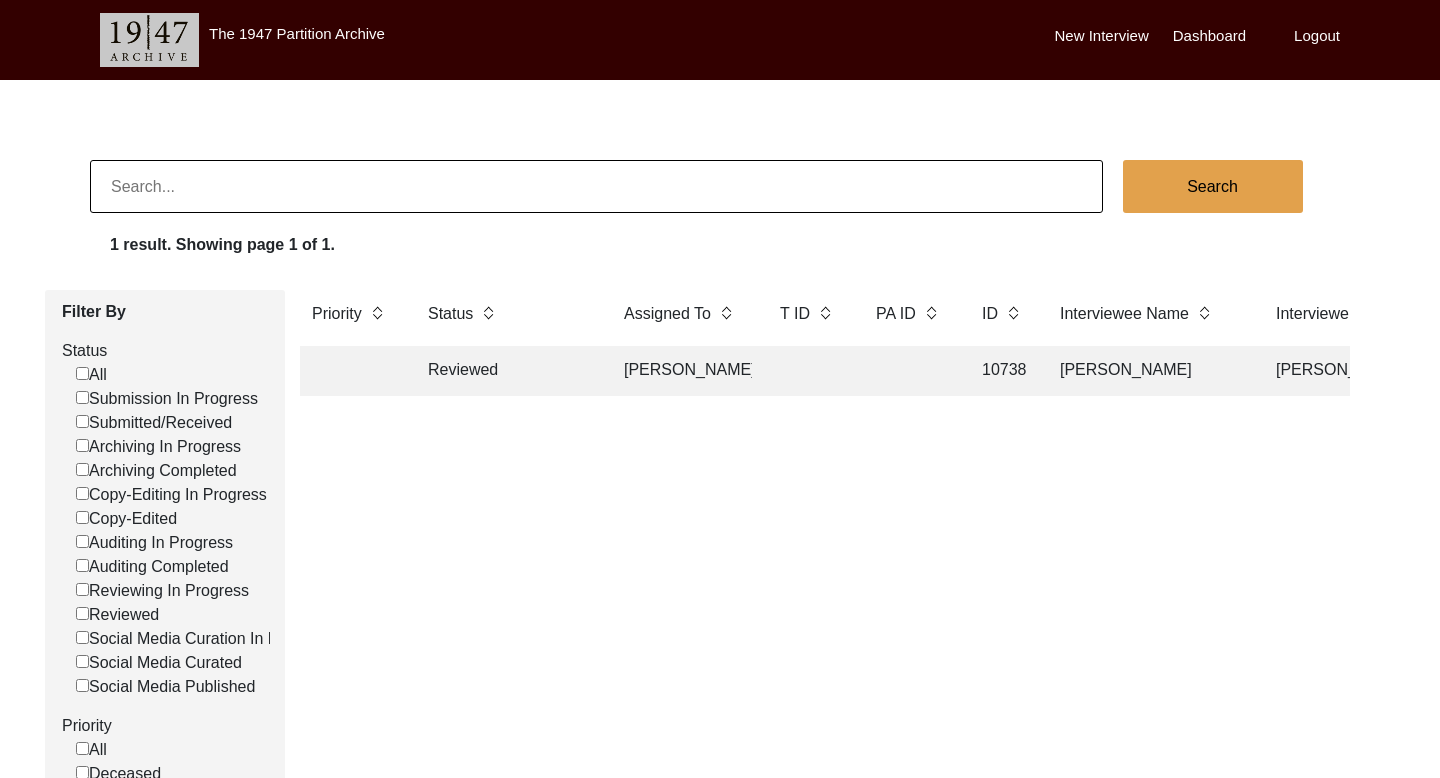 paste on "[PERSON_NAME]" 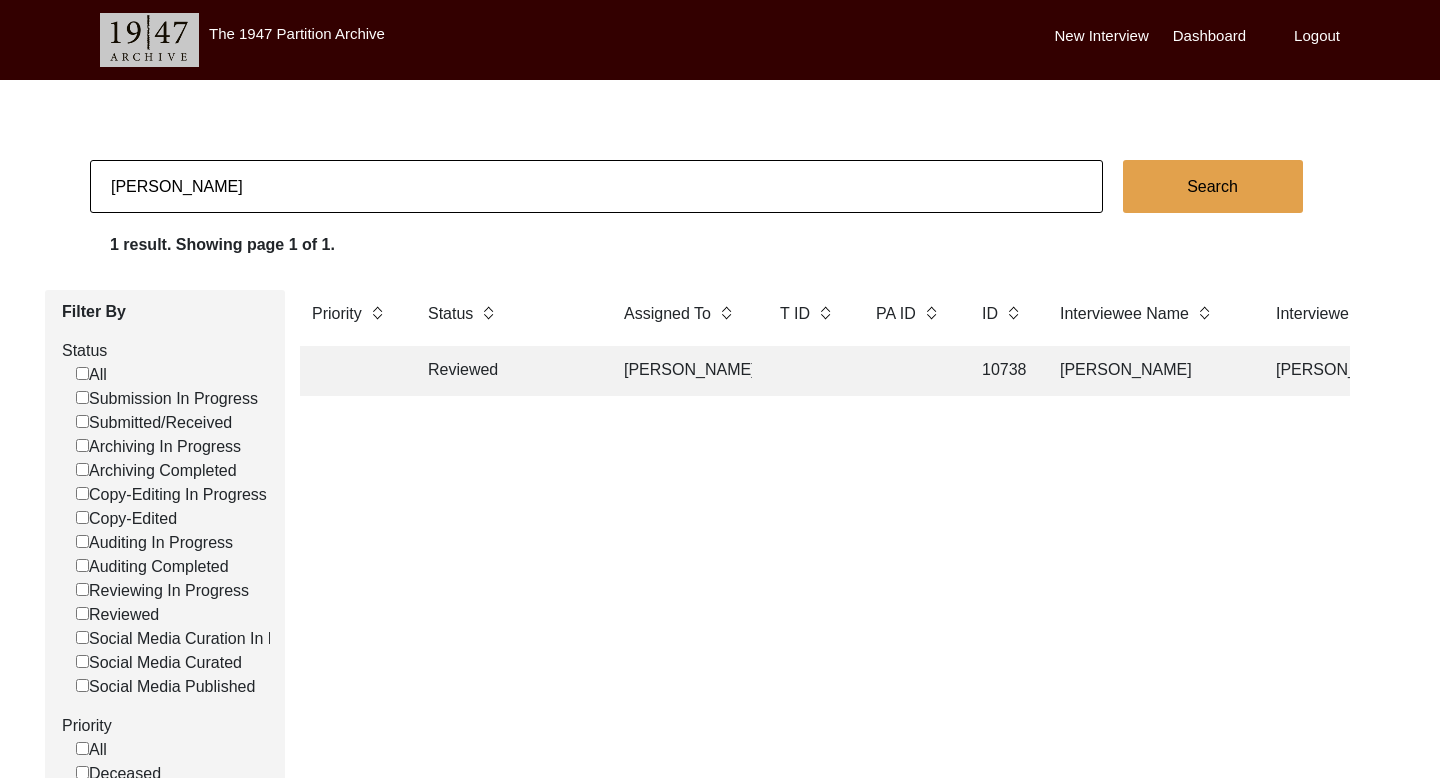 click on "Search" 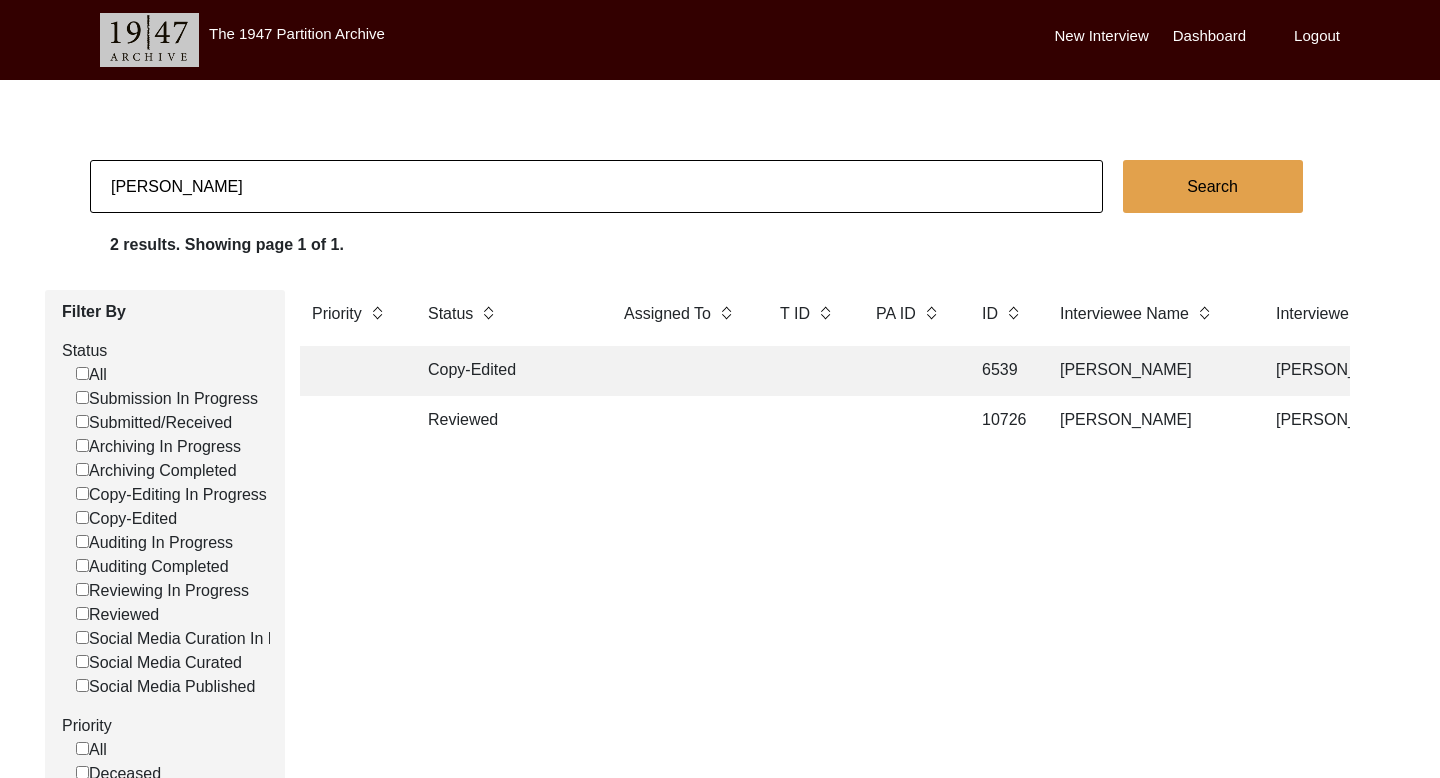 click on "[PERSON_NAME]" 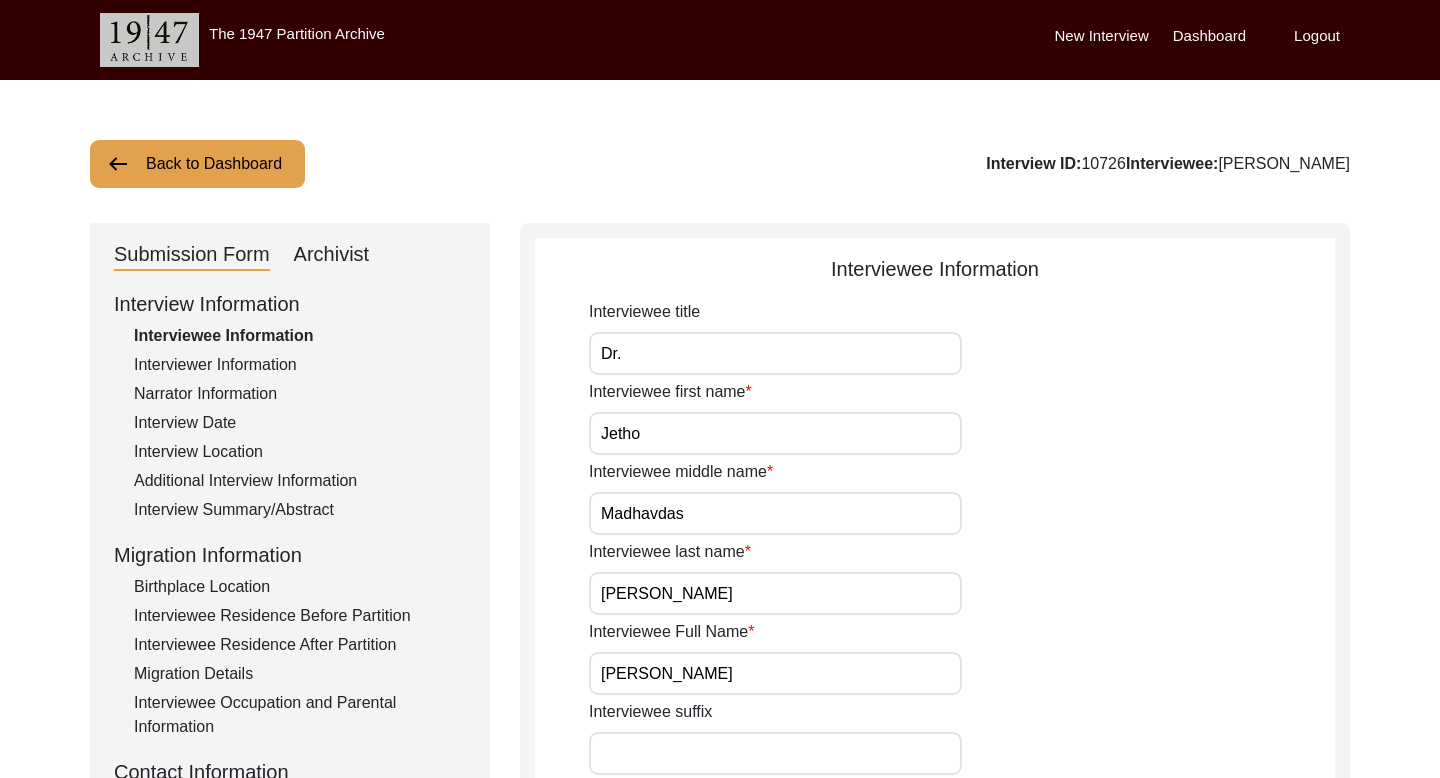 click on "Archivist" 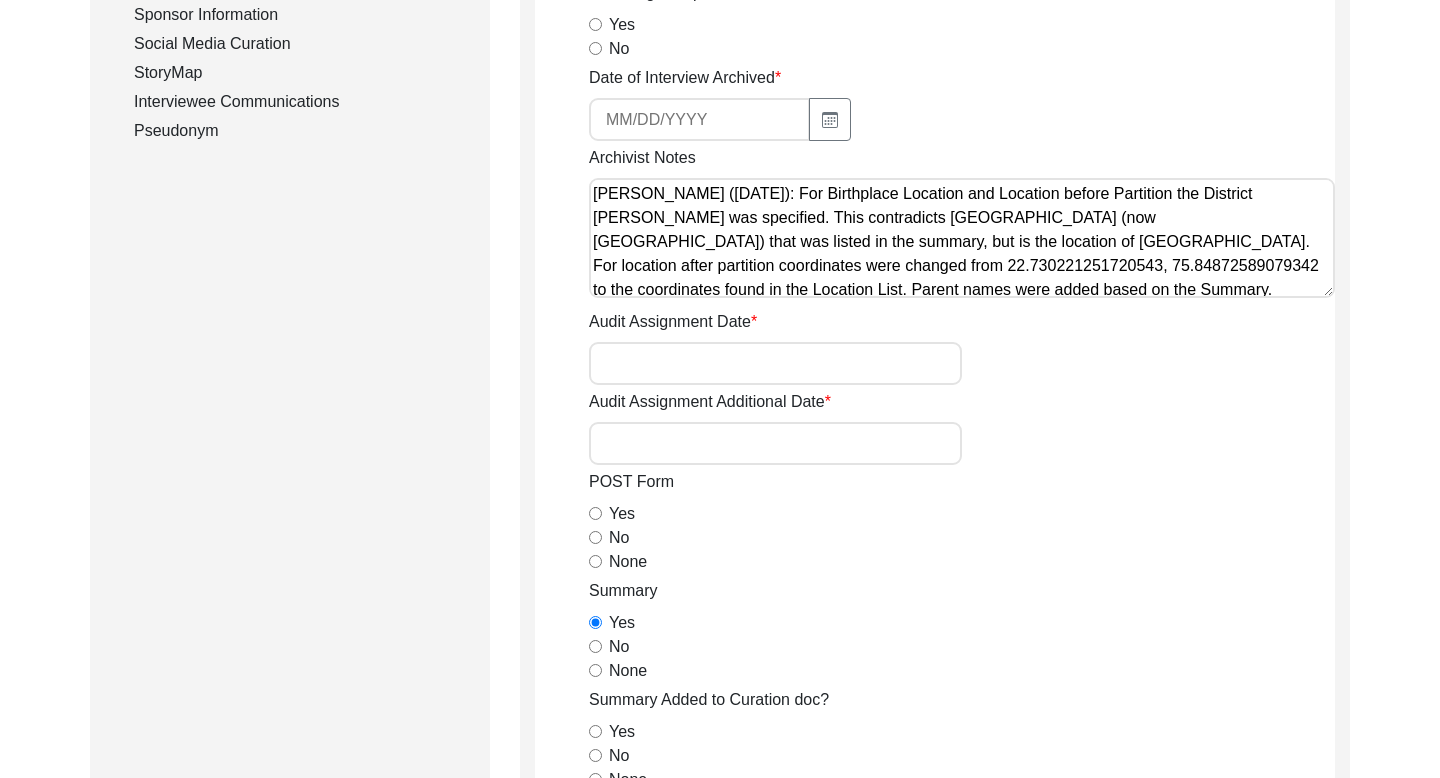 click on "Interviewee Communications" 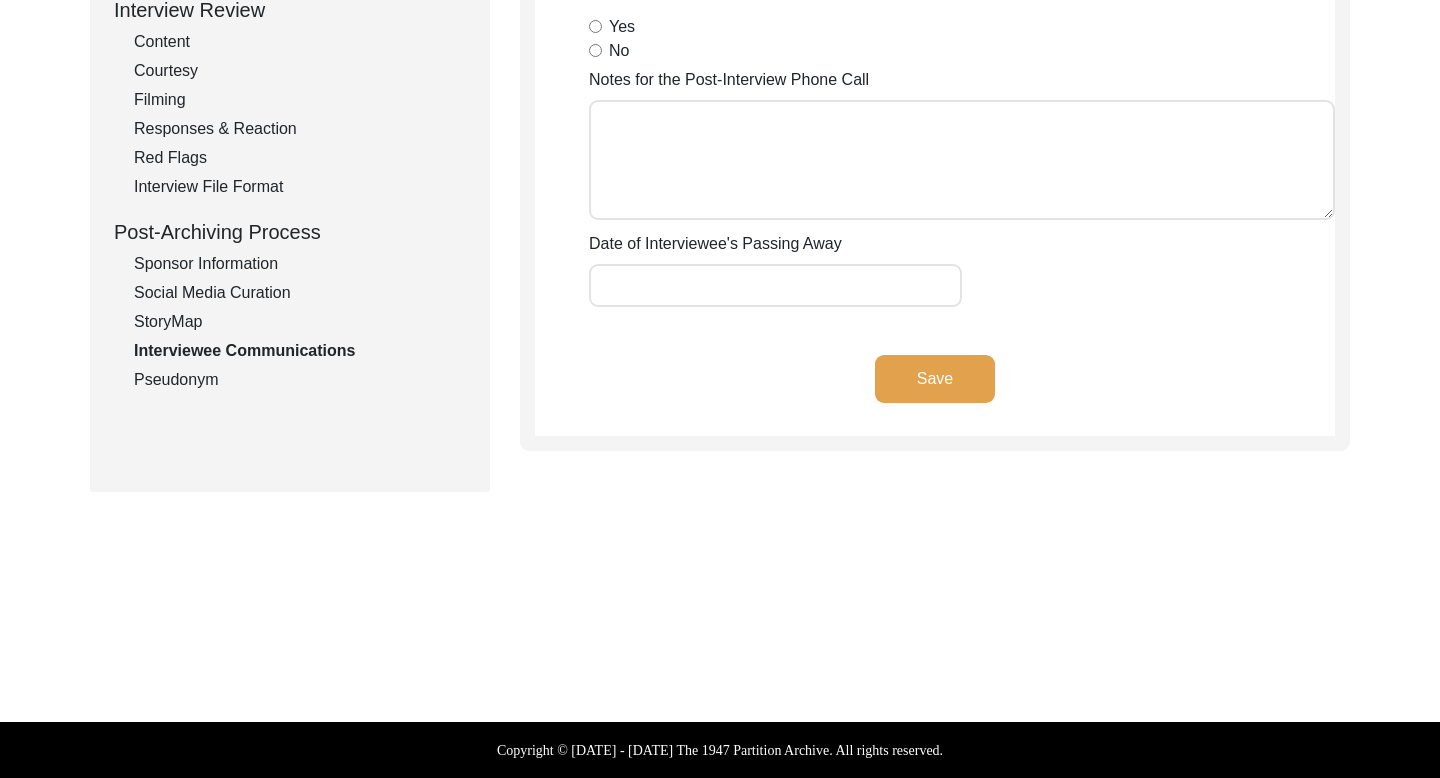 scroll, scrollTop: 506, scrollLeft: 0, axis: vertical 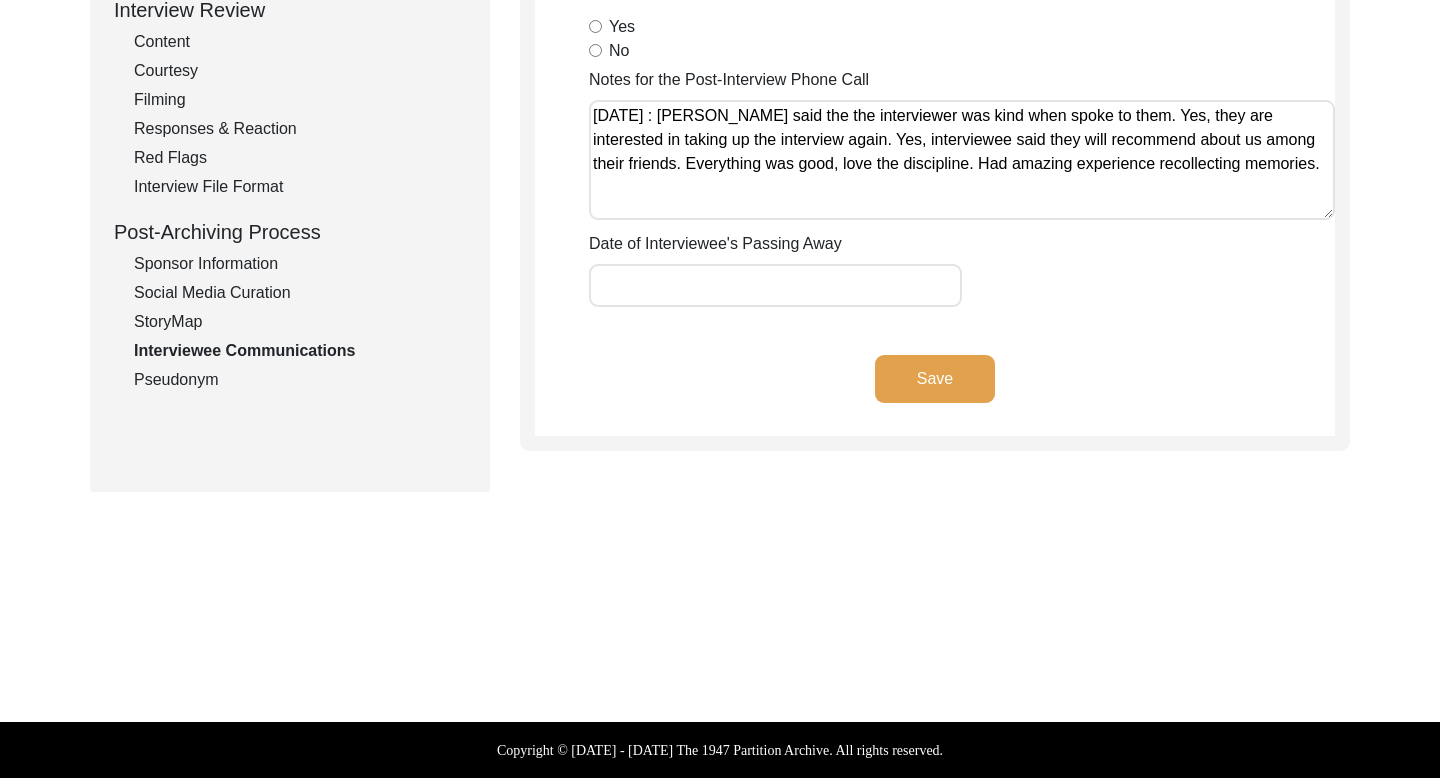 click on "Save" 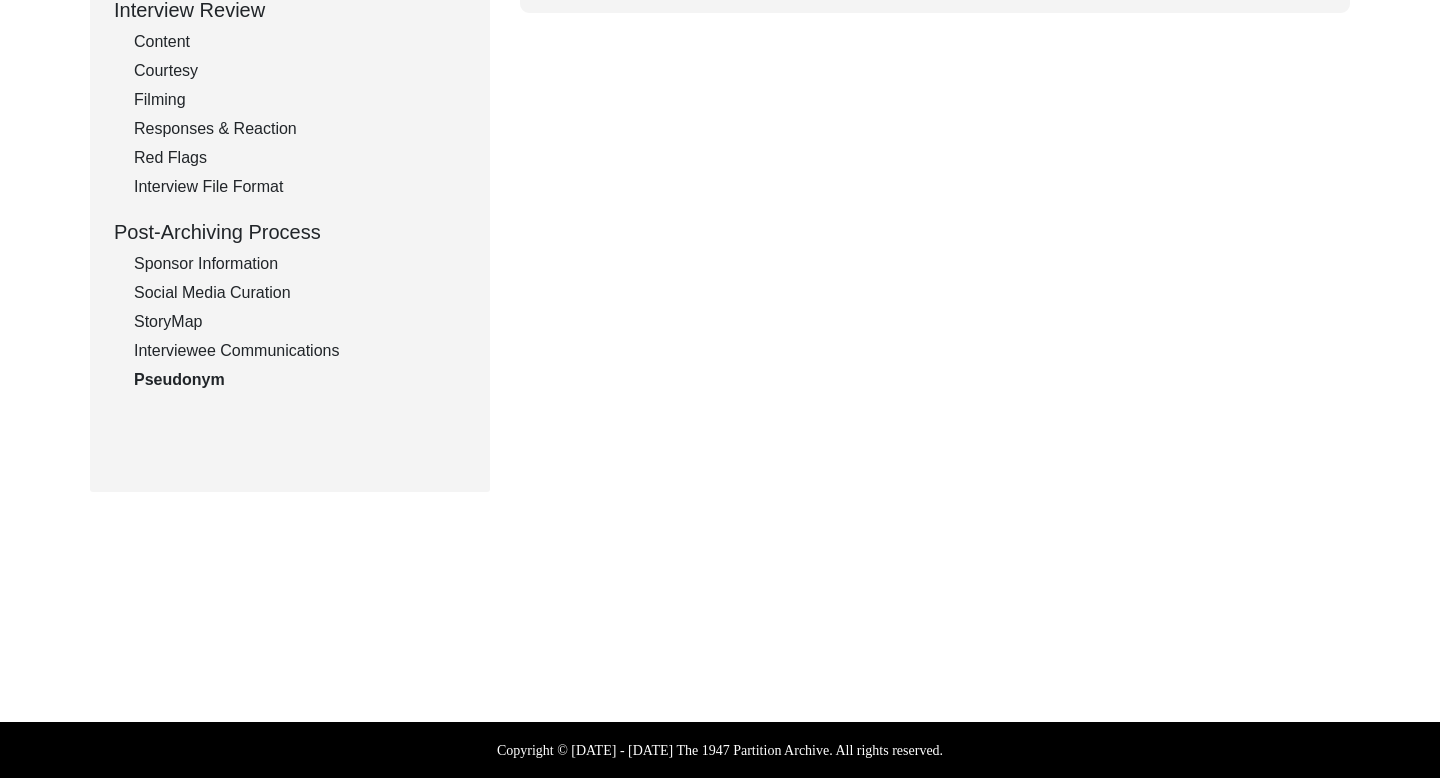 scroll, scrollTop: 0, scrollLeft: 0, axis: both 